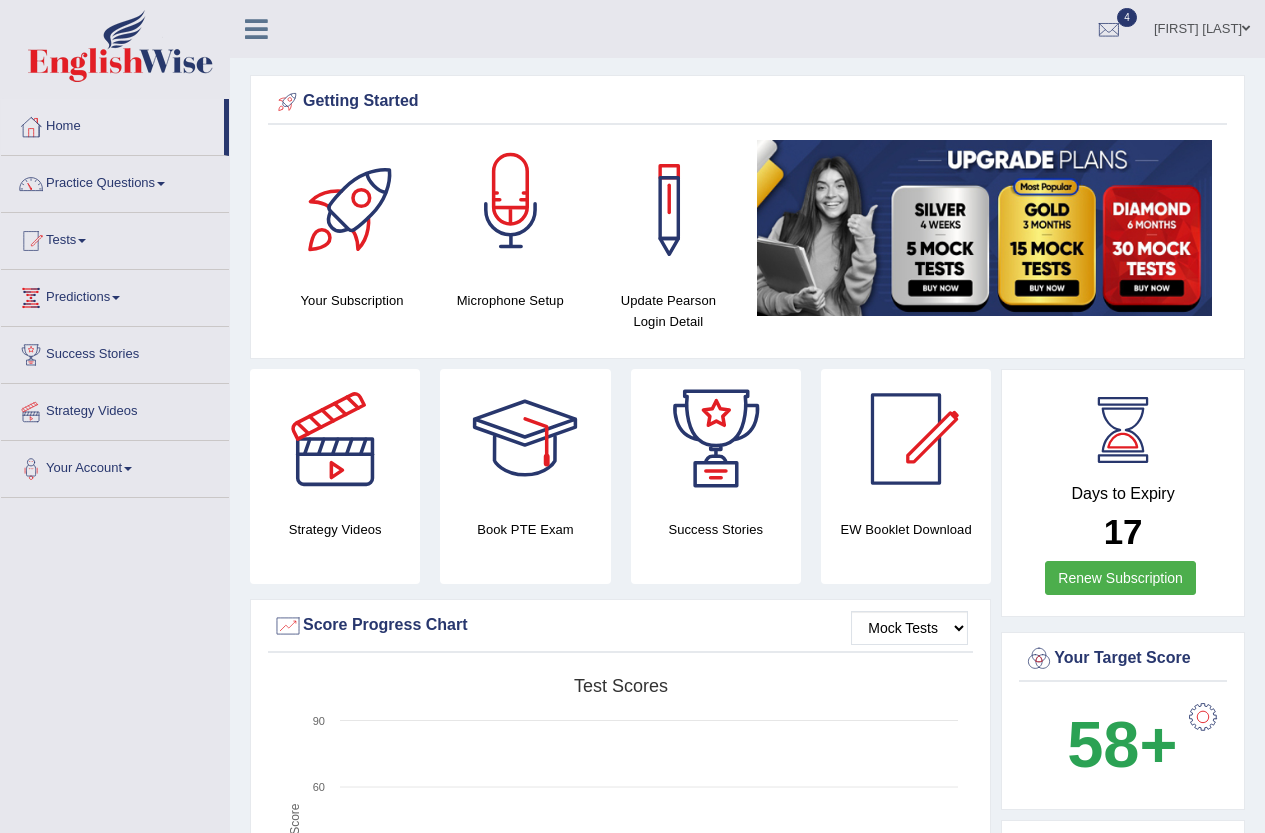 scroll, scrollTop: 0, scrollLeft: 0, axis: both 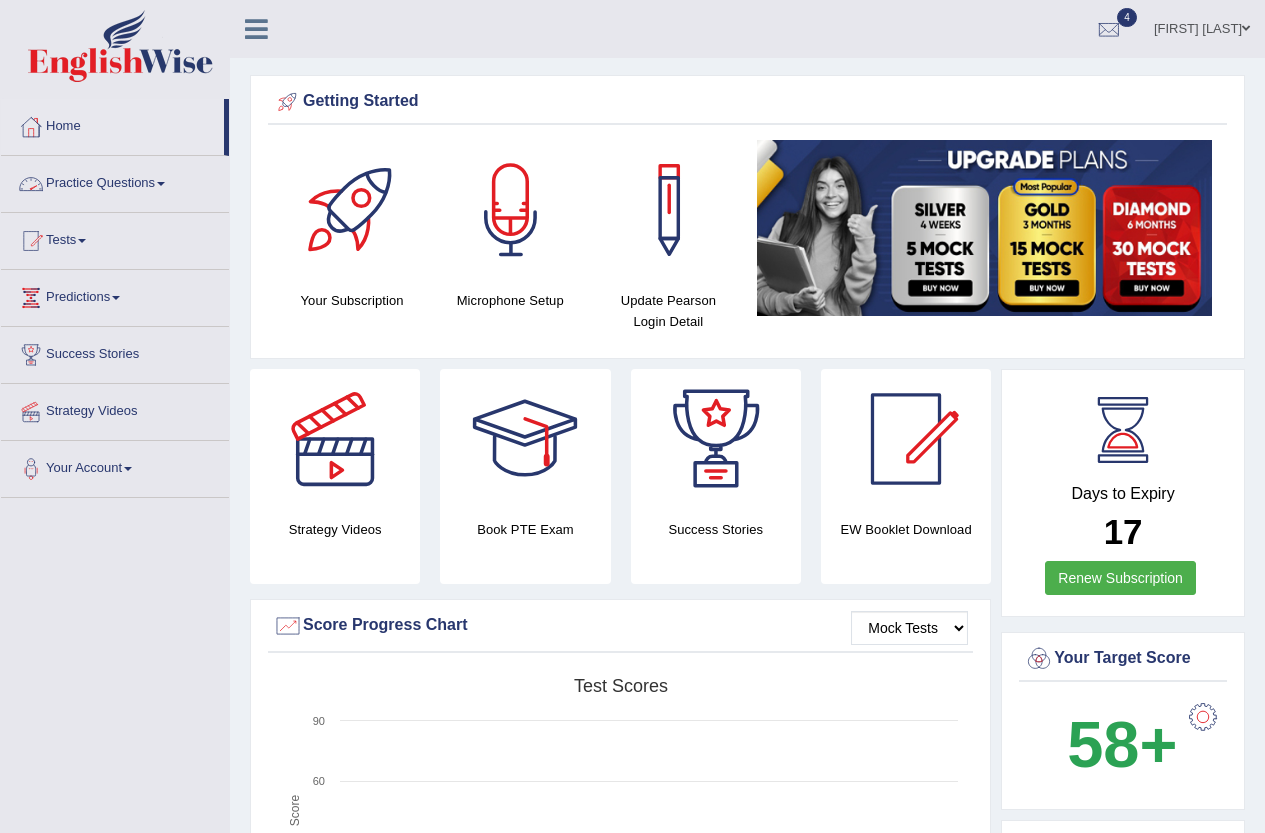 click on "Practice Questions" at bounding box center [115, 181] 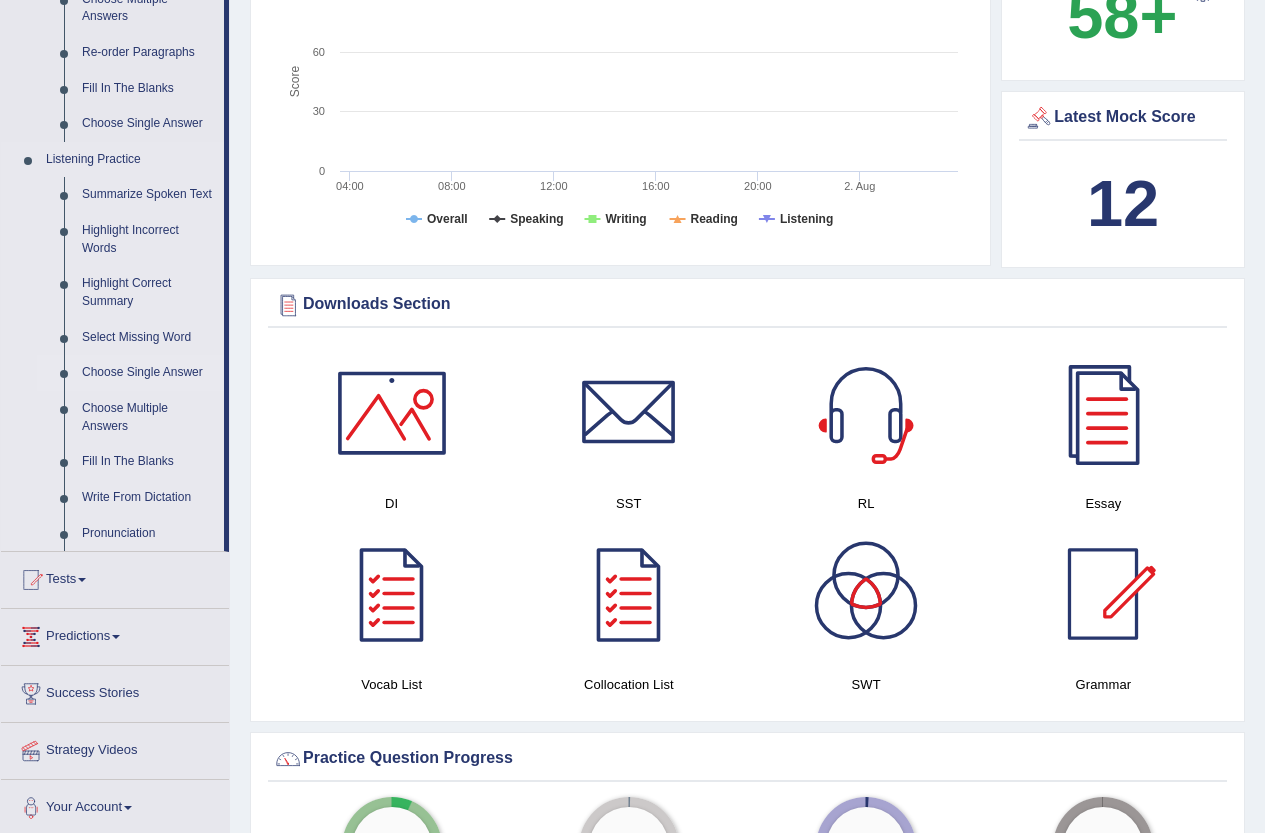 scroll, scrollTop: 700, scrollLeft: 0, axis: vertical 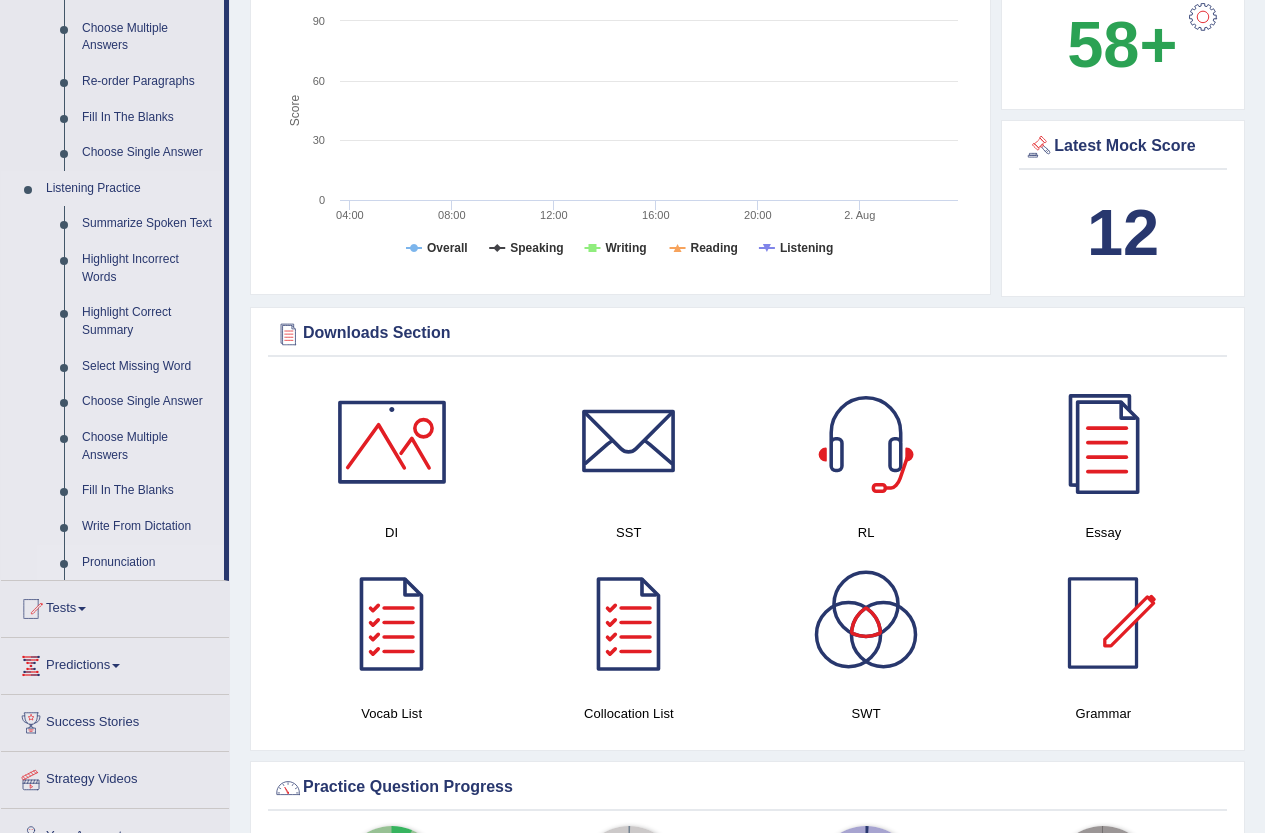click on "Pronunciation" at bounding box center [148, 563] 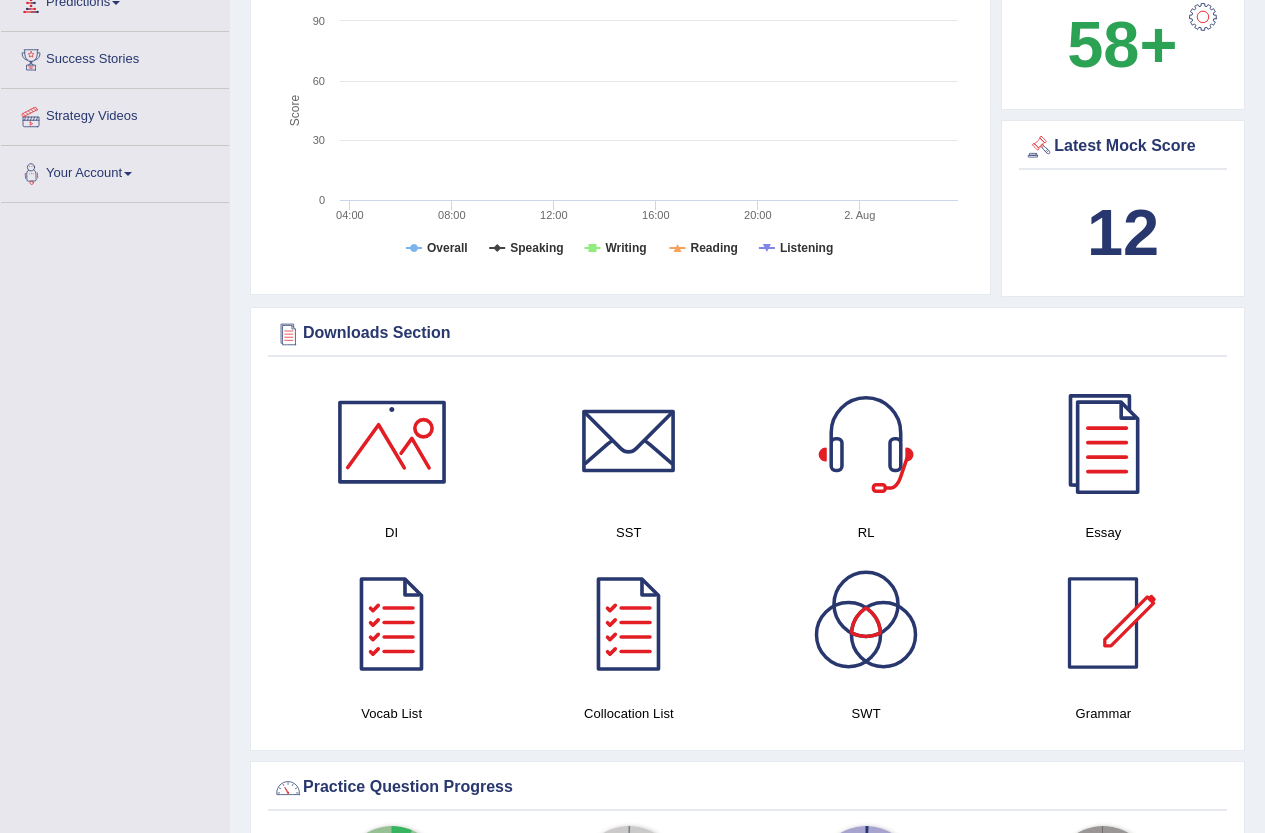 scroll, scrollTop: 437, scrollLeft: 0, axis: vertical 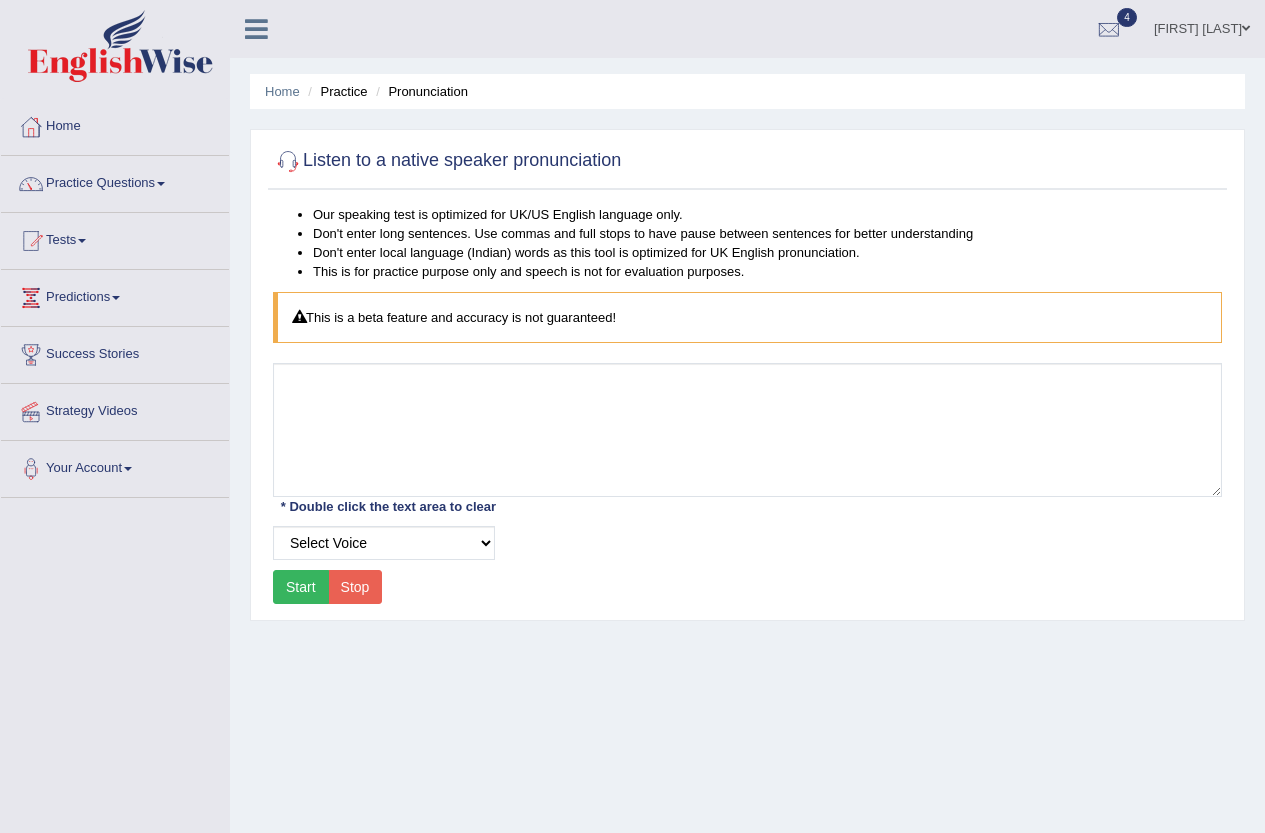 click on "Start" at bounding box center (301, 587) 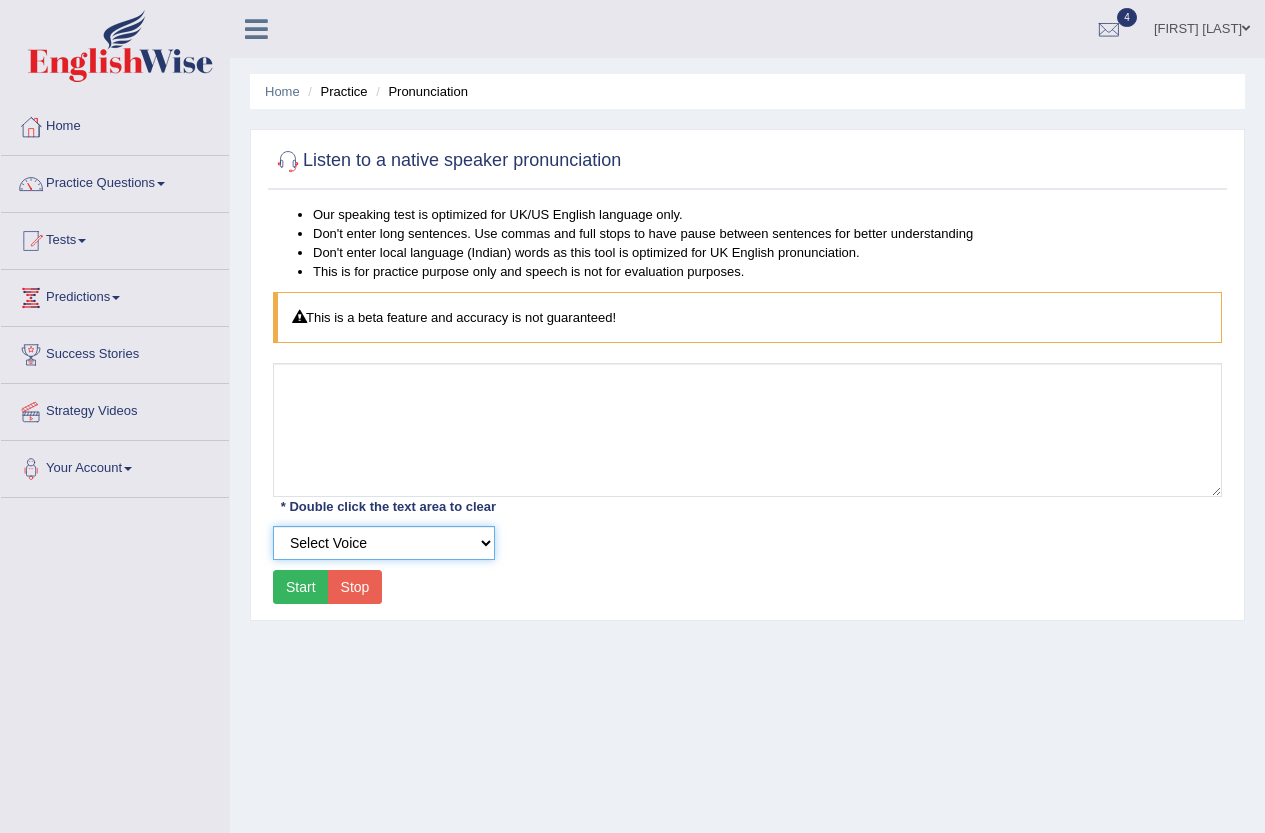 click on "Select Voice  UK English Female  UK English Male" at bounding box center [384, 543] 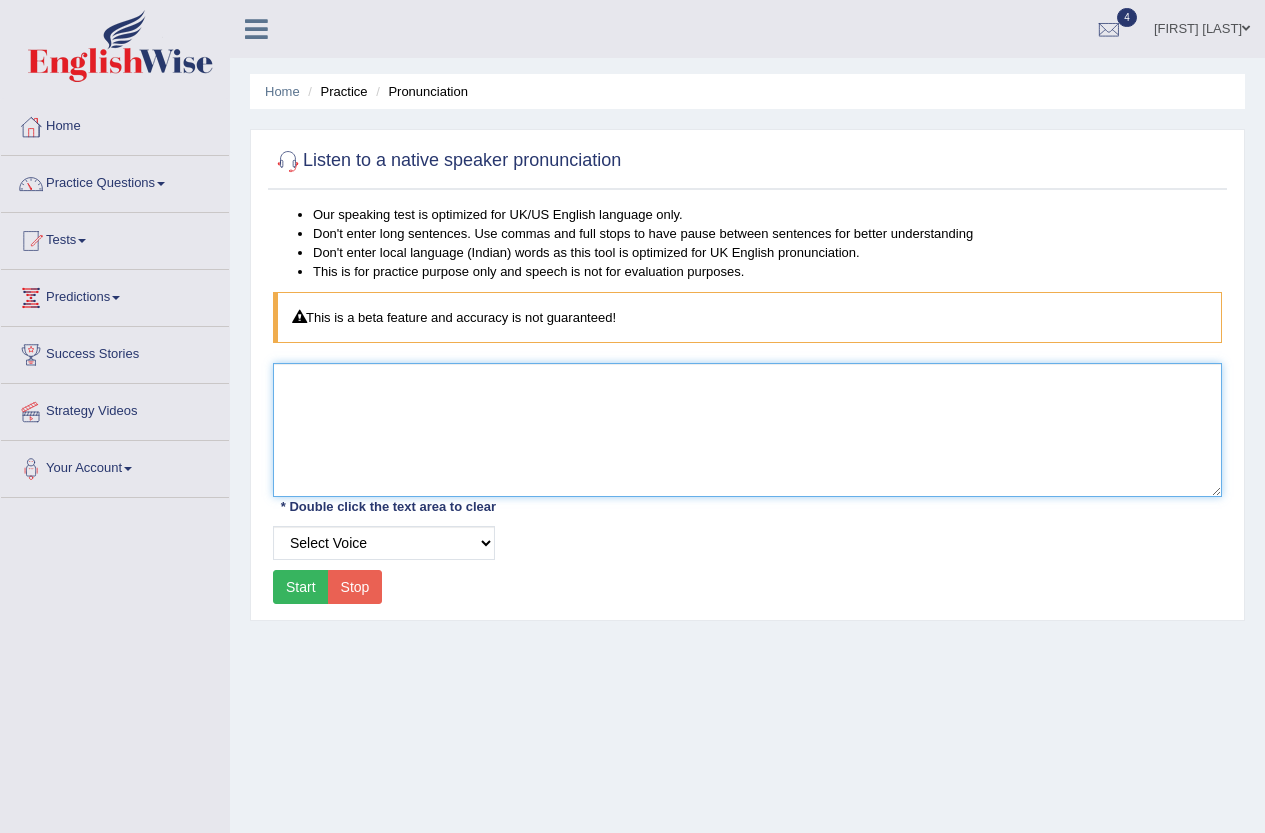 click at bounding box center (747, 430) 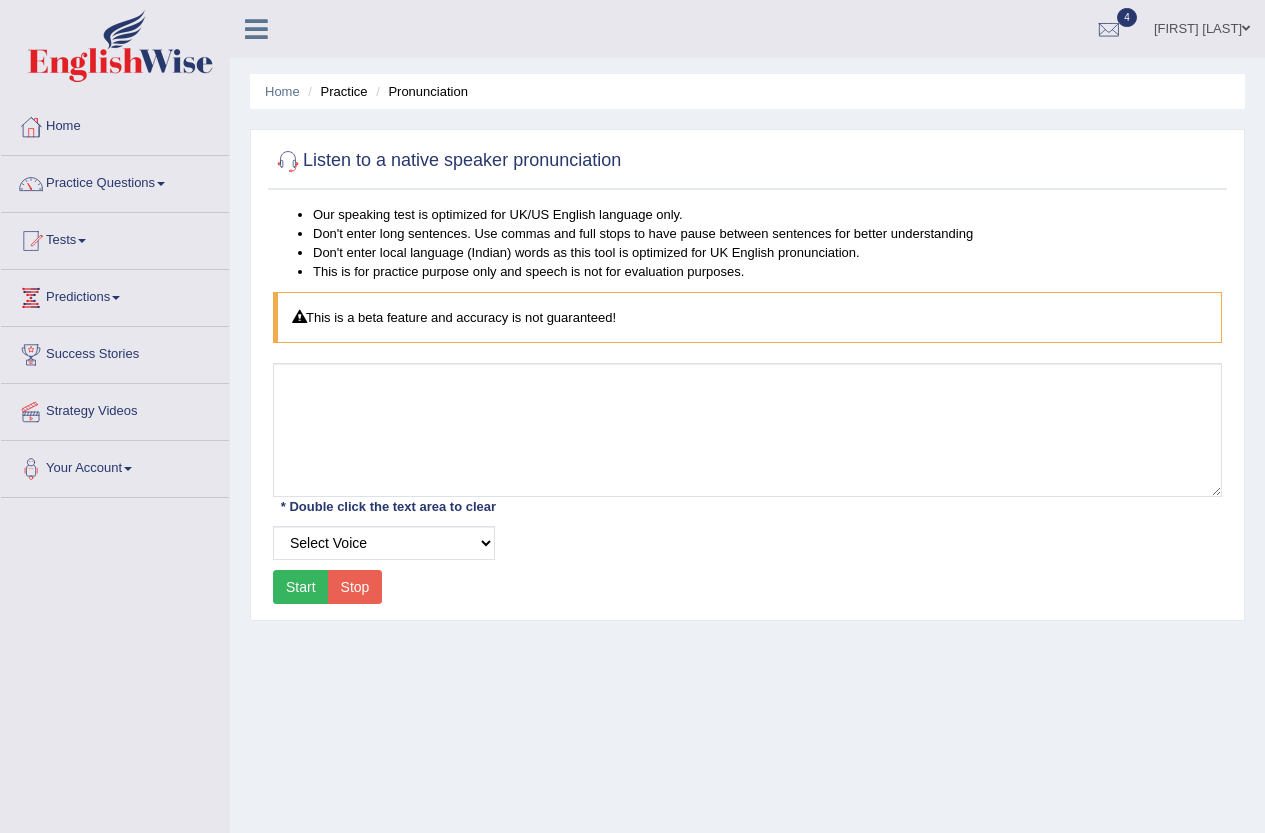 click on "Practice" at bounding box center (335, 91) 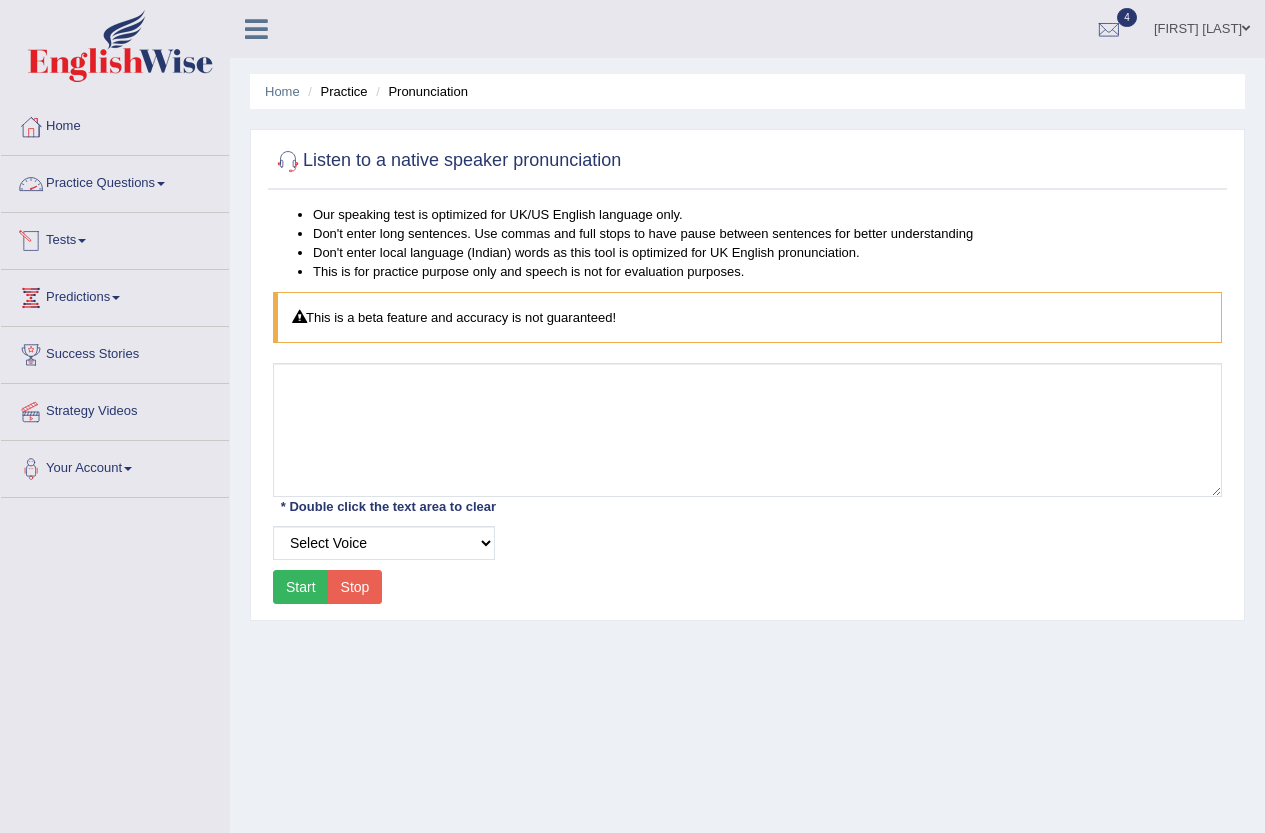 click on "Practice Questions" at bounding box center [115, 181] 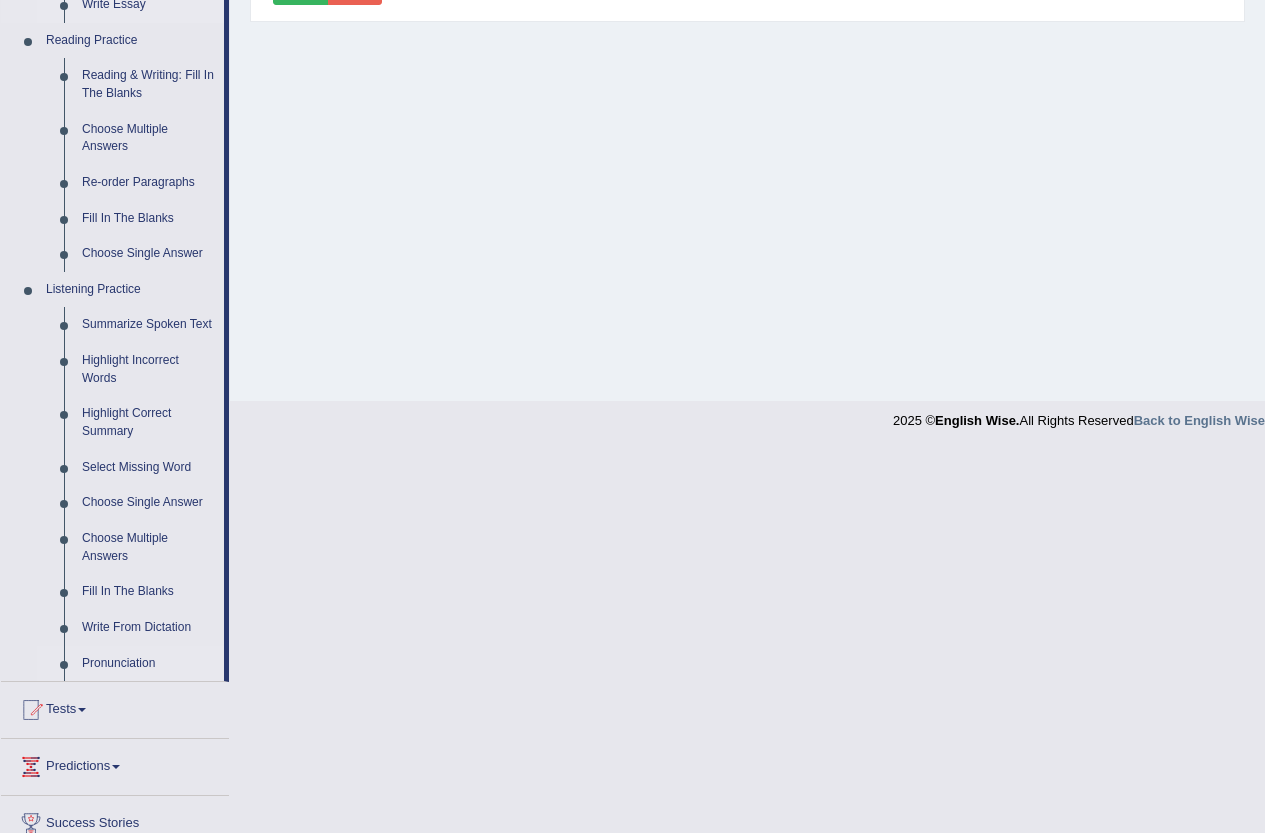 scroll, scrollTop: 600, scrollLeft: 0, axis: vertical 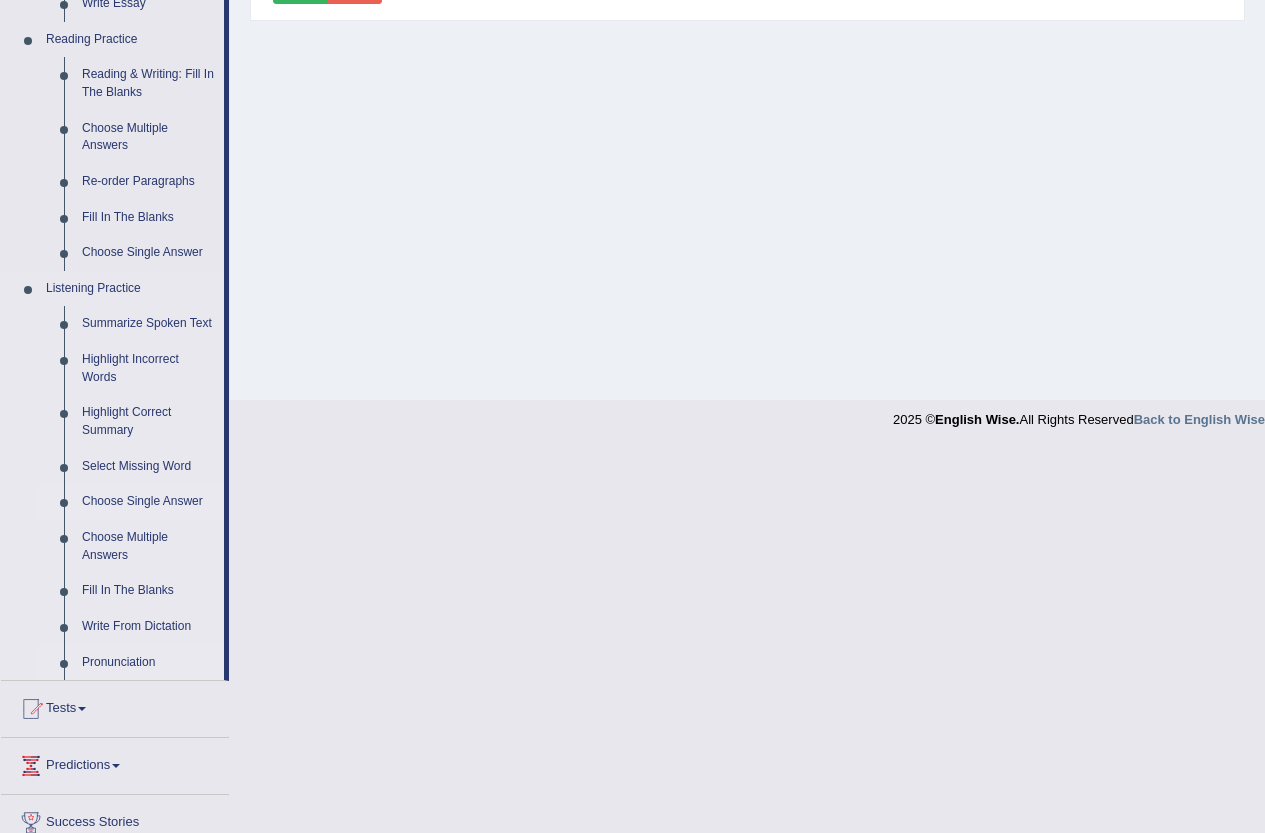 click on "Choose Single Answer" at bounding box center (148, 502) 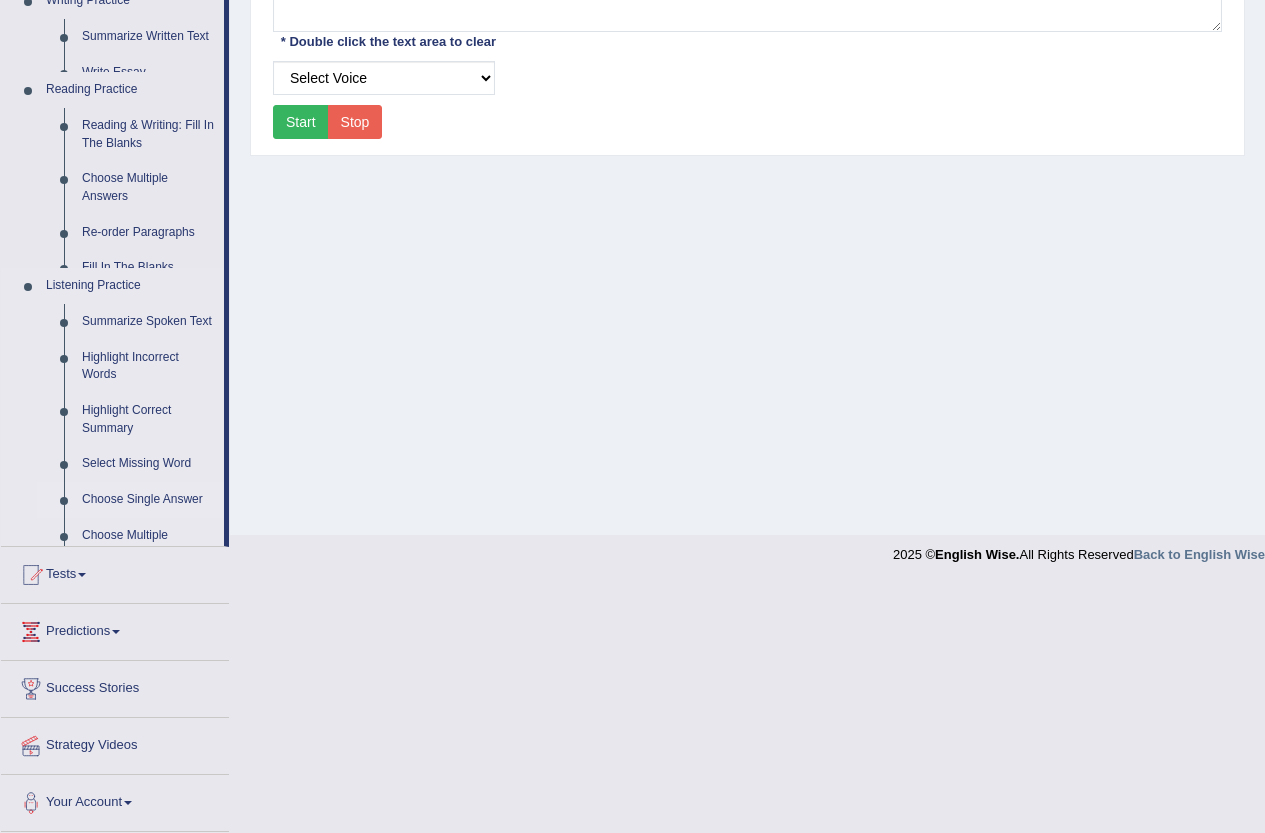 scroll, scrollTop: 217, scrollLeft: 0, axis: vertical 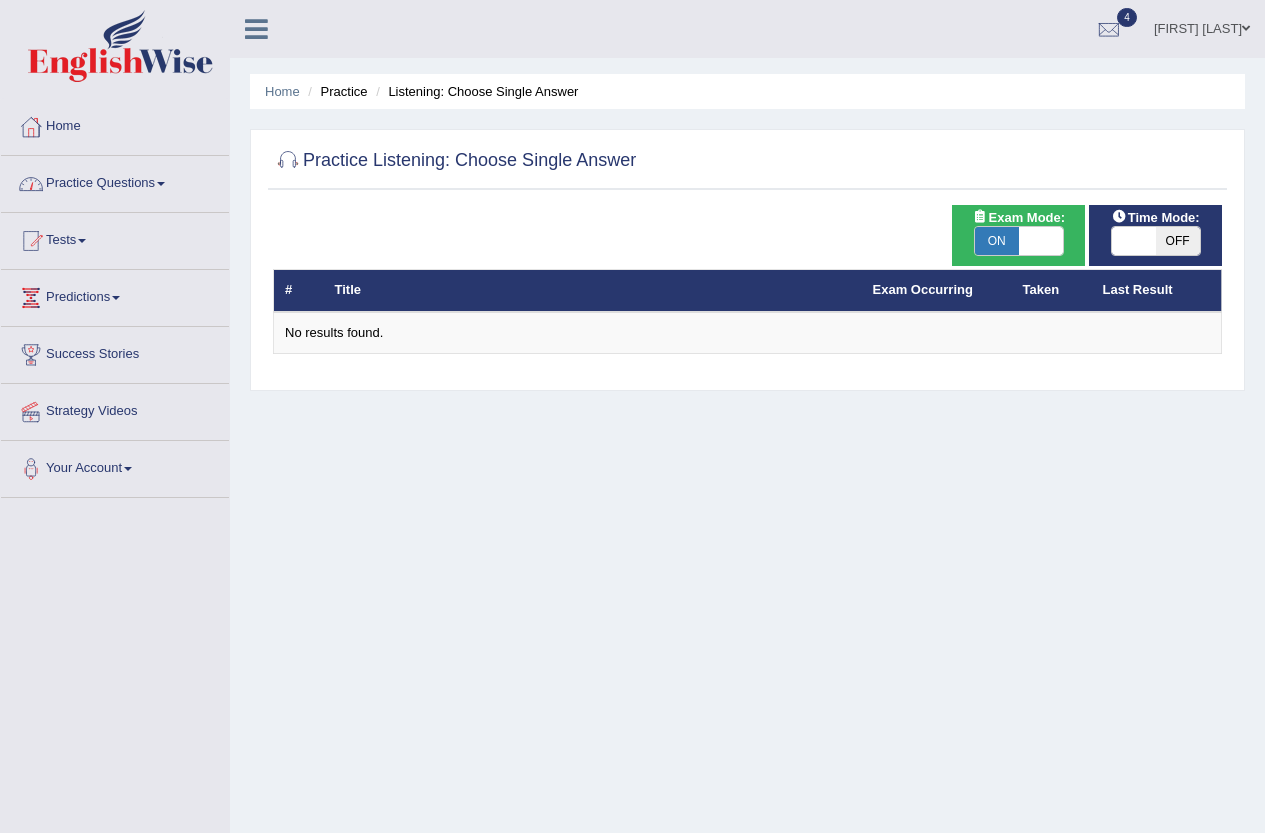 click on "Practice Questions" at bounding box center (115, 181) 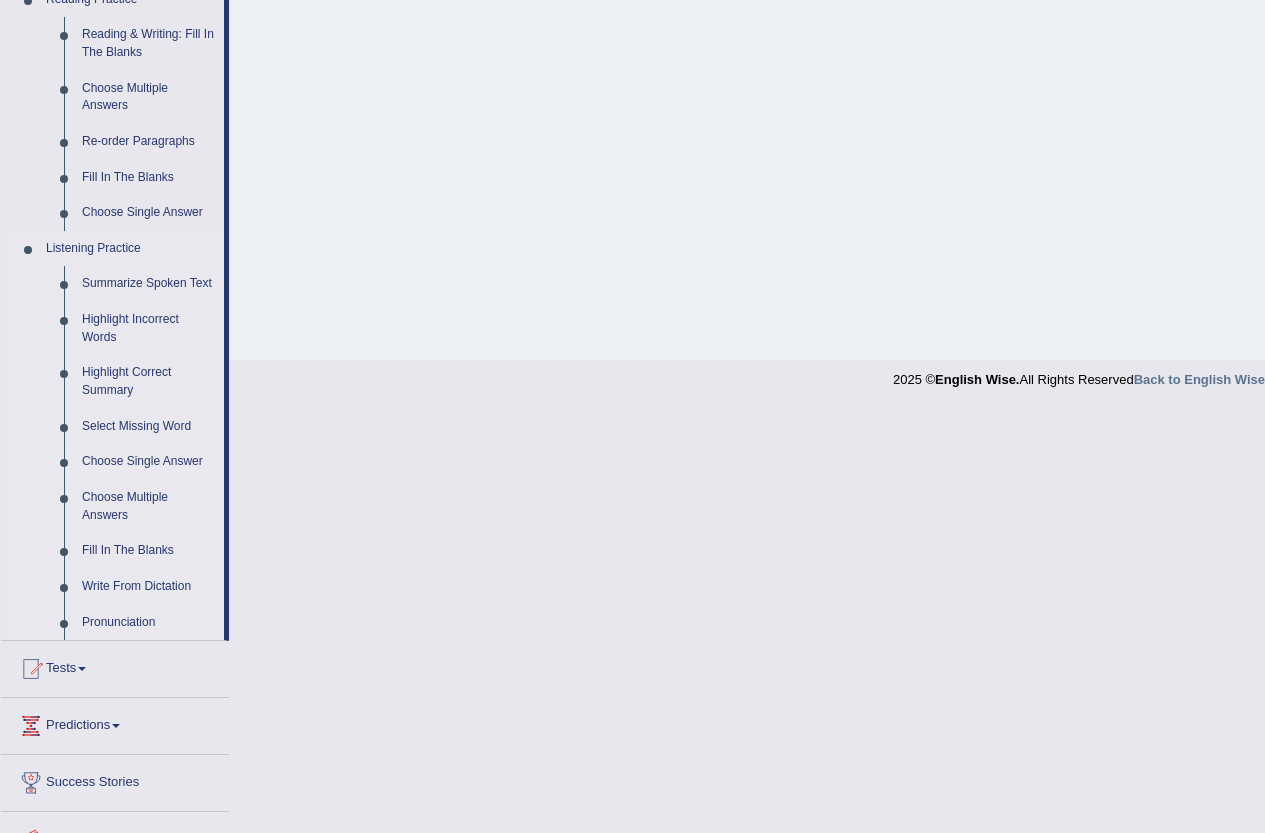 scroll, scrollTop: 700, scrollLeft: 0, axis: vertical 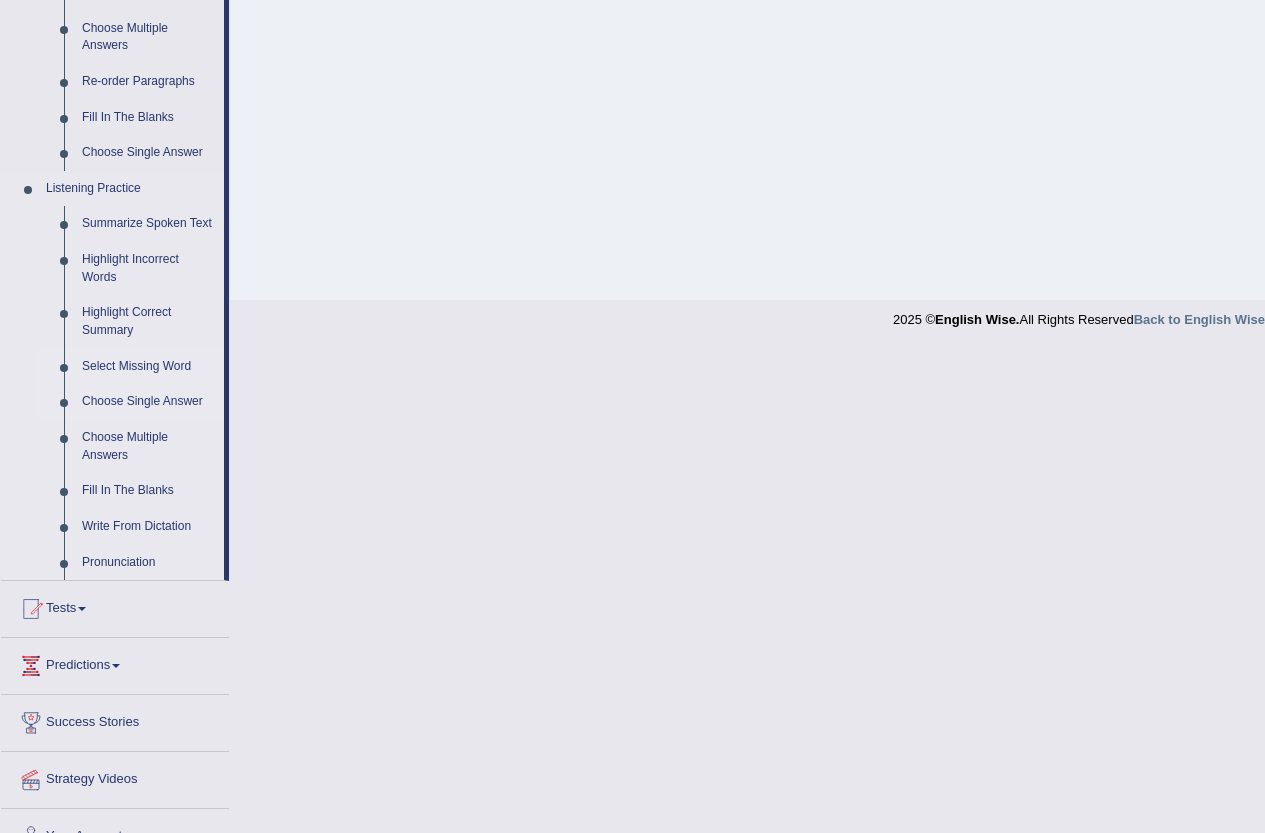 click on "Select Missing Word" at bounding box center [148, 367] 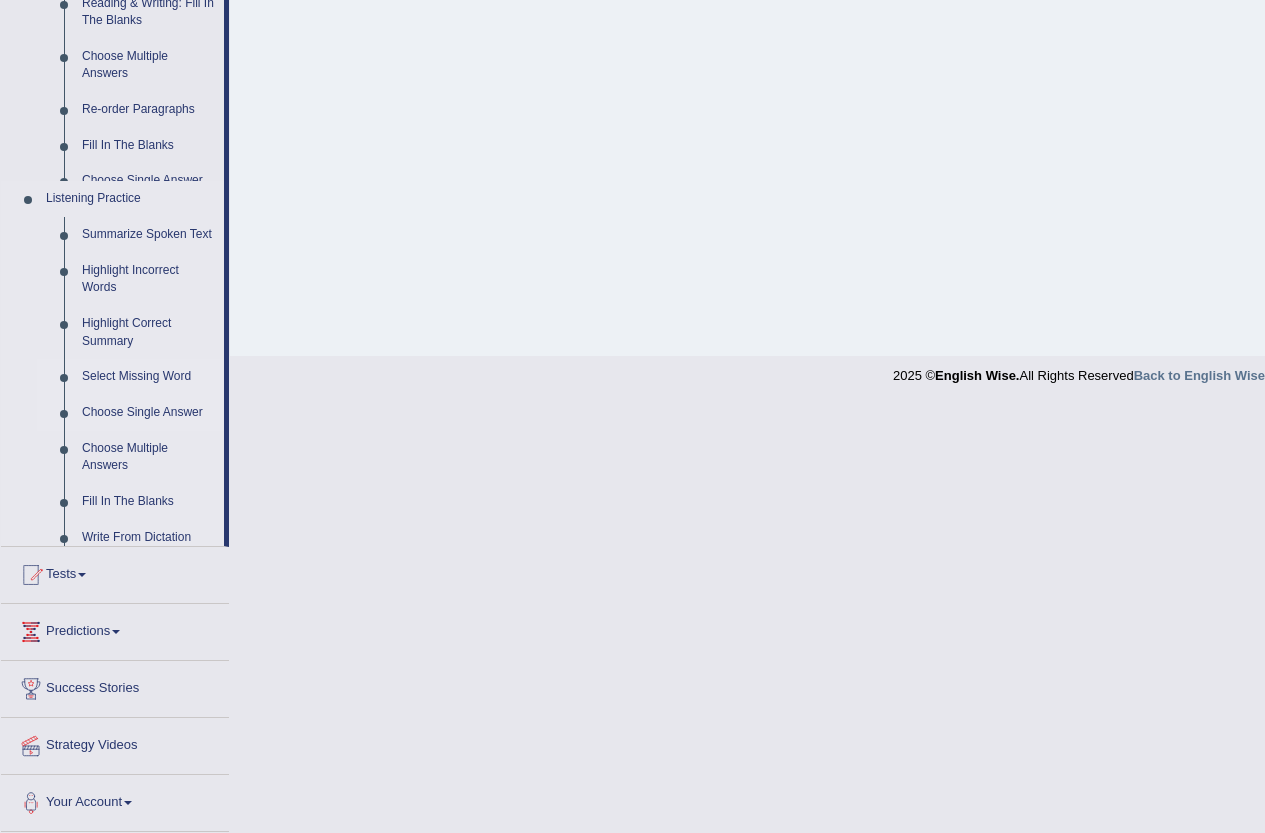 scroll, scrollTop: 292, scrollLeft: 0, axis: vertical 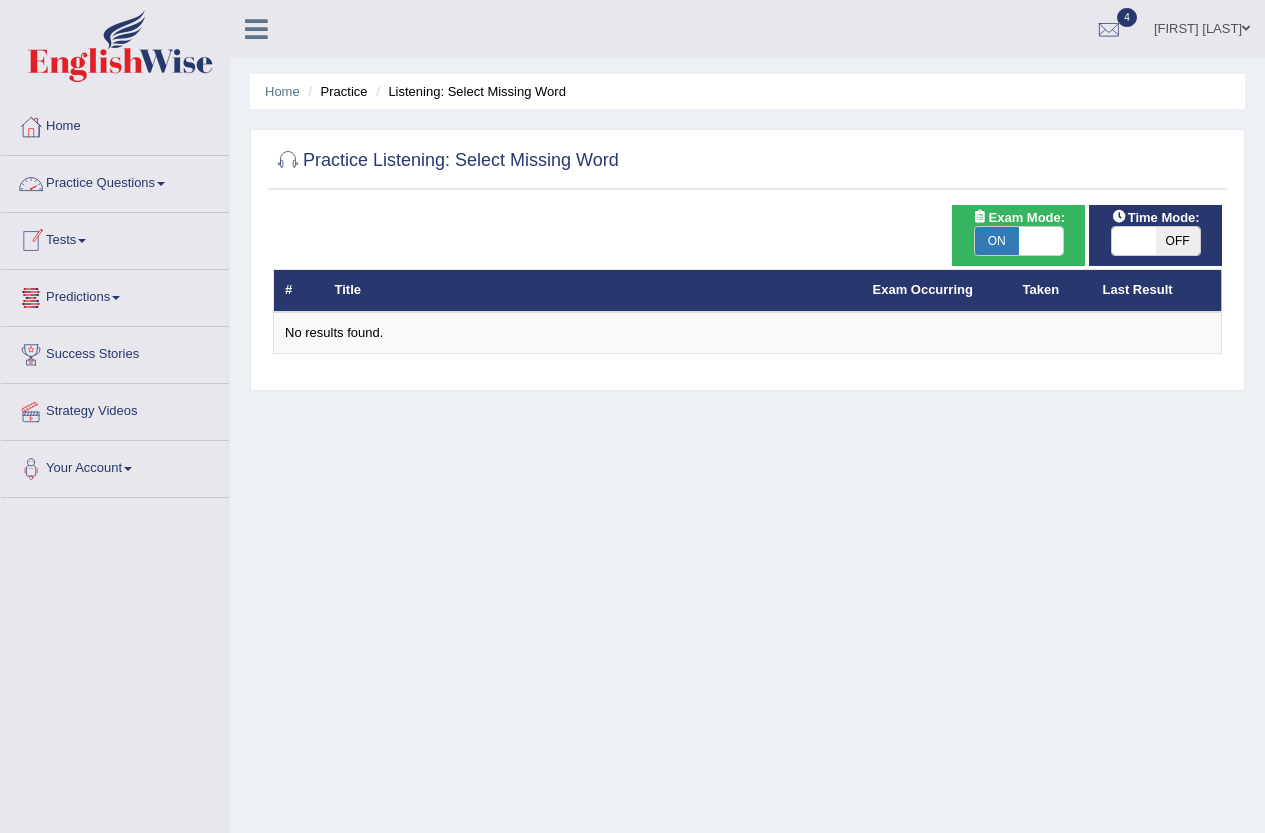 click on "Practice Questions" at bounding box center [115, 181] 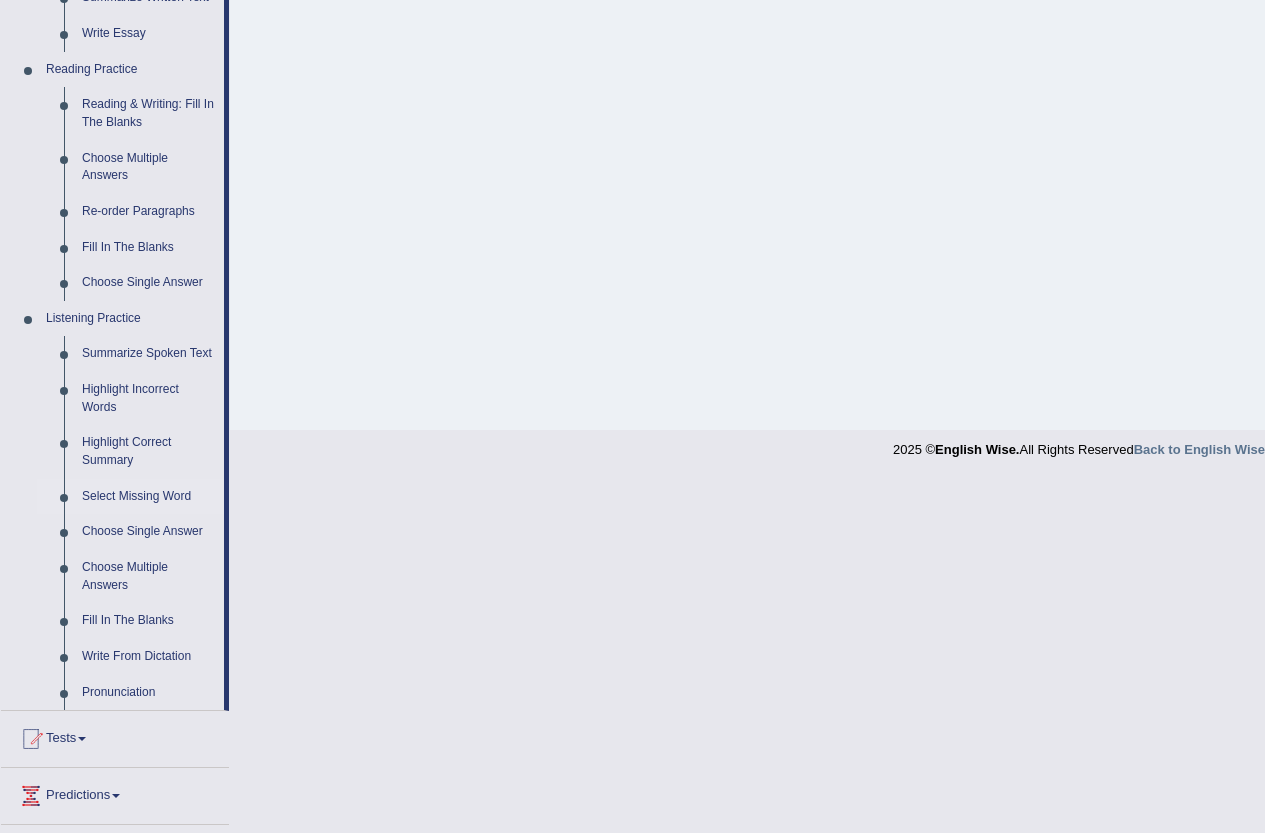scroll, scrollTop: 734, scrollLeft: 0, axis: vertical 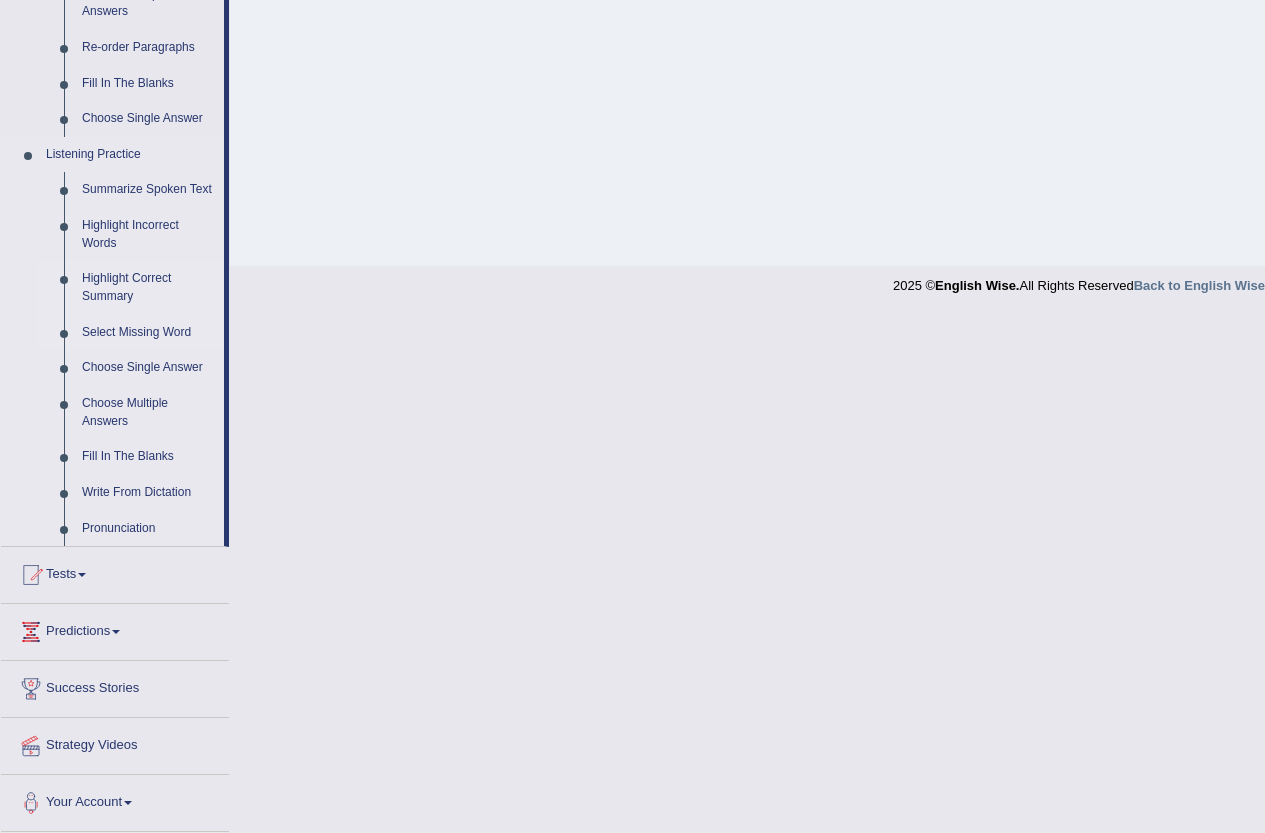 click on "Highlight Correct Summary" at bounding box center (148, 287) 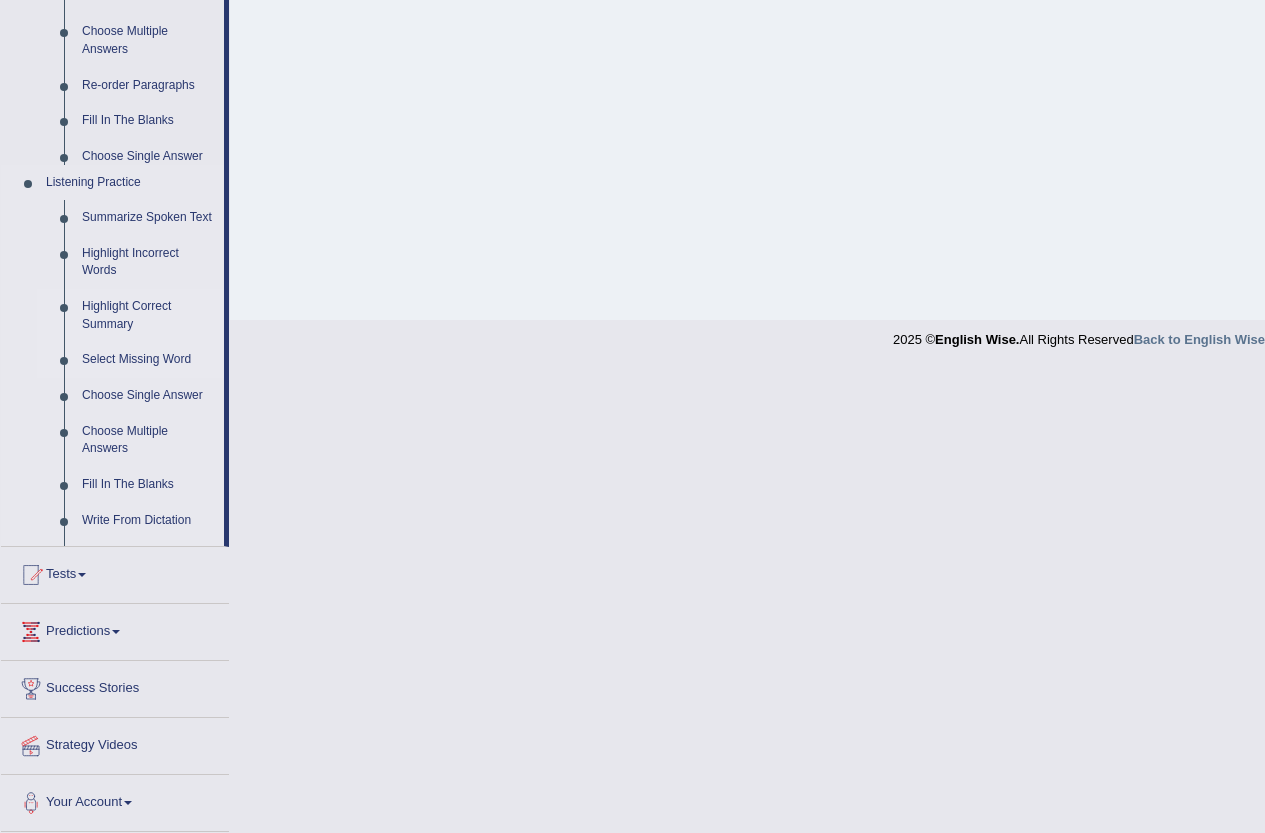 scroll, scrollTop: 404, scrollLeft: 0, axis: vertical 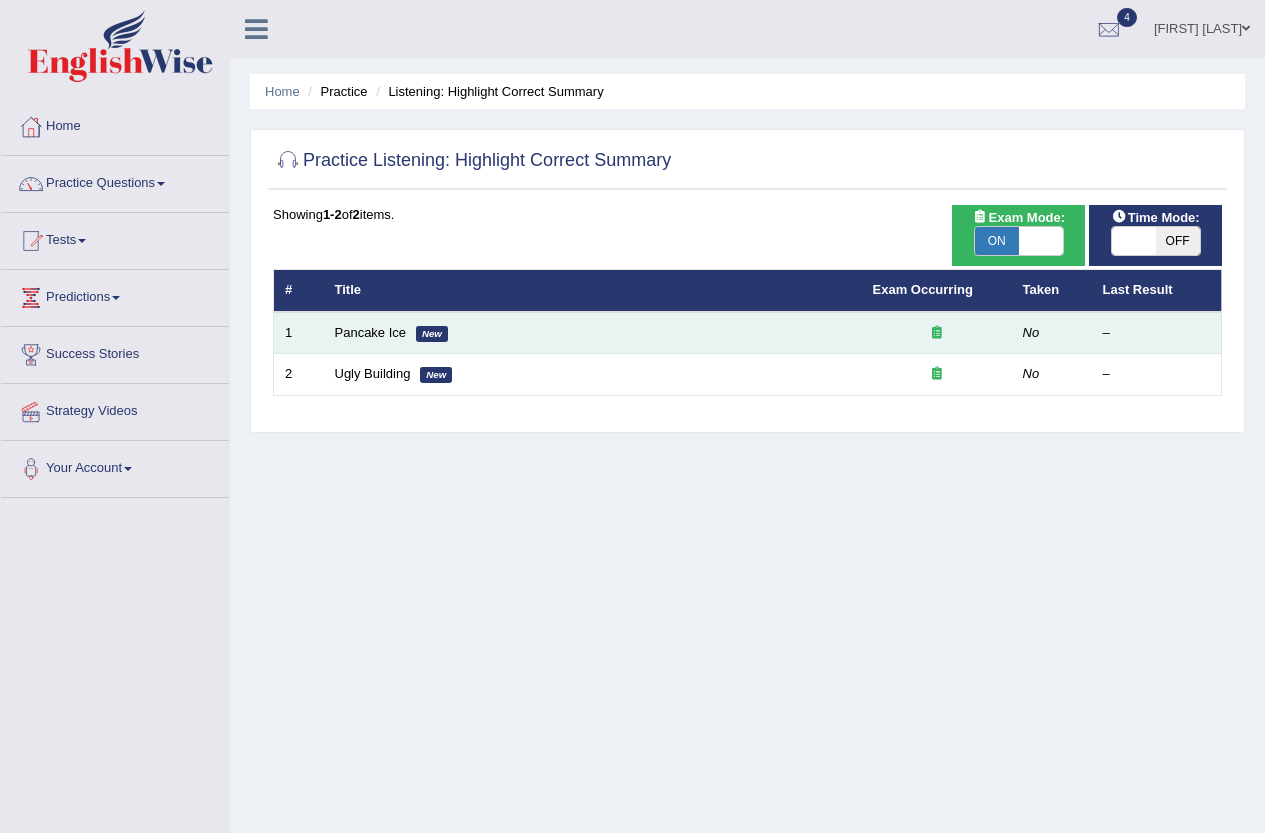 click on "New" at bounding box center (432, 334) 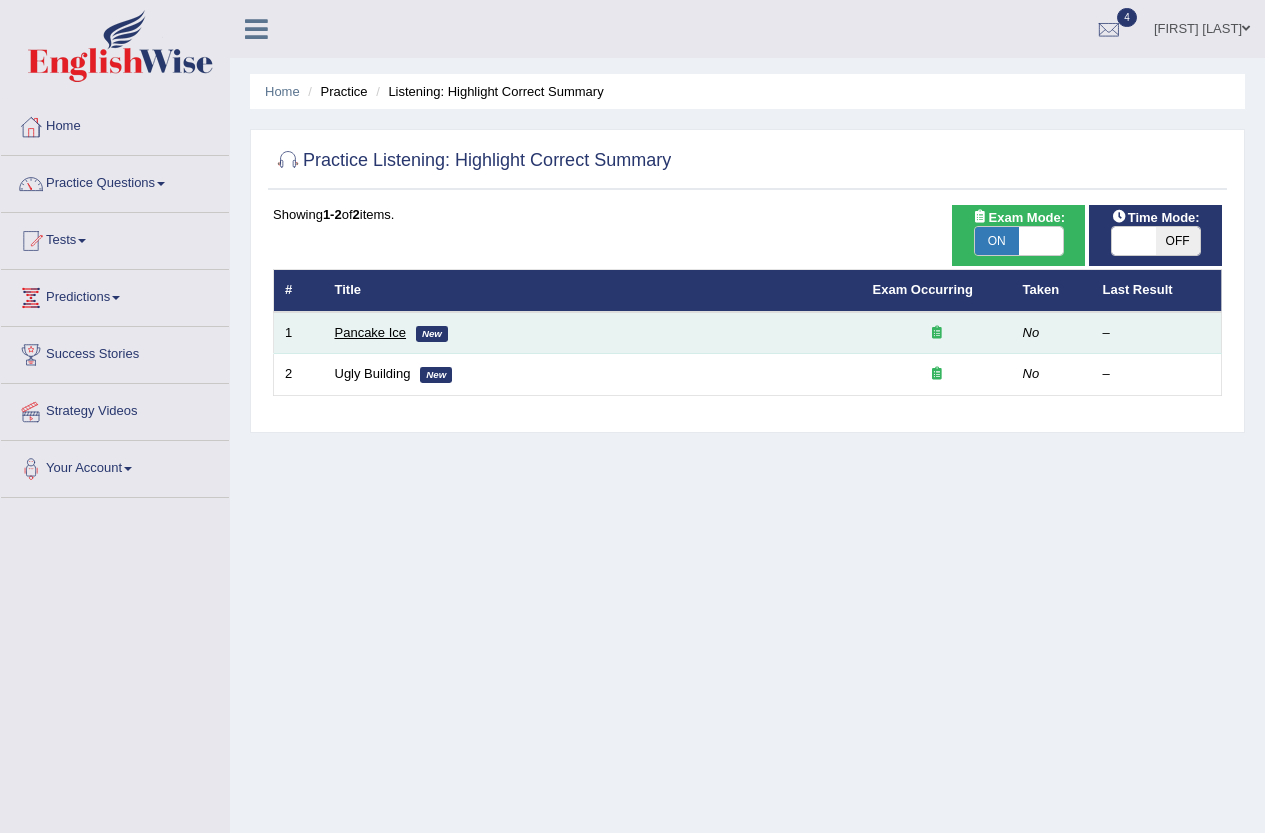 click on "Pancake Ice" at bounding box center (371, 332) 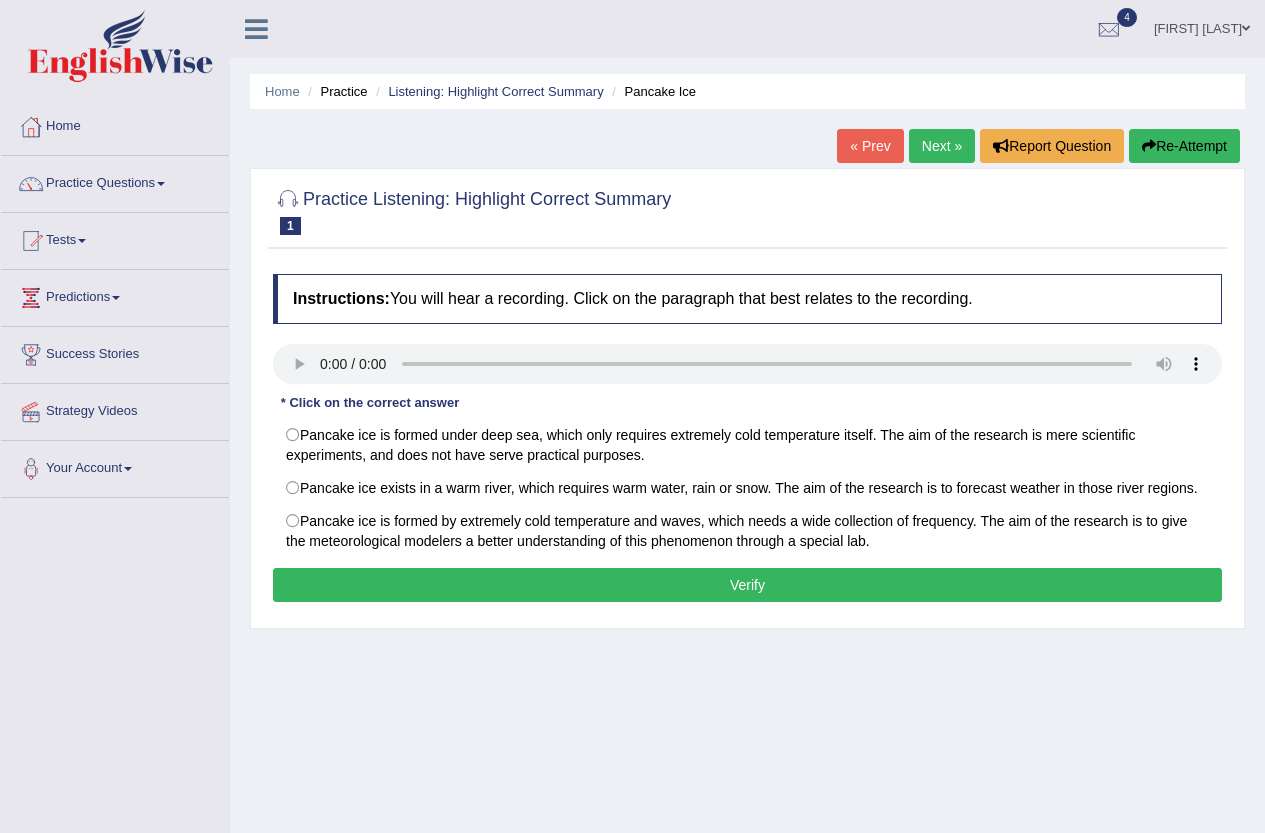 scroll, scrollTop: 0, scrollLeft: 0, axis: both 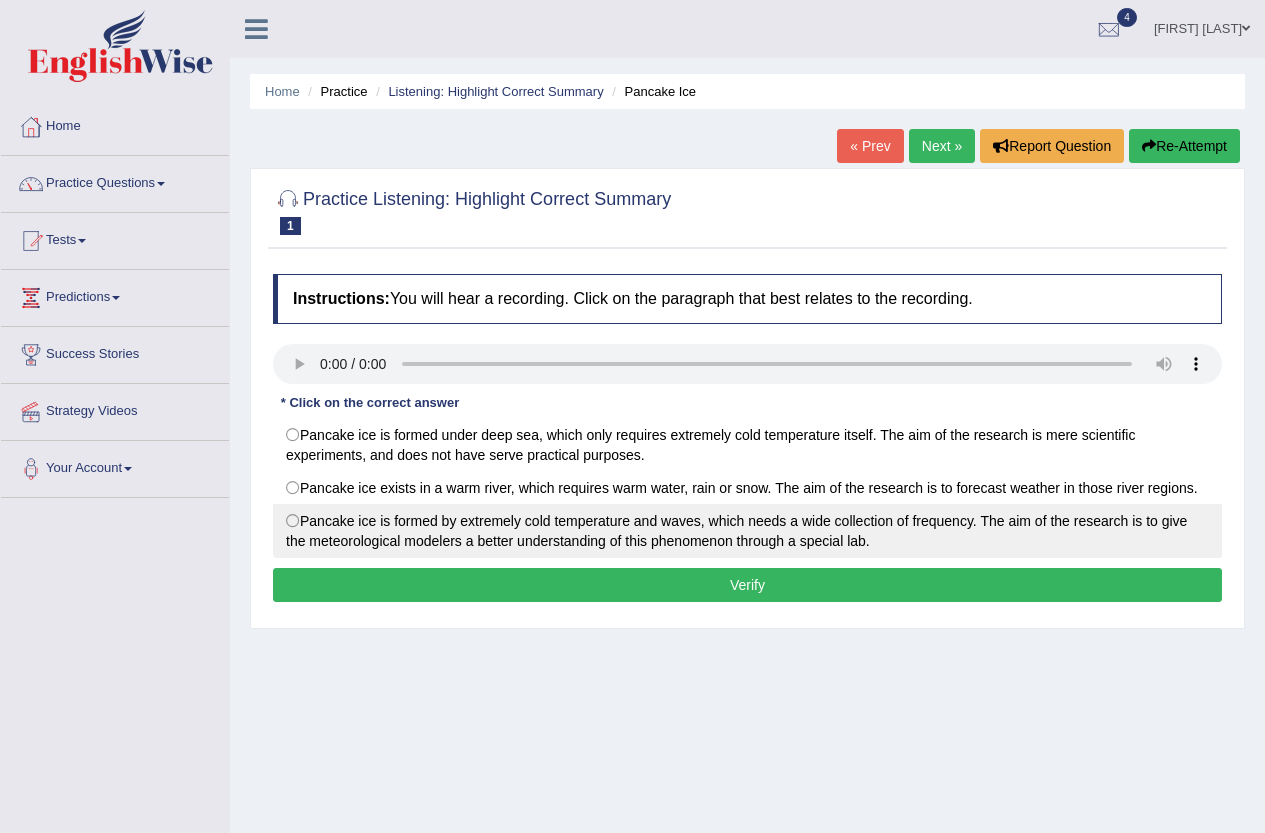 click on "Pancake ice is formed by extremely cold temperature and waves, which needs a wide collection of frequency. The aim of the research is to give the meteorological modelers a better understanding of this phenomenon through a special lab." at bounding box center (747, 531) 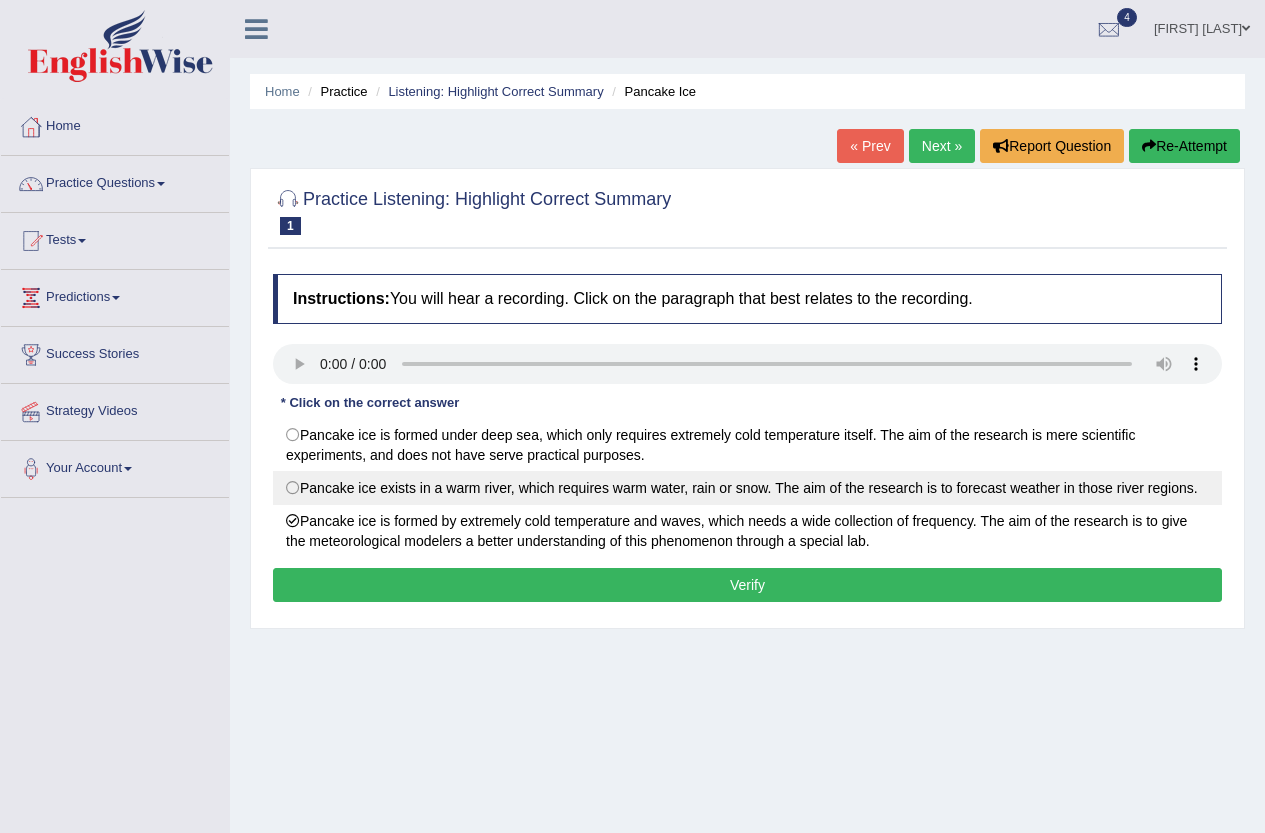 click on "Pancake ice exists in a warm river, which requires warm water, rain or snow. The aim of the research is to forecast weather in those river regions." at bounding box center [747, 488] 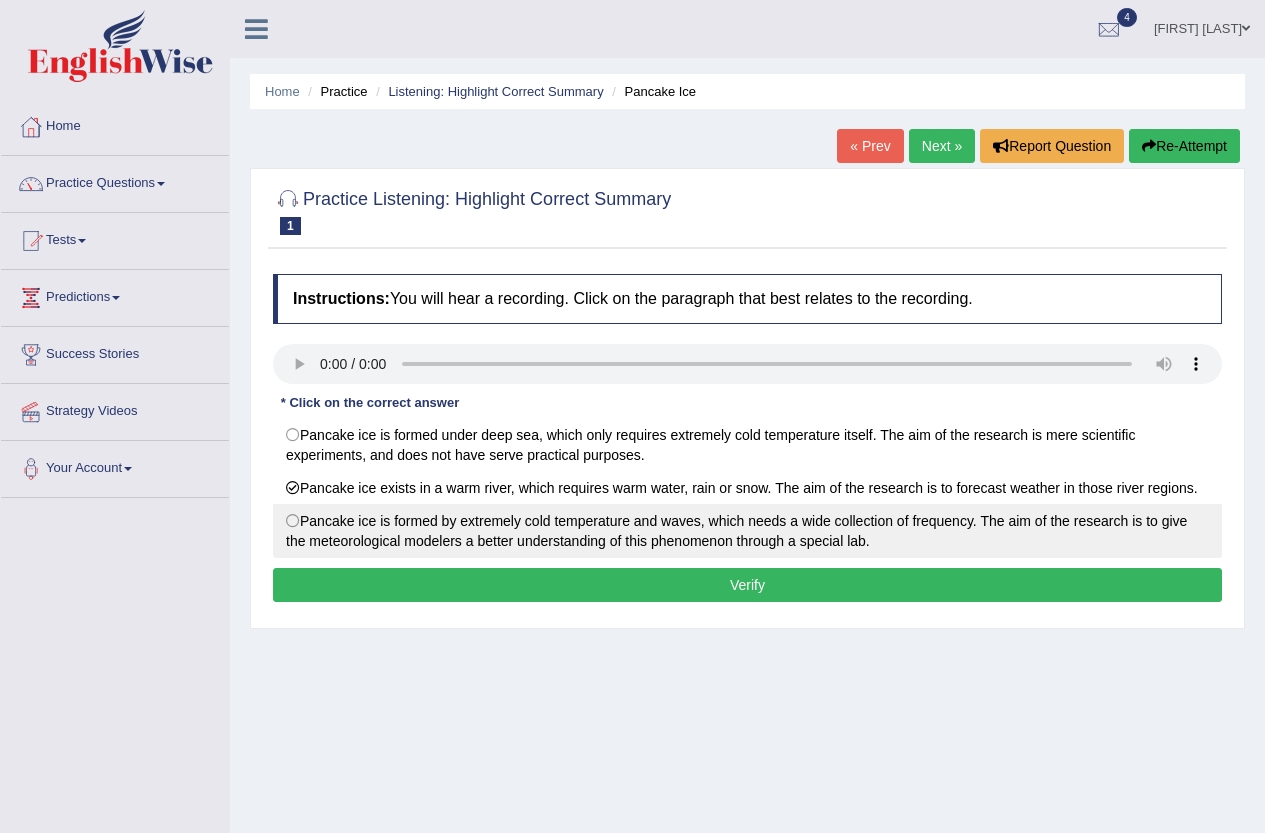 click on "Pancake ice is formed by extremely cold temperature and waves, which needs a wide collection of frequency. The aim of the research is to give the meteorological modelers a better understanding of this phenomenon through a special lab." at bounding box center [747, 531] 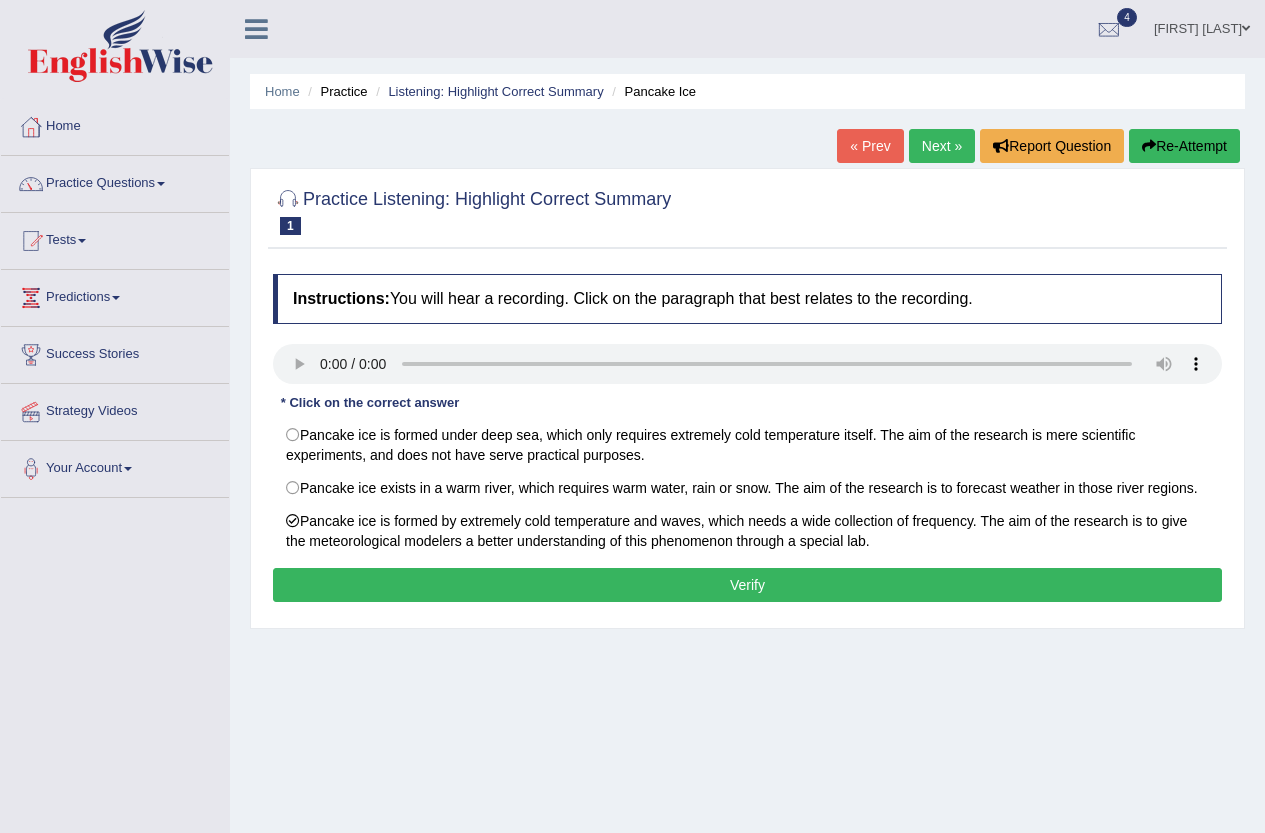 click on "Verify" at bounding box center [747, 585] 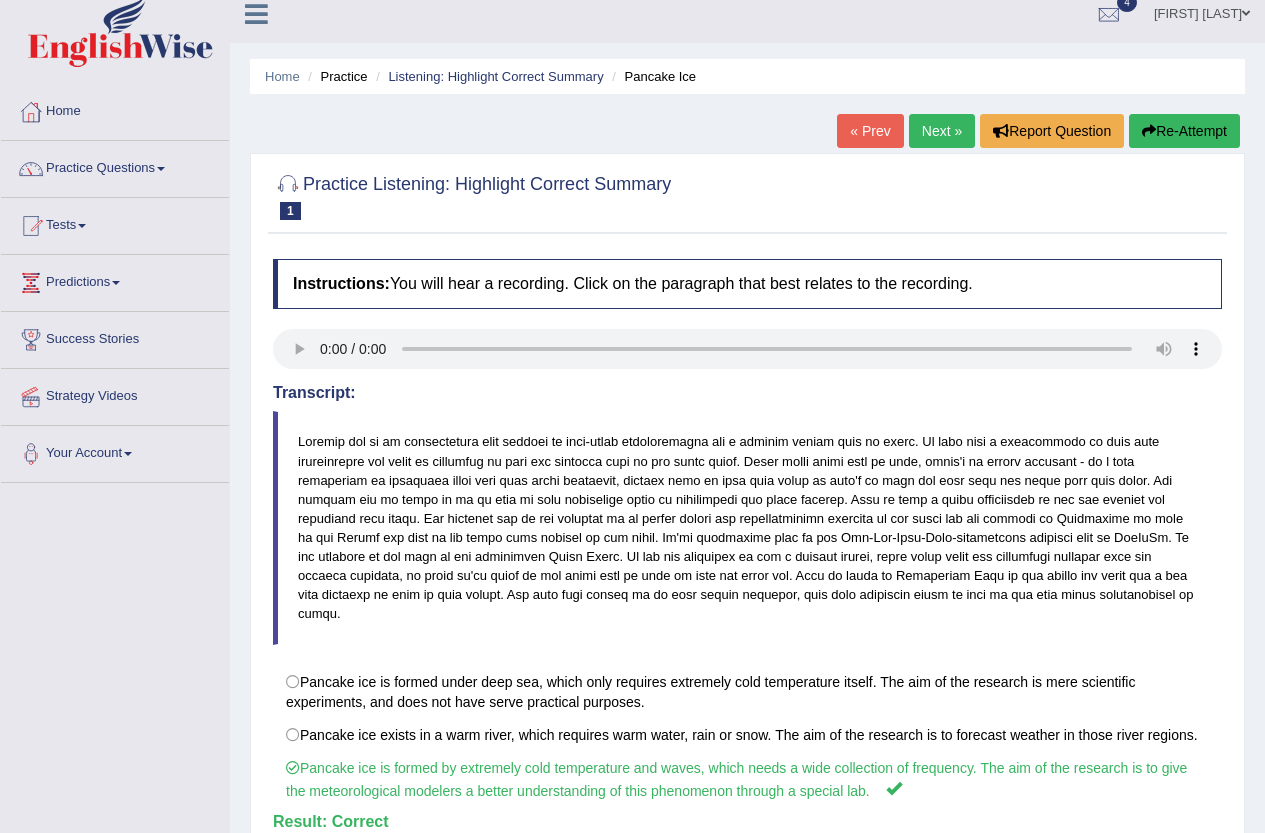 scroll, scrollTop: 0, scrollLeft: 0, axis: both 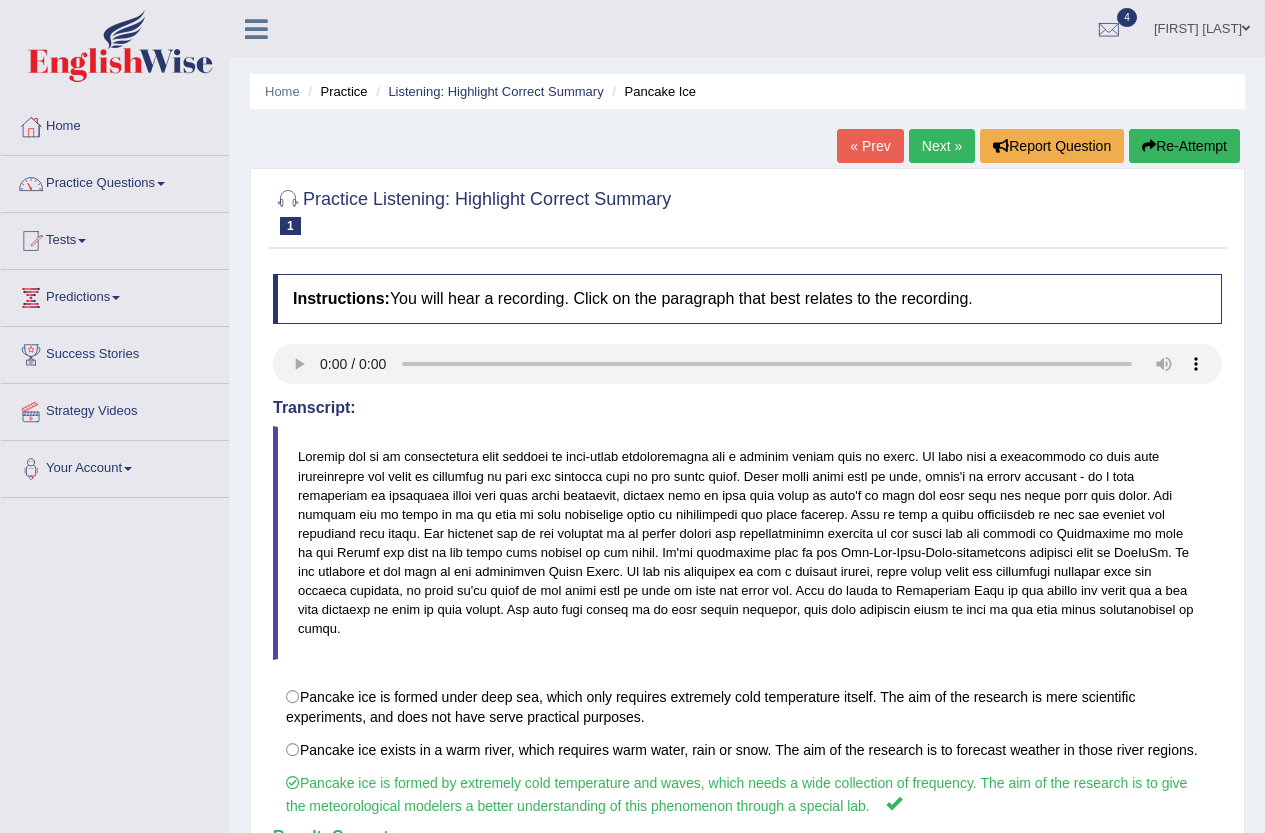 click on "Next »" at bounding box center [942, 146] 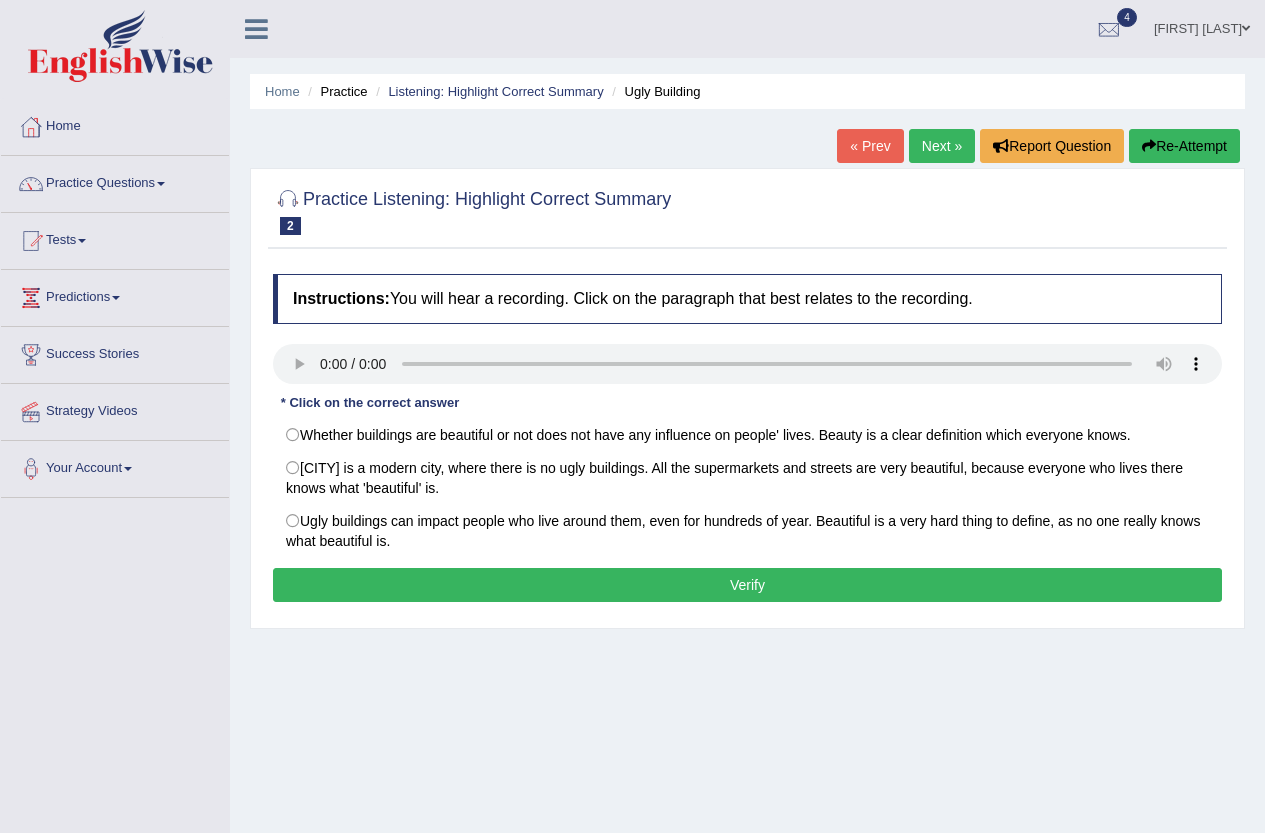 scroll, scrollTop: 0, scrollLeft: 0, axis: both 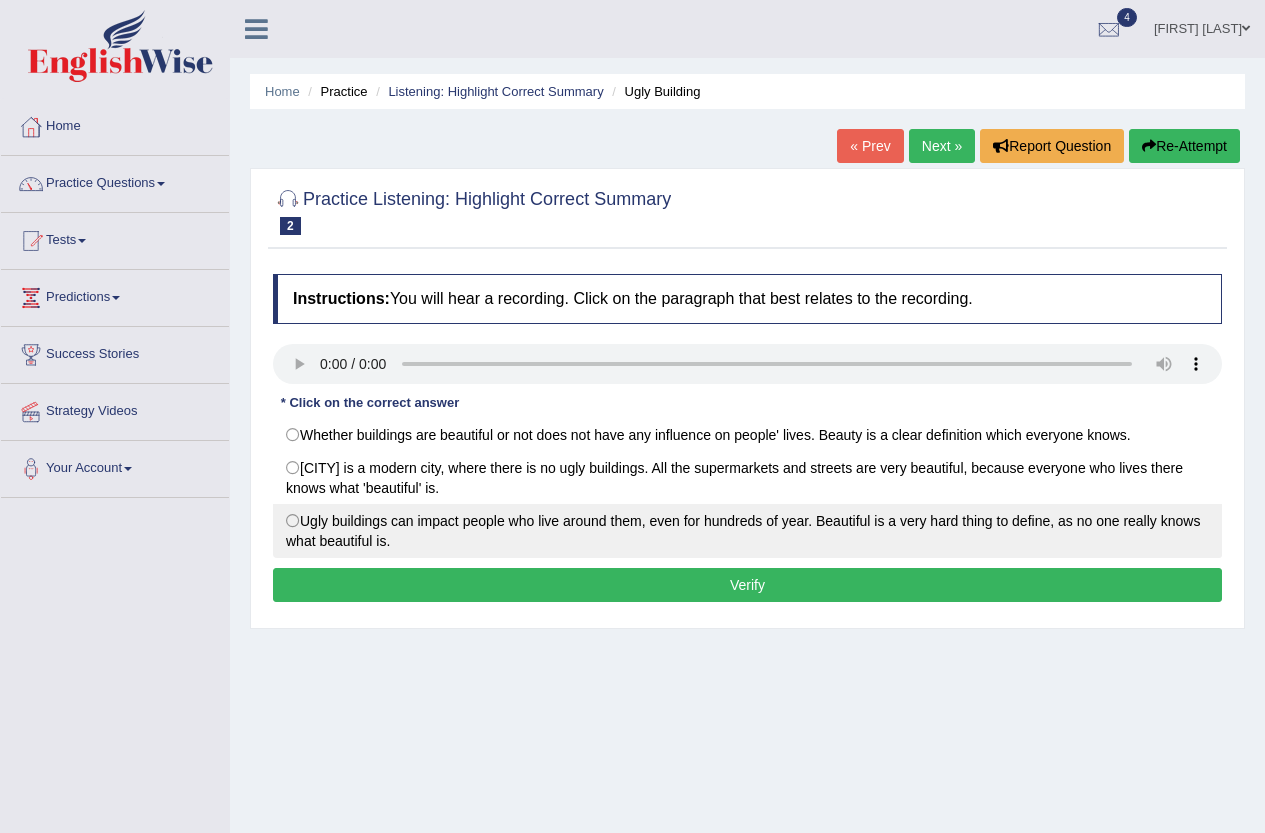 click on "Ugly buildings can impact people who live around them, even for hundreds of year. Beautiful is a very hard thing to define, as no one really knows what beautiful is." at bounding box center (747, 531) 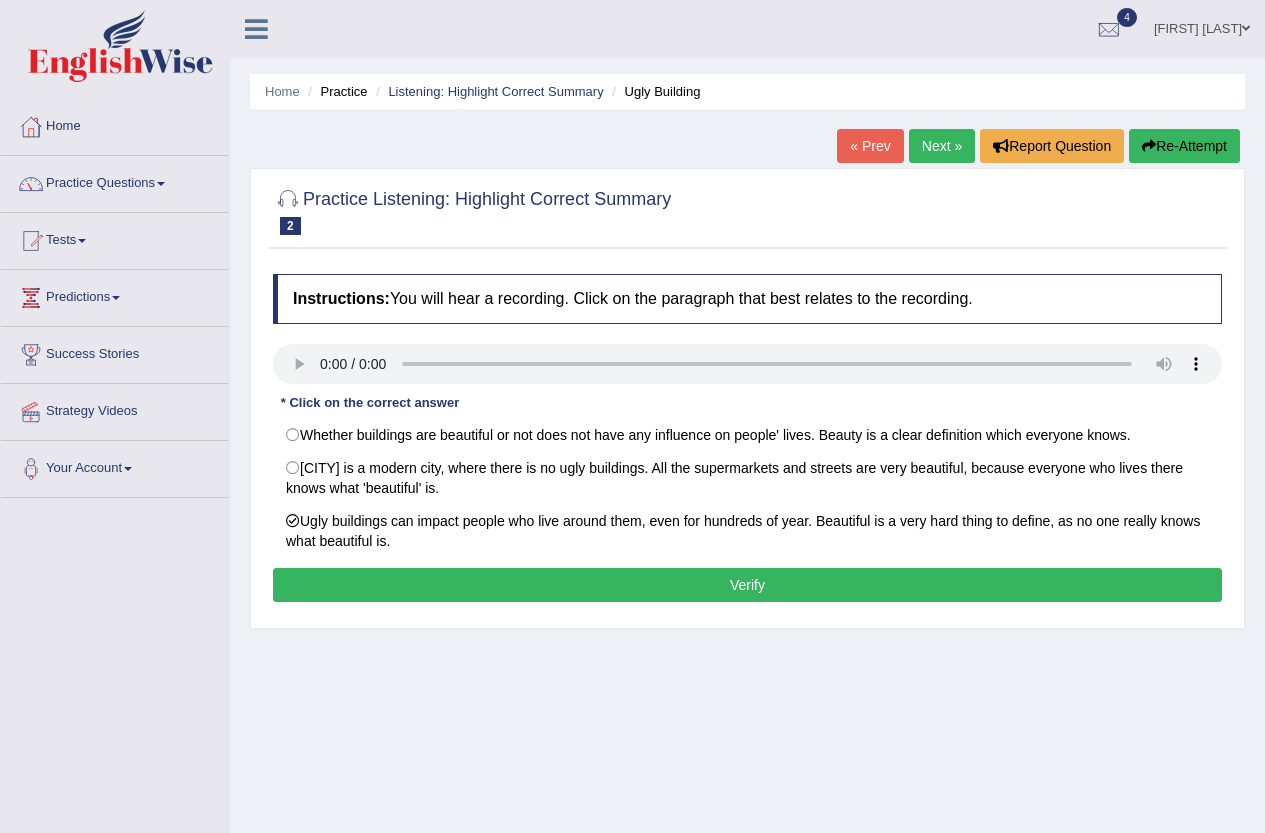 click on "Verify" at bounding box center [747, 585] 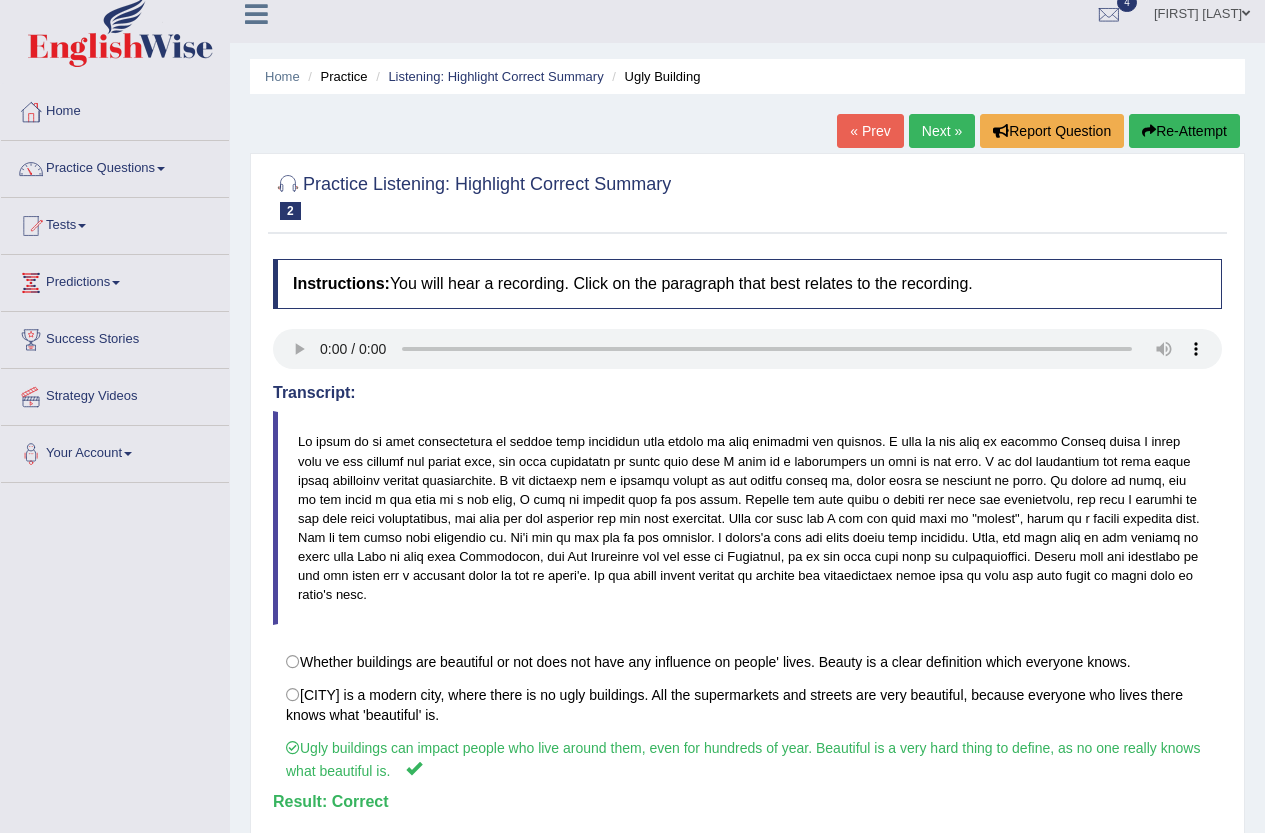 scroll, scrollTop: 0, scrollLeft: 0, axis: both 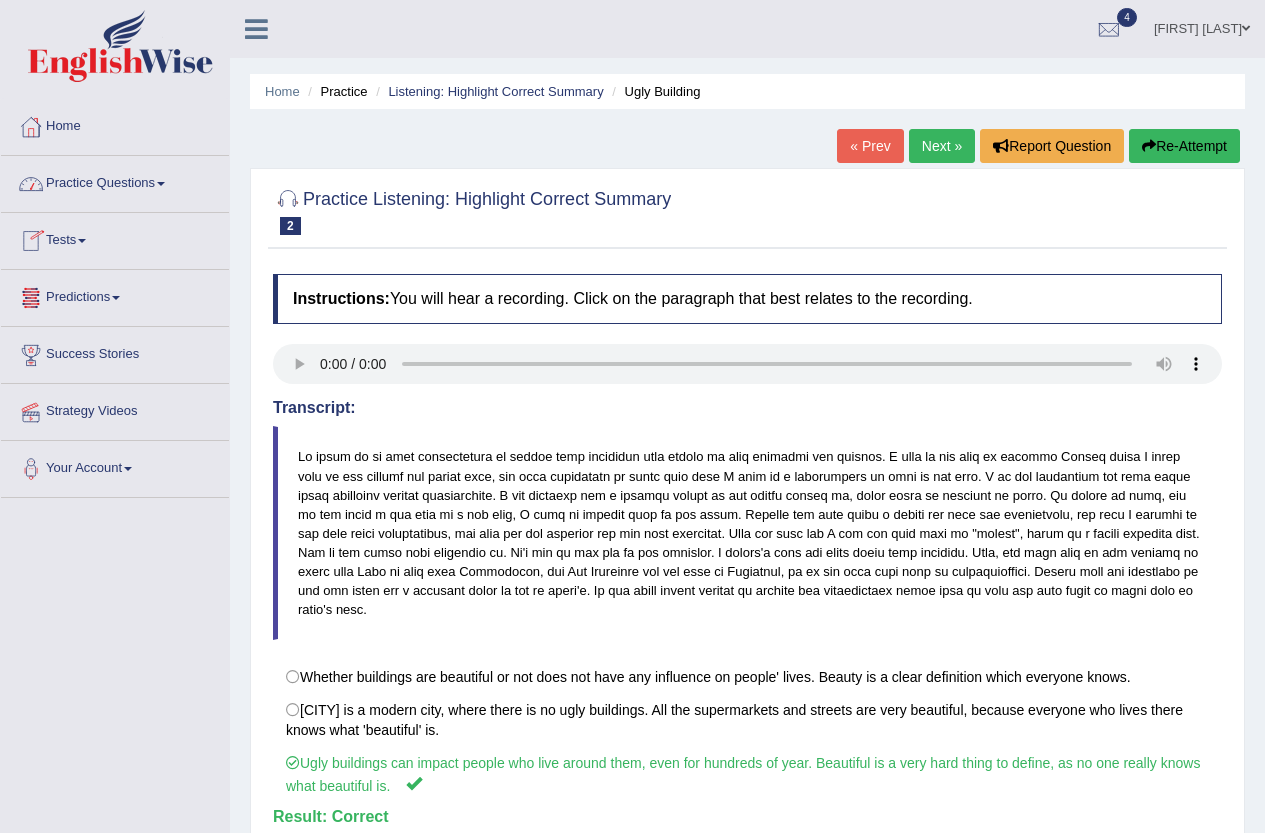 click on "Next »" at bounding box center [942, 146] 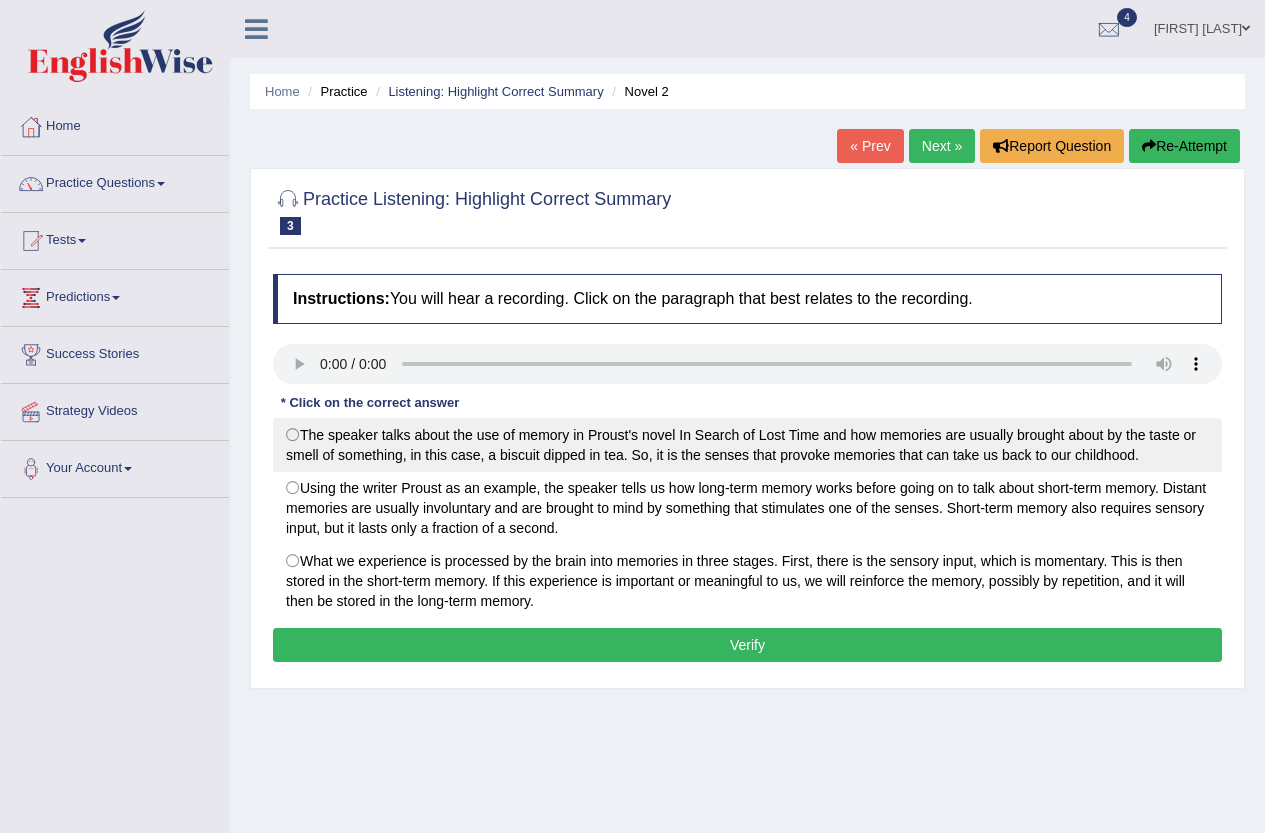 scroll, scrollTop: 0, scrollLeft: 0, axis: both 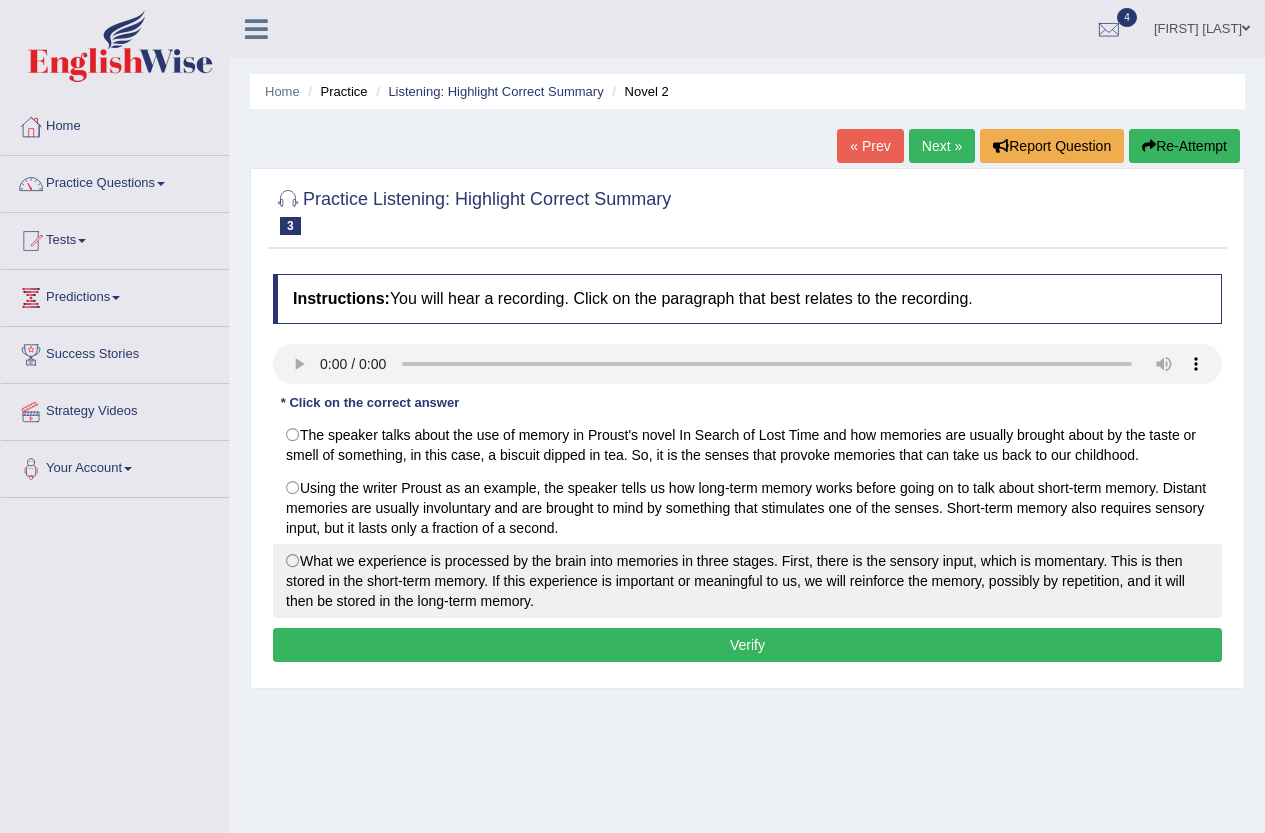 click on "What we experience is processed by the brain into memories in three stages. First, there is the sensory input, which is momentary. This is then stored in the short-term memory. If this experience is important or meaningful to us, we will reinforce the memory, possibly by repetition, and it will then be stored in the long-term memory." at bounding box center [747, 581] 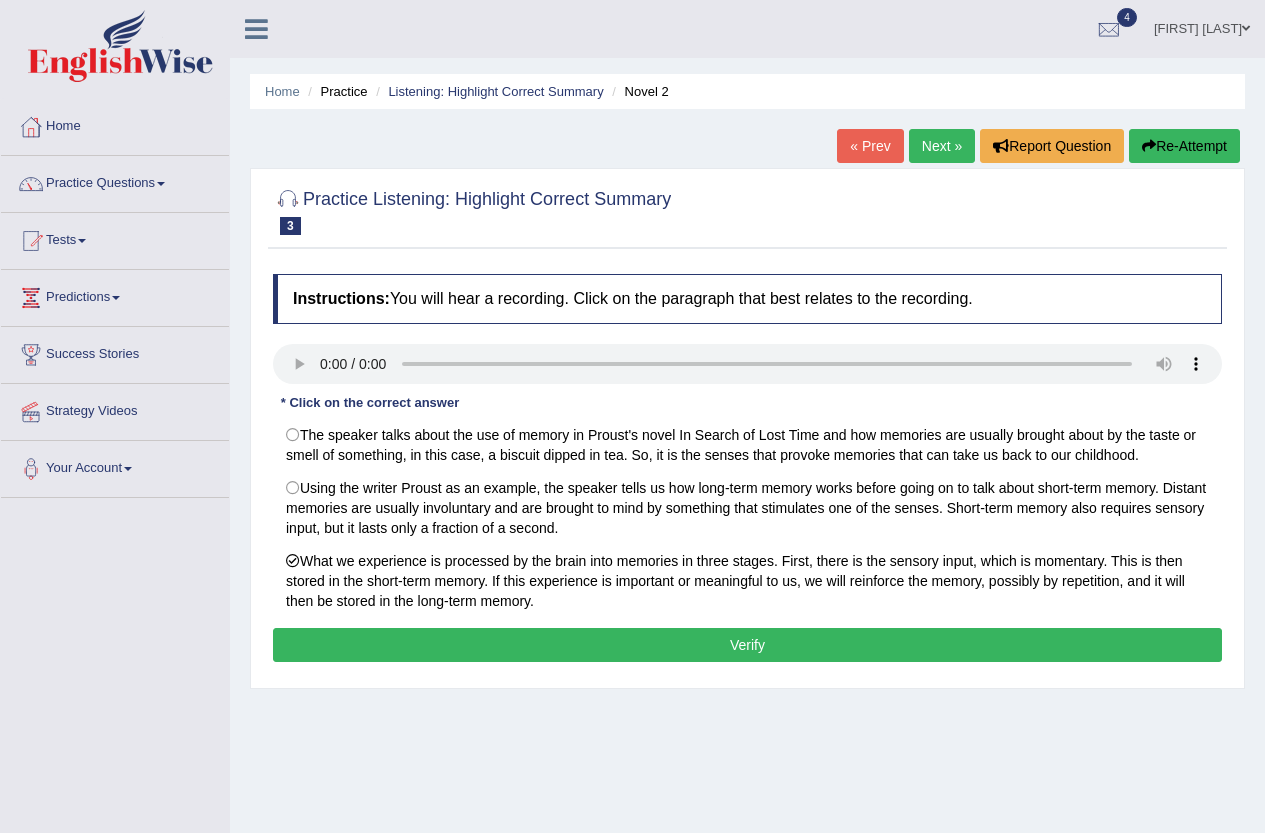 click on "Verify" at bounding box center (747, 645) 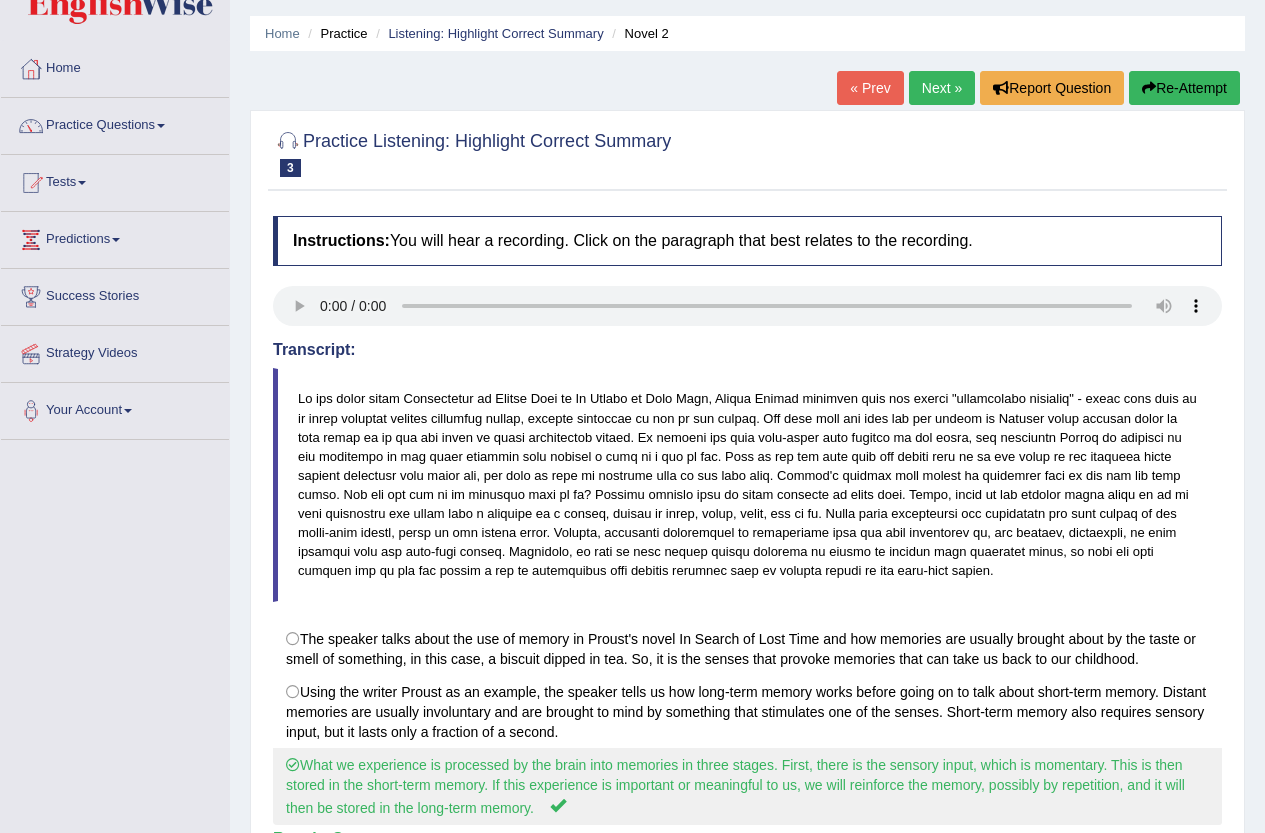 scroll, scrollTop: 0, scrollLeft: 0, axis: both 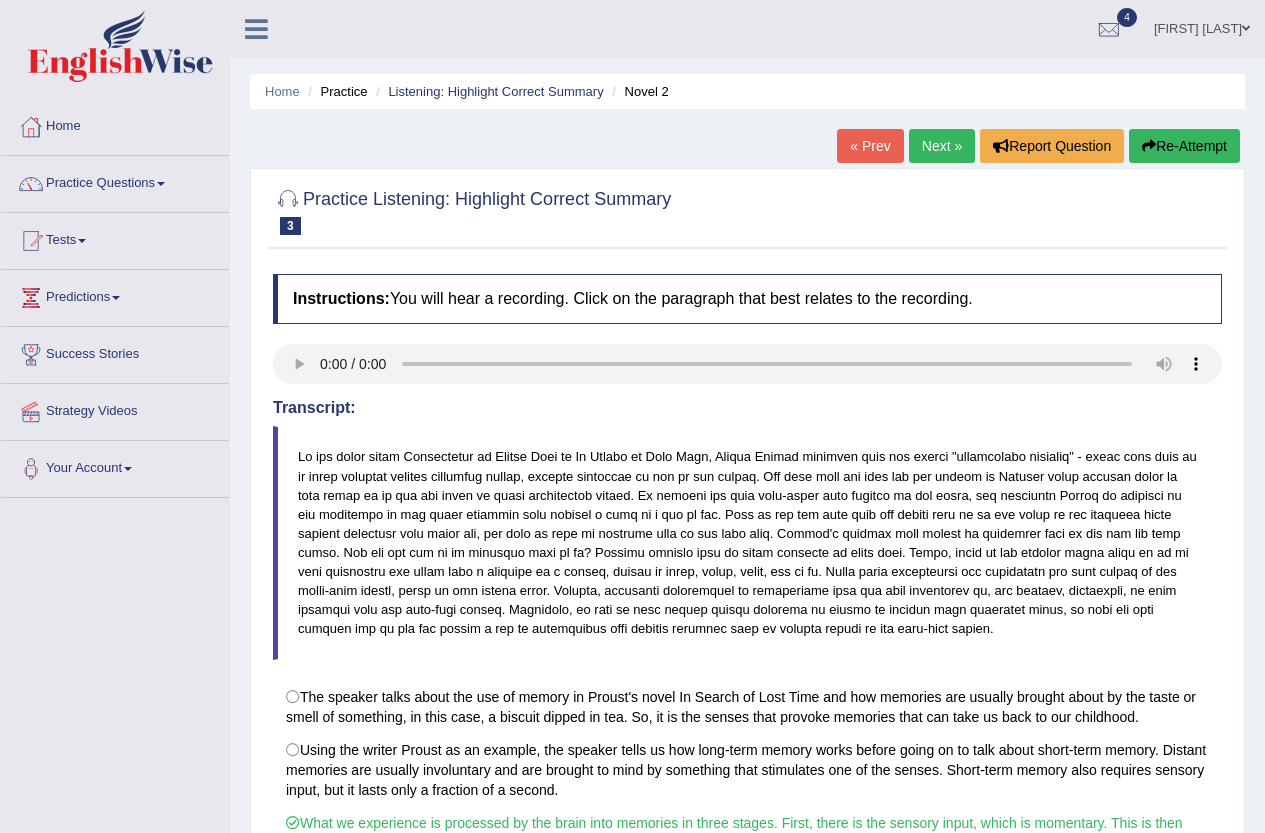 click on "Next »" at bounding box center [942, 146] 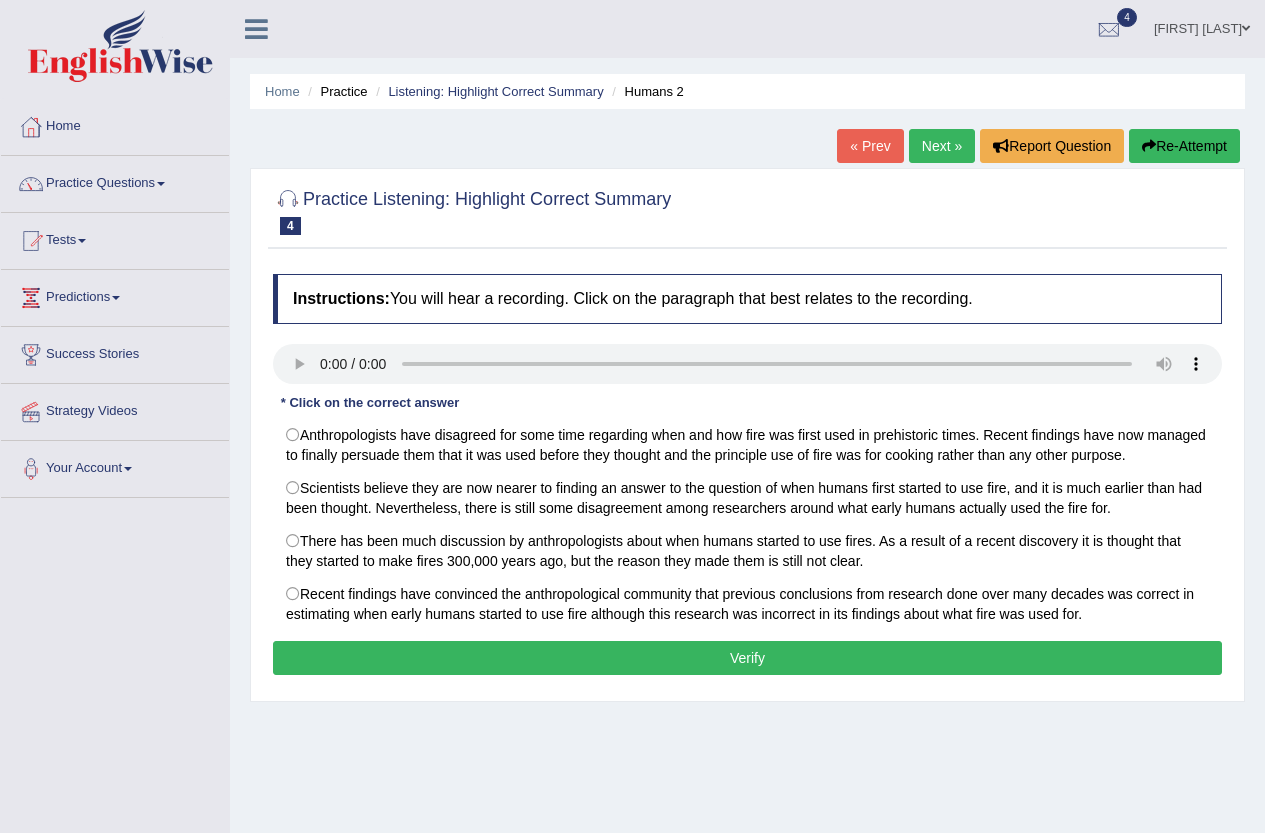scroll, scrollTop: 0, scrollLeft: 0, axis: both 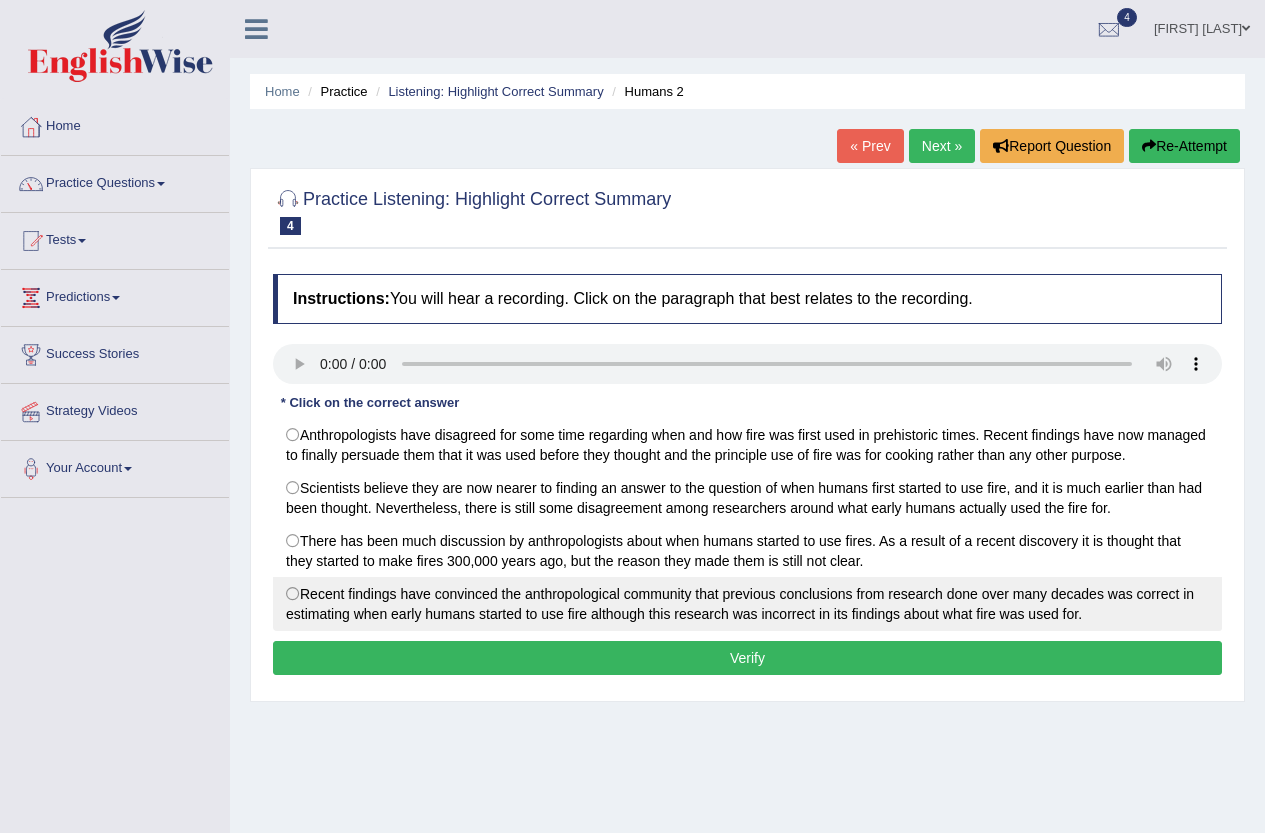 click on "Recent findings have convinced the anthropological community that previous conclusions from research done over many decades was correct in estimating when early humans started to use fire although this research was incorrect in its findings about what fire was used for." at bounding box center (747, 604) 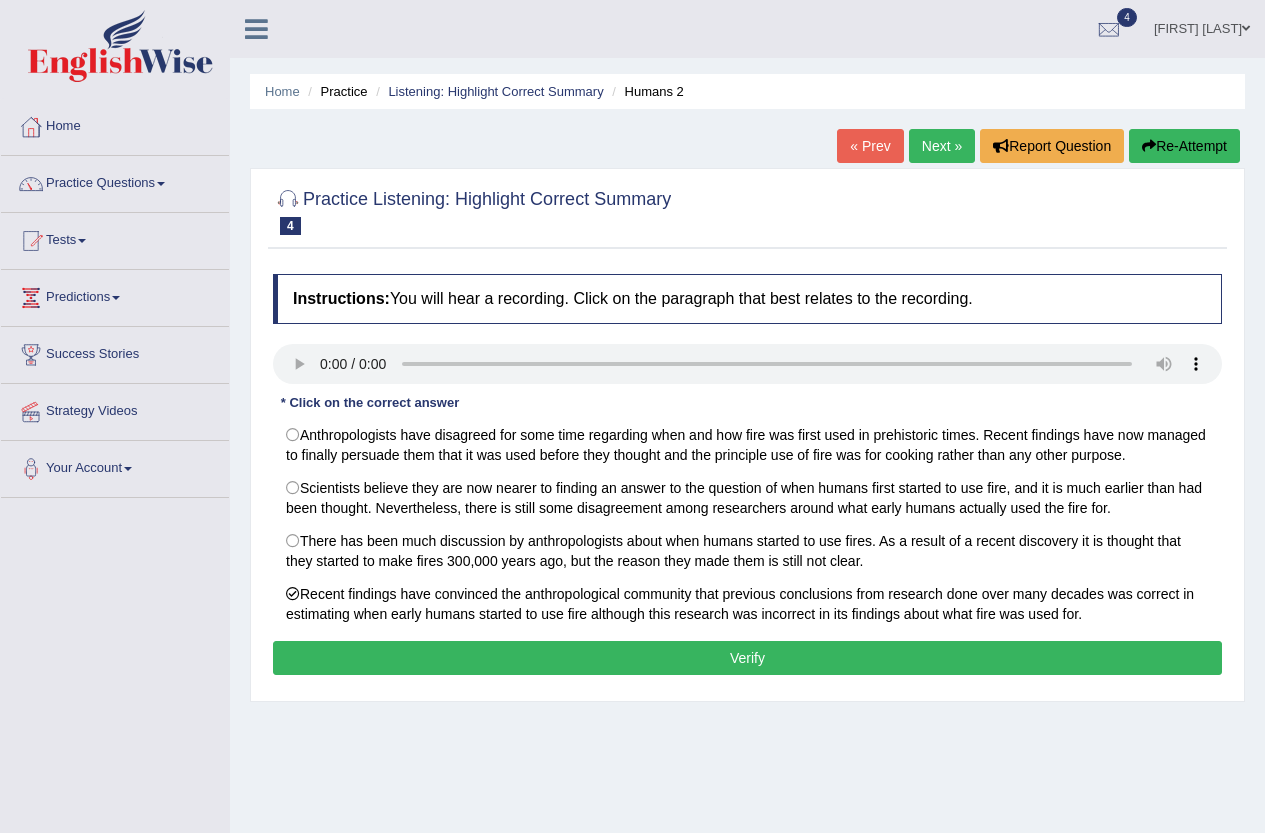 click on "Verify" at bounding box center (747, 658) 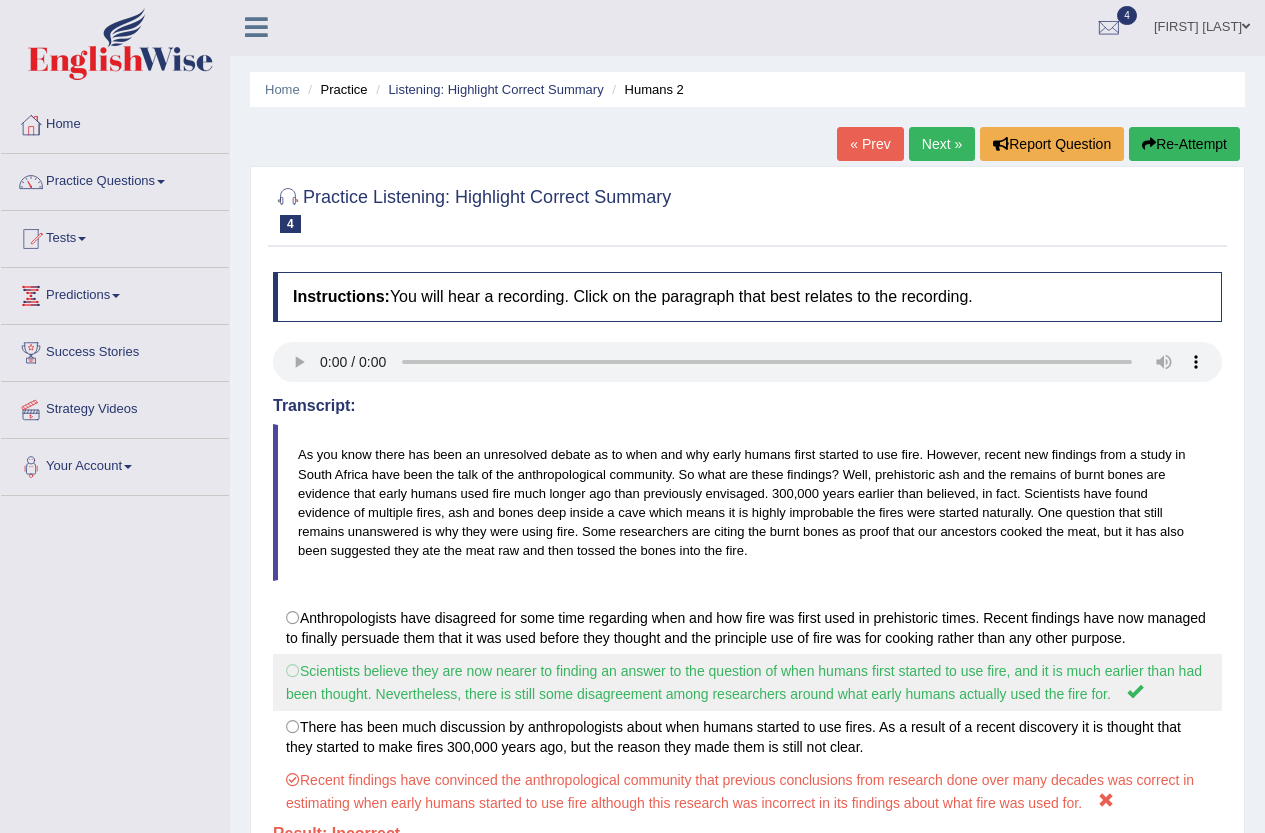 scroll, scrollTop: 0, scrollLeft: 0, axis: both 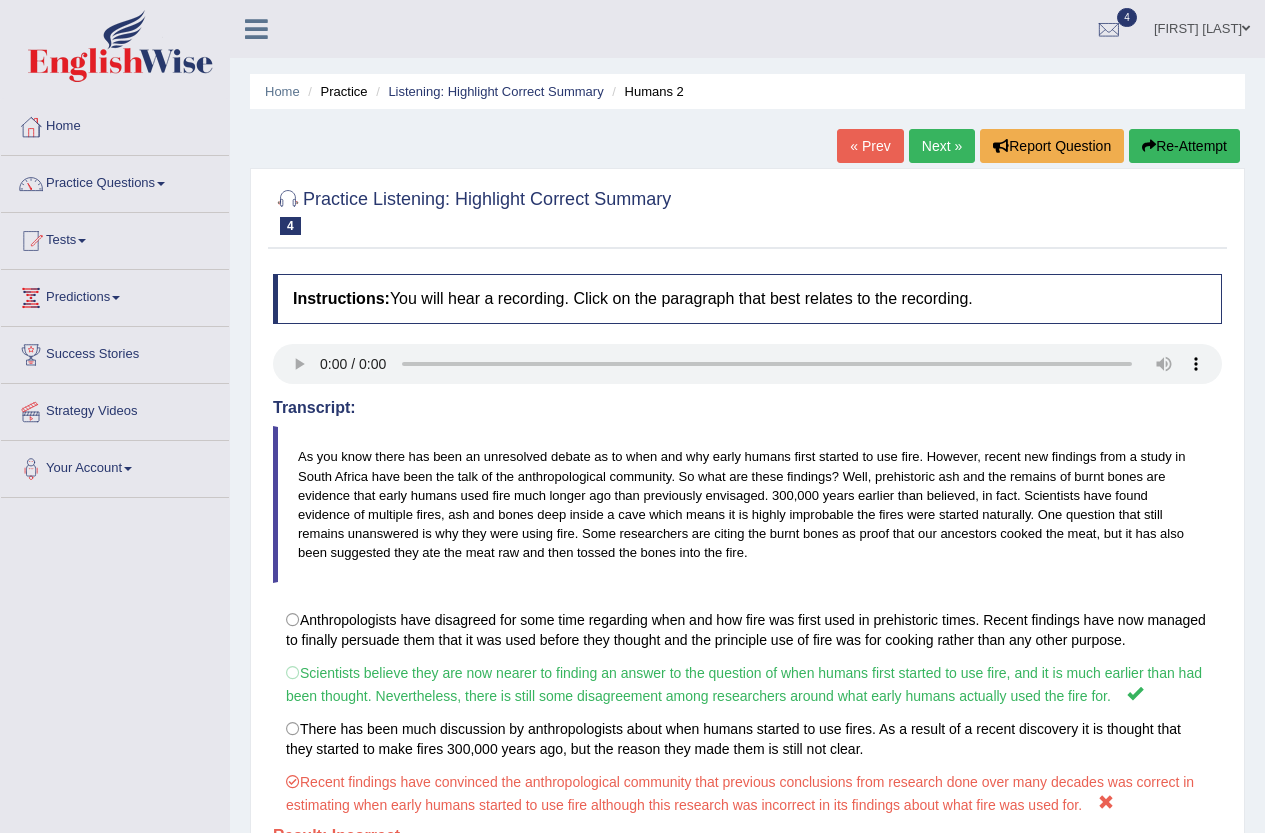 click on "Next »" at bounding box center (942, 146) 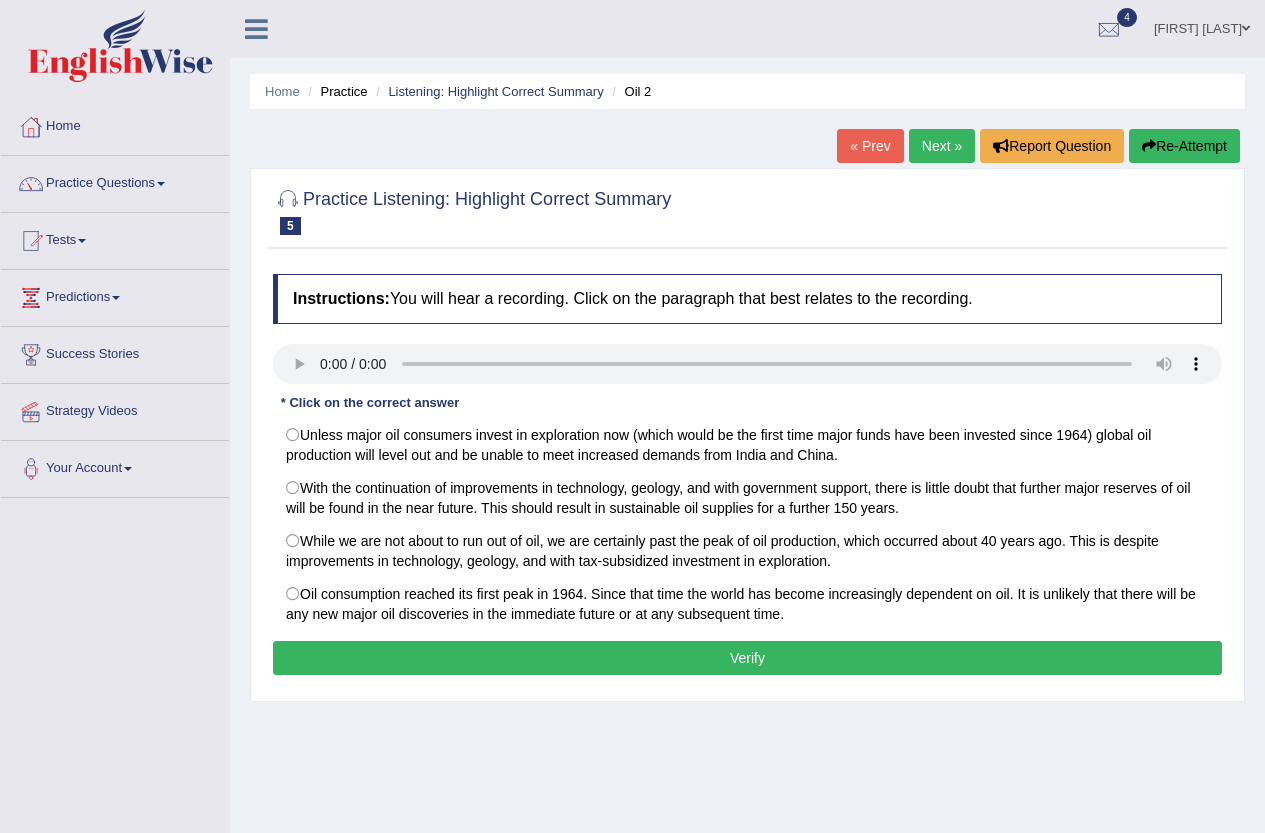 scroll, scrollTop: 0, scrollLeft: 0, axis: both 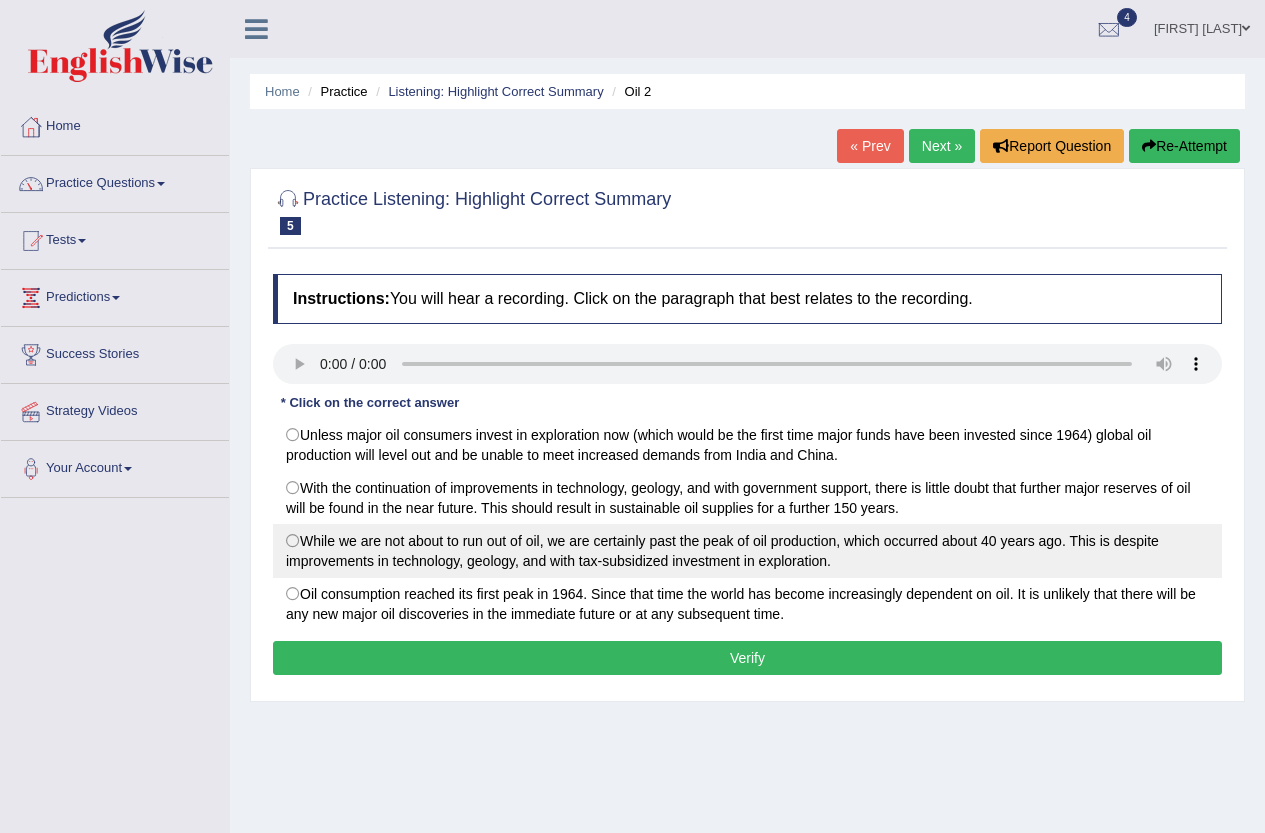 click on "While we are not about to run out of oil, we are certainly past the peak of oil production, which occurred about 40 years ago. This is despite improvements in technology, geology, and with tax-subsidized investment in exploration." at bounding box center [747, 551] 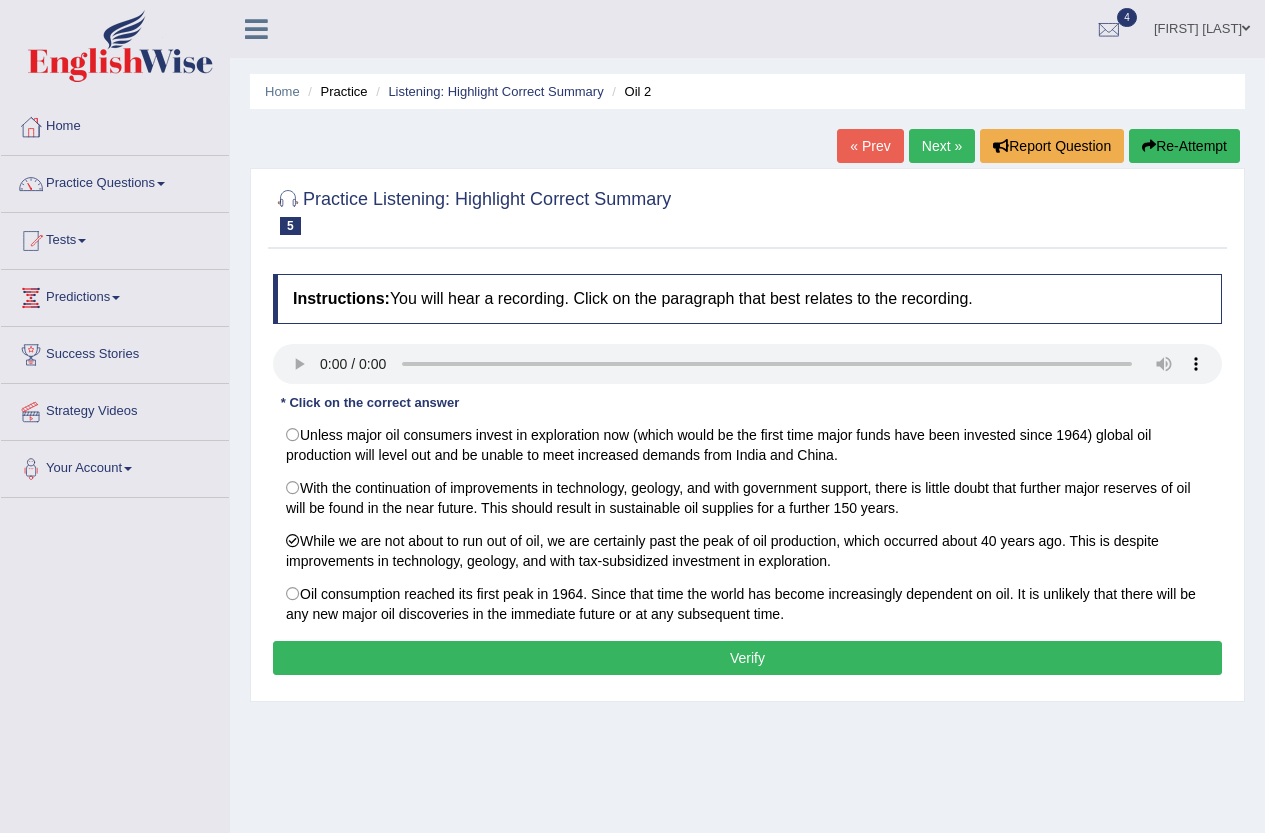 click on "Verify" at bounding box center (747, 658) 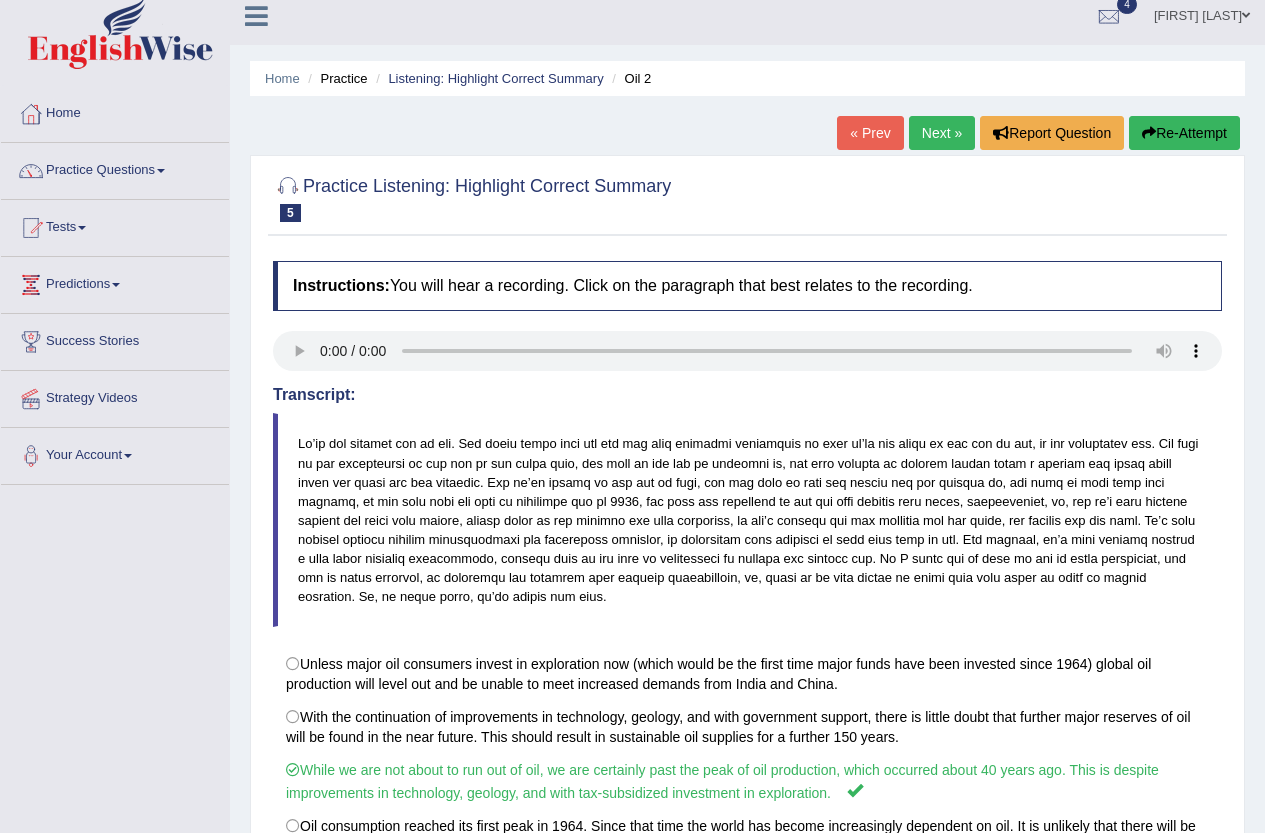 scroll, scrollTop: 0, scrollLeft: 0, axis: both 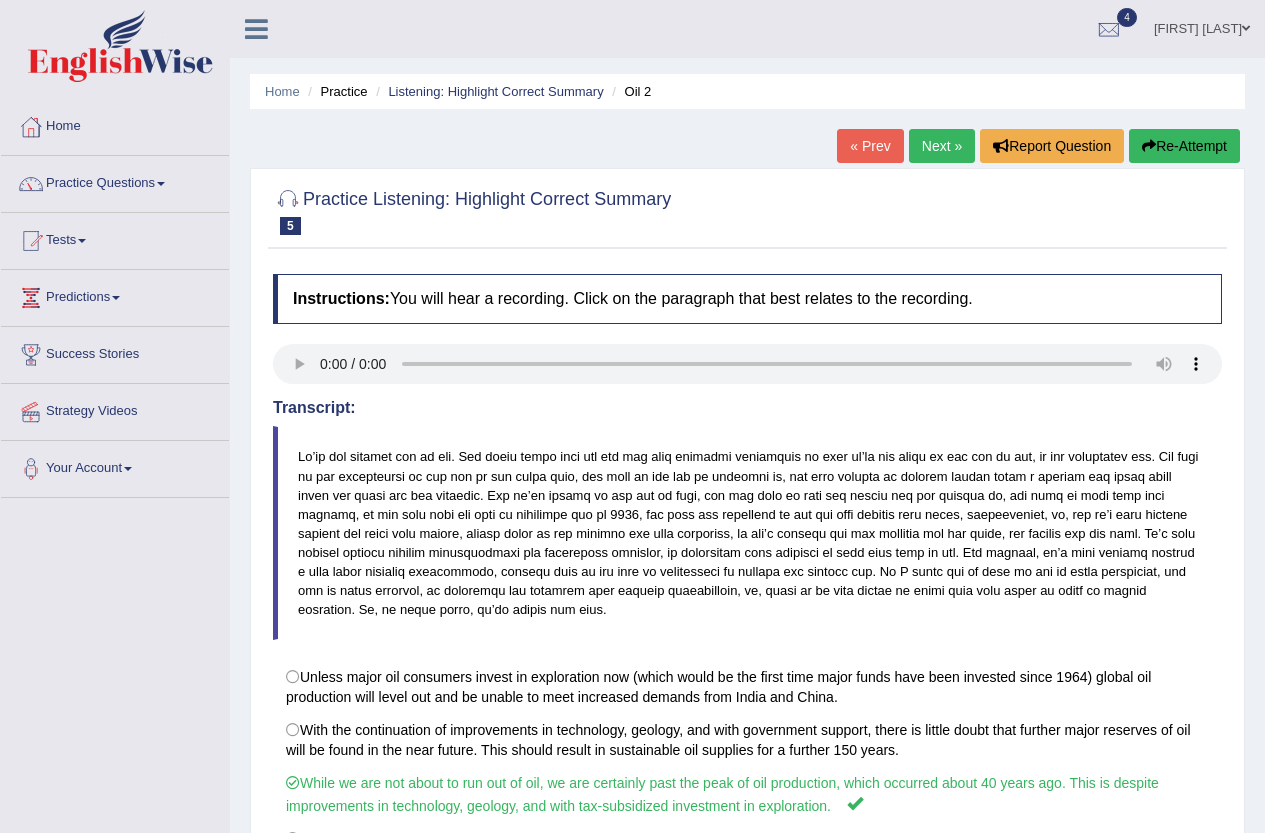 click on "Next »" at bounding box center (942, 146) 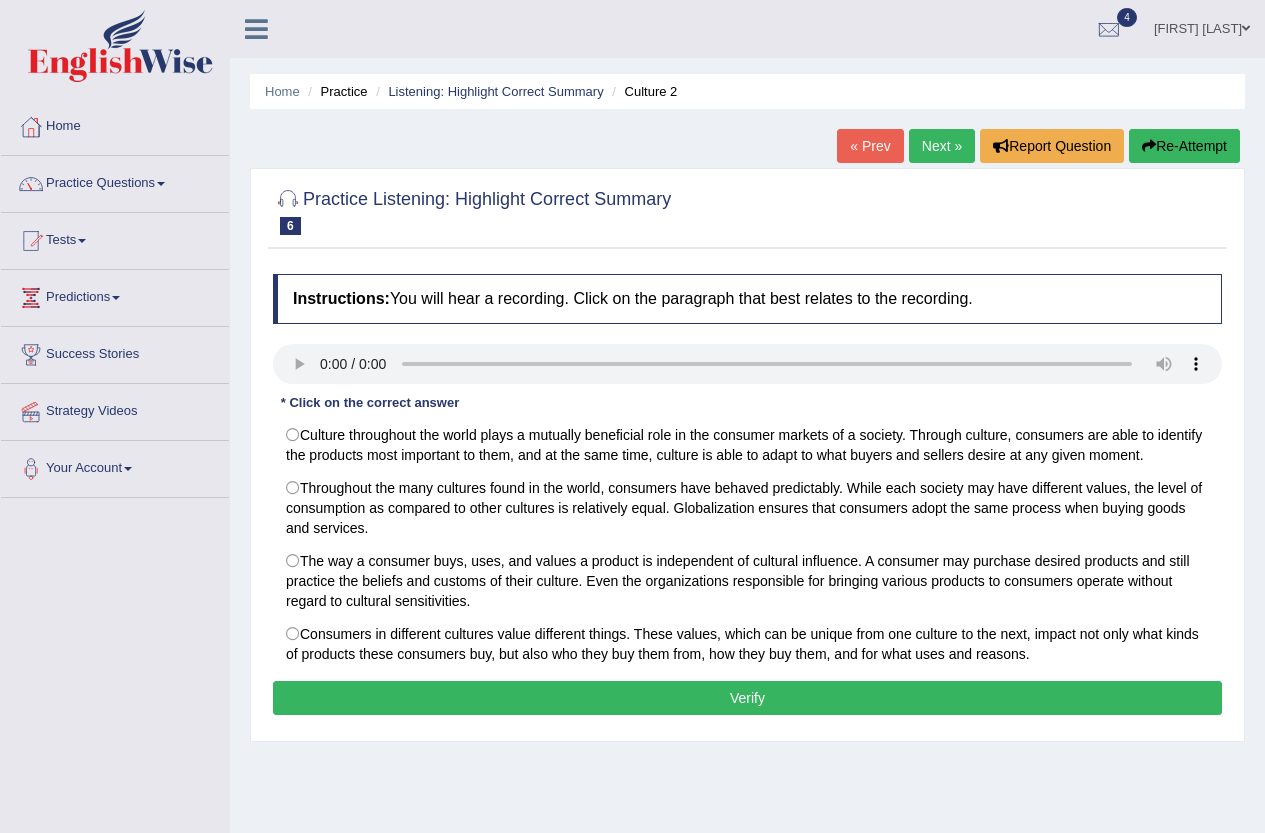 scroll, scrollTop: 0, scrollLeft: 0, axis: both 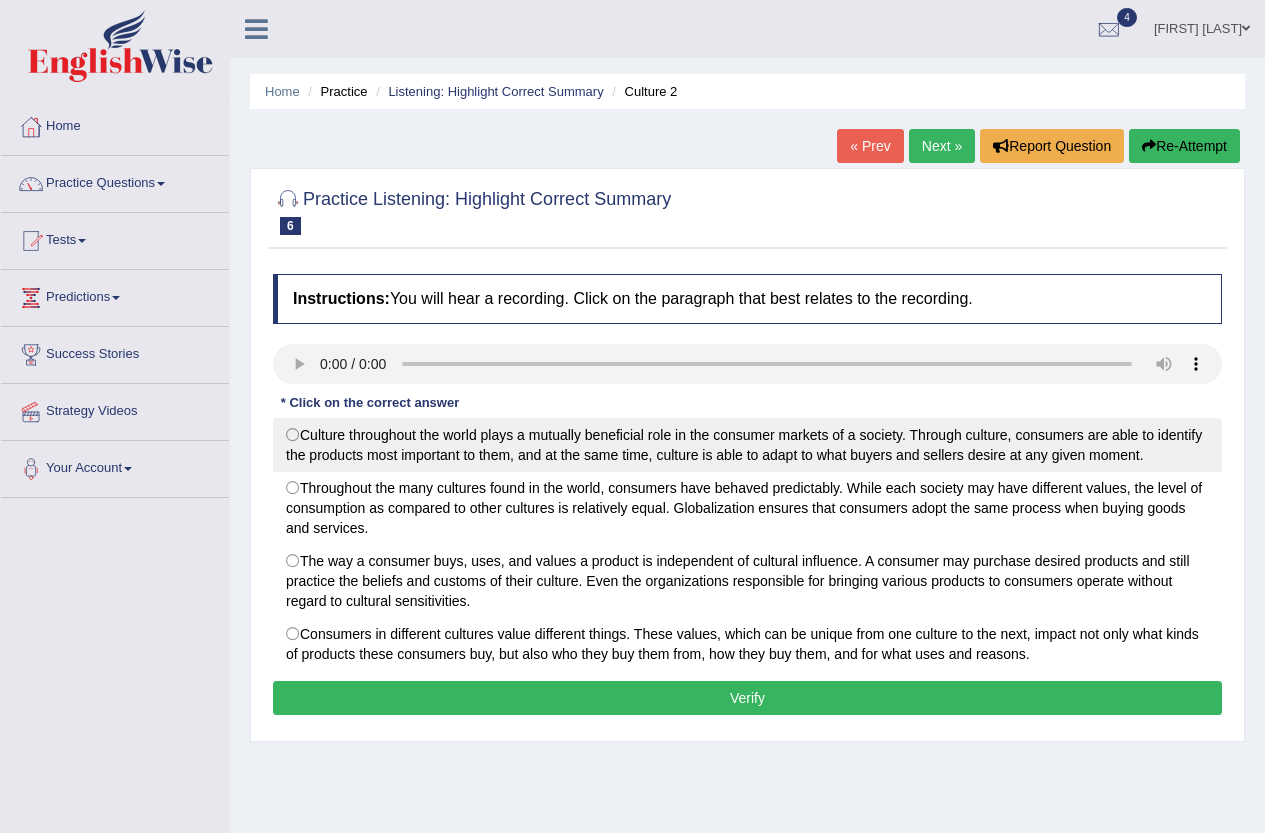 click on "Culture throughout the world plays a mutually beneficial role in the consumer markets of a society. Through culture, consumers are able to identify the products most important to them, and at the same time, culture is able to adapt to what buyers and sellers desire at any given moment." at bounding box center (747, 445) 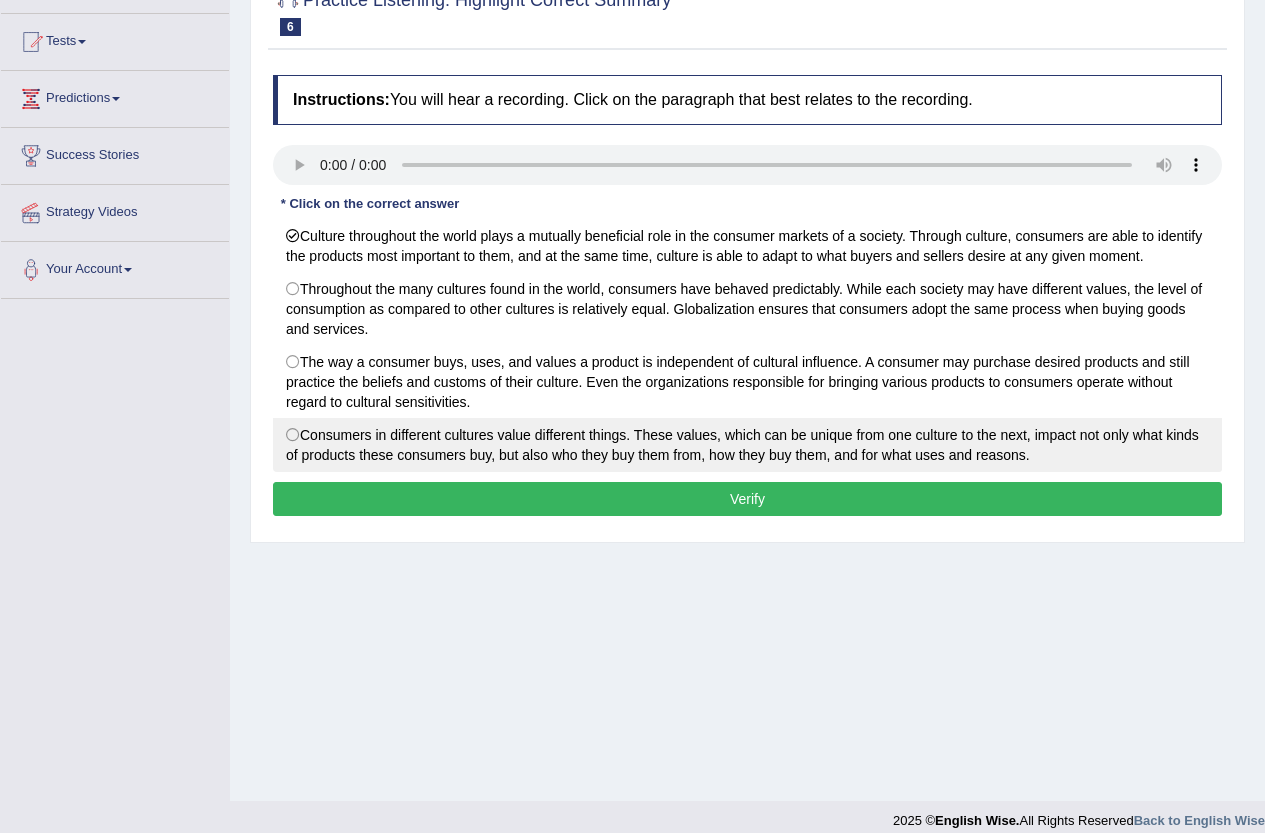 scroll, scrollTop: 217, scrollLeft: 0, axis: vertical 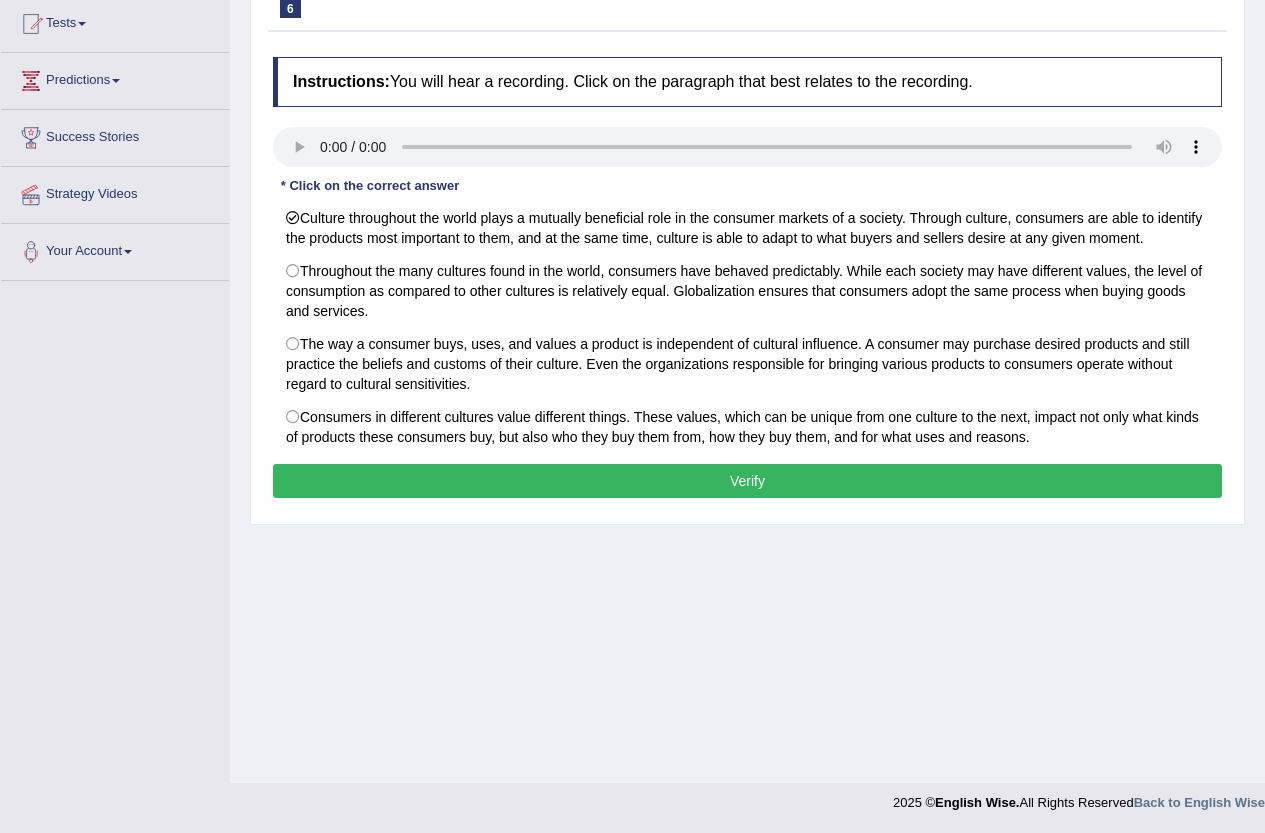 click on "Verify" at bounding box center (747, 481) 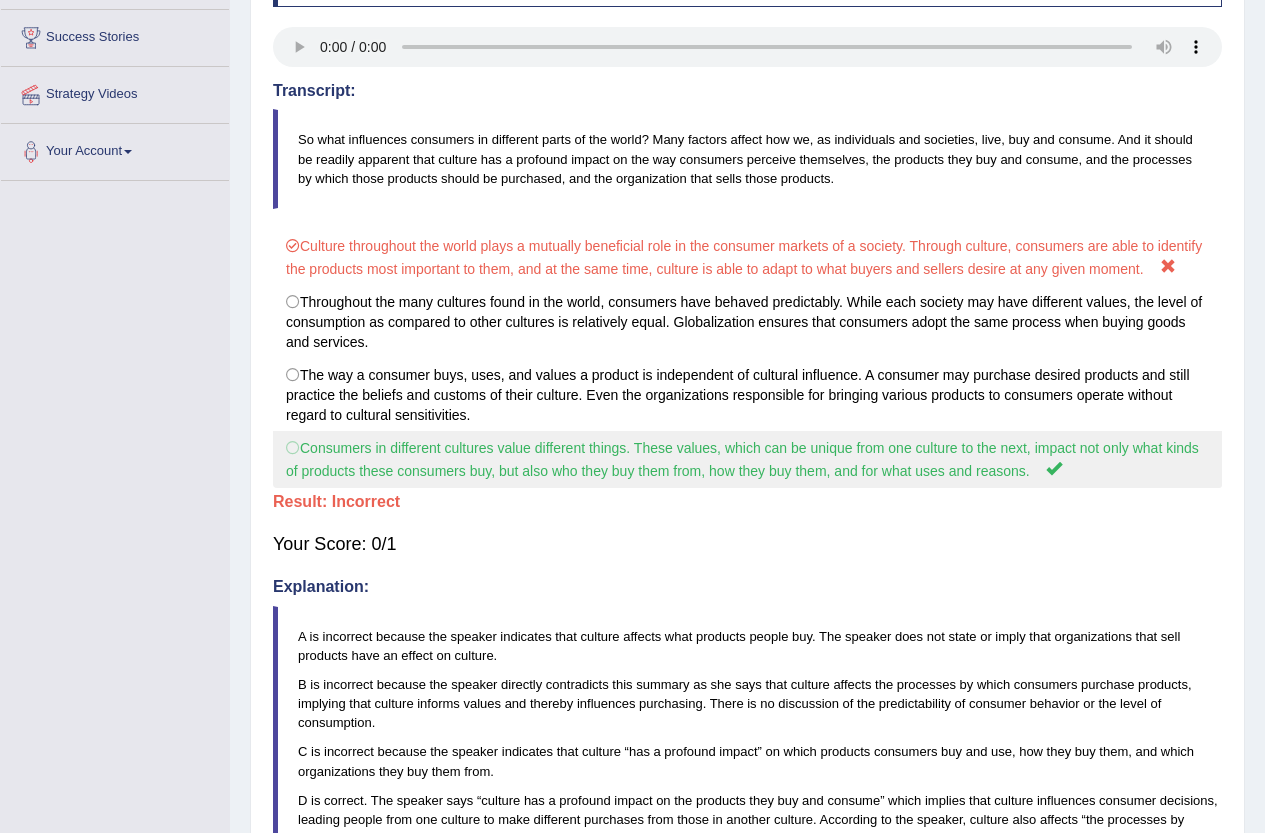 scroll, scrollTop: 100, scrollLeft: 0, axis: vertical 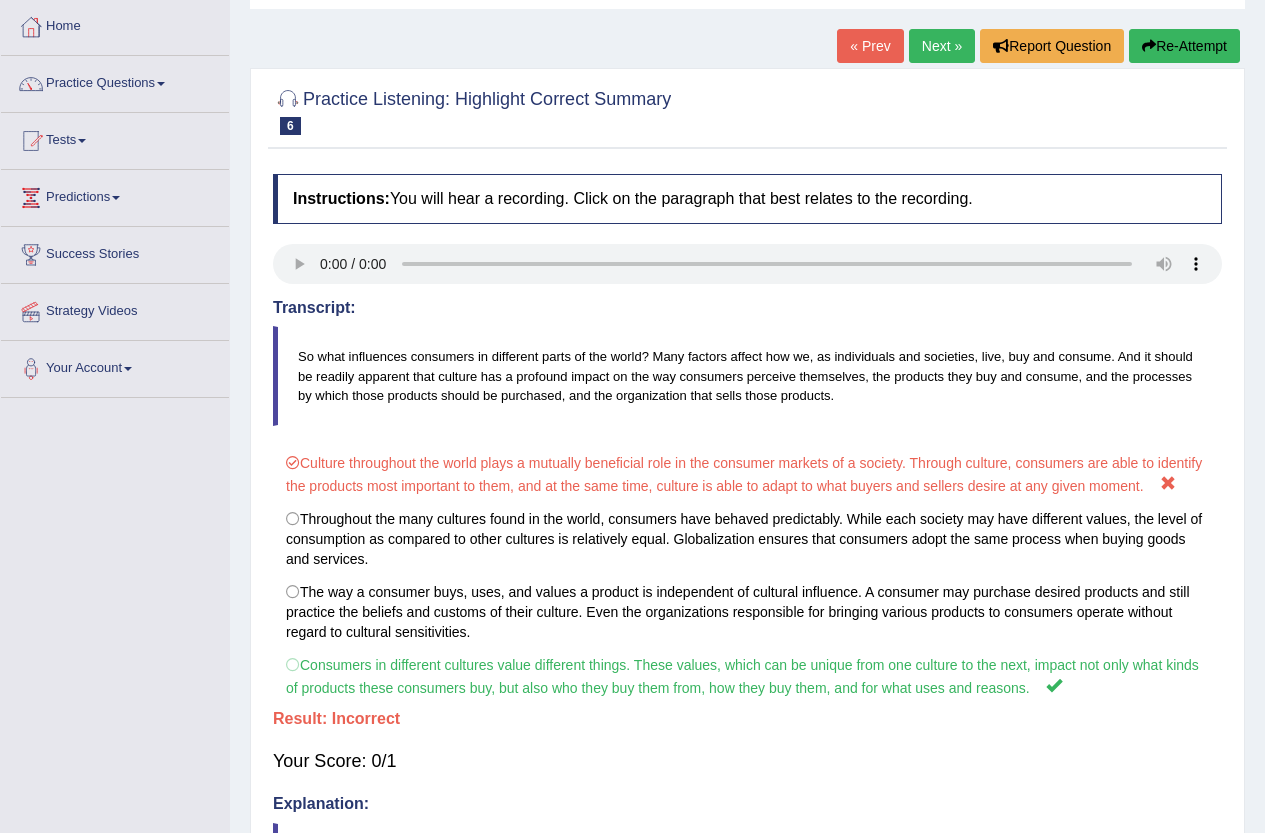 click on "Next »" at bounding box center [942, 46] 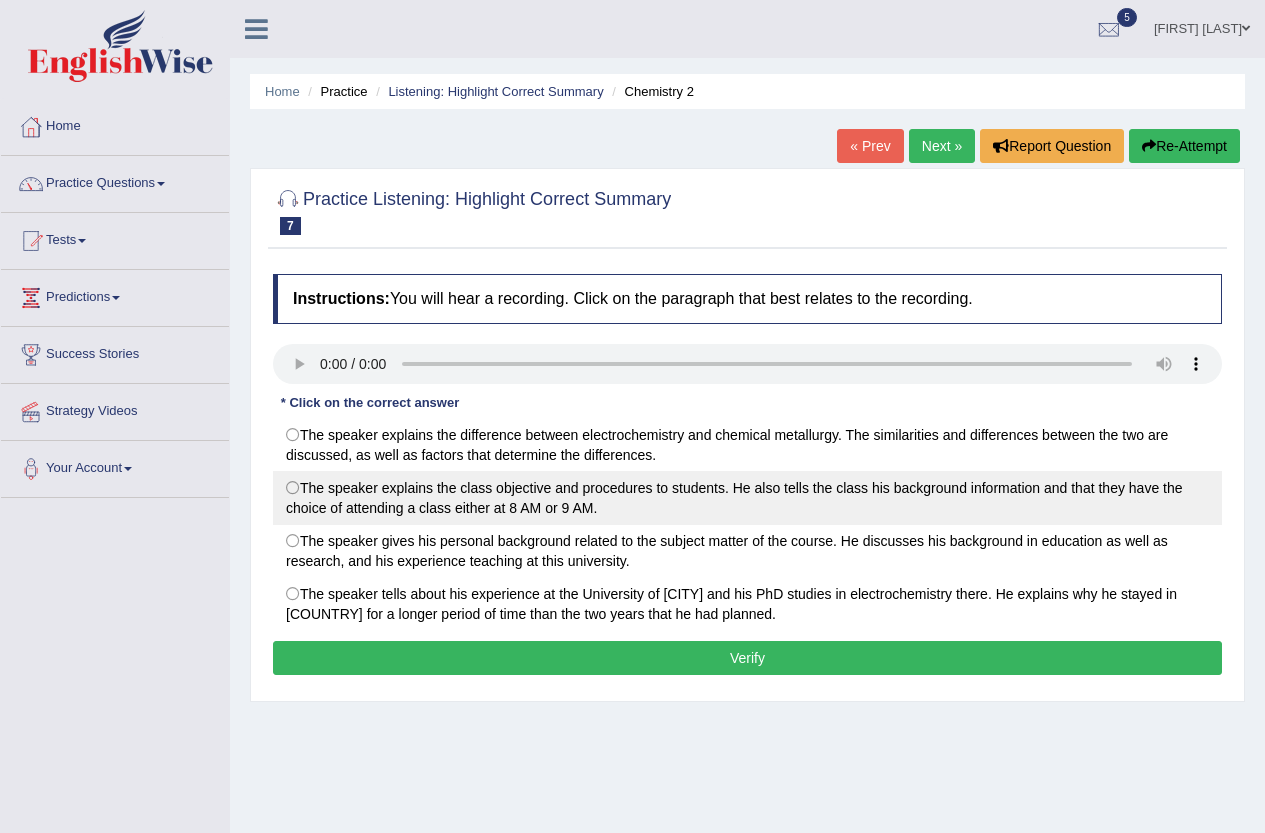 scroll, scrollTop: 0, scrollLeft: 0, axis: both 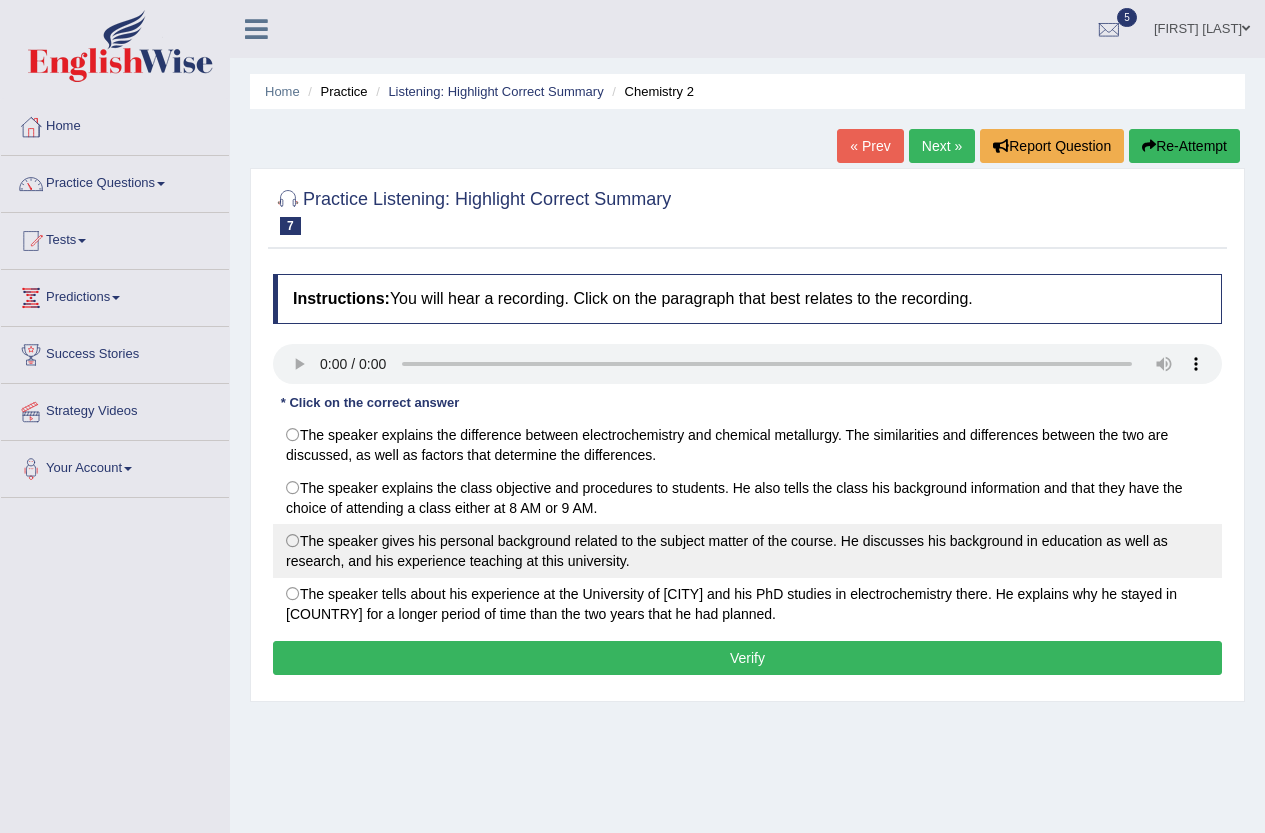 click on "The speaker gives his personal background related to the subject matter of the course. He discusses his background in education as well as research, and his experience teaching at this university." at bounding box center [747, 551] 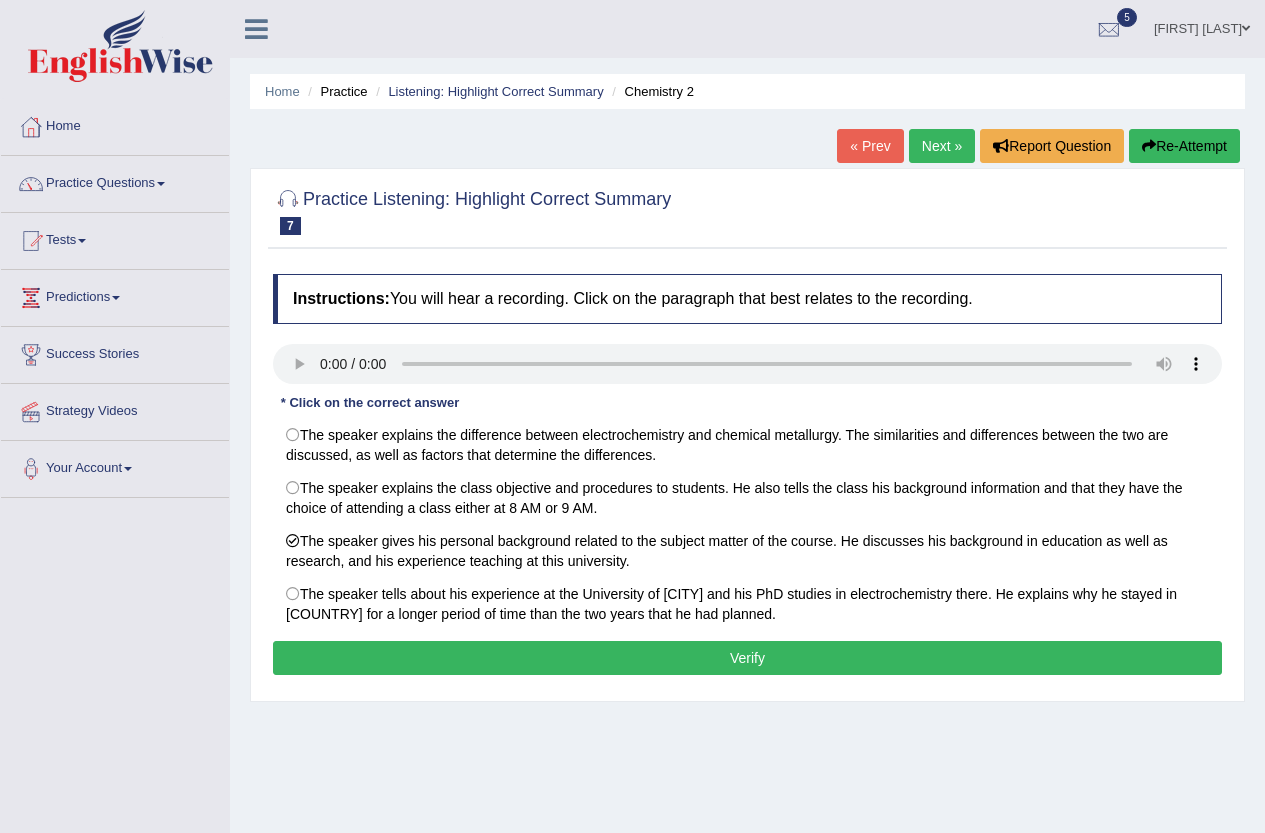 click on "Verify" at bounding box center (747, 658) 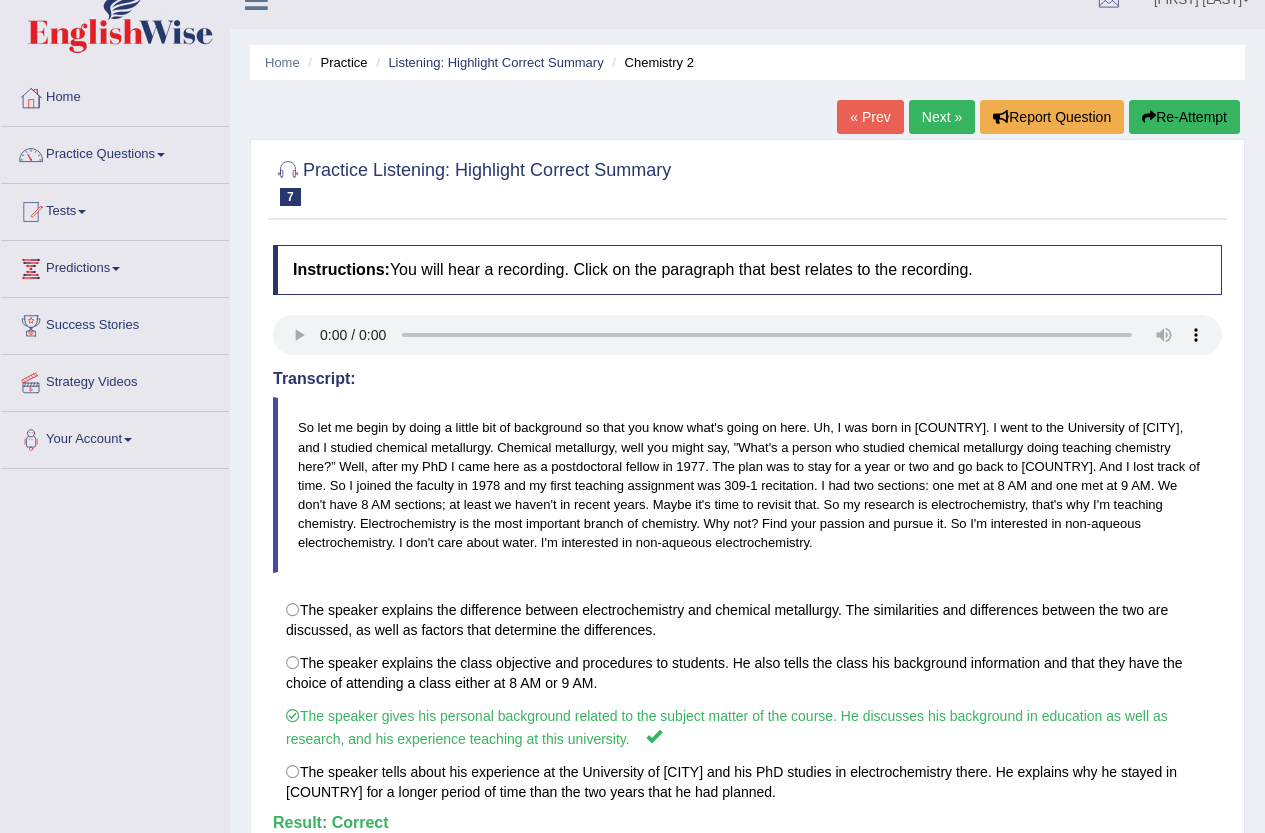 scroll, scrollTop: 12, scrollLeft: 0, axis: vertical 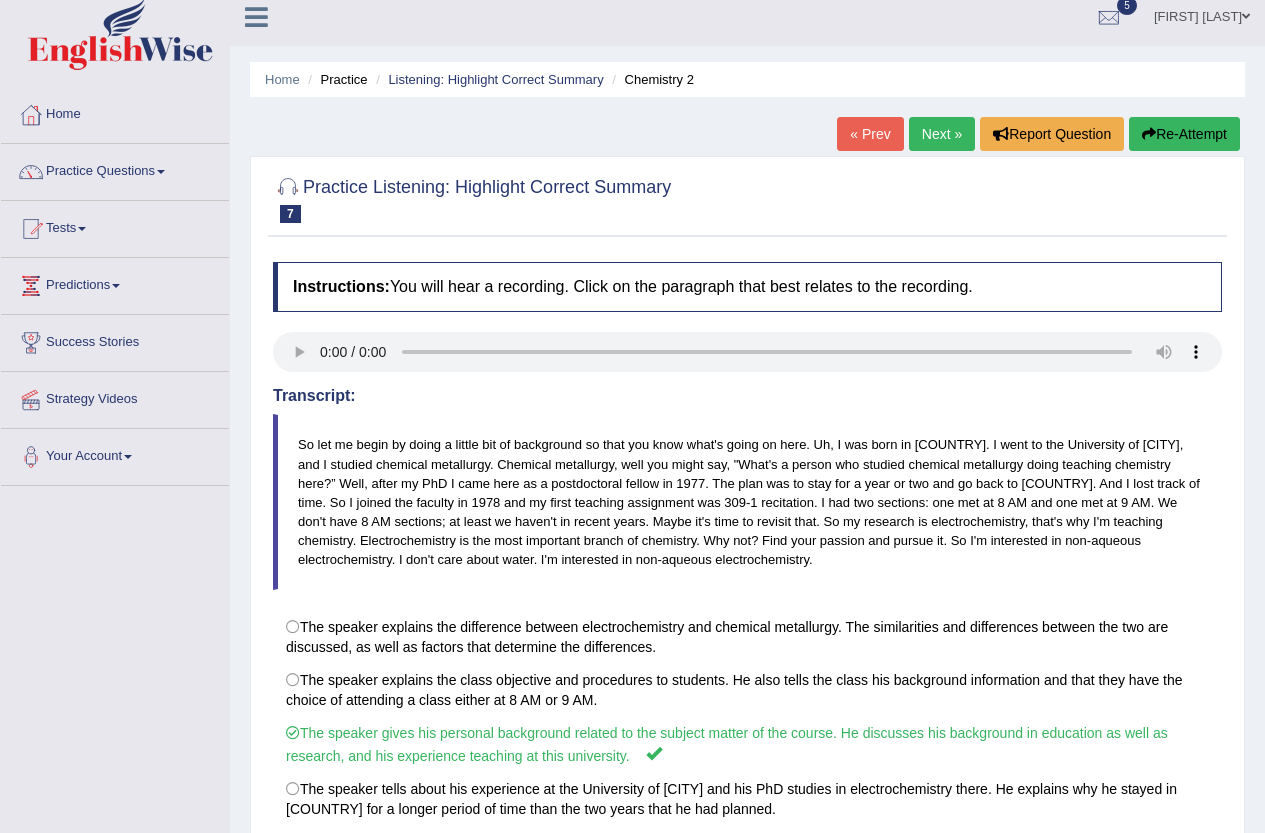 click on "Next »" at bounding box center (942, 134) 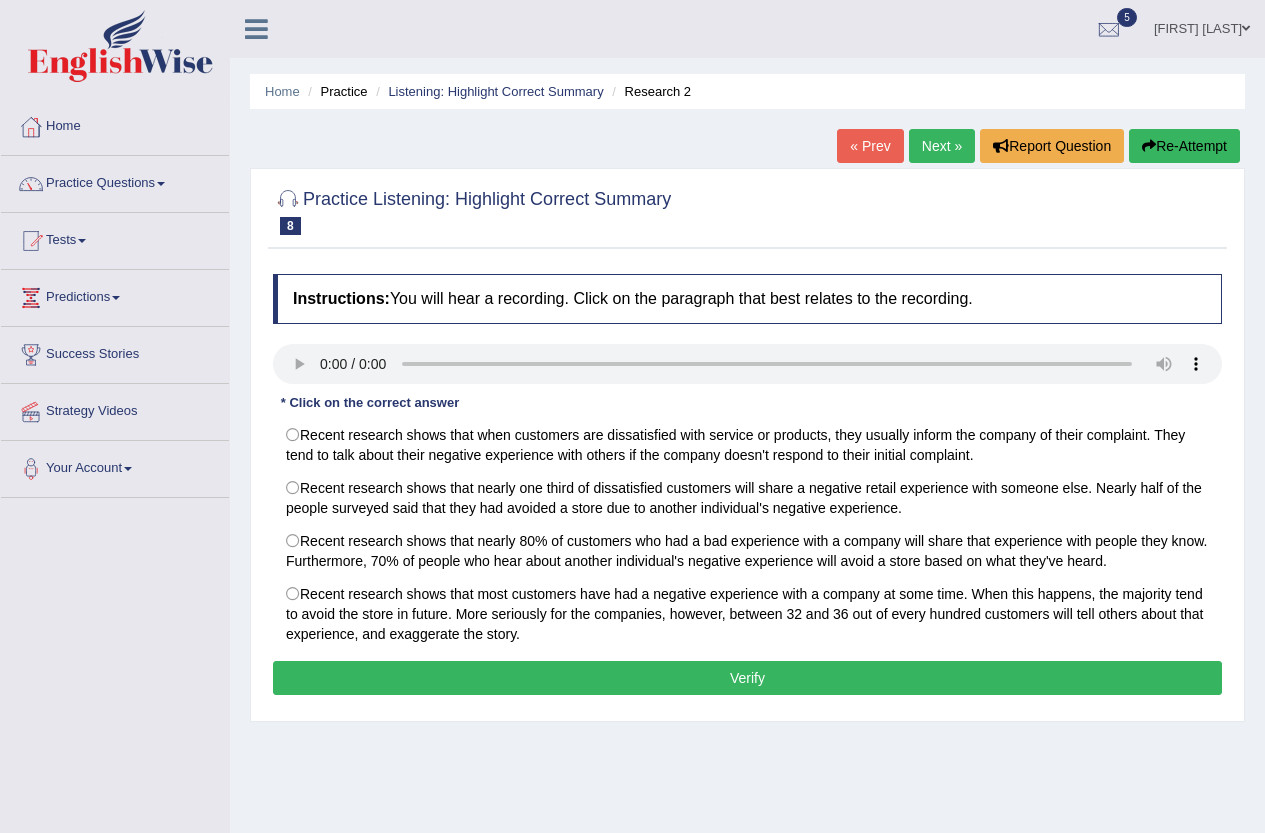 scroll, scrollTop: 0, scrollLeft: 0, axis: both 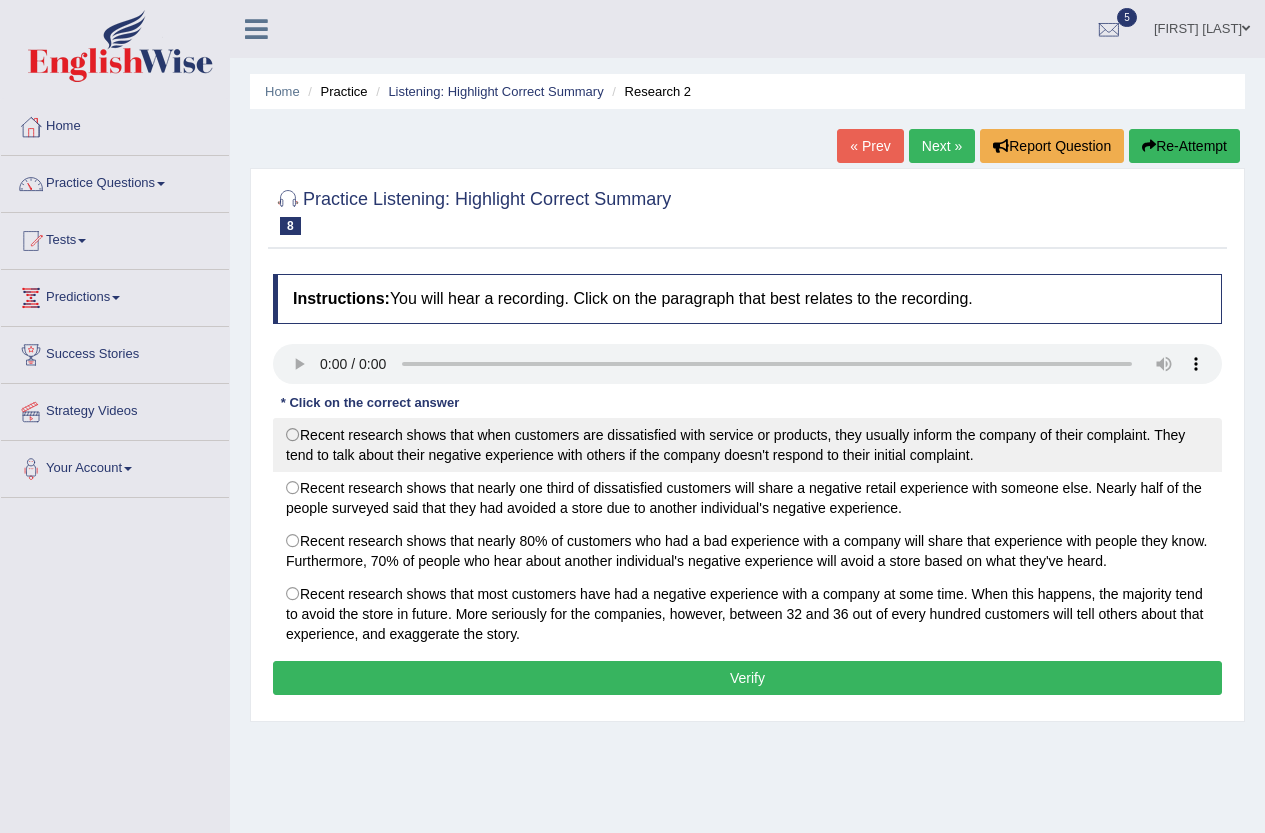 click on "Recent research shows that when customers are dissatisfied with service or products, they usually inform the company of their complaint. They tend to talk about their negative experience with others if the company doesn't respond to their initial complaint." at bounding box center (747, 445) 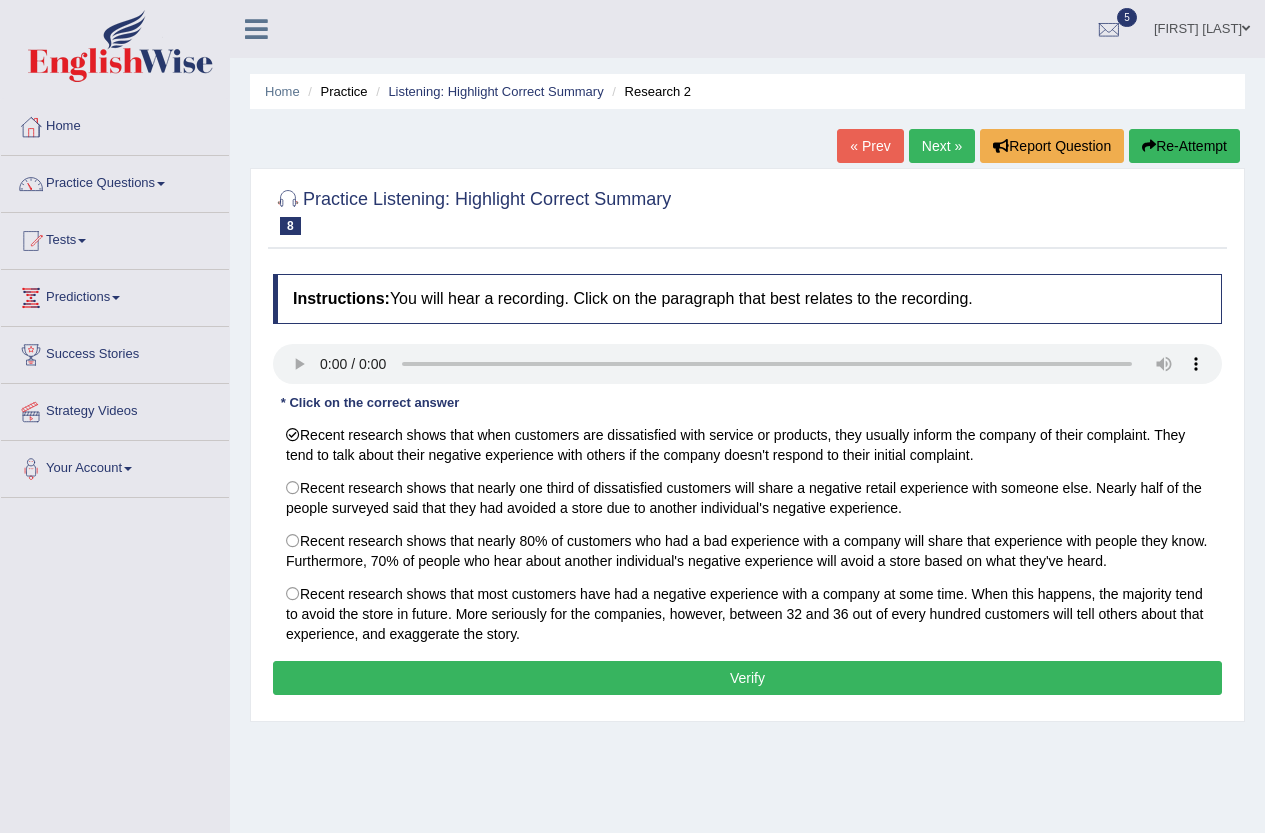 click on "Verify" at bounding box center [747, 678] 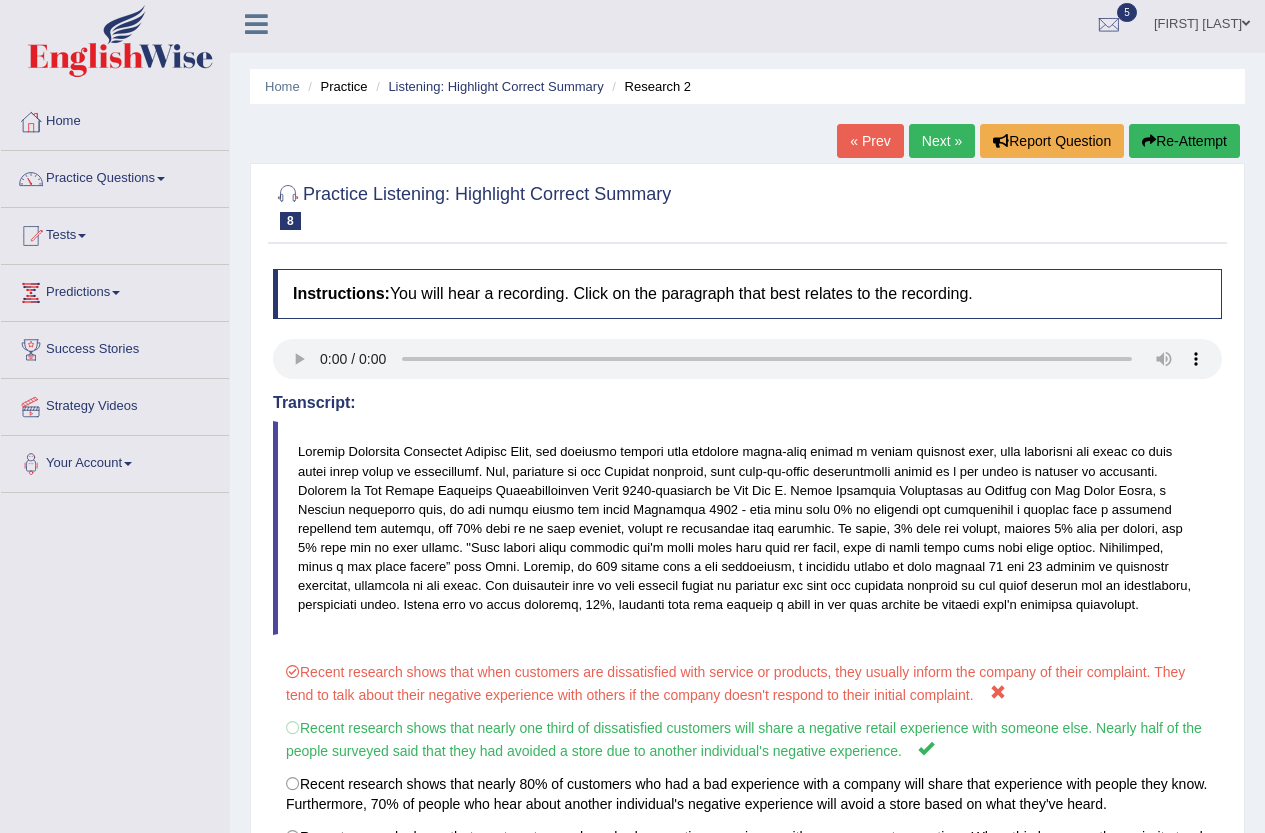 scroll, scrollTop: 0, scrollLeft: 0, axis: both 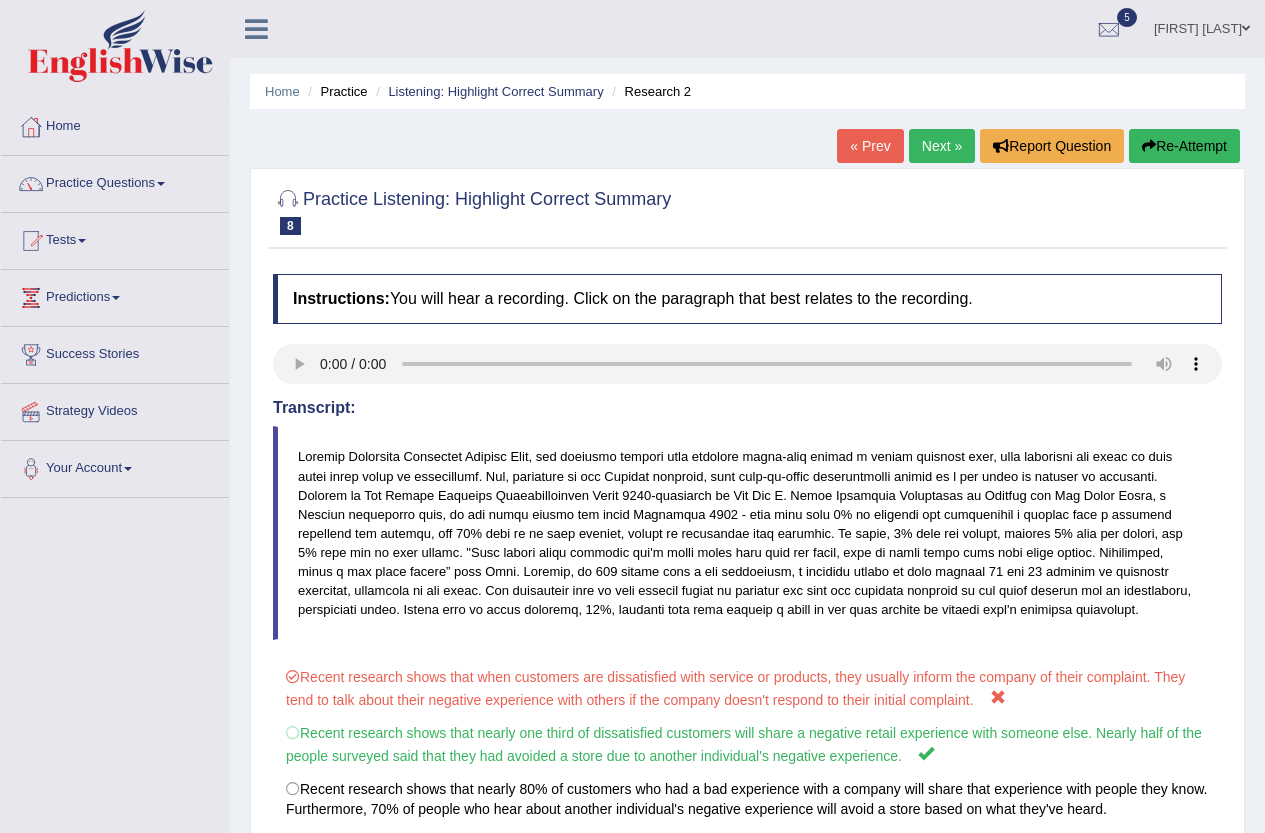 click on "Next »" at bounding box center [942, 146] 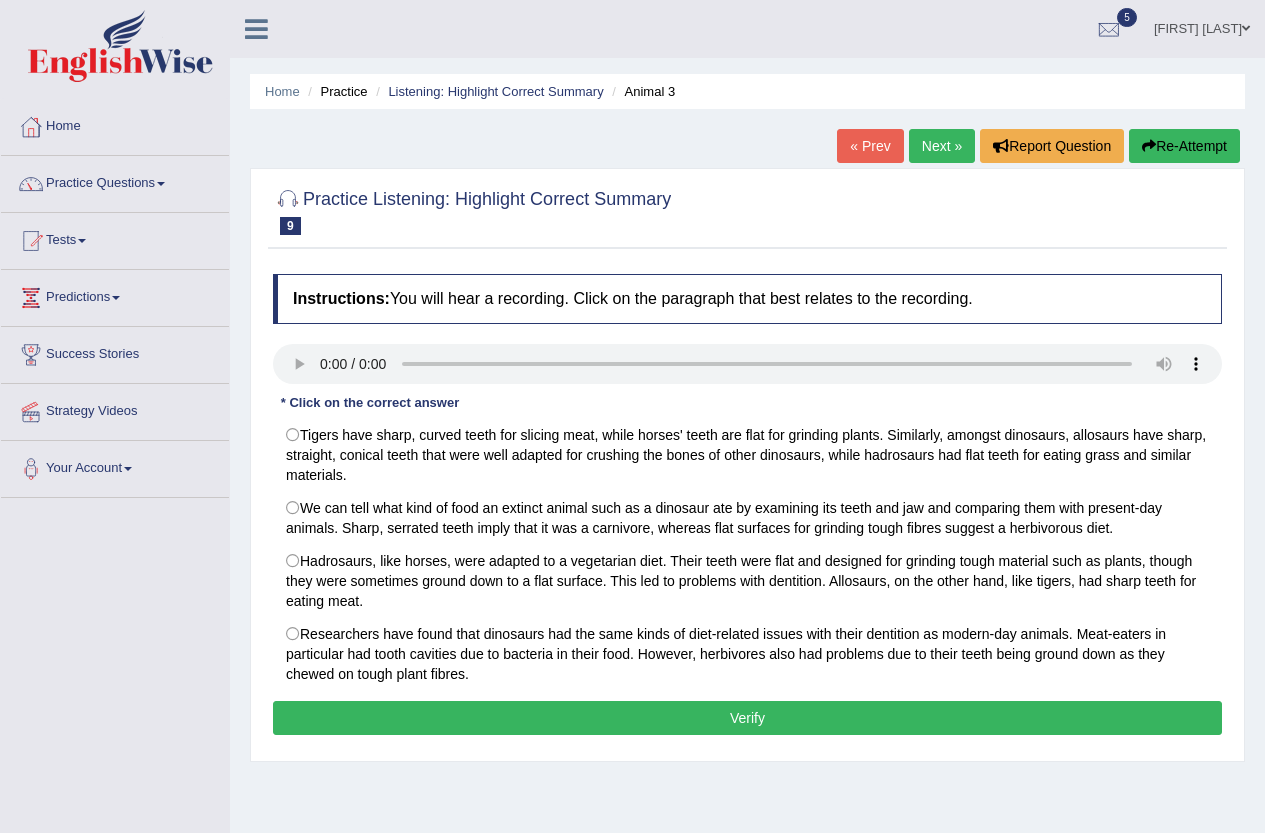 scroll, scrollTop: 0, scrollLeft: 0, axis: both 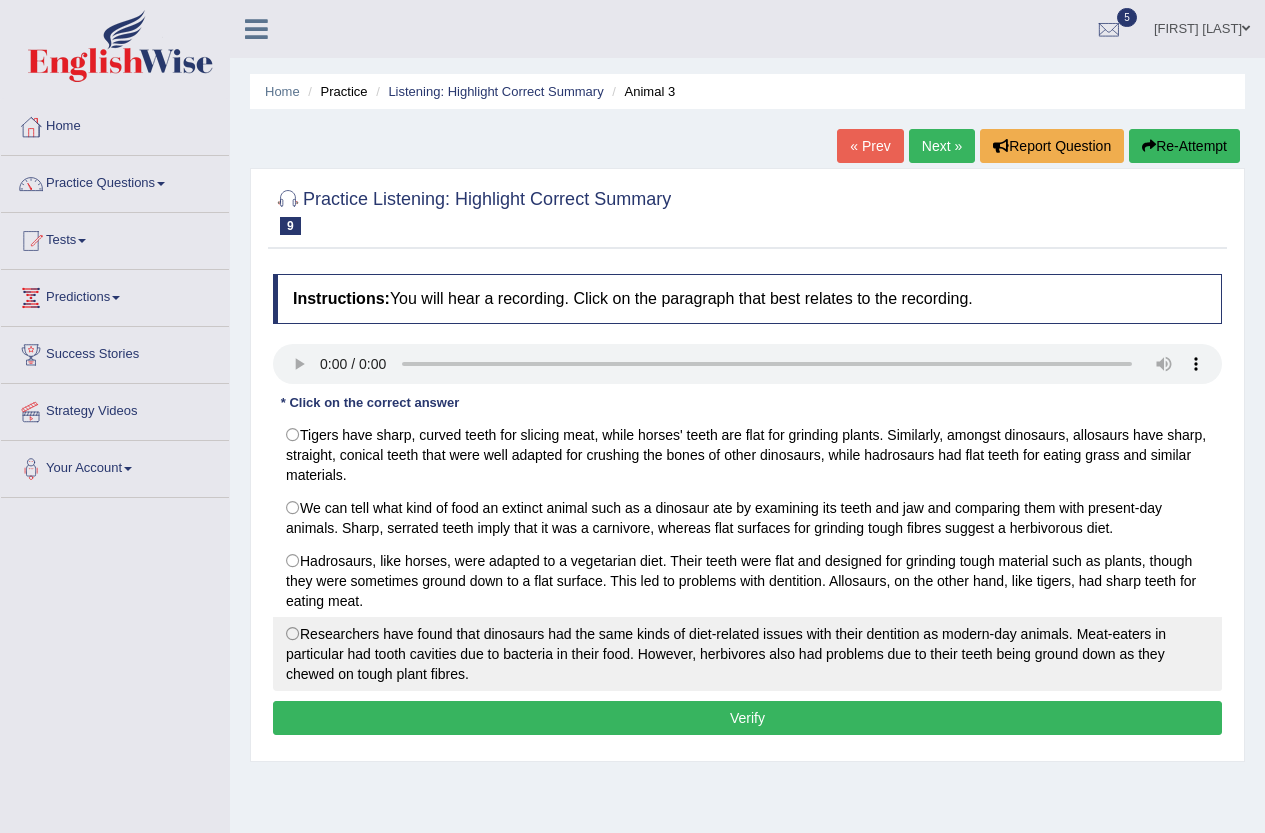 click on "Researchers have found that dinosaurs had the same kinds of diet-related issues with their dentition as modern-day animals. Meat-eaters in particular had tooth cavities due to bacteria in their food. However, herbivores also had problems due to their teeth being ground down as they chewed on tough plant fibres." at bounding box center [747, 654] 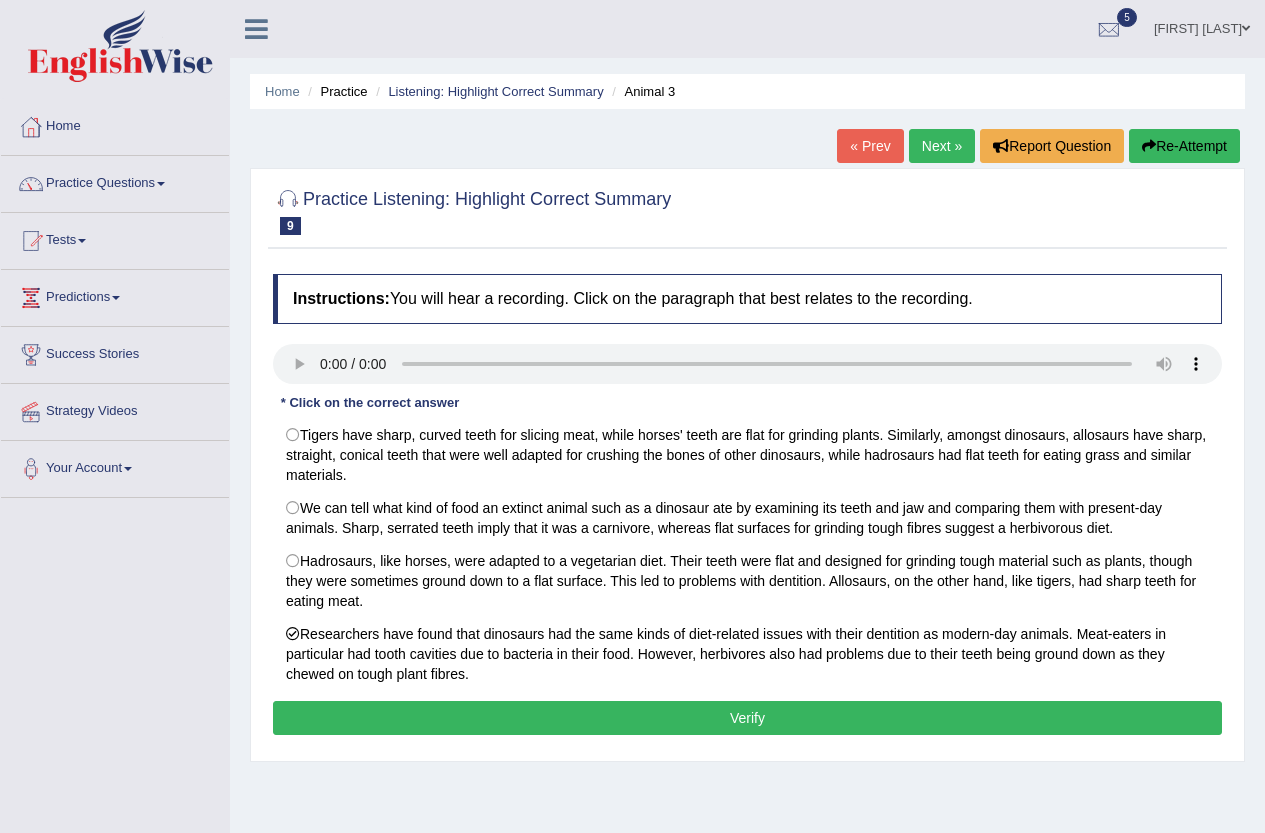 click on "Verify" at bounding box center [747, 718] 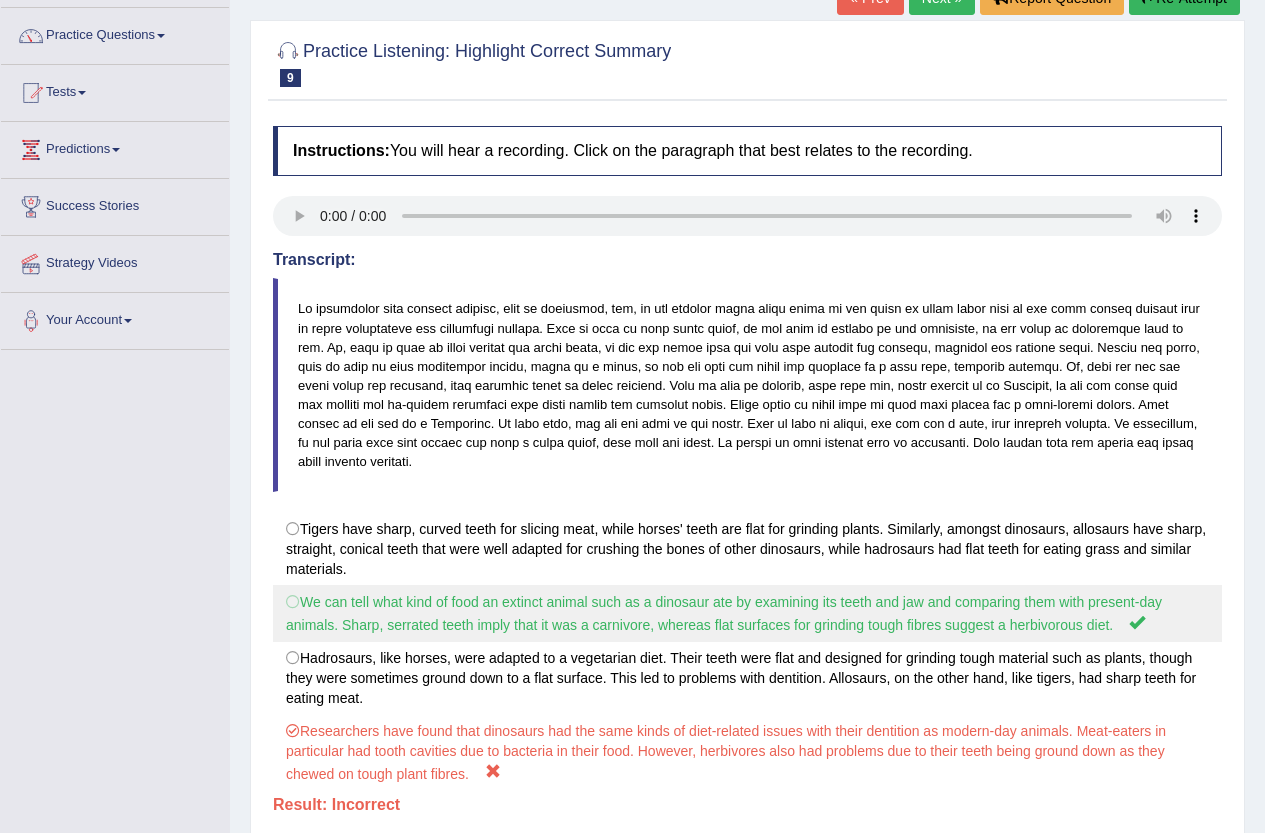 scroll, scrollTop: 200, scrollLeft: 0, axis: vertical 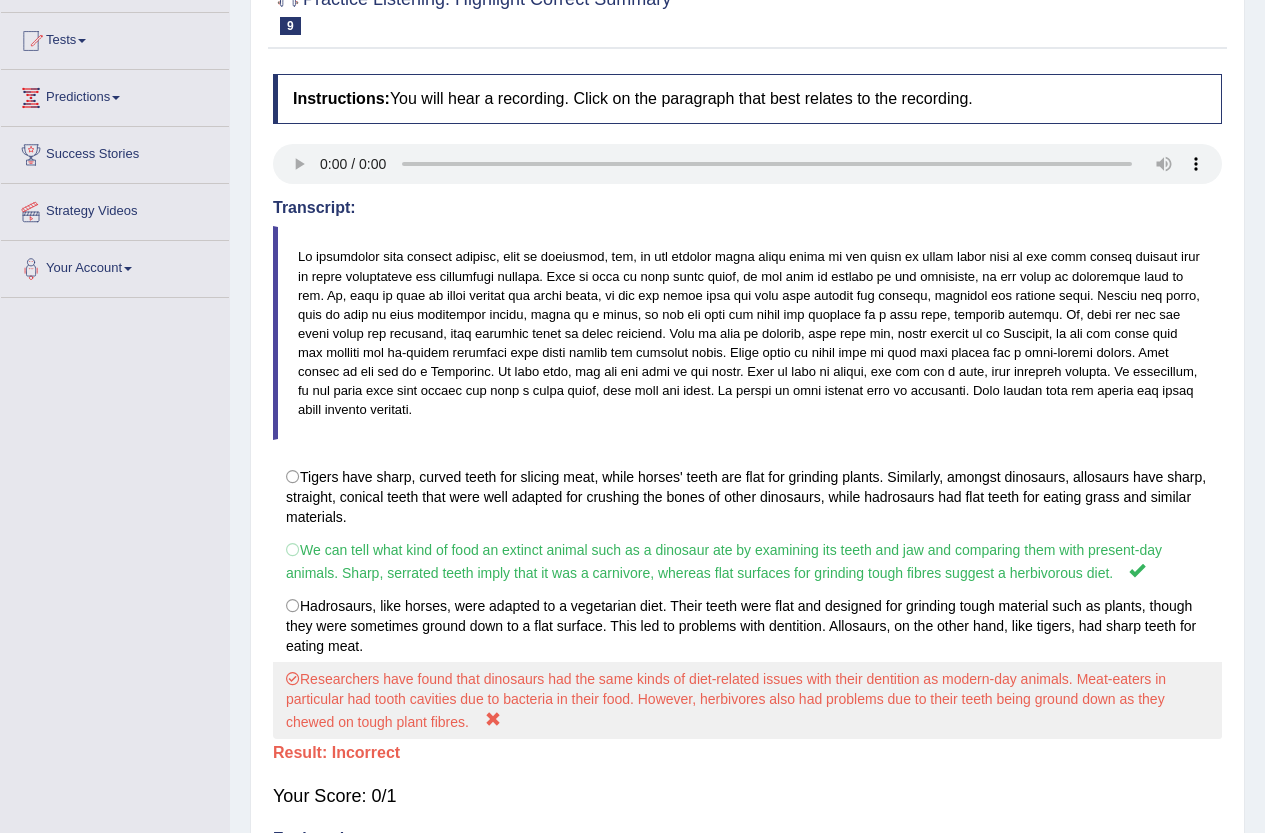 click on "Researchers have found that dinosaurs had the same kinds of diet-related issues with their dentition as modern-day animals. Meat-eaters in particular had tooth cavities due to bacteria in their food. However, herbivores also had problems due to their teeth being ground down as they chewed on tough plant fibres." at bounding box center [747, 700] 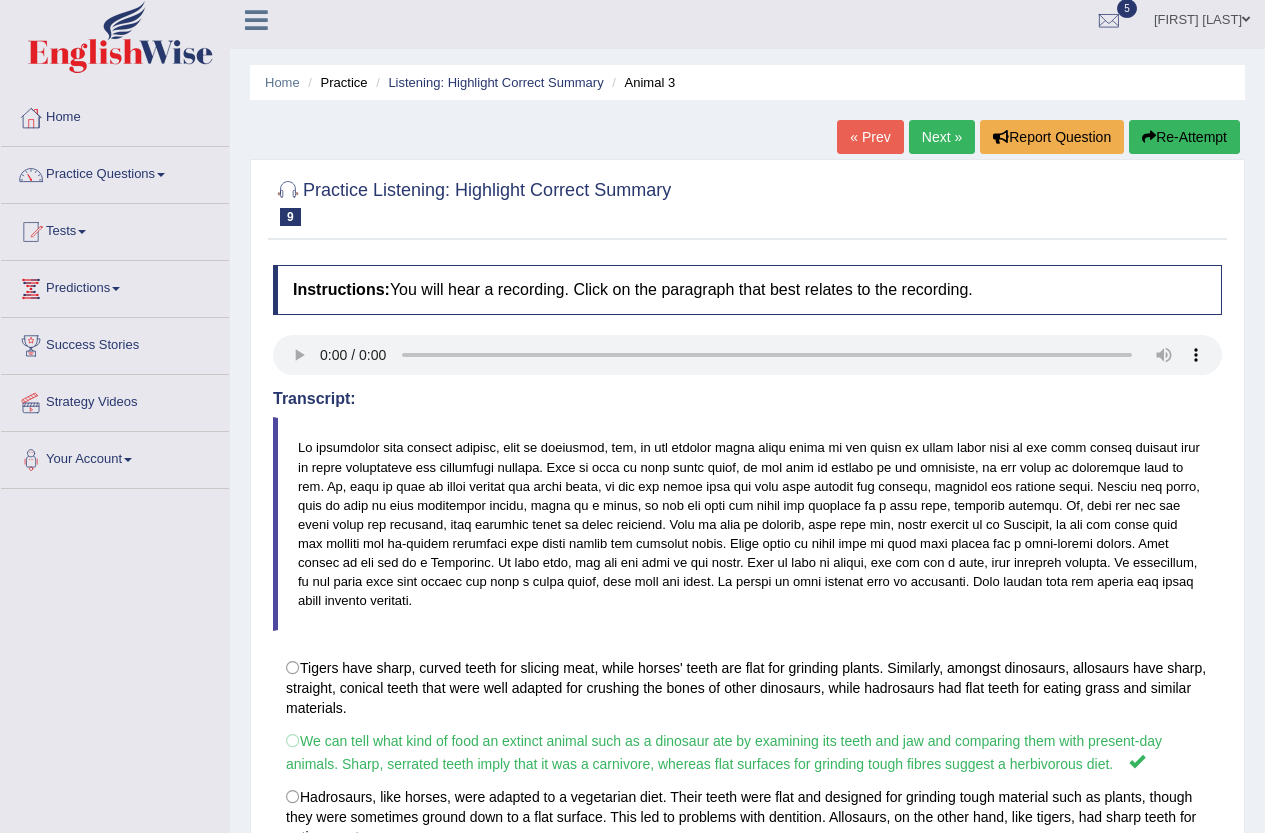 scroll, scrollTop: 0, scrollLeft: 0, axis: both 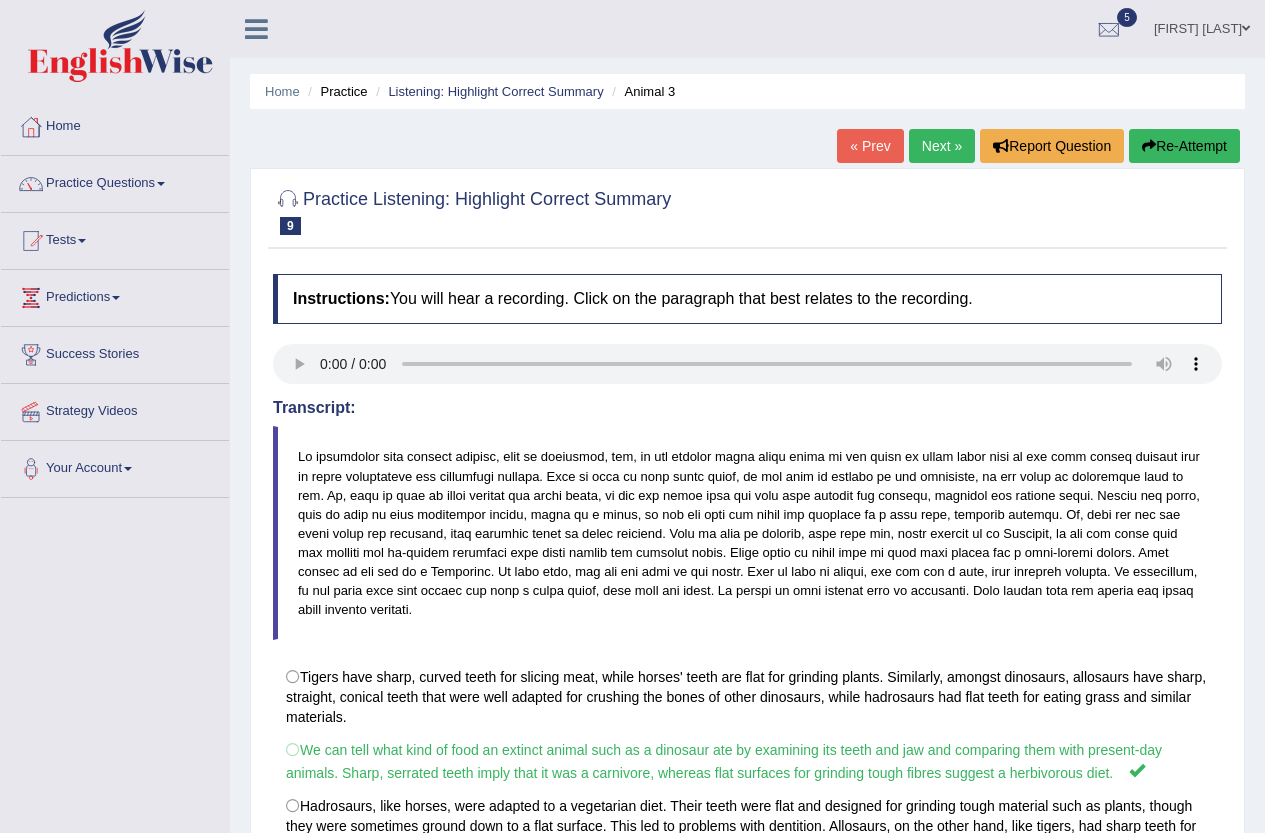 click on "Next »" at bounding box center [942, 146] 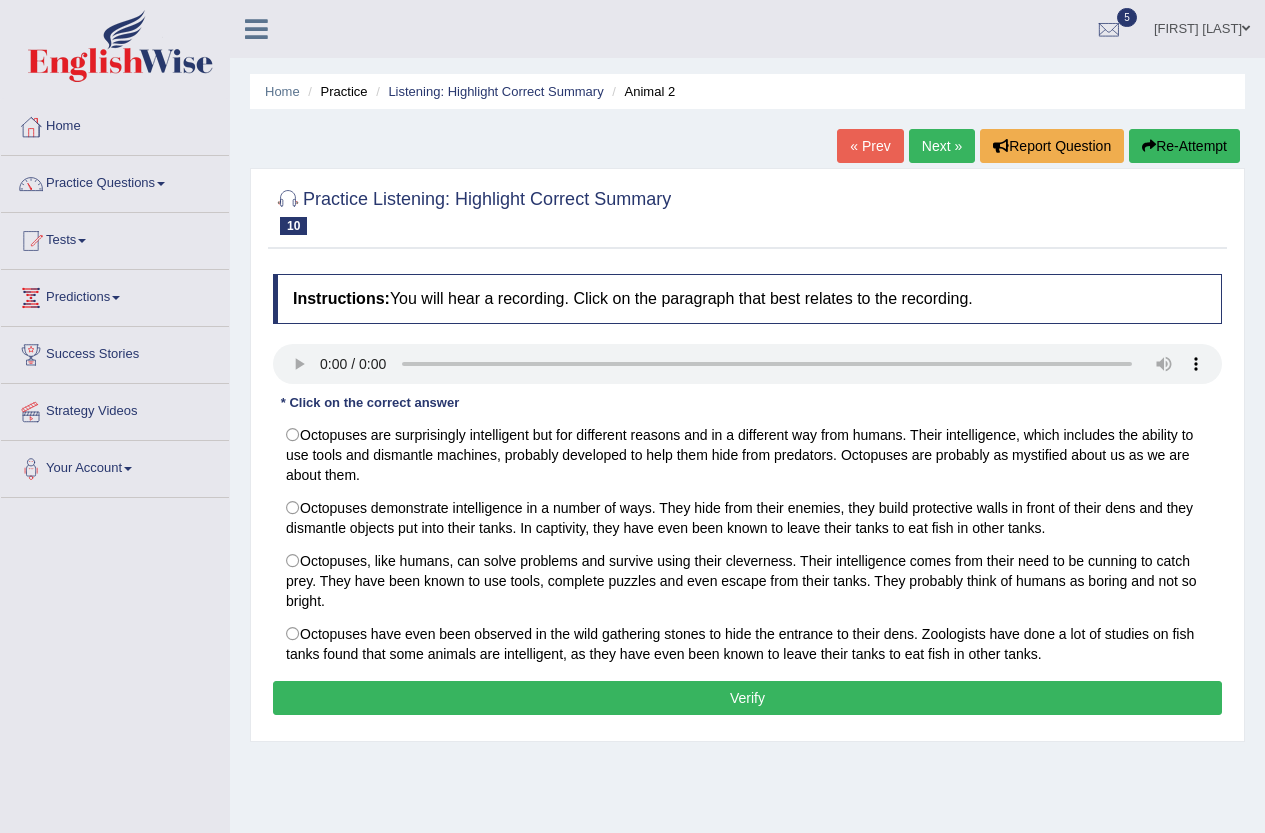 scroll, scrollTop: 0, scrollLeft: 0, axis: both 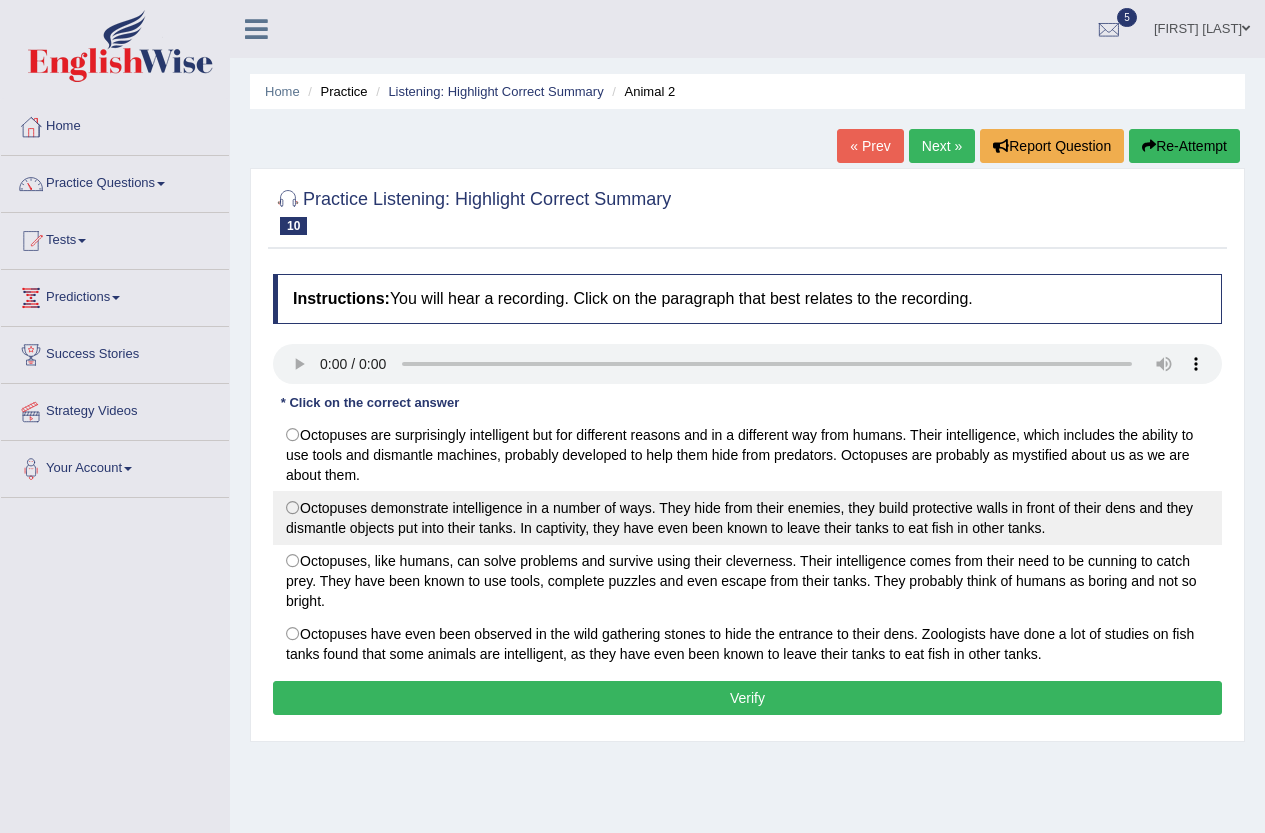 click on "Octopuses demonstrate intelligence in a number of ways. They hide from their enemies, they build protective walls in front of their dens and they dismantle objects put into their tanks. In captivity, they have even been known to leave their tanks to eat fish in other tanks." at bounding box center [747, 518] 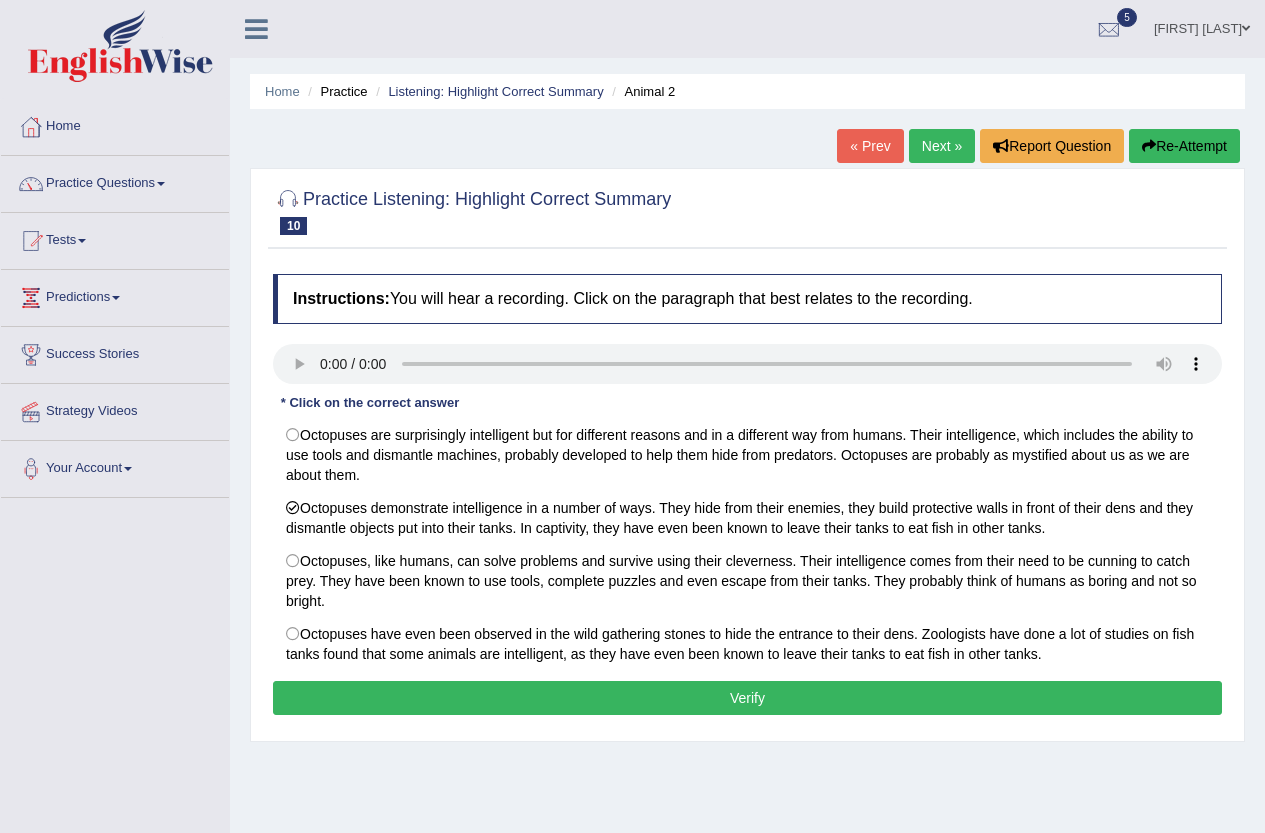click on "Verify" at bounding box center [747, 698] 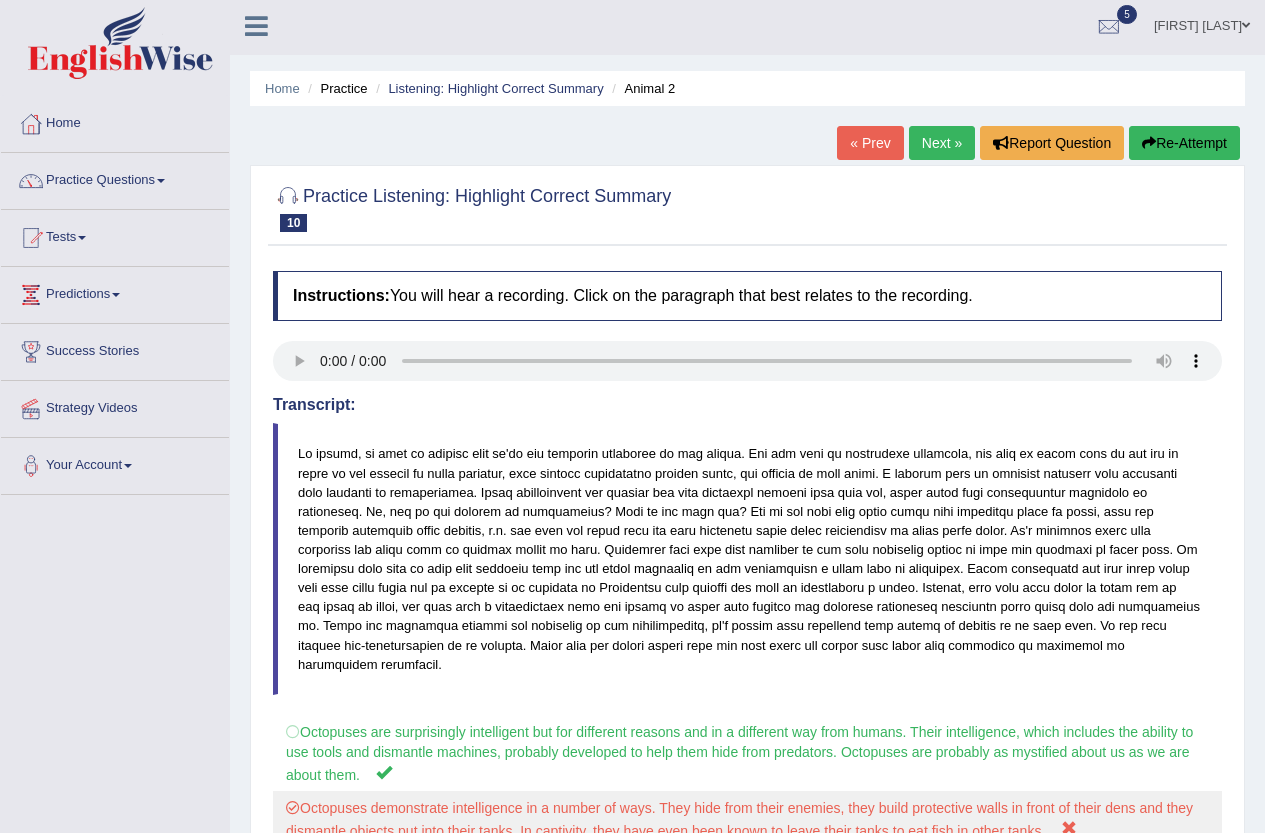 scroll, scrollTop: 0, scrollLeft: 0, axis: both 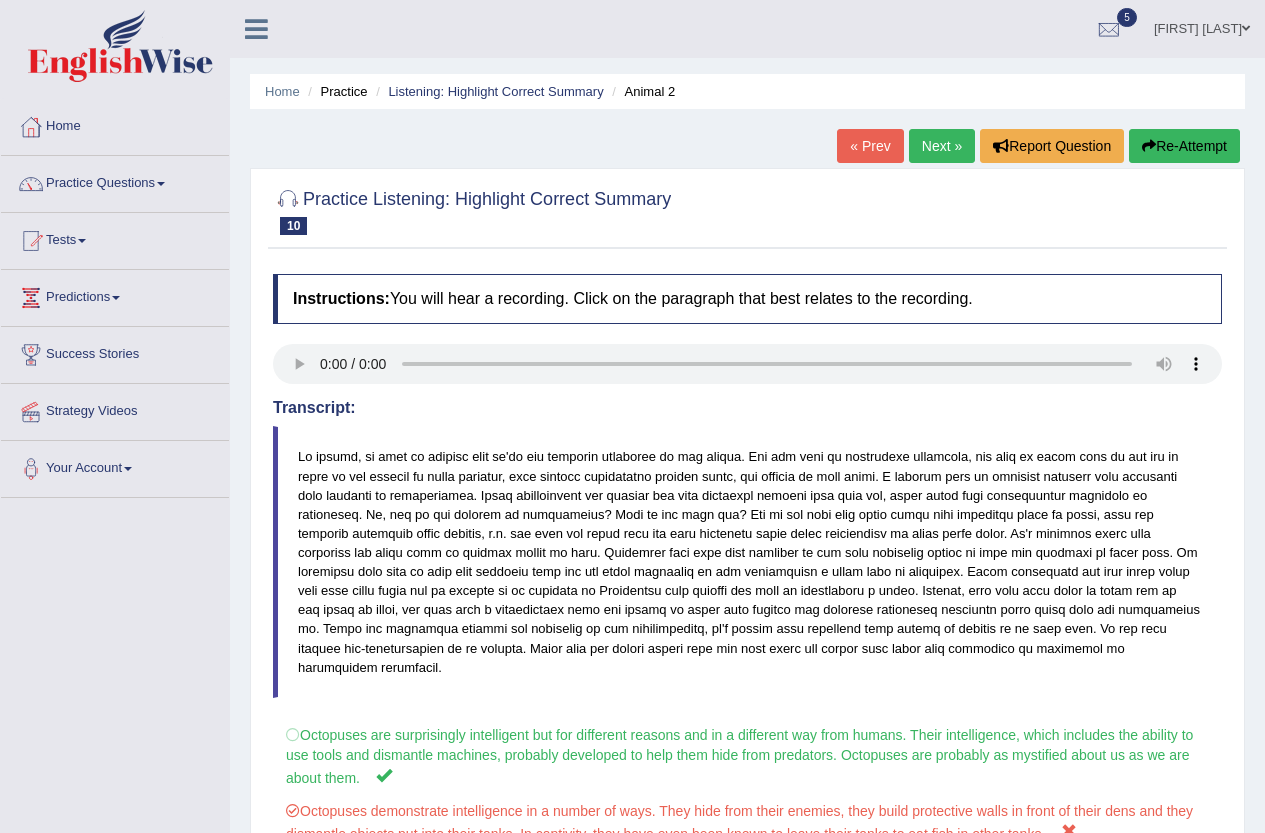 click on "Next »" at bounding box center [942, 146] 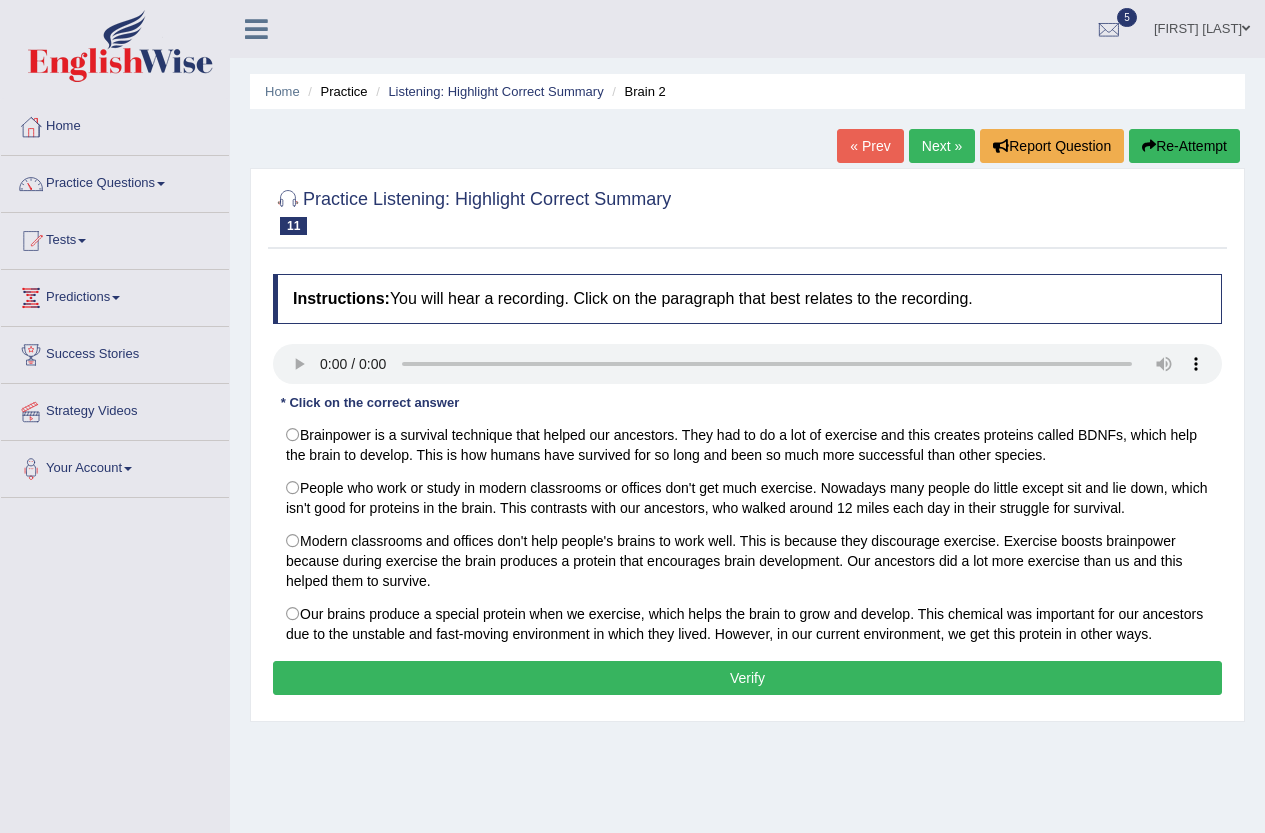 scroll, scrollTop: 0, scrollLeft: 0, axis: both 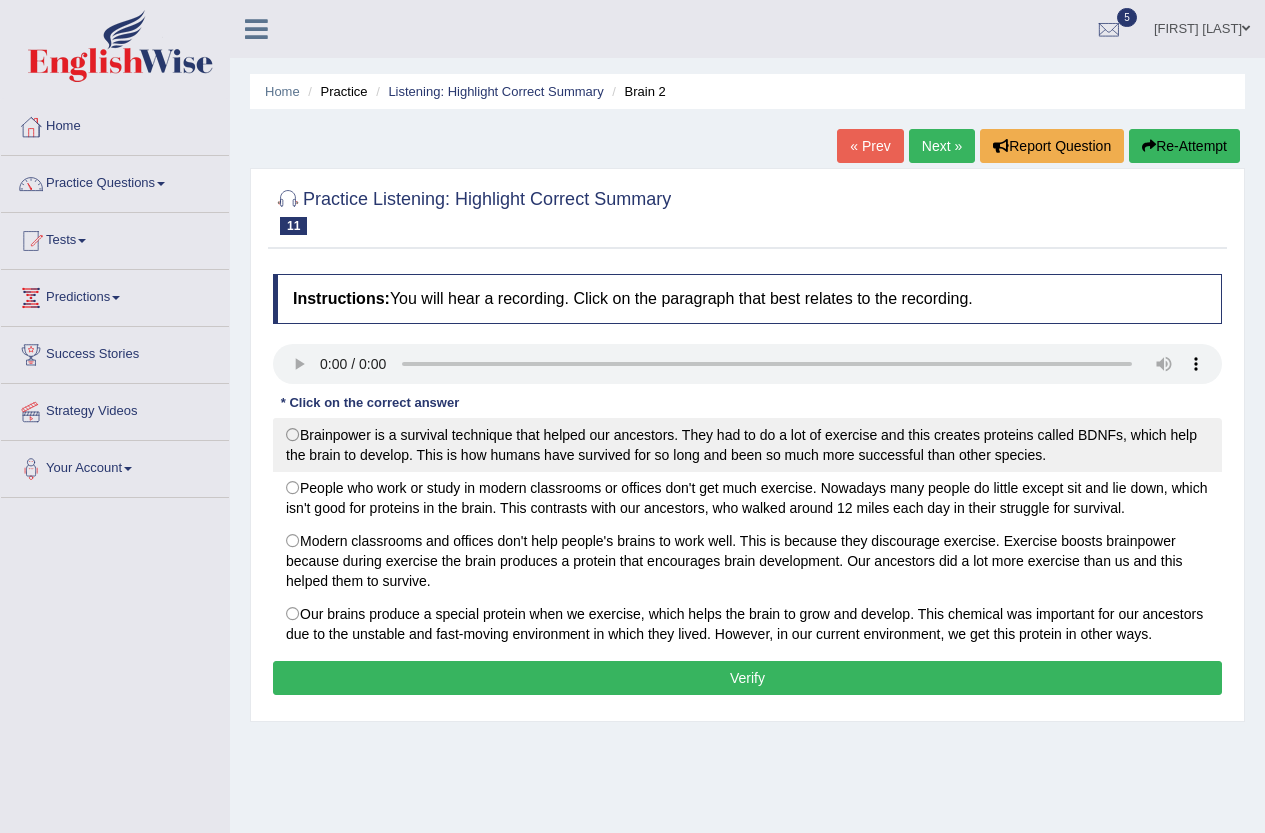 click on "Brainpower is a survival technique that helped our ancestors. They had to do a lot of exercise and this creates proteins called BDNFs, which help the brain to develop. This is how humans have survived for so long and been so much more successful than other species." at bounding box center [747, 445] 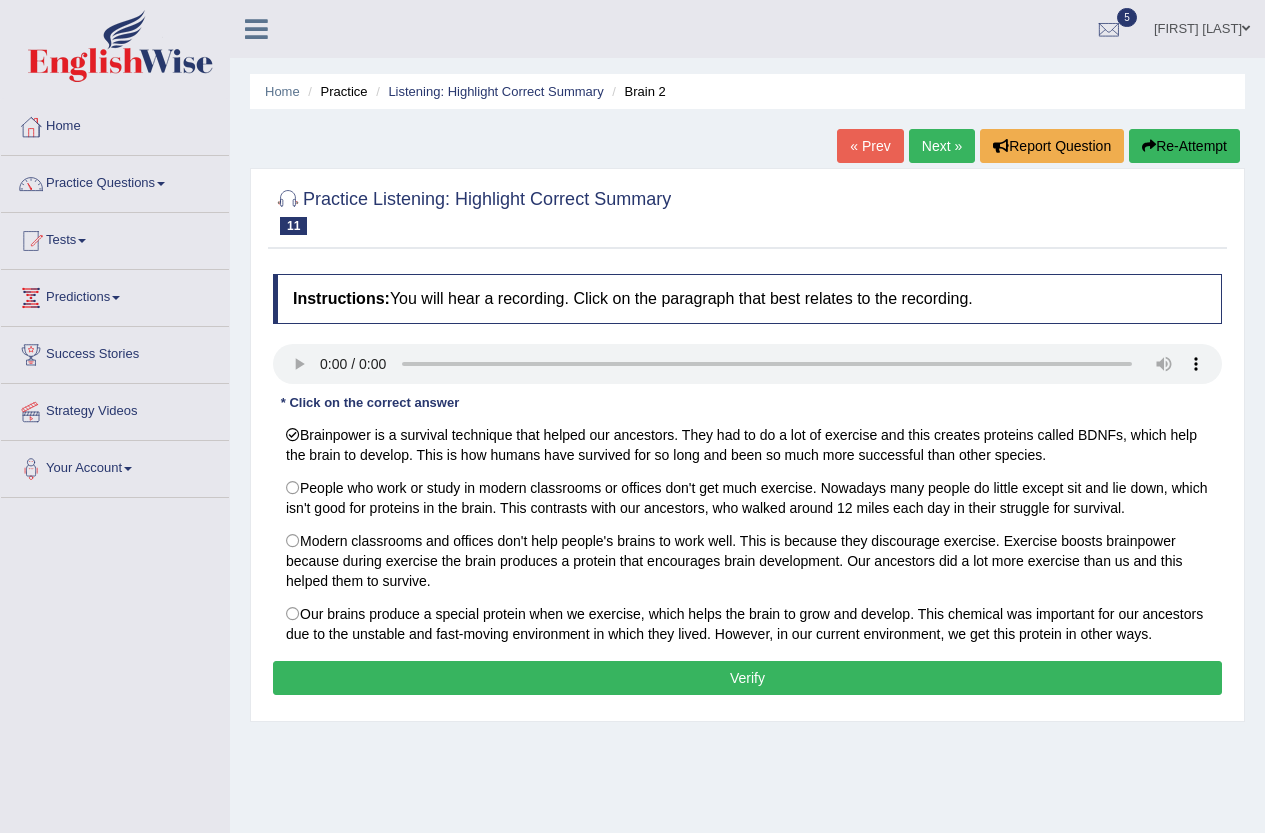click on "Verify" at bounding box center (747, 678) 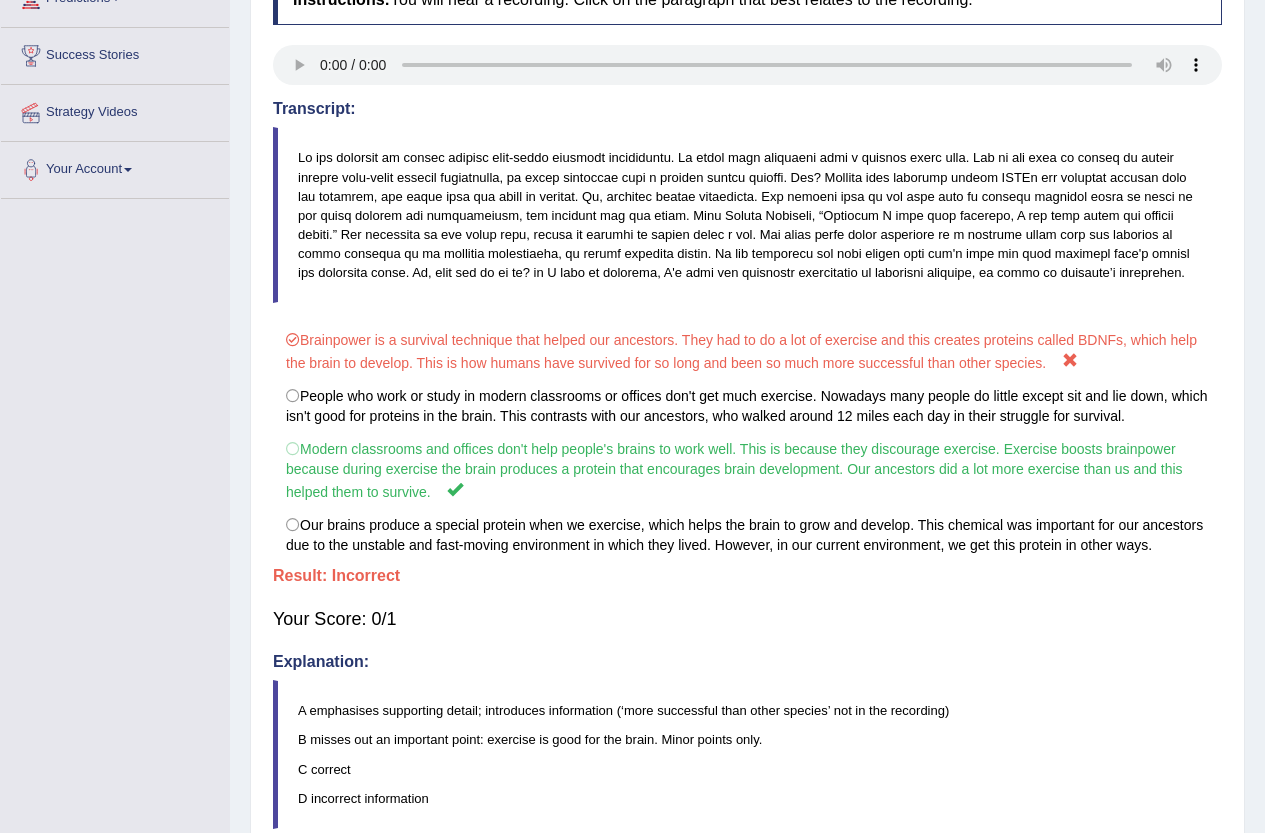 scroll, scrollTop: 300, scrollLeft: 0, axis: vertical 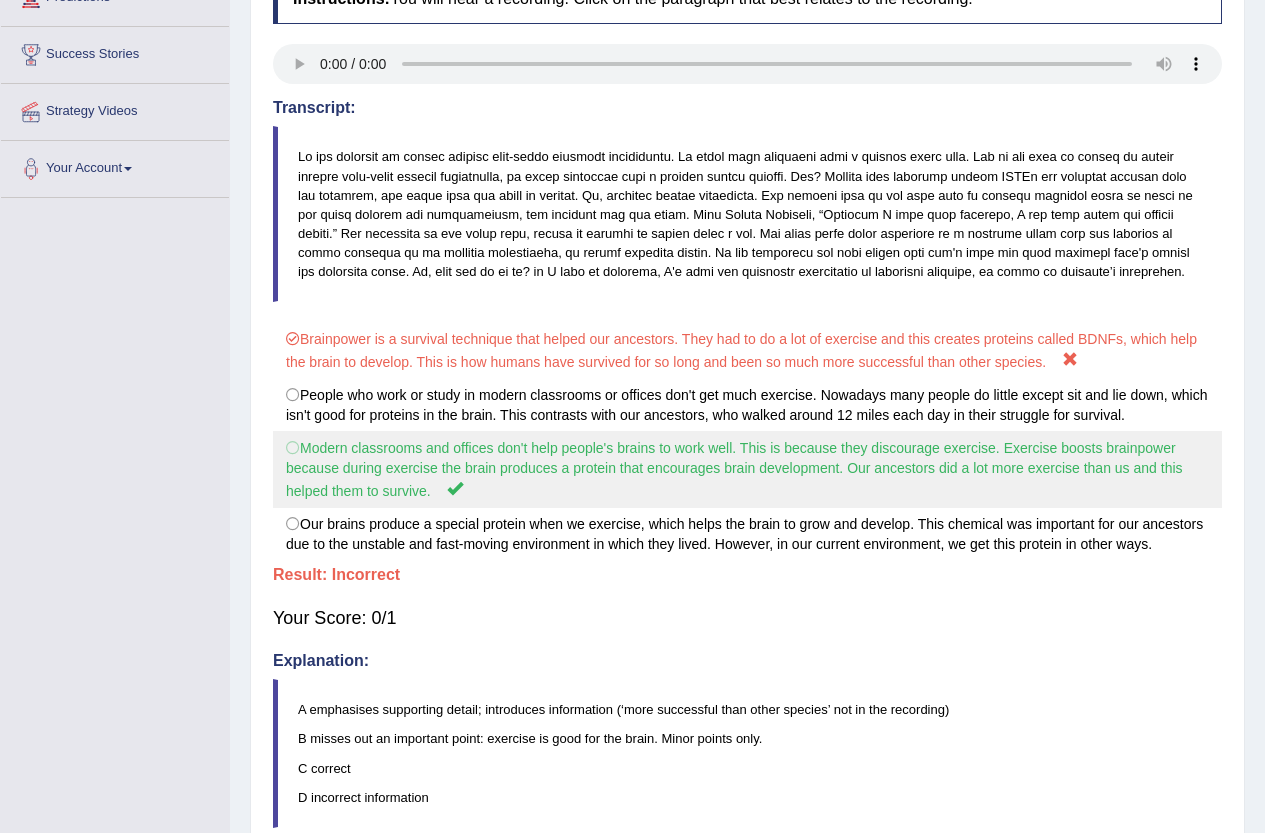 click on "Modern classrooms and offices don't help people's brains to work well. This is because they discourage exercise. Exercise boosts brainpower because during exercise the brain produces a protein that encourages brain development. Our ancestors did a lot more exercise than us and this helped them to survive." at bounding box center (747, 469) 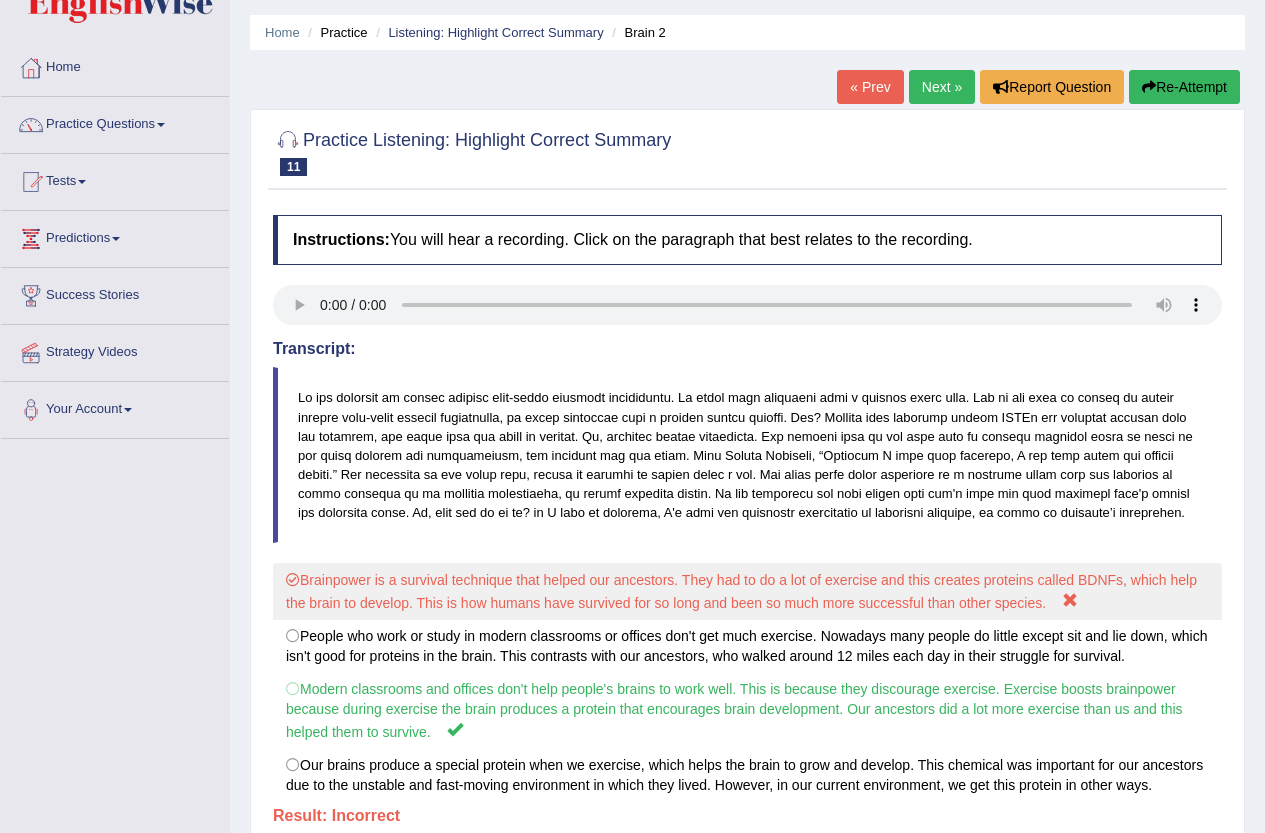 scroll, scrollTop: 0, scrollLeft: 0, axis: both 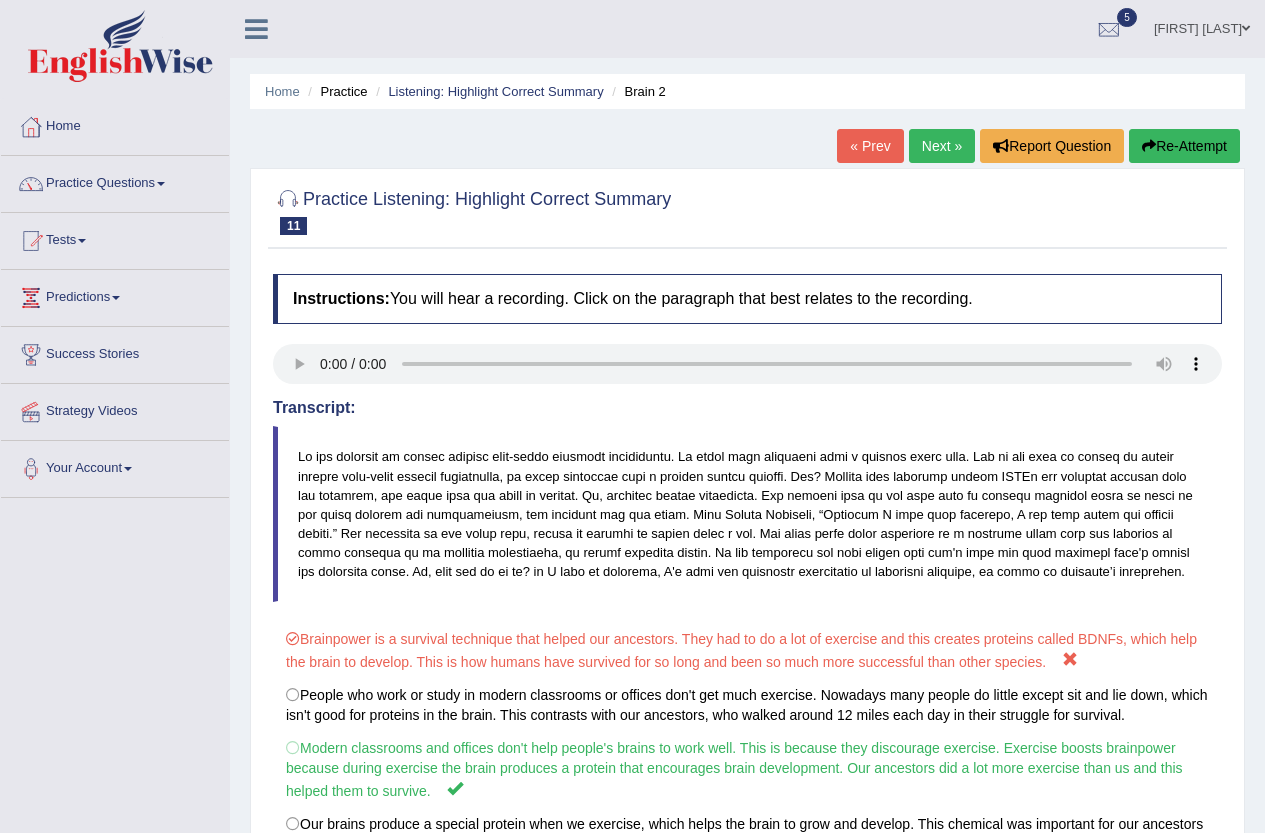 click on "Next »" at bounding box center (942, 146) 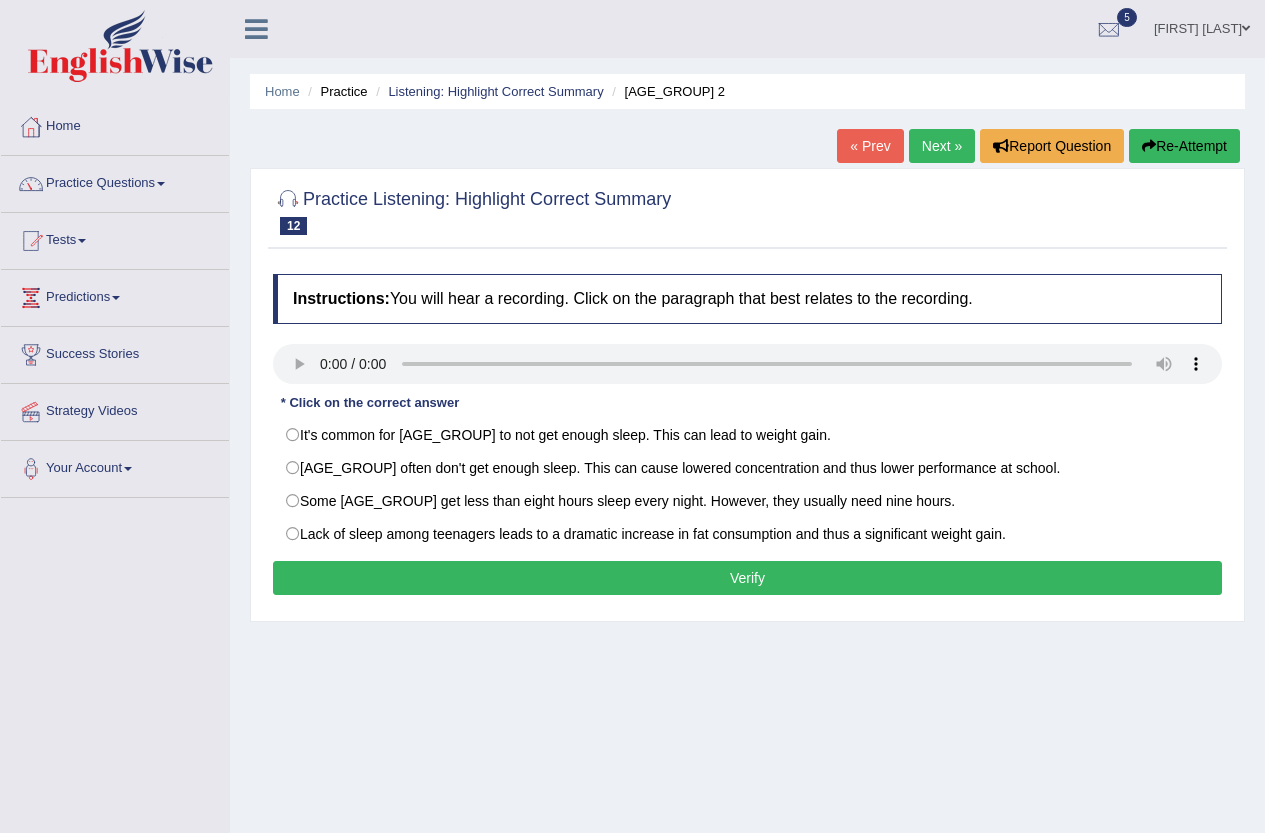 scroll, scrollTop: 0, scrollLeft: 0, axis: both 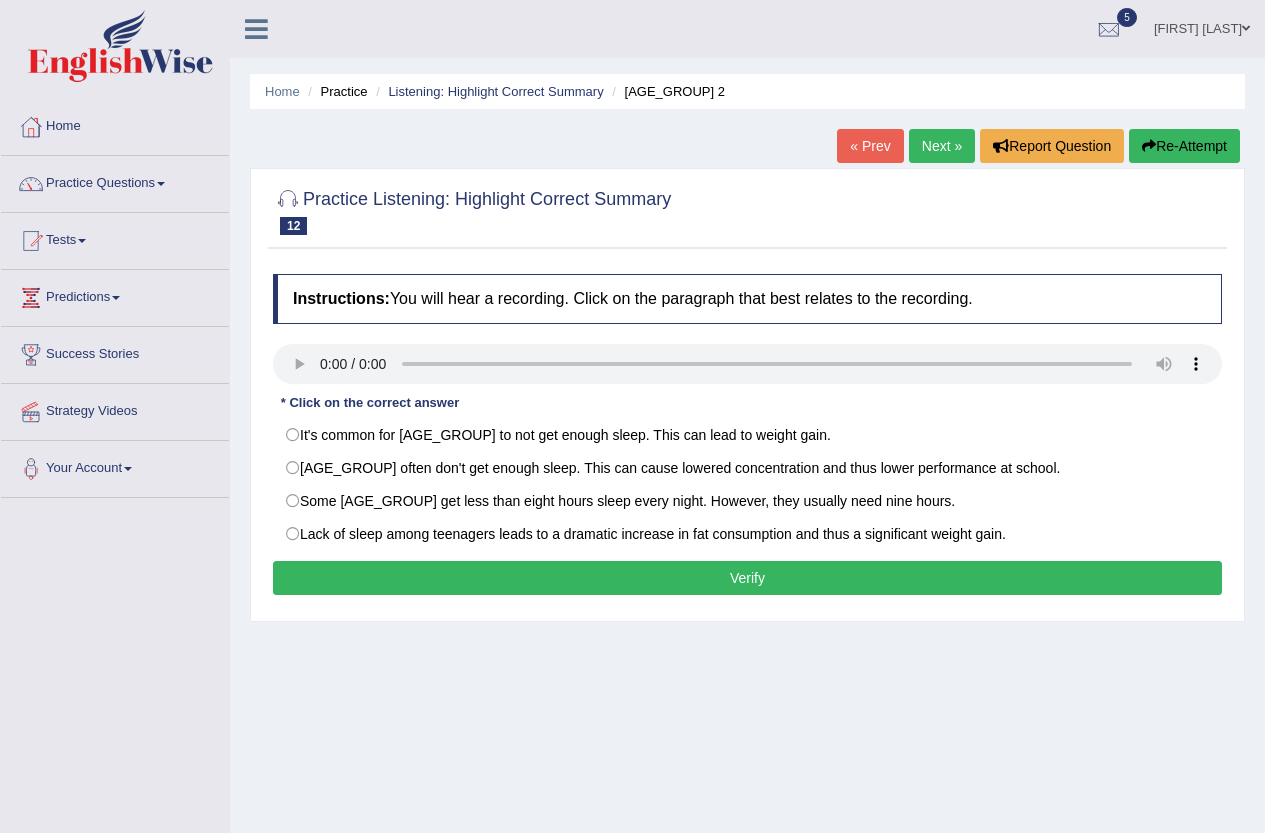click on "Verify" at bounding box center [747, 578] 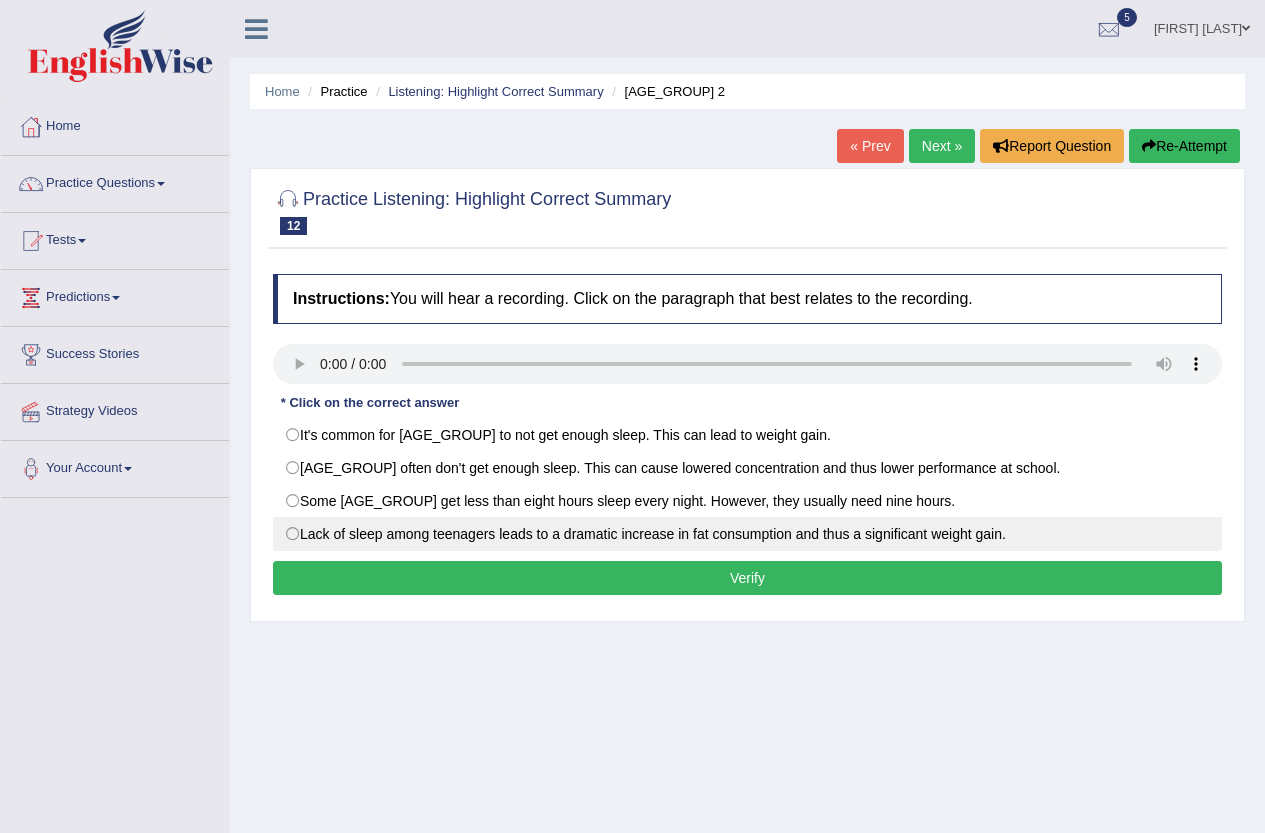click on "Lack of sleep among teenagers leads to a dramatic increase in fat consumption and thus a significant weight gain." at bounding box center [747, 534] 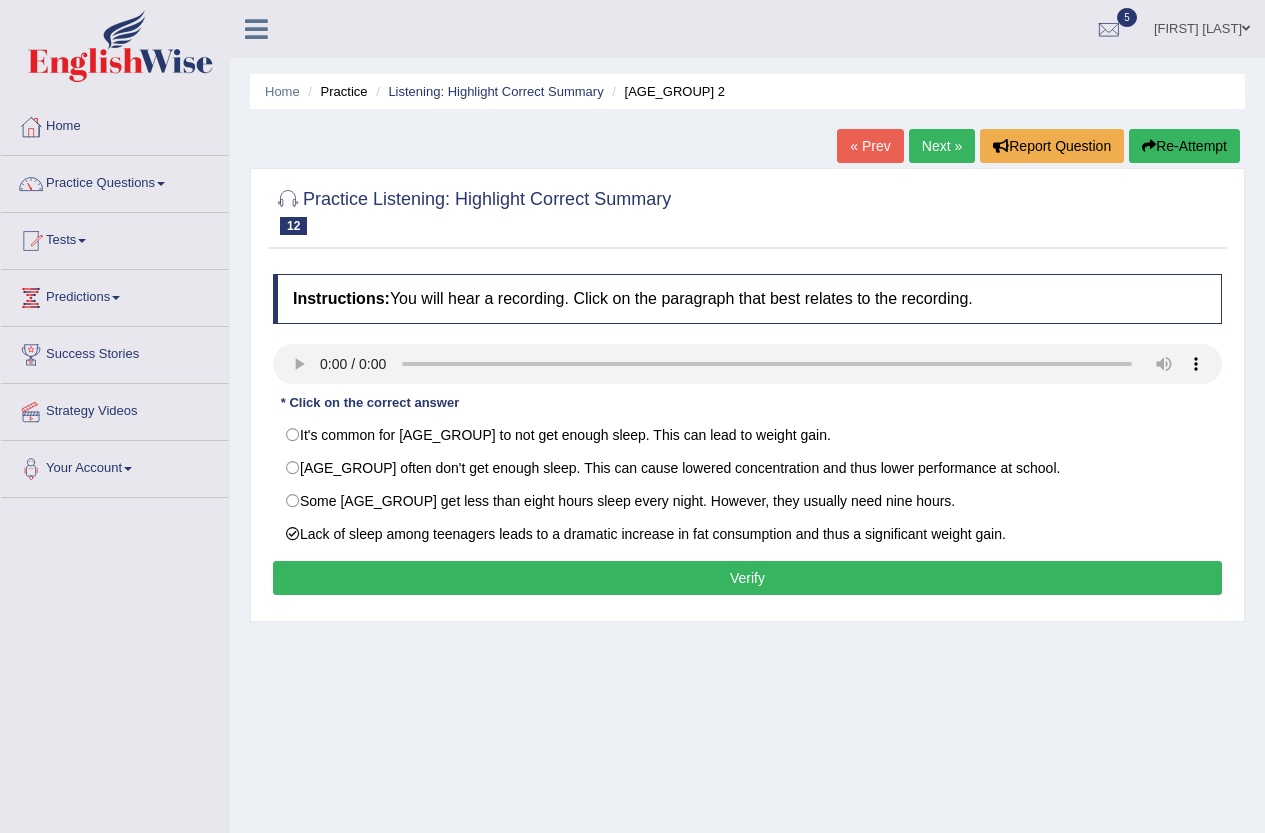 click on "Verify" at bounding box center (747, 578) 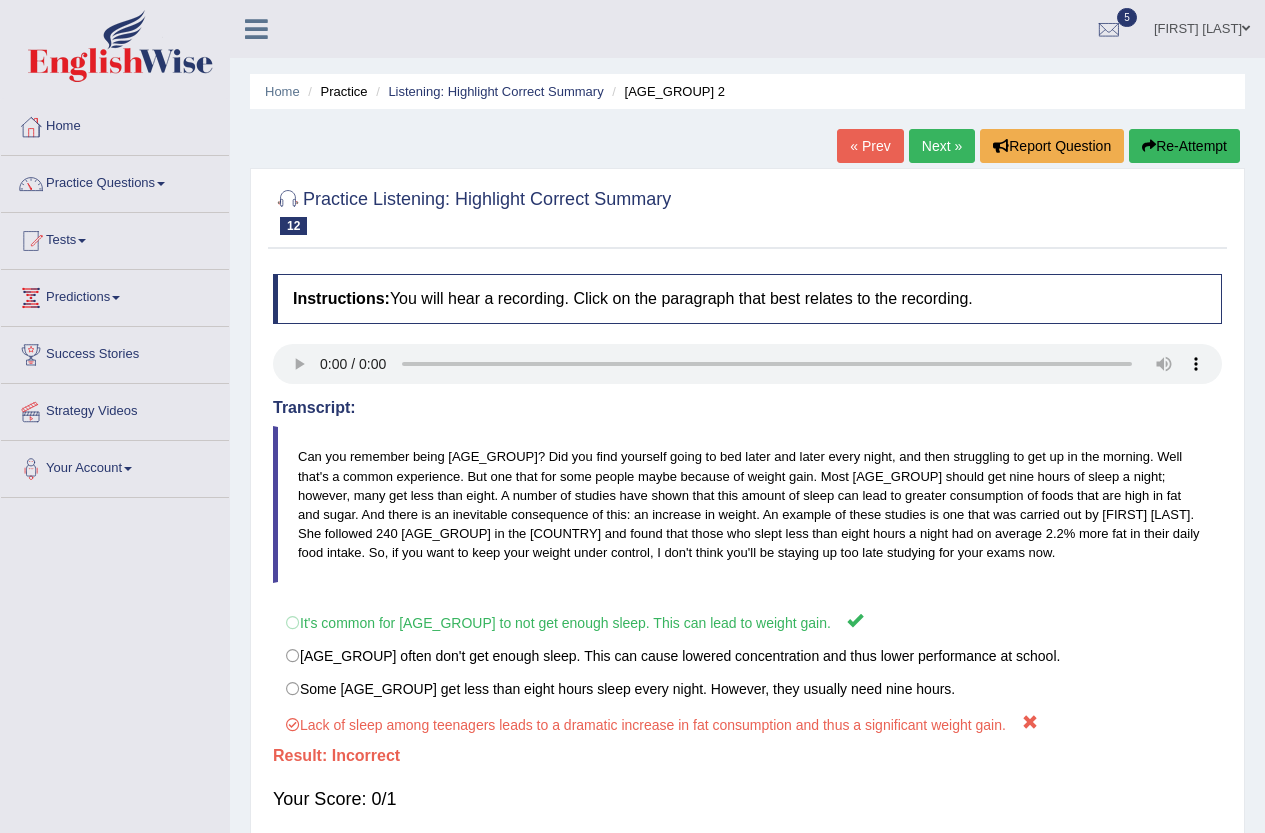 click on "Next »" at bounding box center [942, 146] 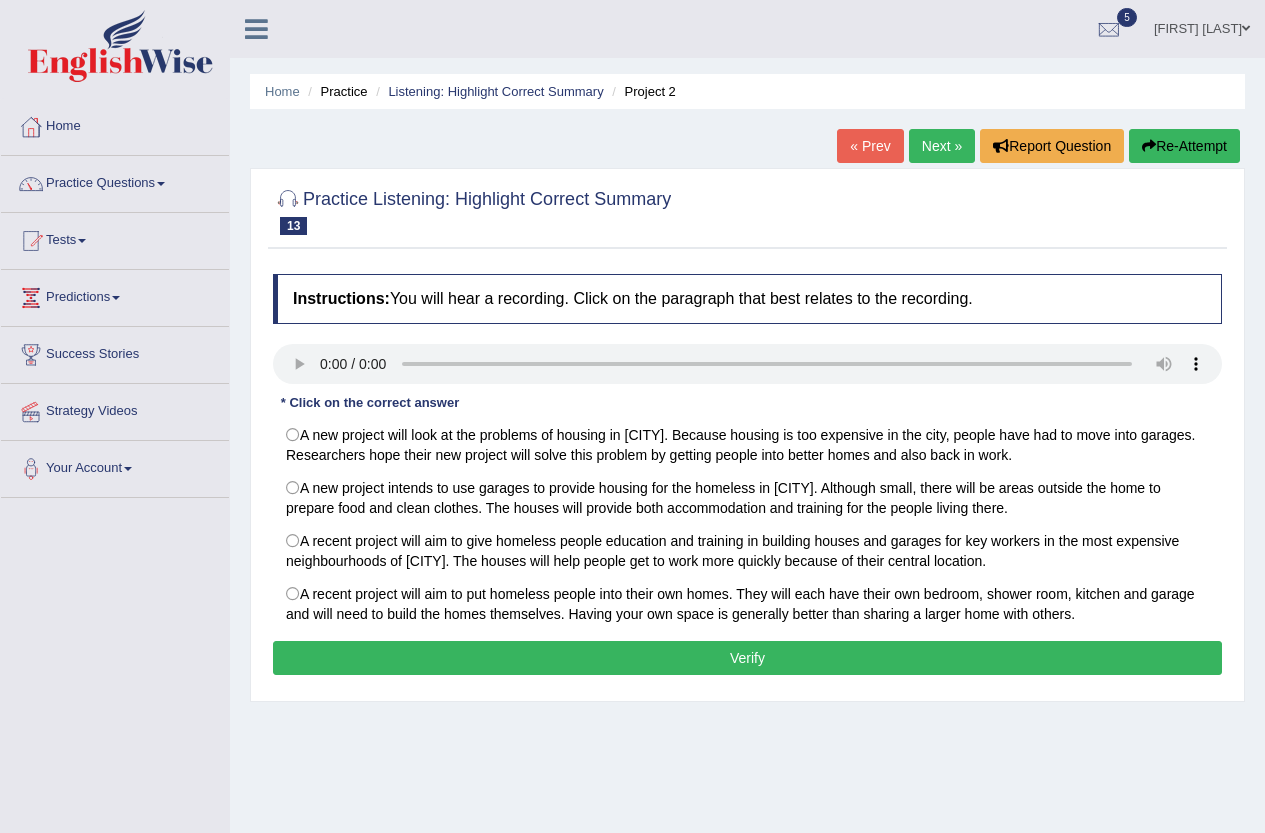scroll, scrollTop: 0, scrollLeft: 0, axis: both 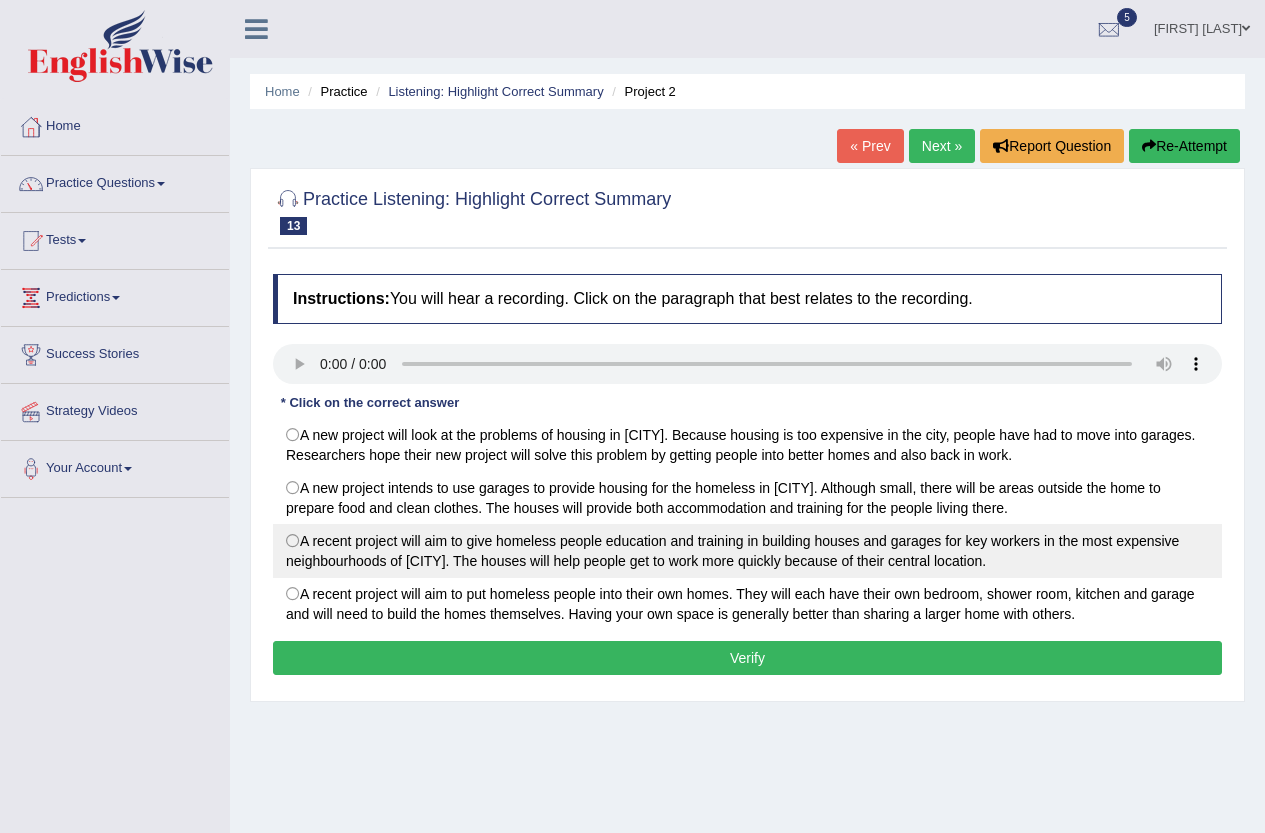 click on "A recent project will aim to give homeless people education and training in building houses and garages for key workers in the most expensive neighbourhoods of [CITY]. The houses will help people get to work more quickly because of their central location." at bounding box center (747, 551) 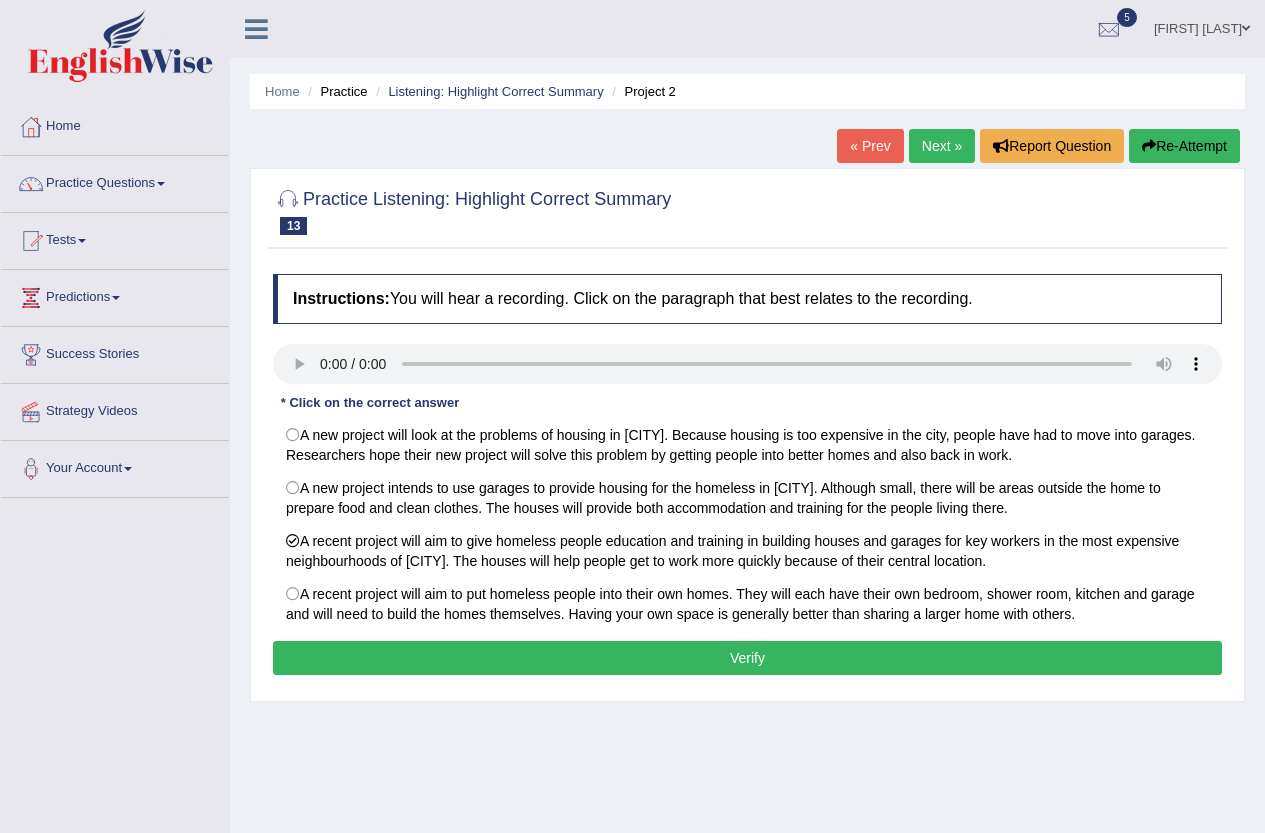 click on "Verify" at bounding box center [747, 658] 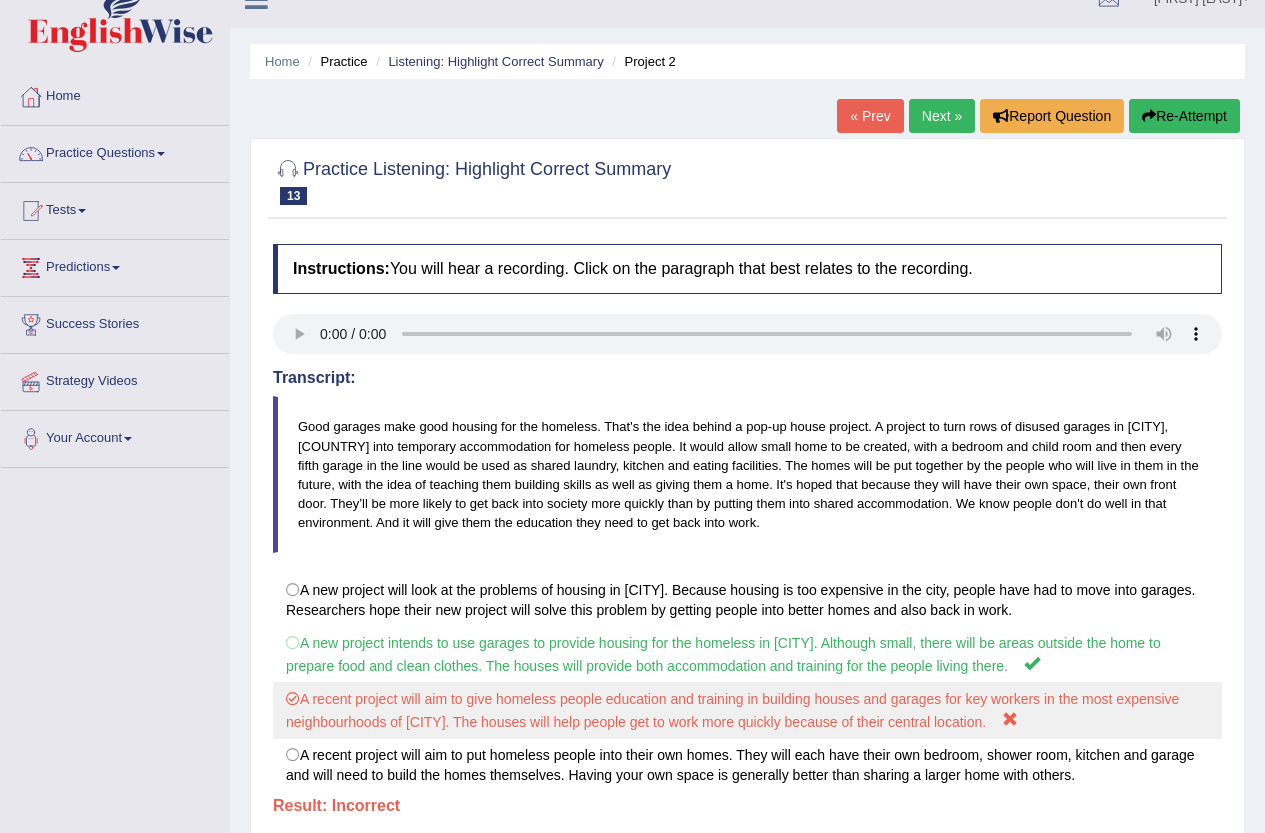 scroll, scrollTop: 0, scrollLeft: 0, axis: both 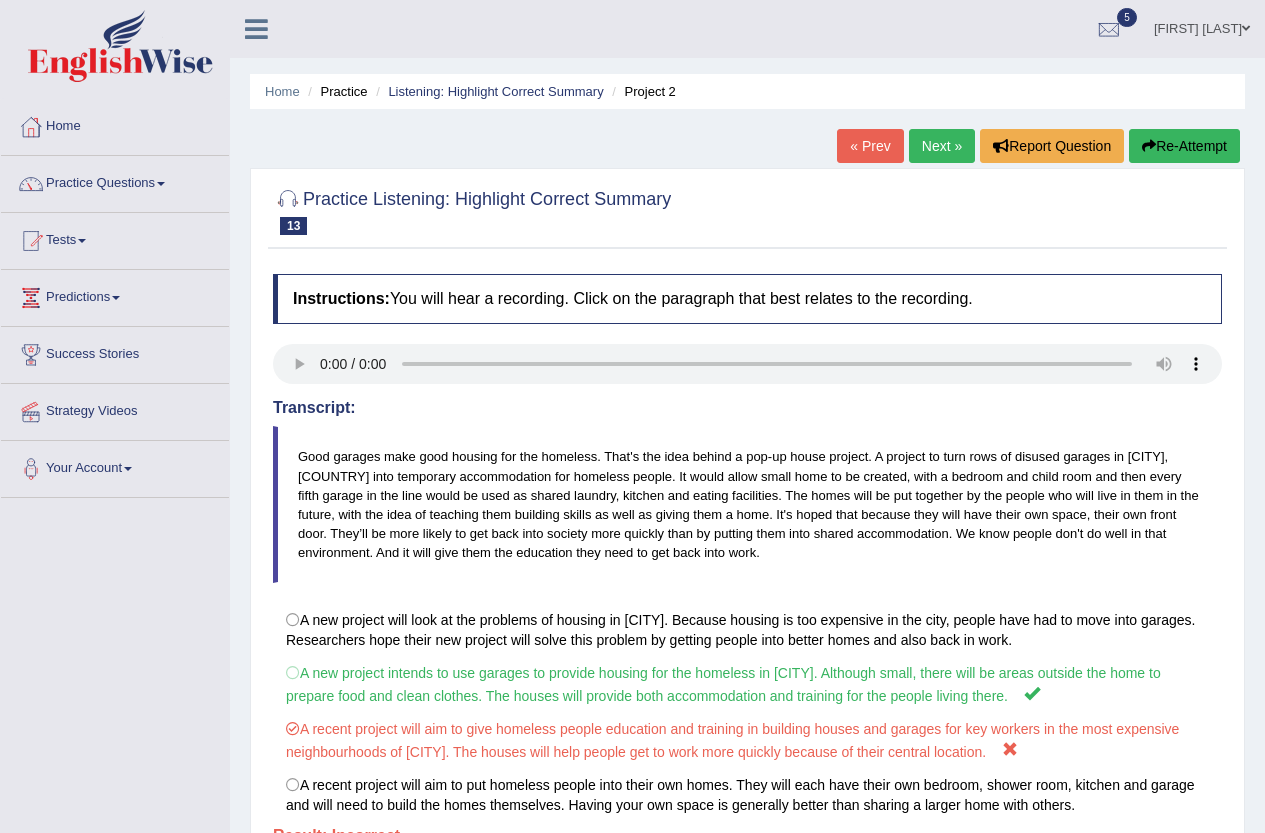 click on "« Prev" at bounding box center [870, 146] 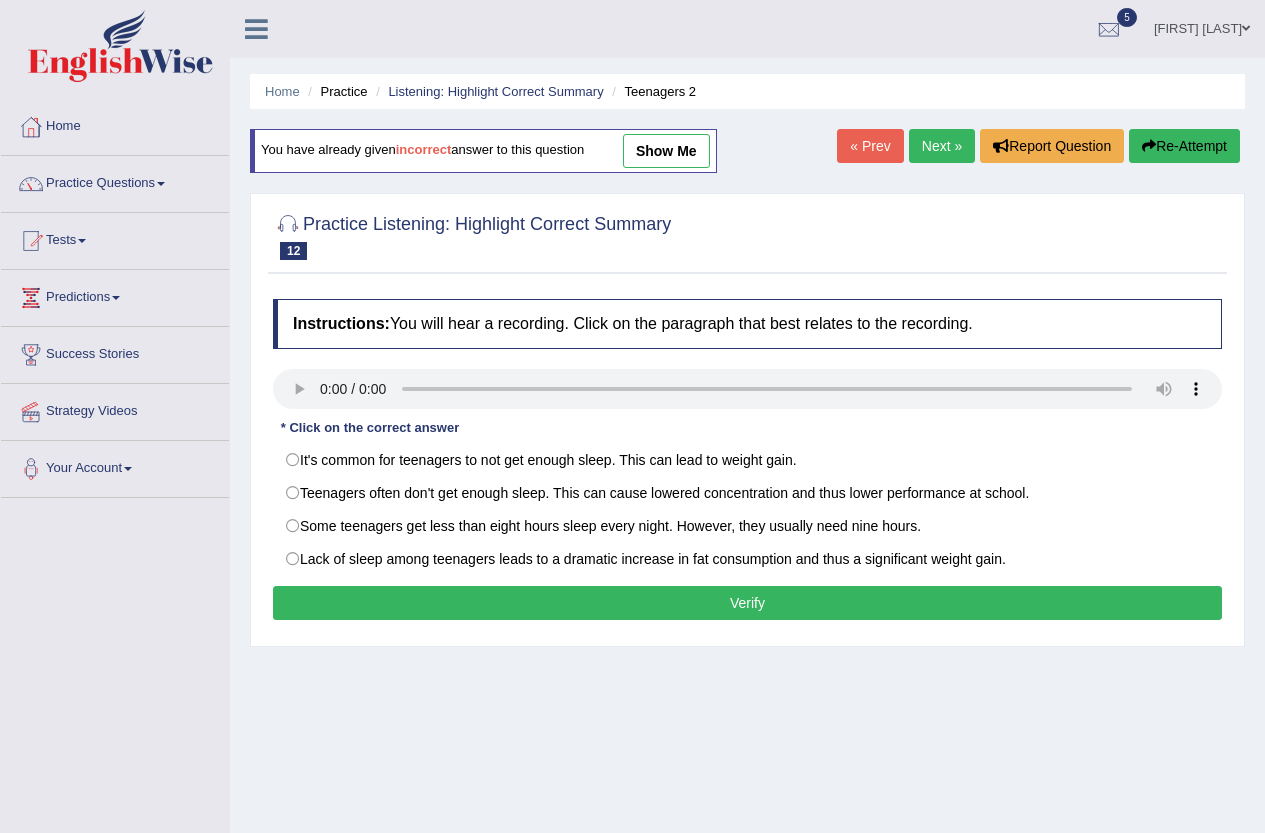 scroll, scrollTop: 0, scrollLeft: 0, axis: both 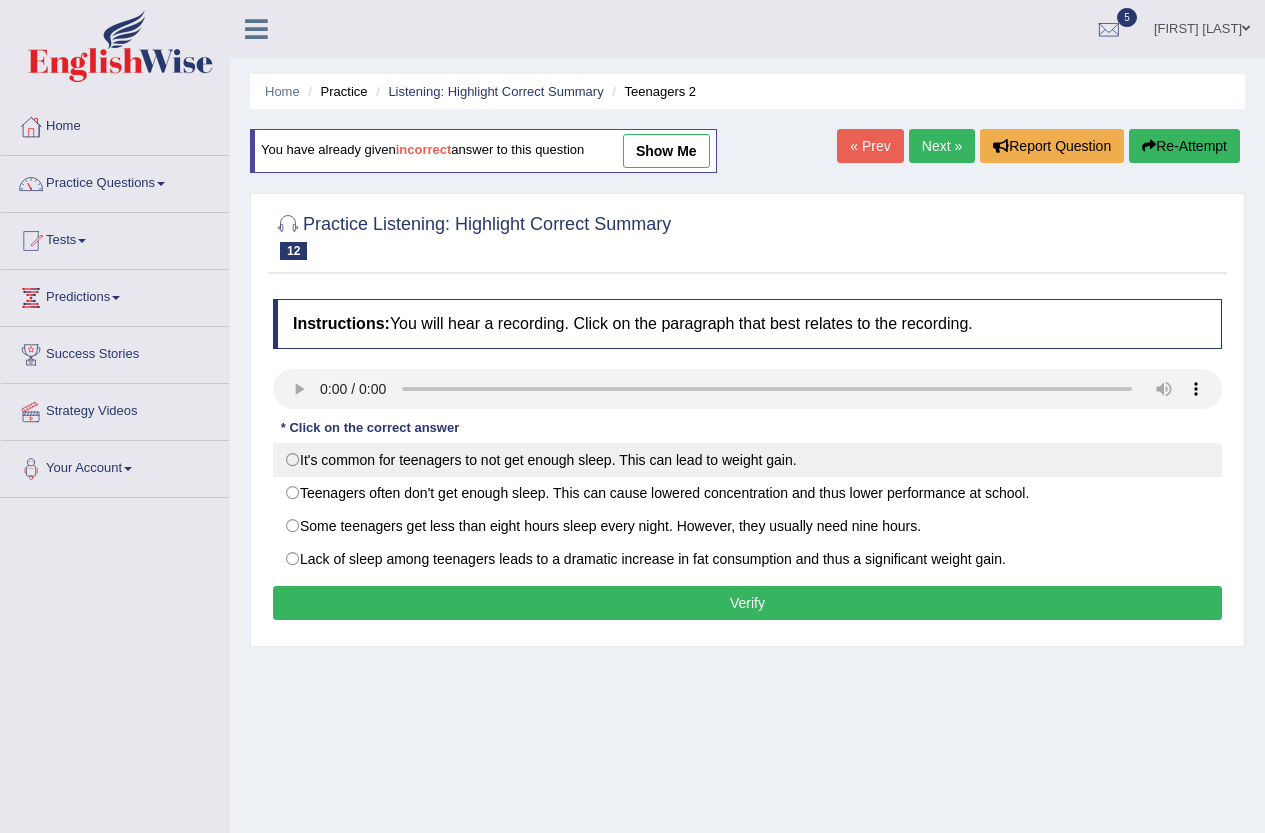 click on "It's common for teenagers to not get enough sleep. This can lead to weight gain." at bounding box center (747, 460) 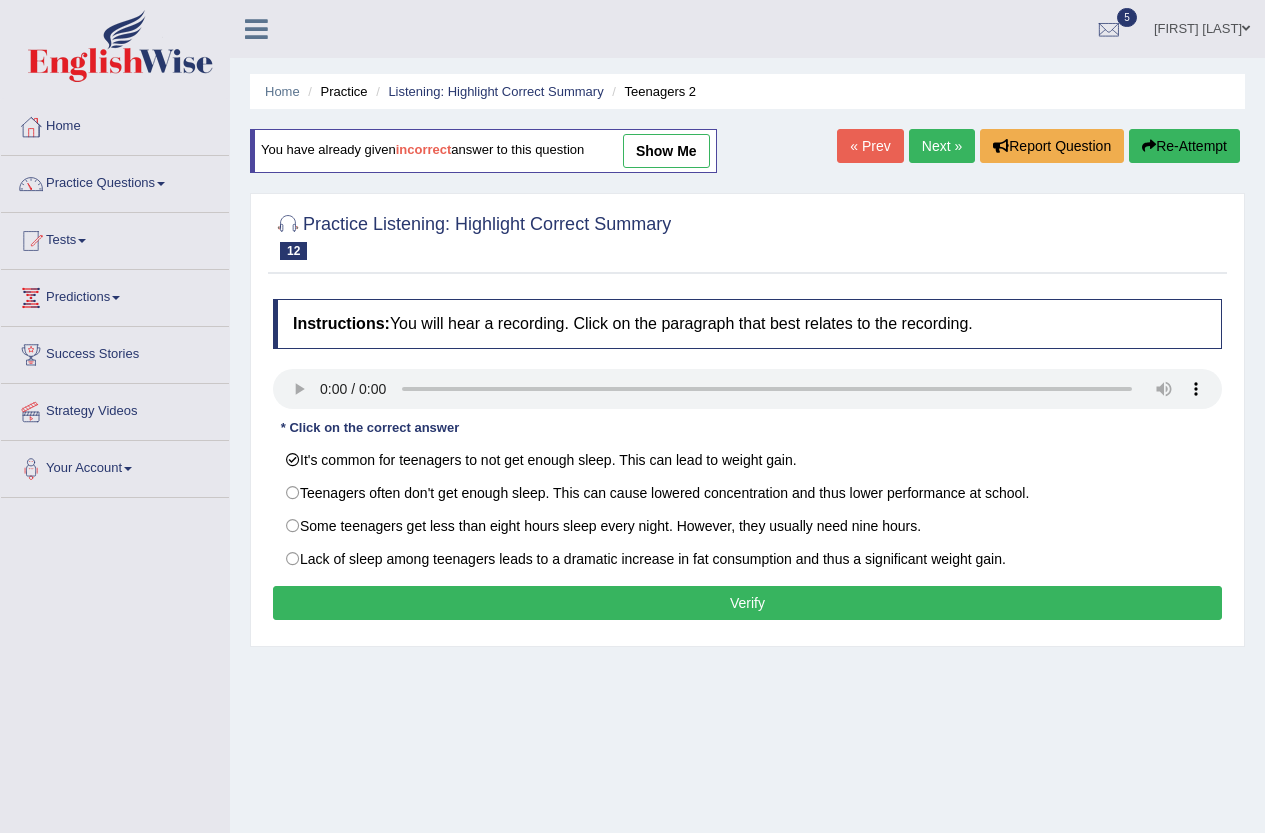 click on "Verify" at bounding box center (747, 603) 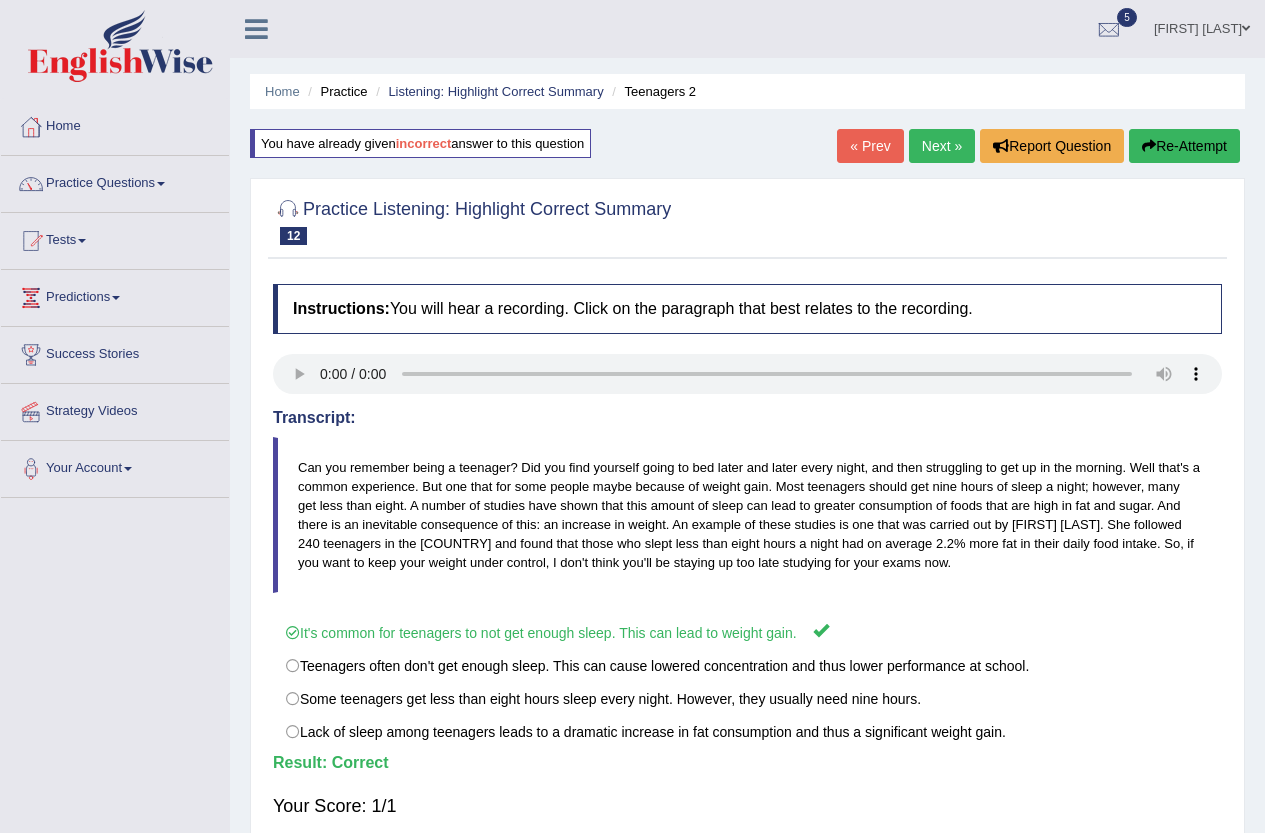 click on "Next »" at bounding box center (942, 146) 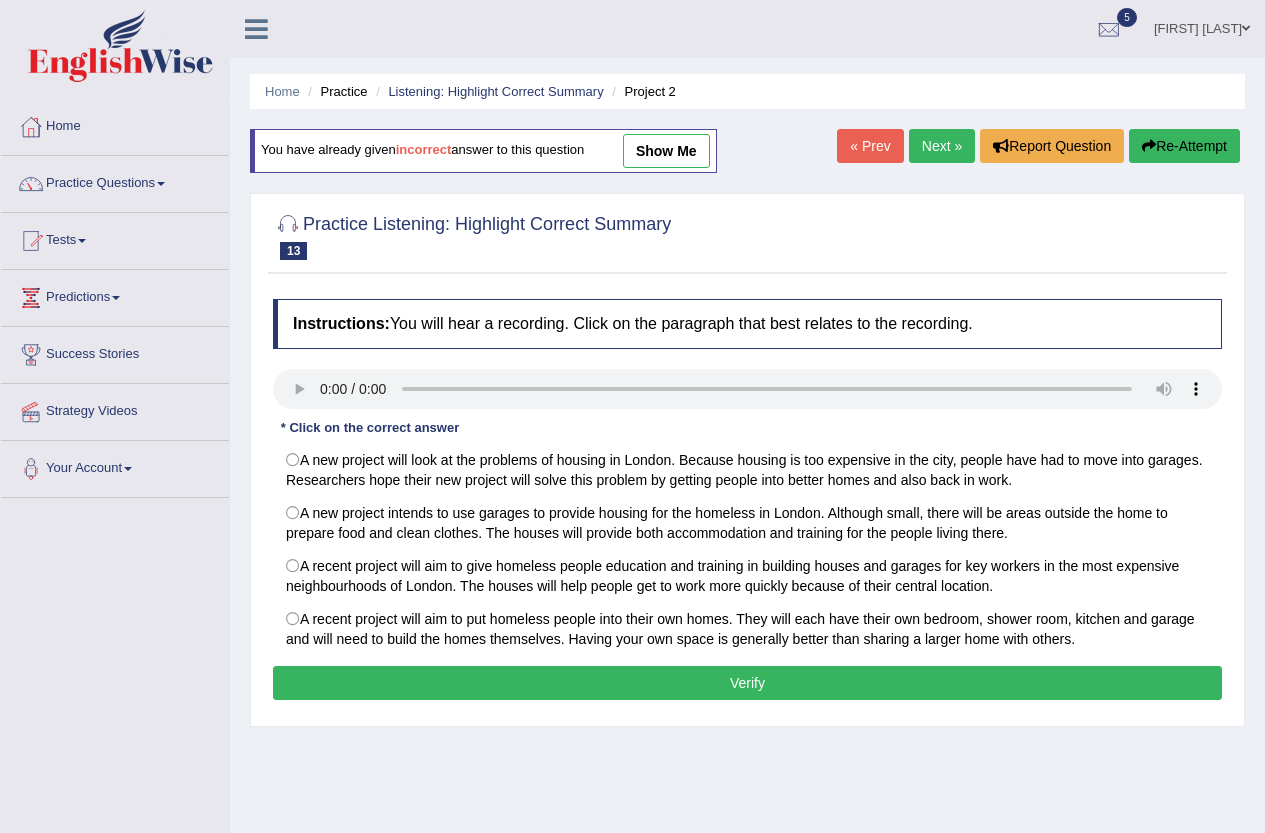 scroll, scrollTop: 0, scrollLeft: 0, axis: both 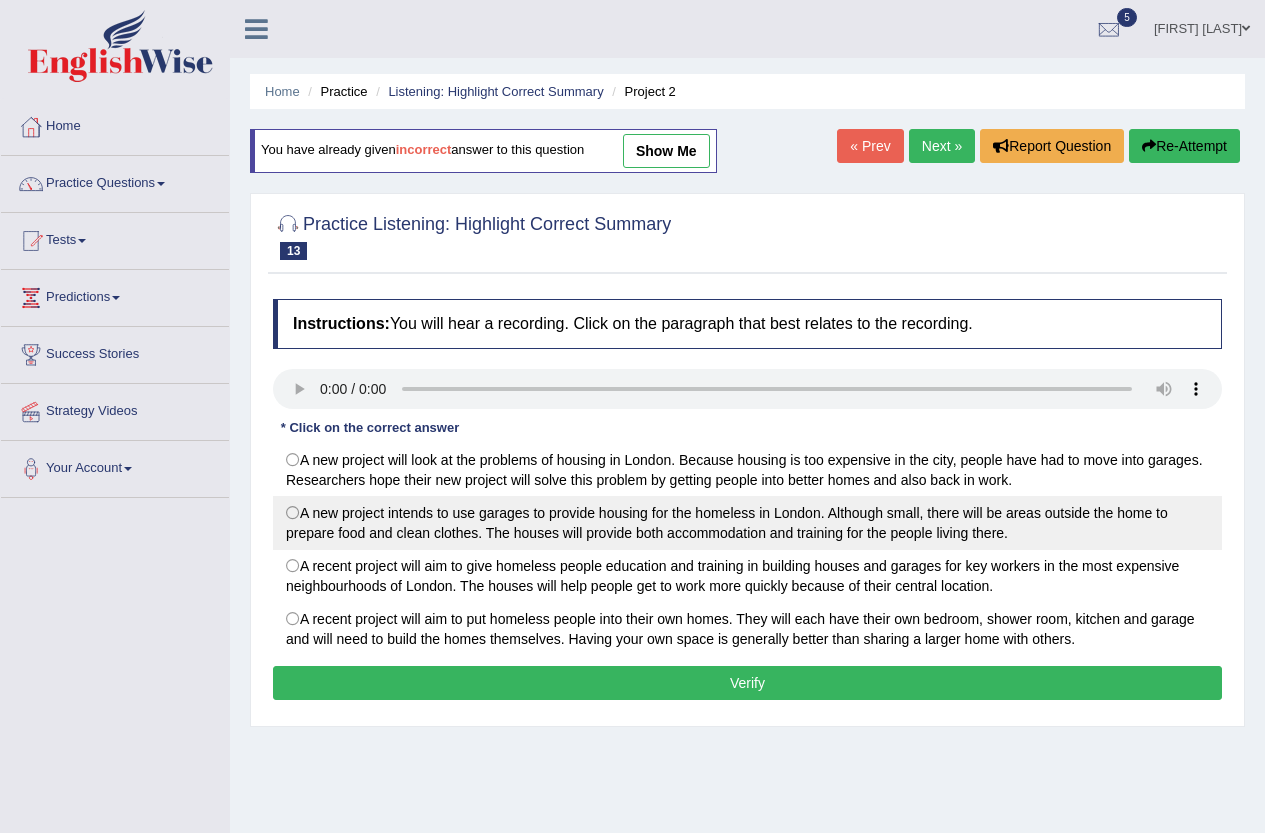 click on "A new project intends to use garages to provide housing for the homeless in London. Although small, there will be areas outside the home to prepare food and clean clothes. The houses will provide both accommodation and training for the people living there." at bounding box center [747, 523] 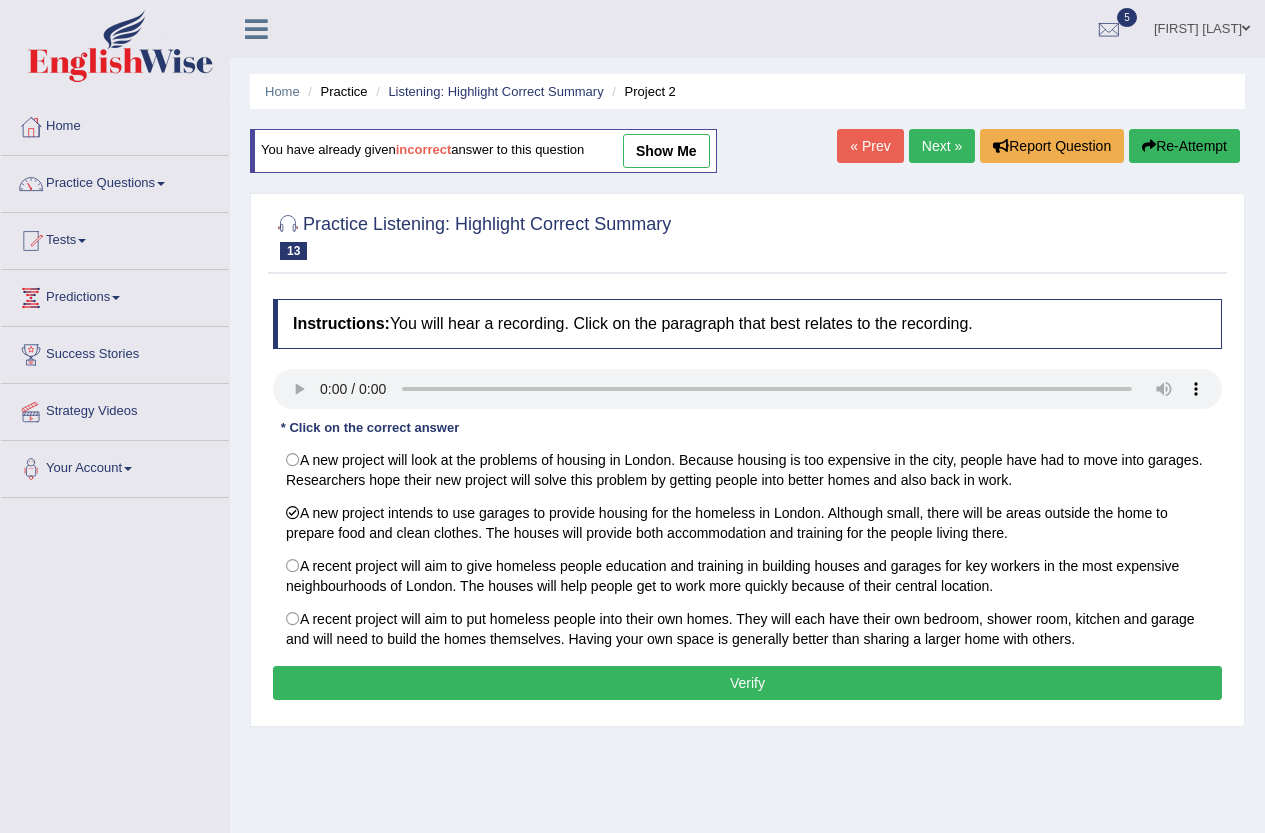 click on "Instructions:  You will hear a recording. Click on the paragraph that best relates to the recording.
Transcript: Good garages make good housing for the homeless. That's the idea behind a pop-up house project. A project to turn rows of disused garages in London into temporary accommodation for homeless people. It would allow small home to be created, with a bedroom and child room and then every fifth garage in the line would be used as shared laundry, kitchen and eating facilities.
The homes will be put together by the people who will live in them in the future, with the idea of teaching them building skills as well as giving them a home. It's hoped that because they will have their own space, their own front door. They’ll be more likely to get back into society more quickly than by putting them into shared accommodation. We know people don't do well in that environment. And it will give them the education they need to get back into work. * Click on the correct answer Result:  Explanation:" at bounding box center [747, 502] 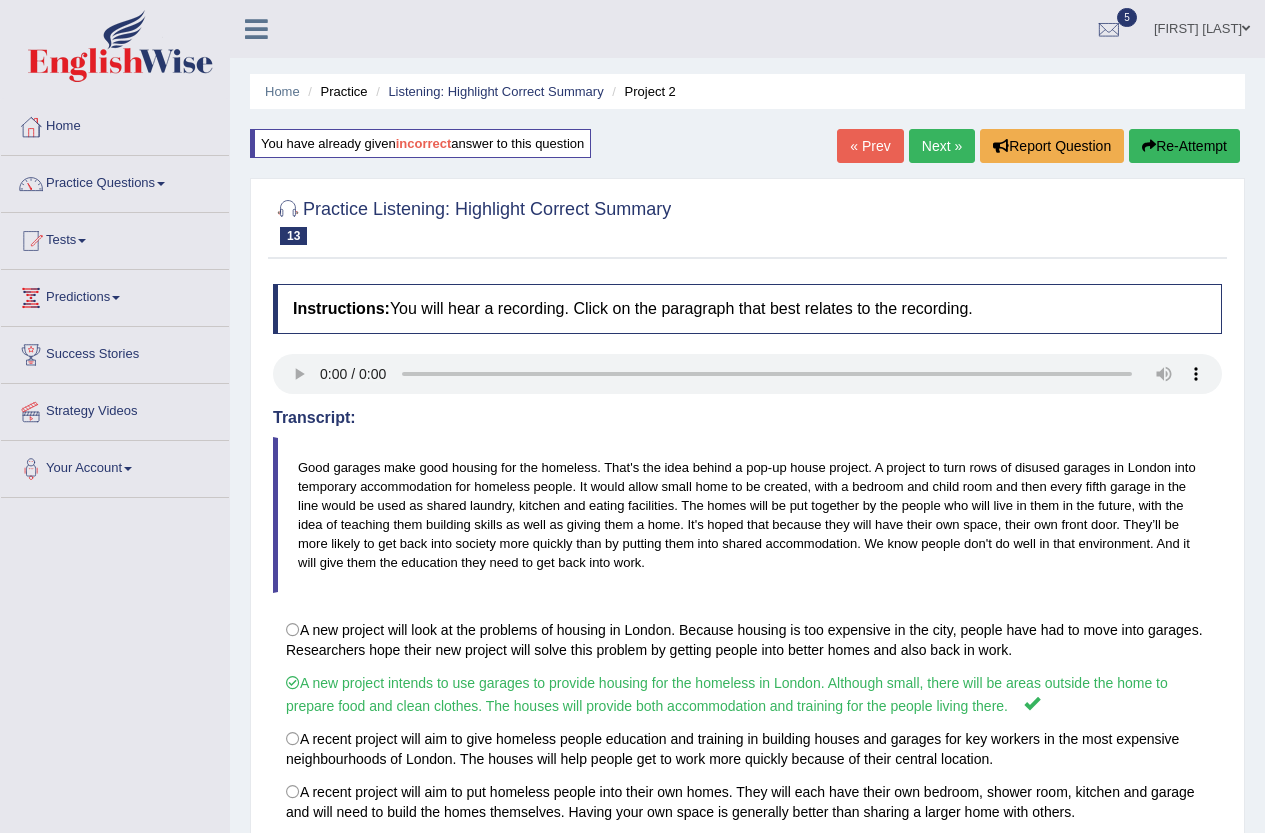 click on "Next »" at bounding box center (942, 146) 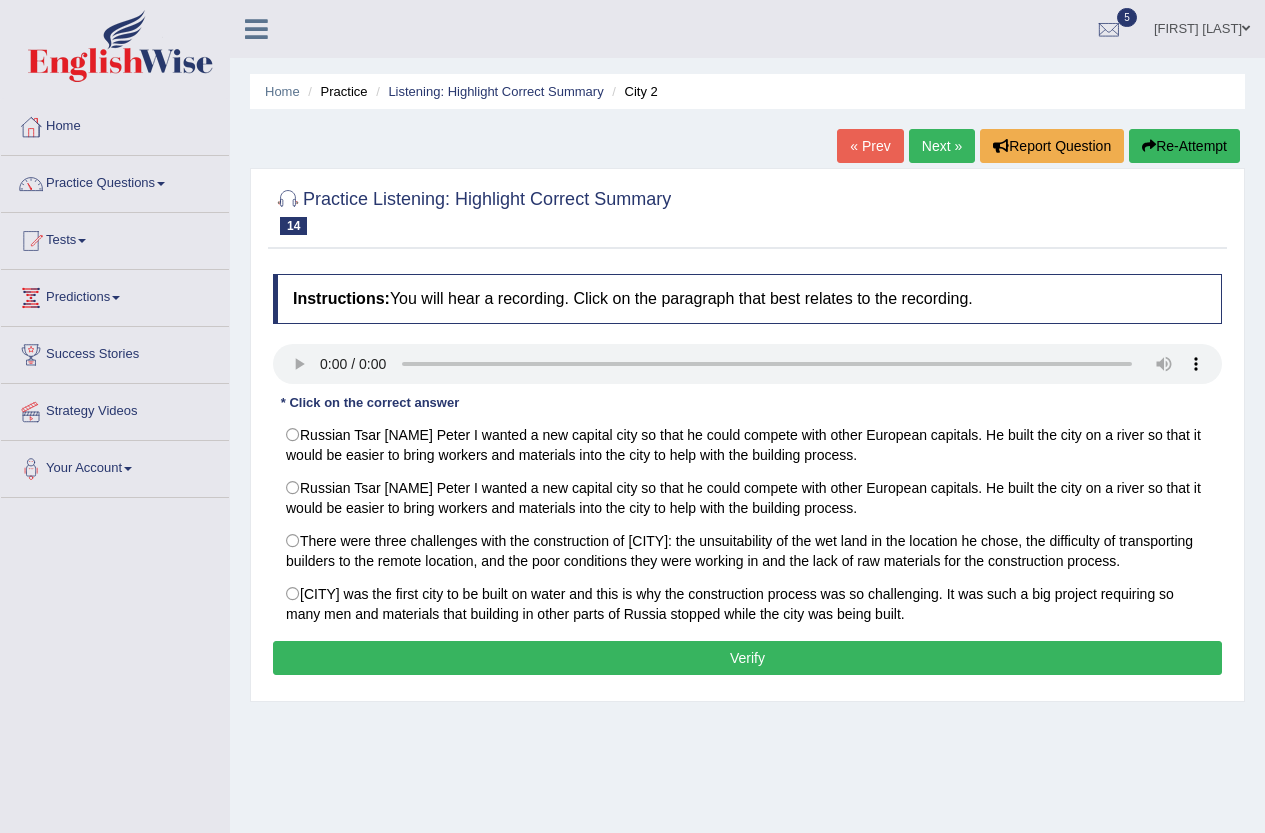 scroll, scrollTop: 0, scrollLeft: 0, axis: both 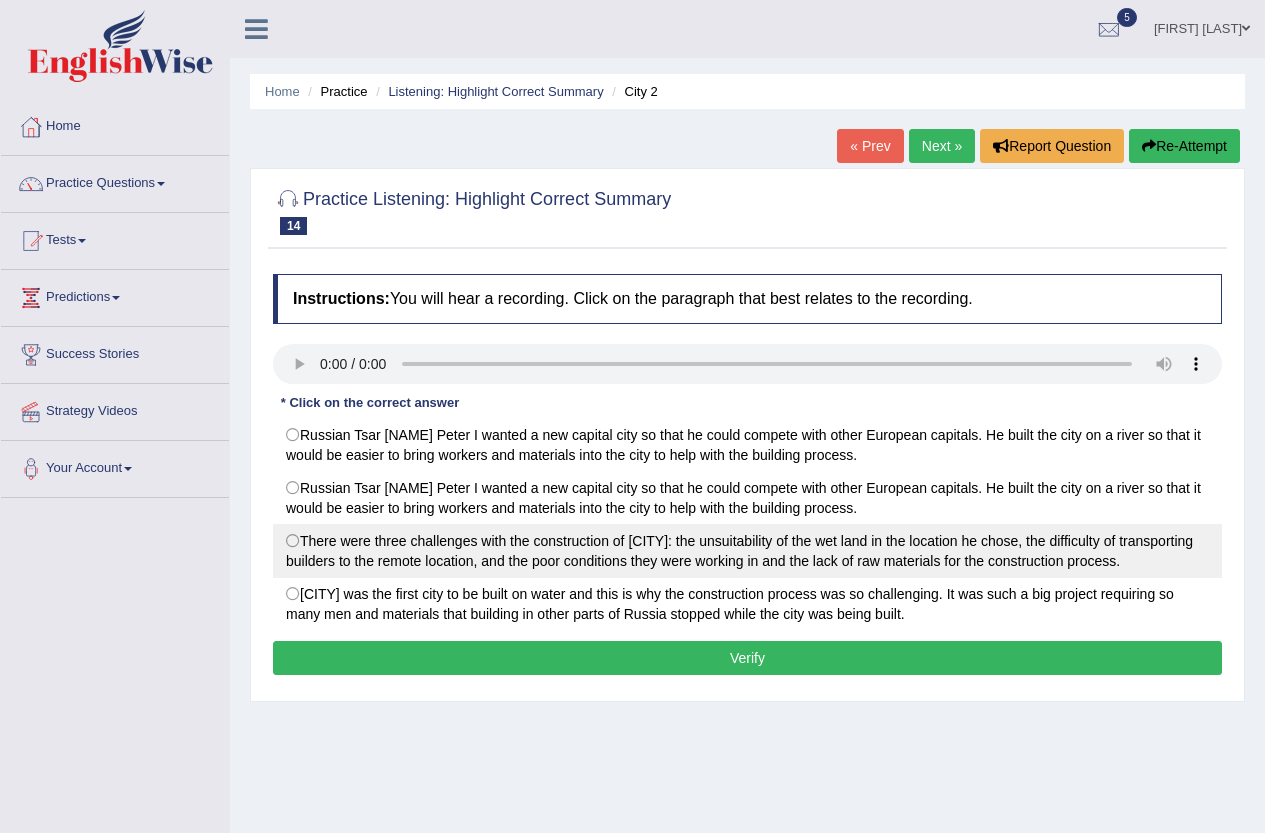 click on "There were three challenges with the construction of St Petersburg: the unsuitability of the wet land in the location he chose, the difficulty of transporting builders to the remote location, and the poor conditions they were working in and the lack of raw materials for the construction process." at bounding box center [747, 551] 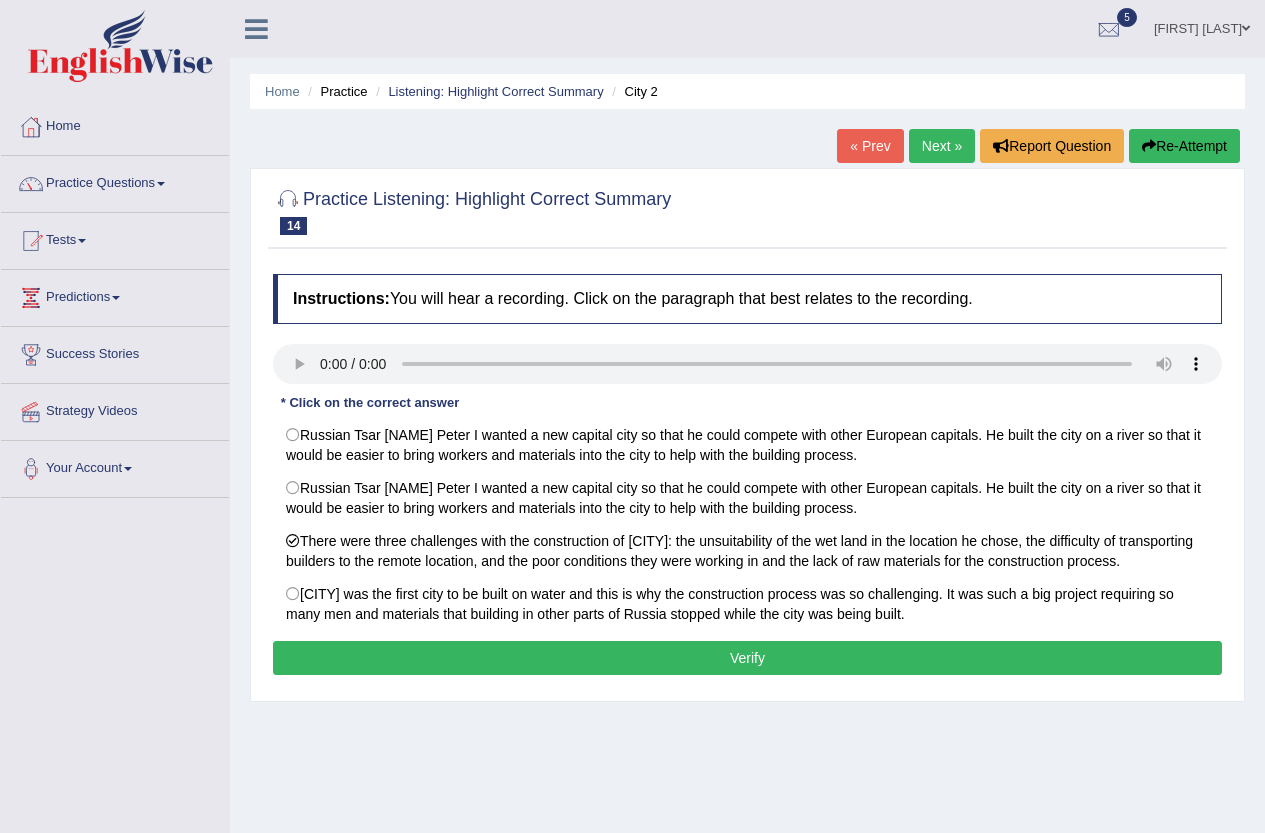click on "Verify" at bounding box center (747, 658) 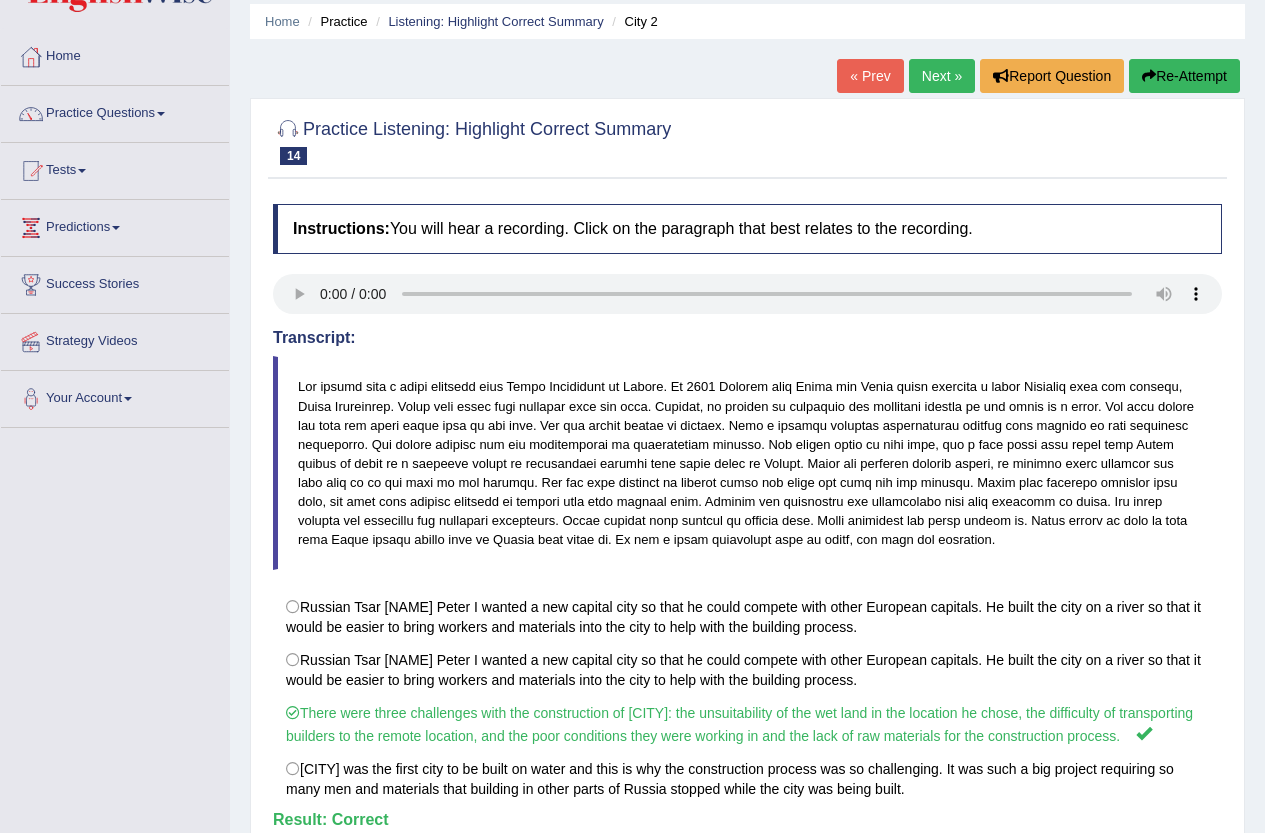 scroll, scrollTop: 0, scrollLeft: 0, axis: both 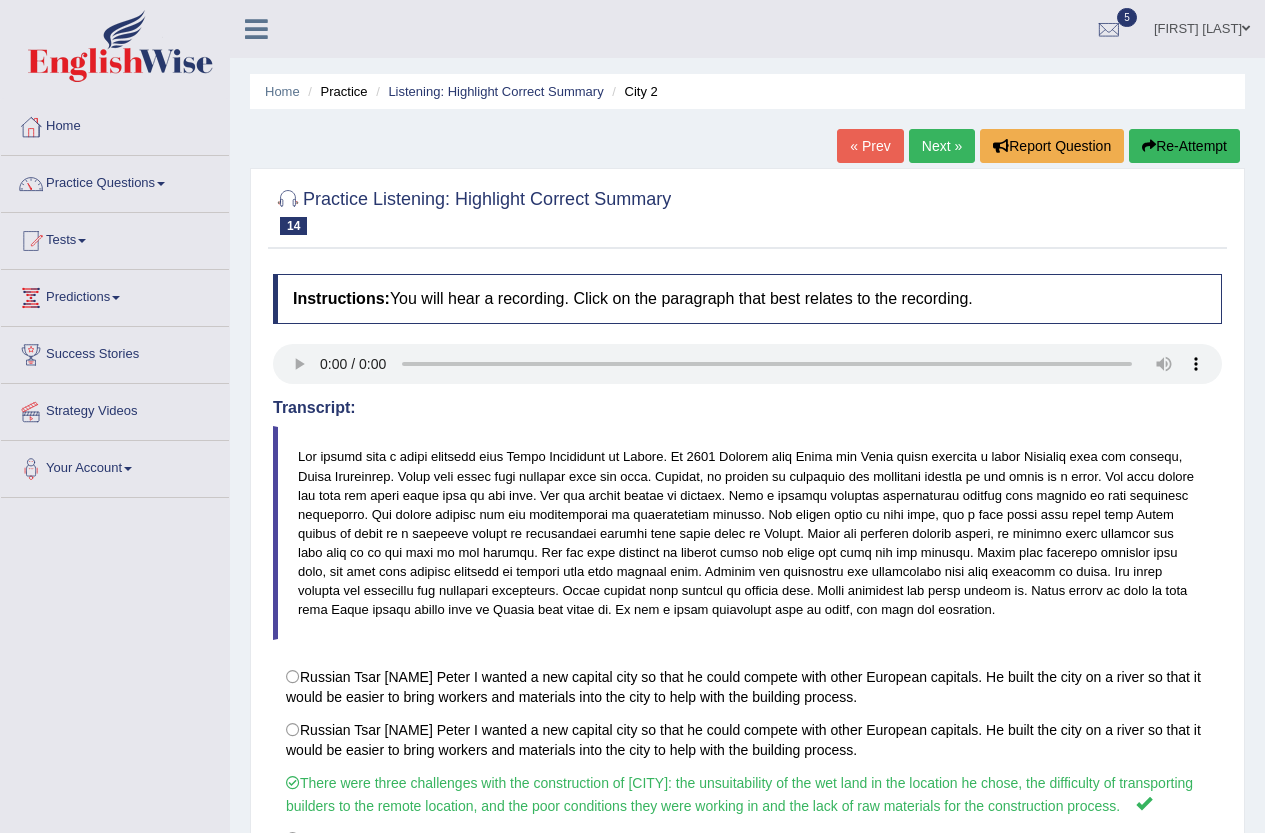 click on "Next »" at bounding box center [942, 146] 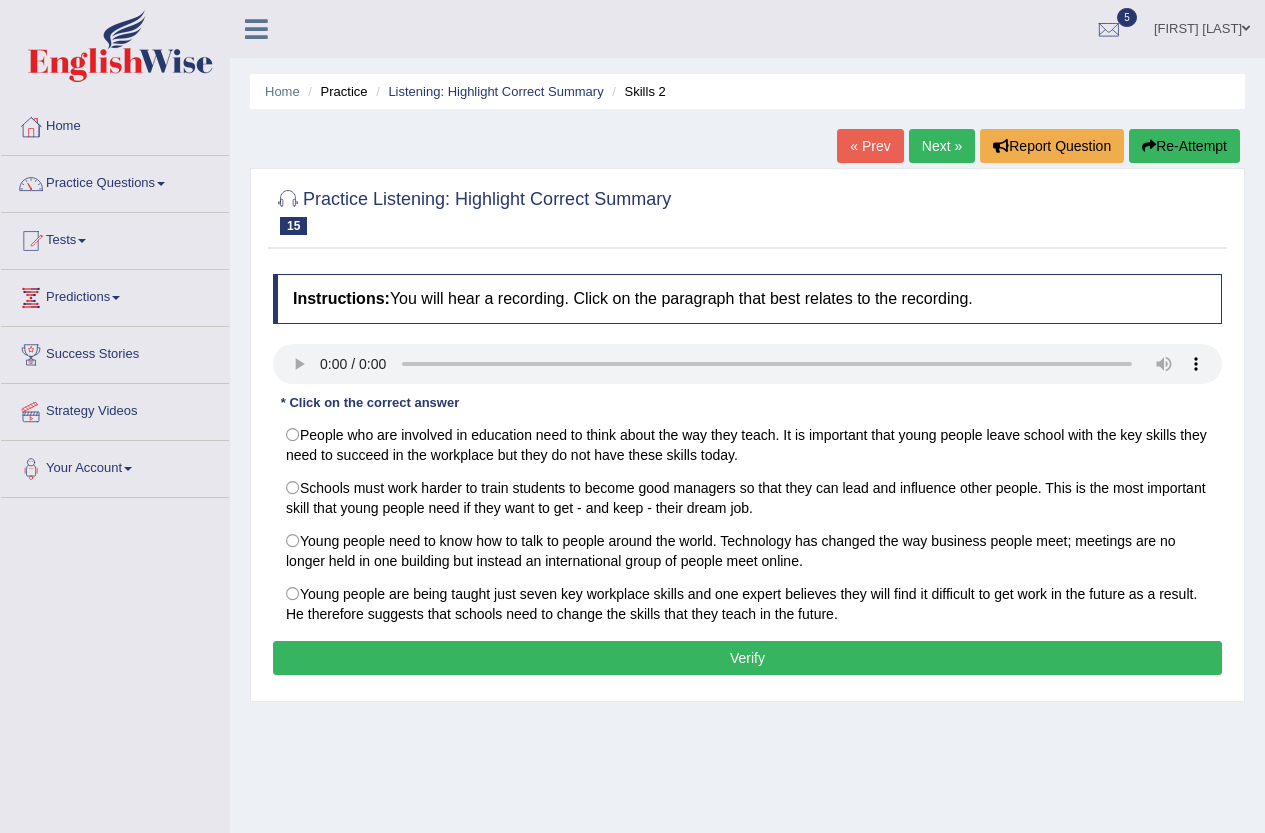scroll, scrollTop: 0, scrollLeft: 0, axis: both 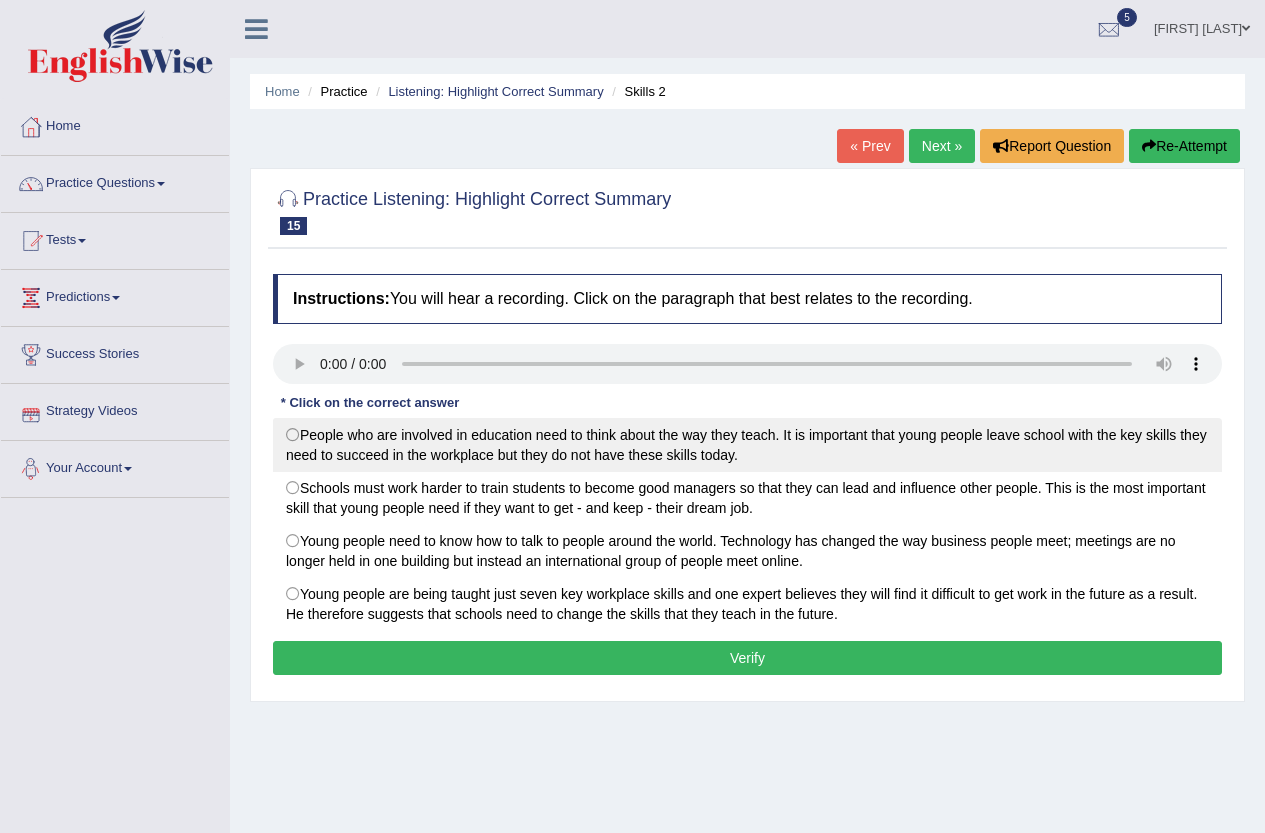 click on "People who are involved in education need to think about the way they teach. It is important that young people leave school with the key skills they need to succeed in the workplace but they do not have these skills today." at bounding box center [747, 445] 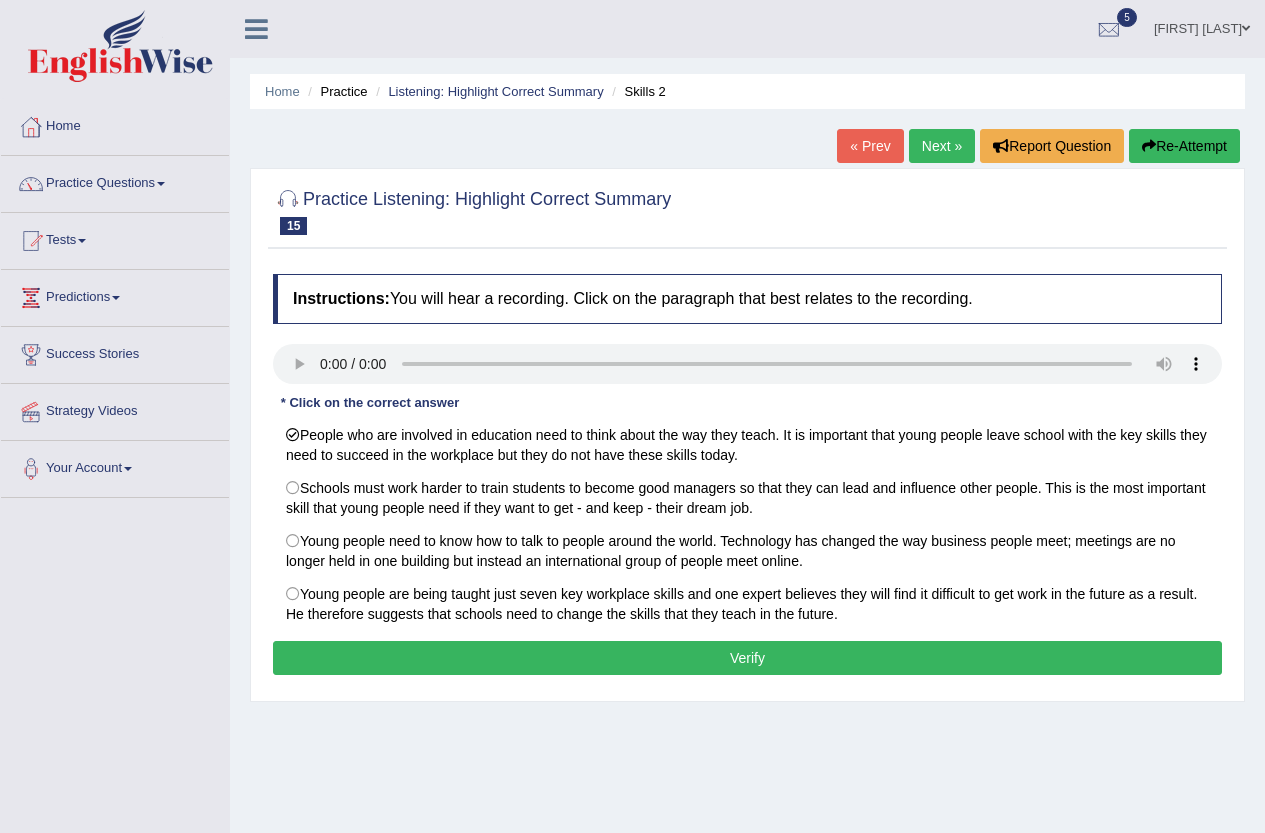 click on "Verify" at bounding box center (747, 658) 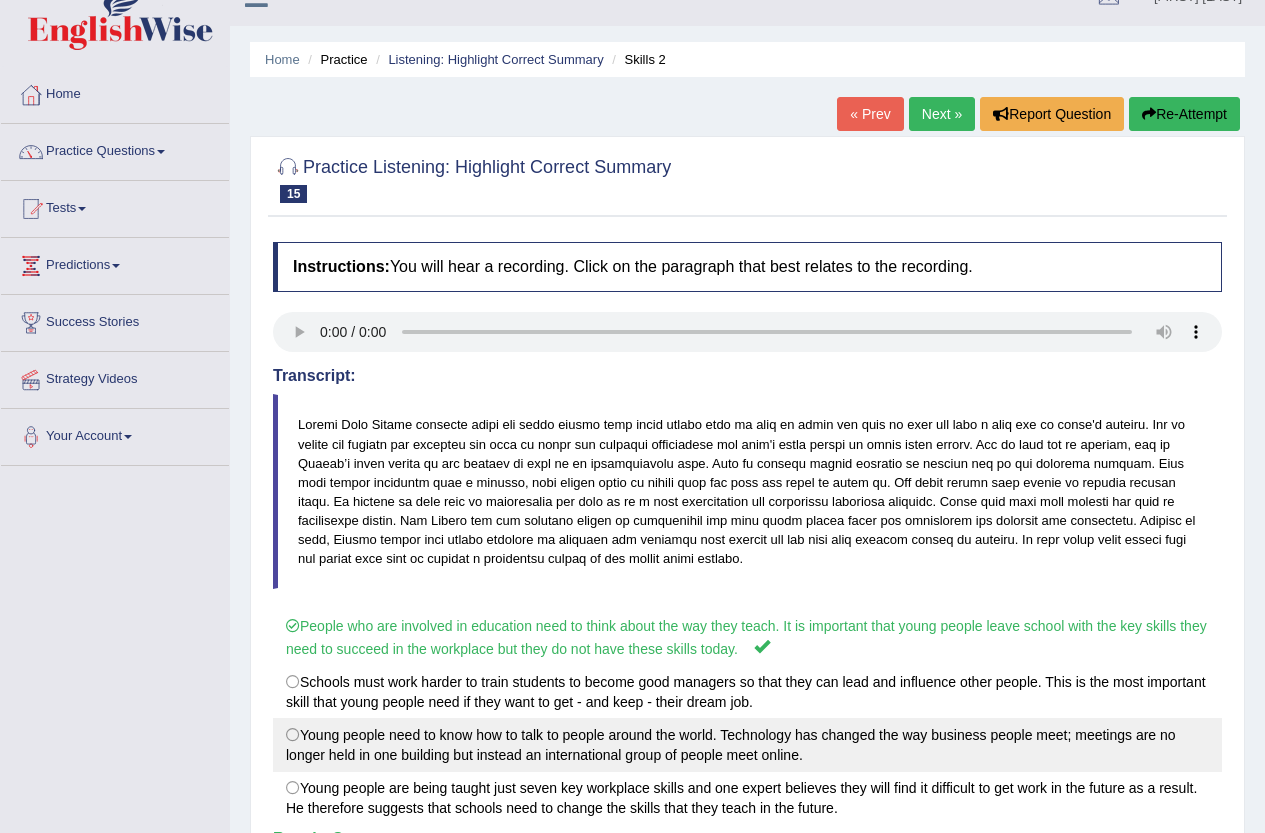 scroll, scrollTop: 0, scrollLeft: 0, axis: both 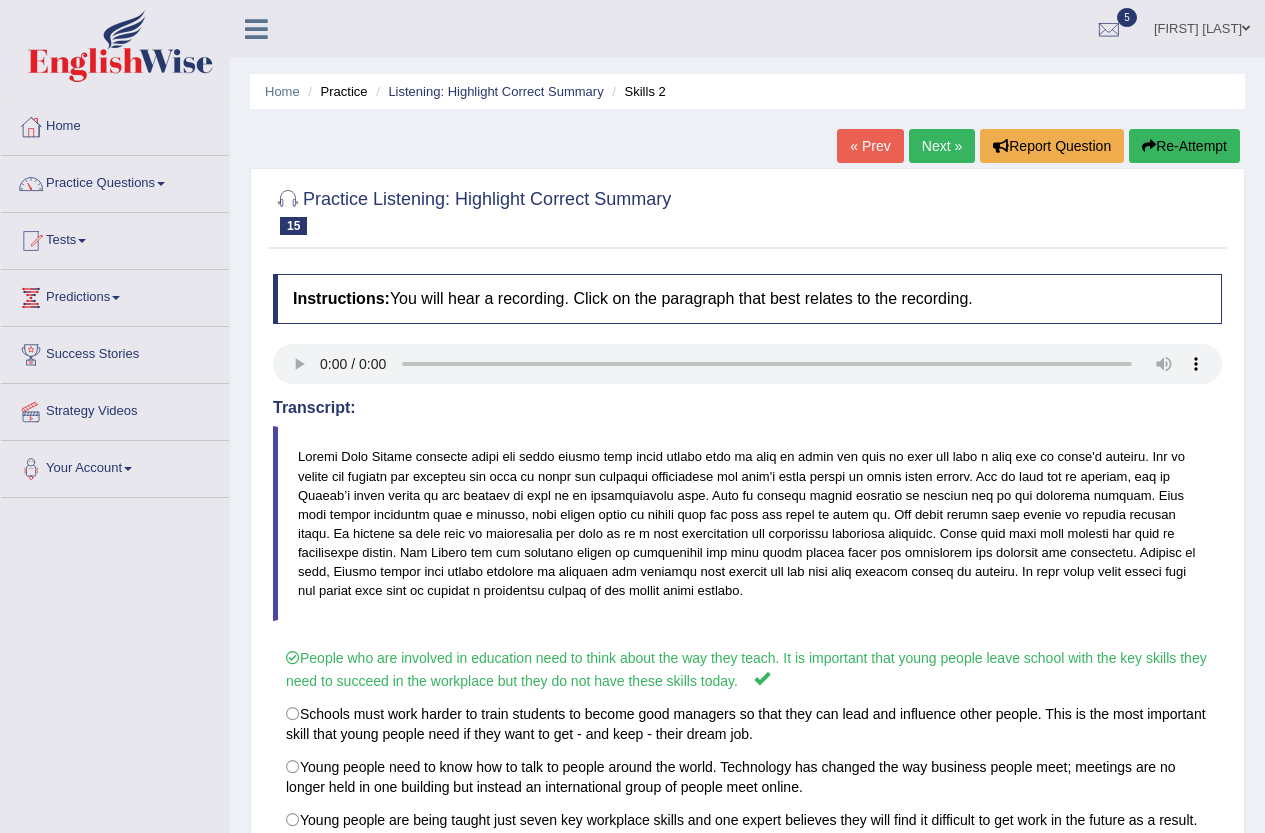 click on "Next »" at bounding box center (942, 146) 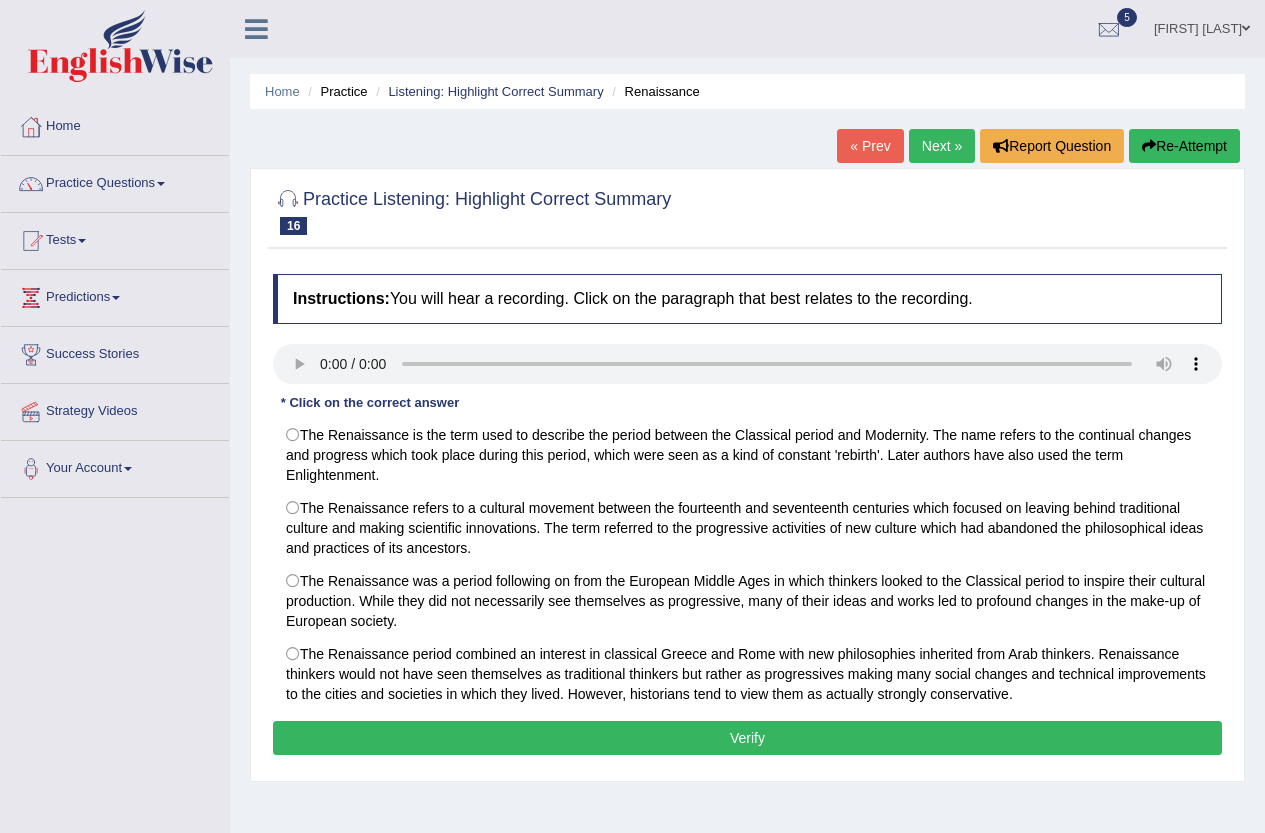 scroll, scrollTop: 0, scrollLeft: 0, axis: both 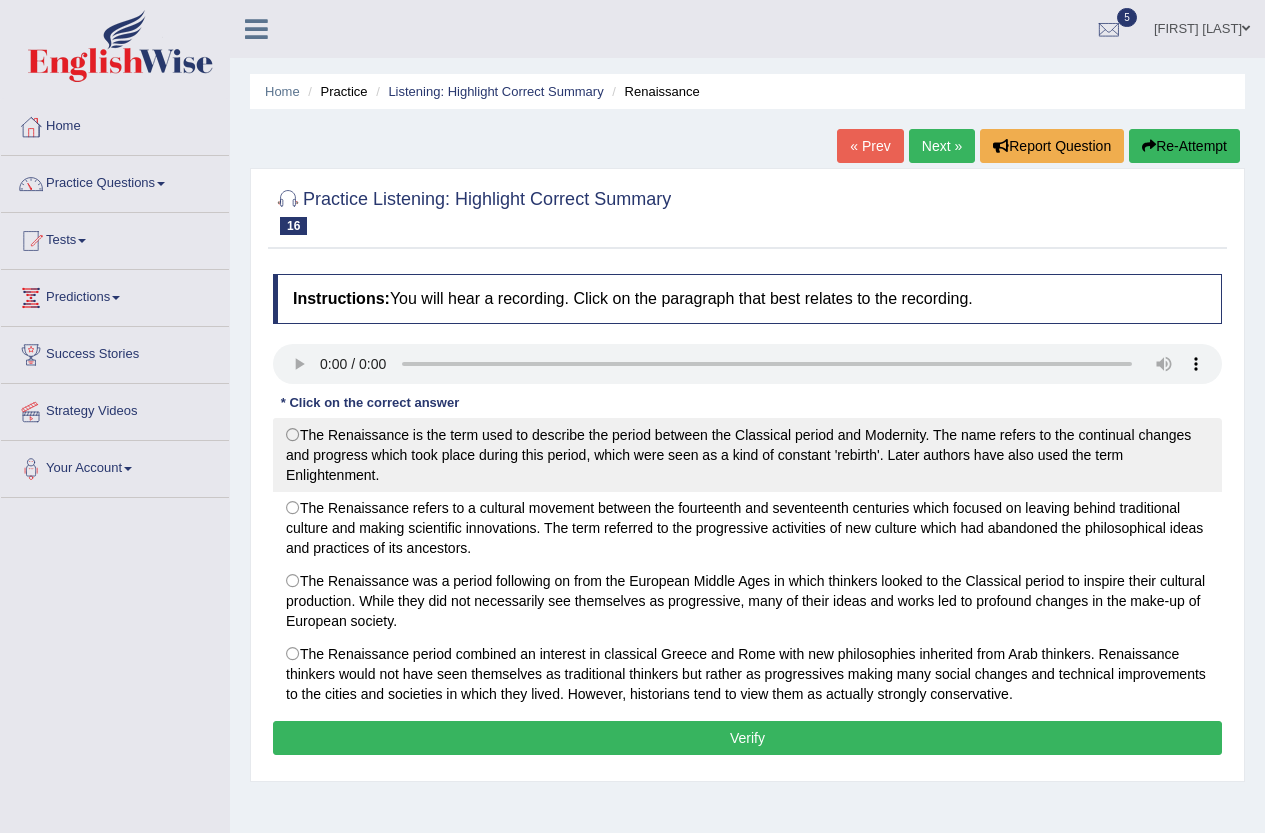 click on "The Renaissance is the term used to describe the period between the Classical period and Modernity. The name refers to the continual changes and progress which took place during this period, which were seen as a kind of constant 'rebirth'. Later authors have also used the term Enlightenment." at bounding box center [747, 455] 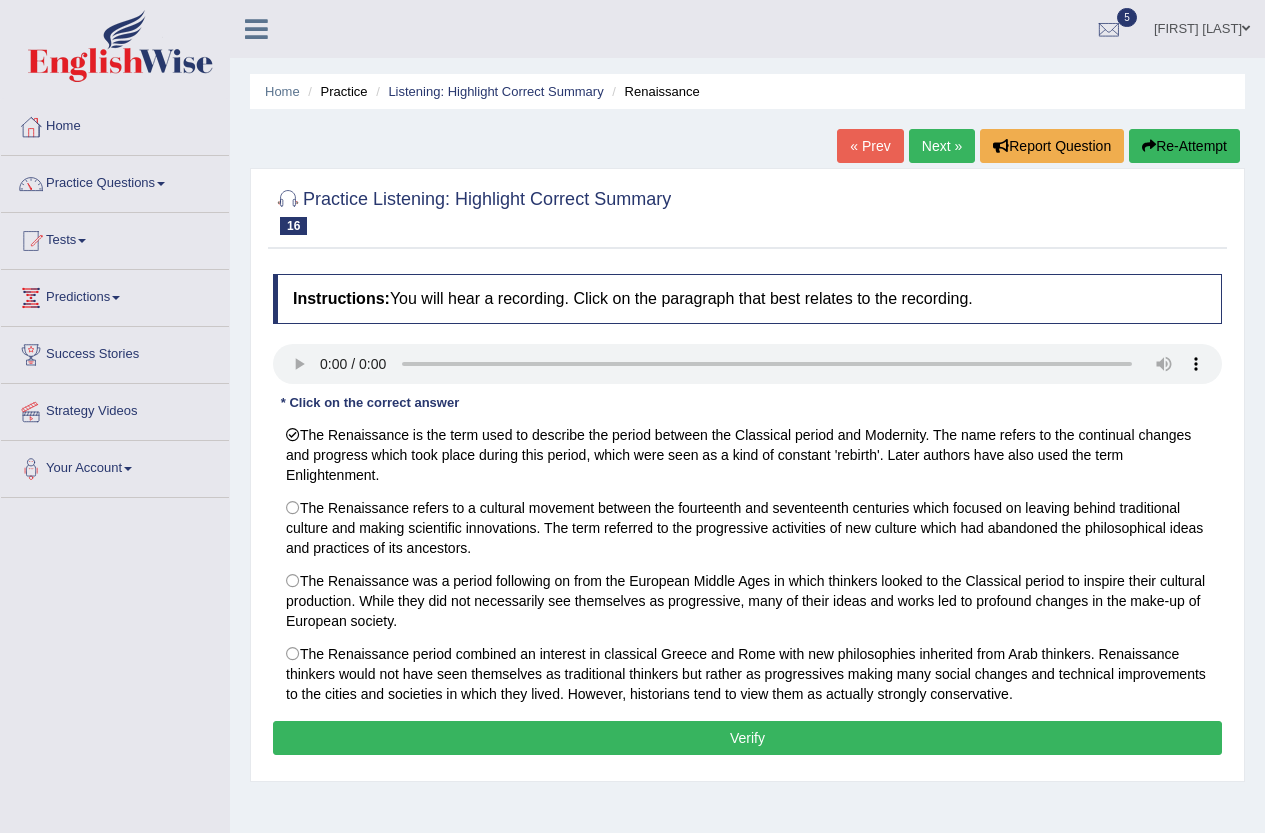 click on "Verify" at bounding box center [747, 738] 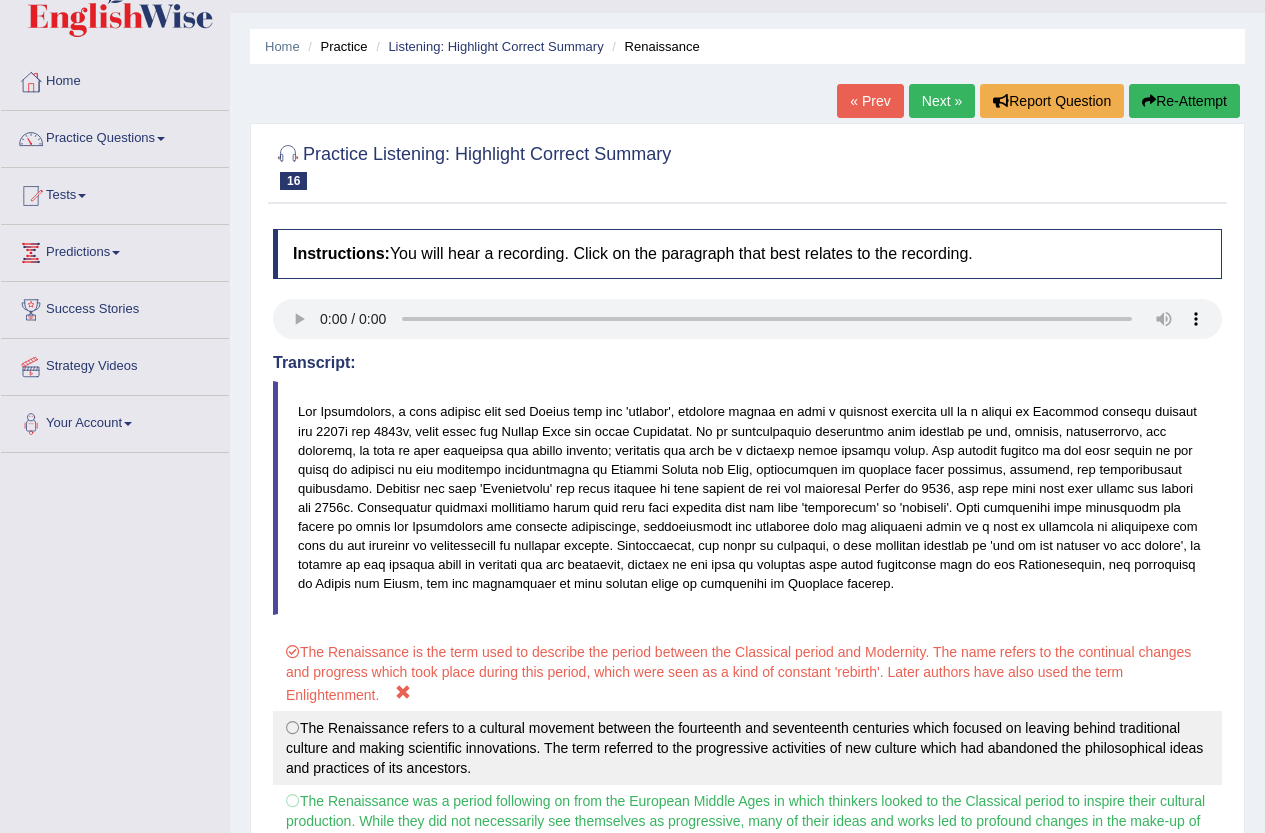 scroll, scrollTop: 0, scrollLeft: 0, axis: both 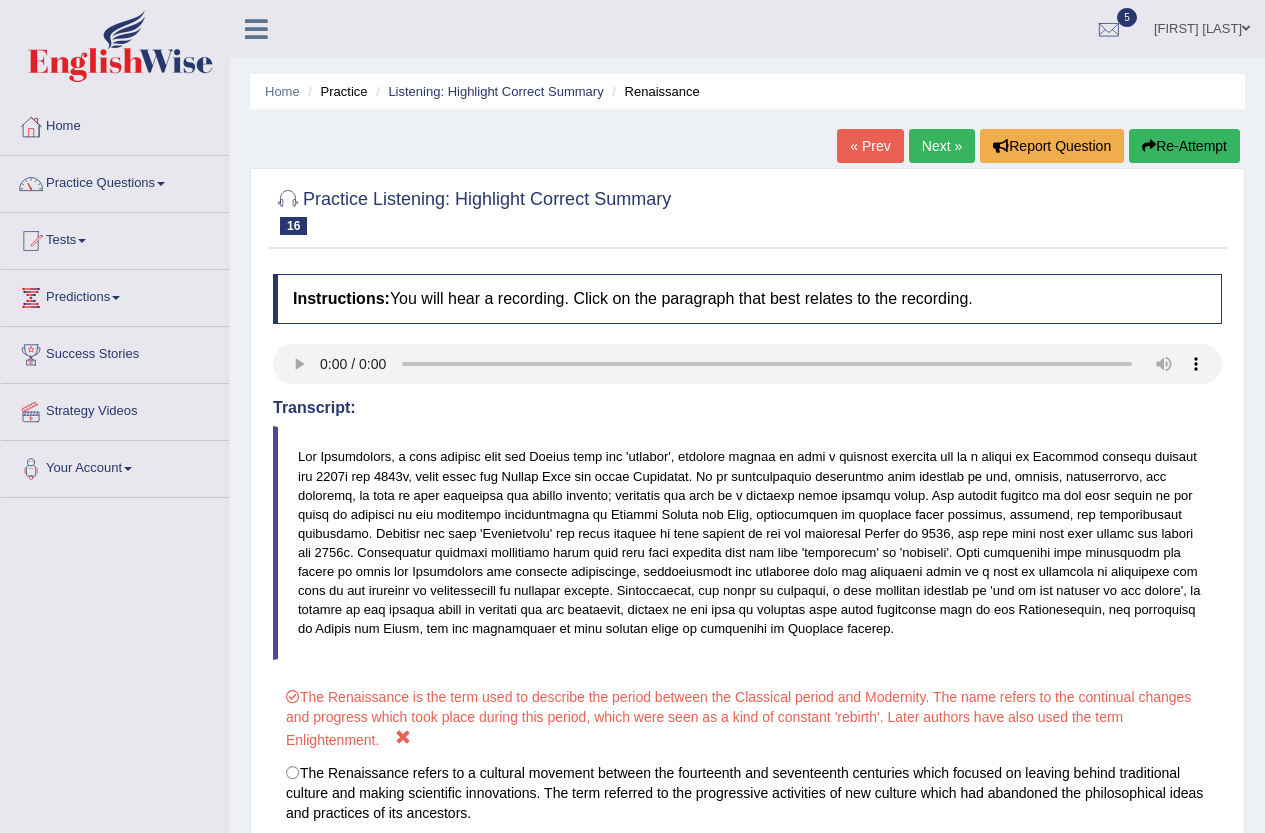 click on "Next »" at bounding box center [942, 146] 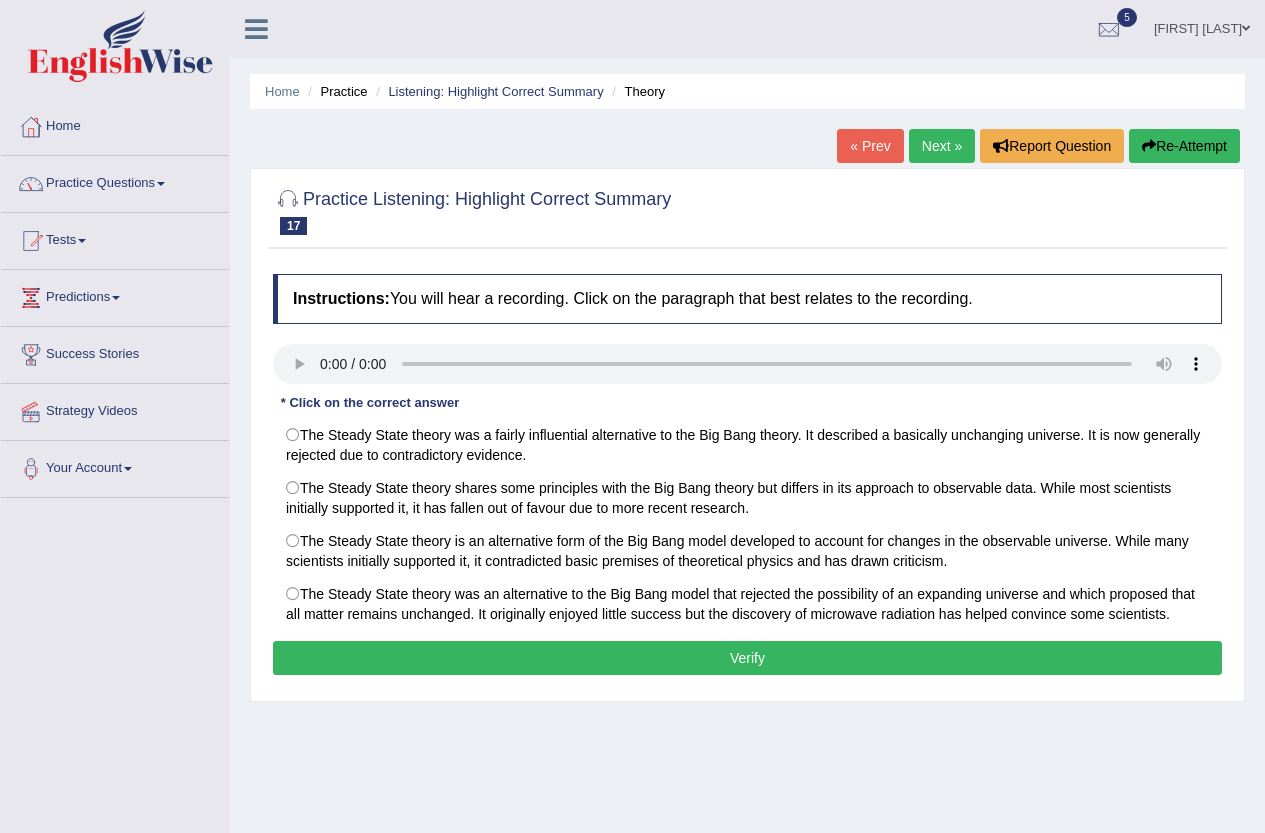 scroll, scrollTop: 0, scrollLeft: 0, axis: both 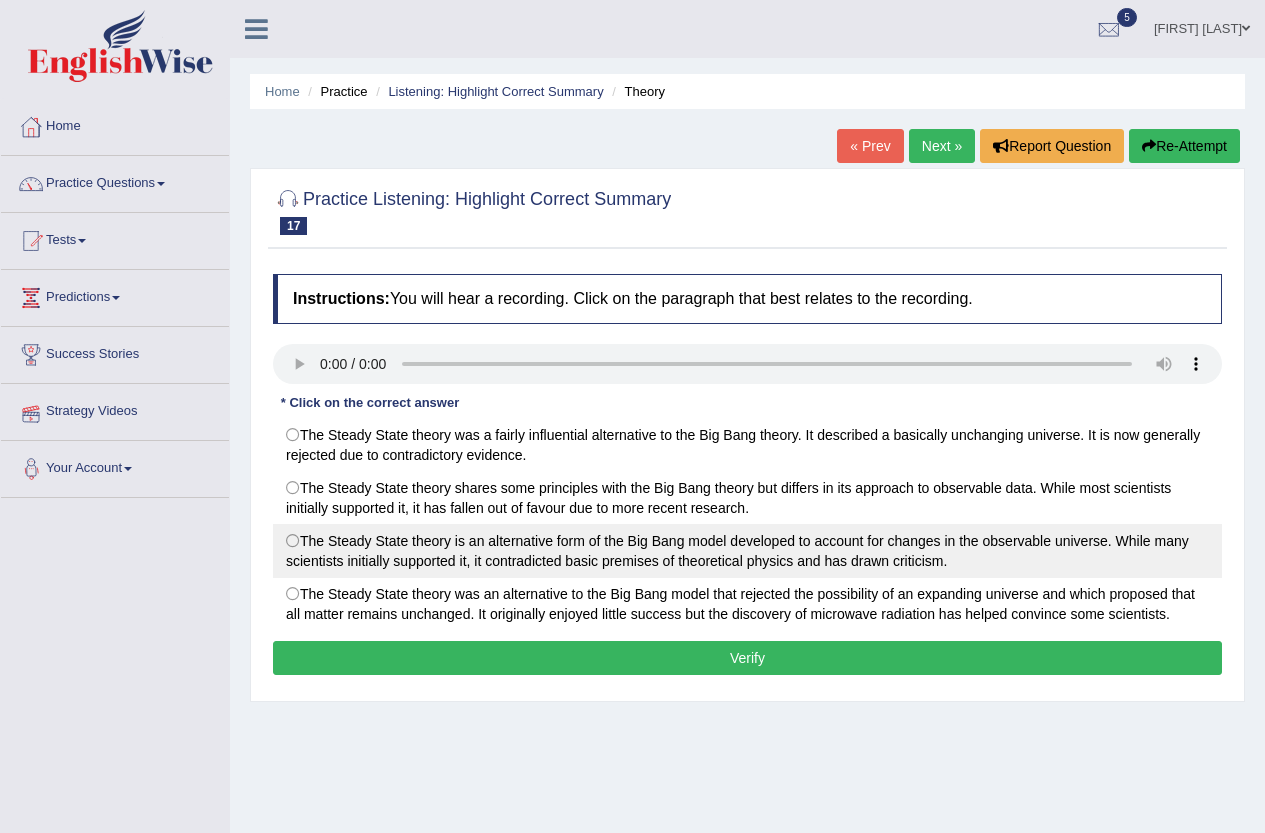click on "The Steady State theory is an alternative form of the Big Bang model developed to account for changes in the observable universe. While many scientists initially supported it, it contradicted basic premises of theoretical physics and has drawn criticism." at bounding box center (747, 551) 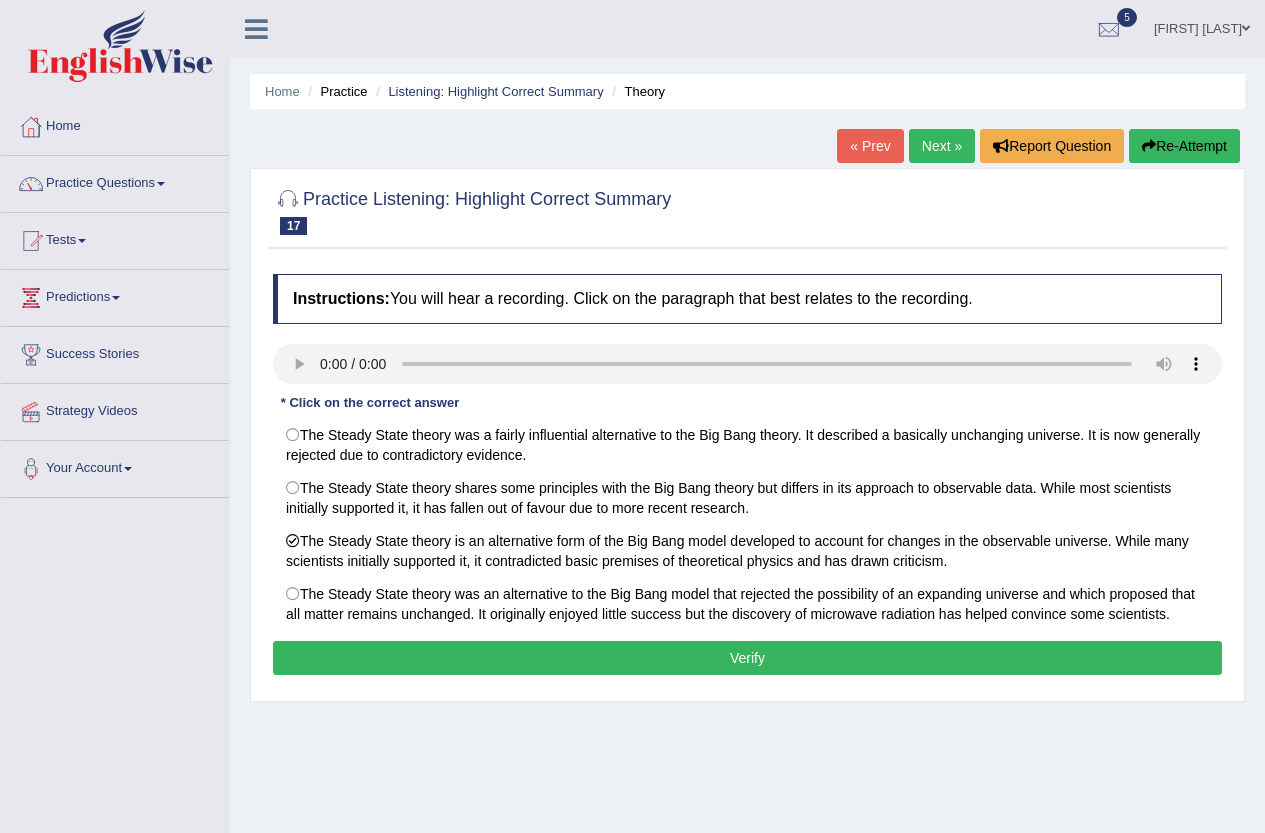 click on "Verify" at bounding box center [747, 658] 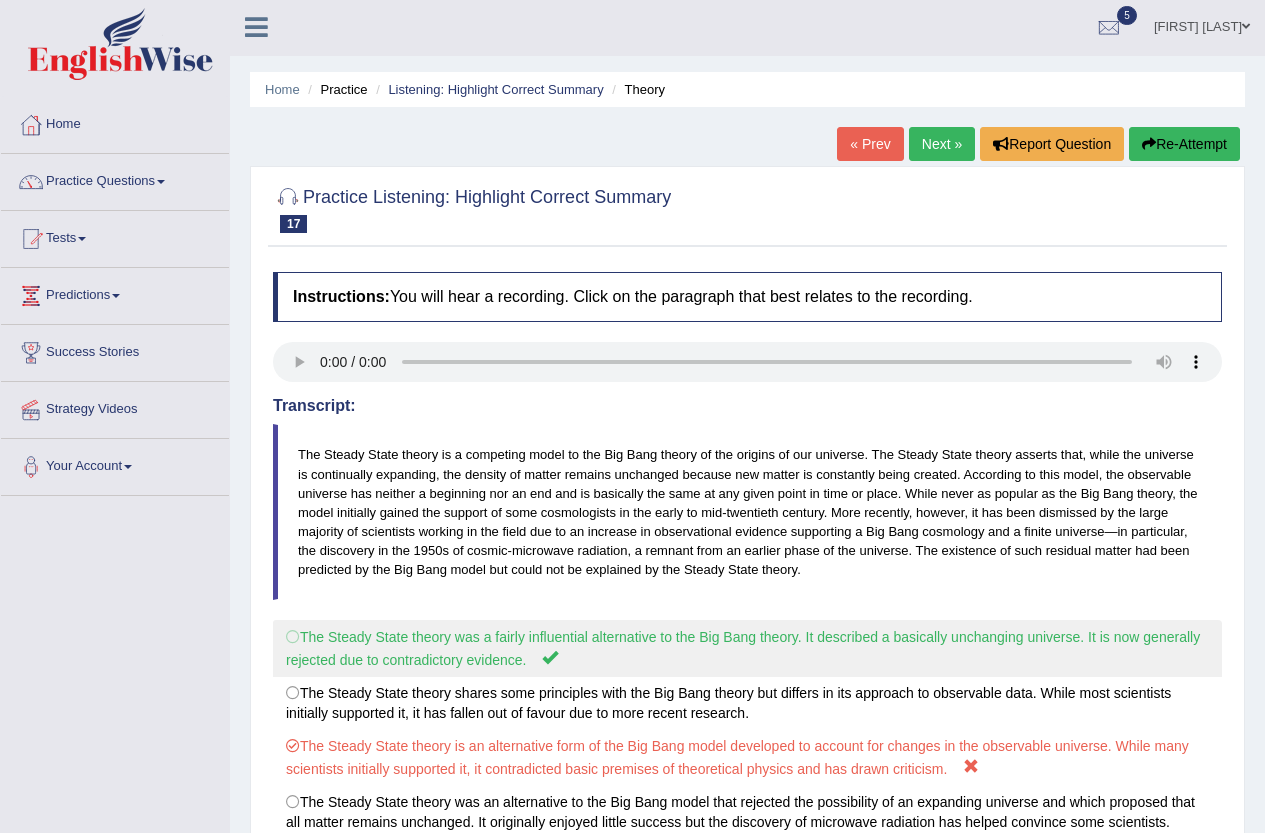 scroll, scrollTop: 0, scrollLeft: 0, axis: both 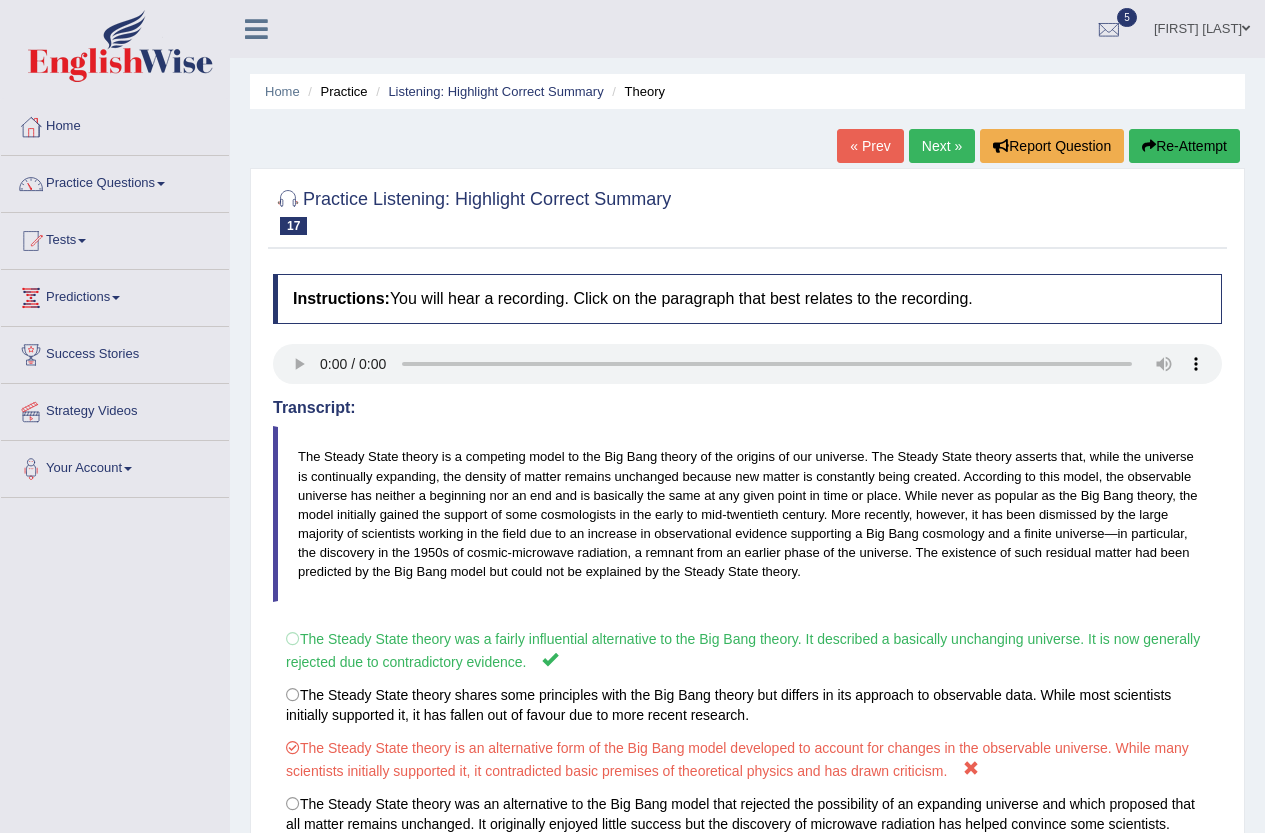 click on "Next »" at bounding box center [942, 146] 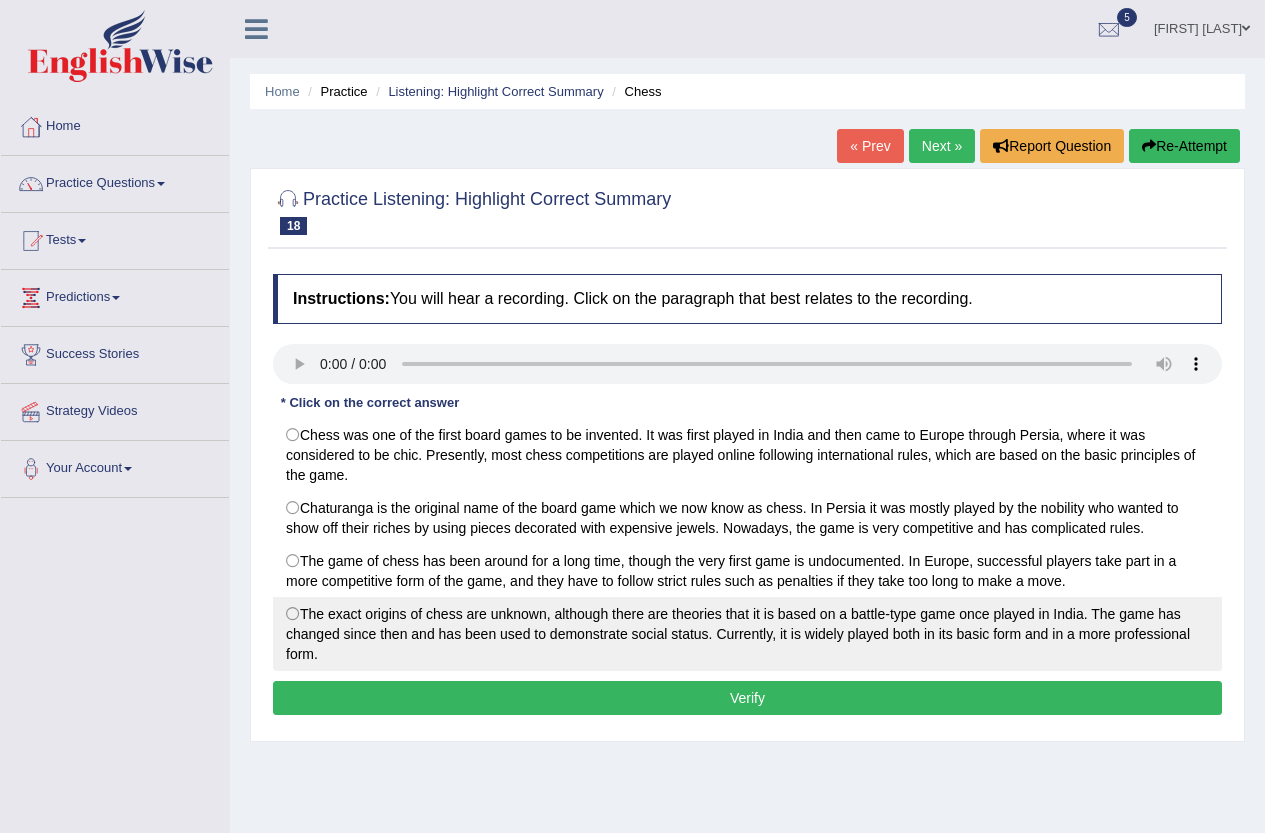 scroll, scrollTop: 0, scrollLeft: 0, axis: both 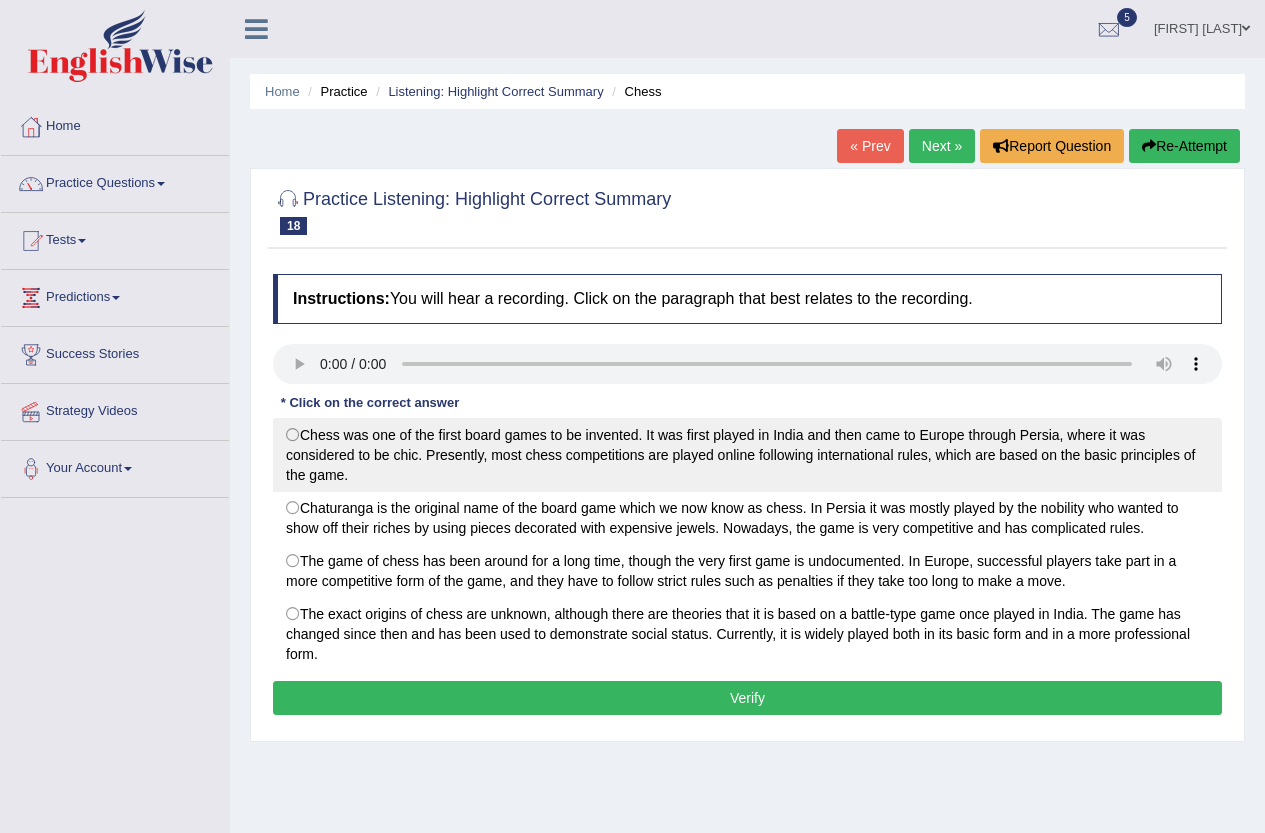 click on "Chess was one of the first board games to be invented. It was first played in India and then came to Europe through Persia, where it was considered to be chic. Presently, most chess competitions are played online following international rules, which are based on the basic principles of the game." at bounding box center (747, 455) 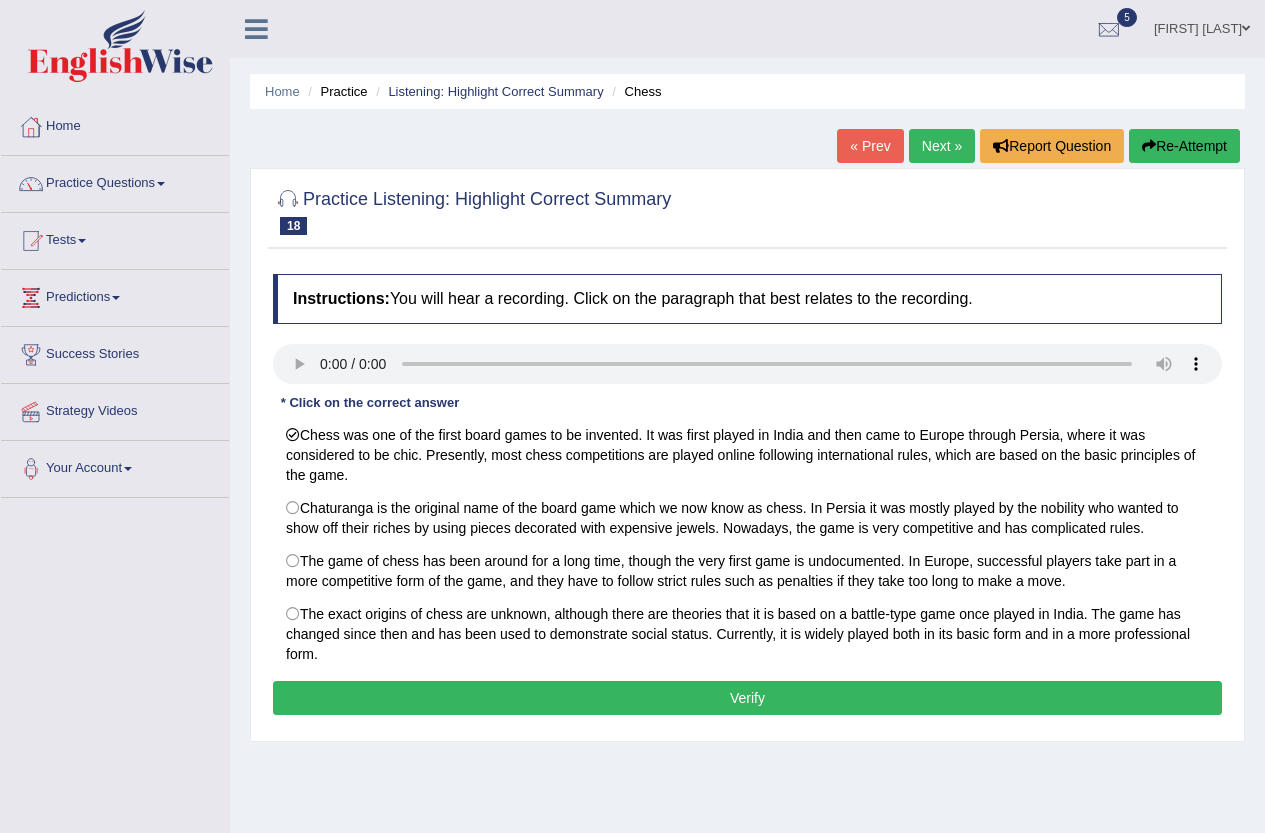 click on "Verify" at bounding box center [747, 698] 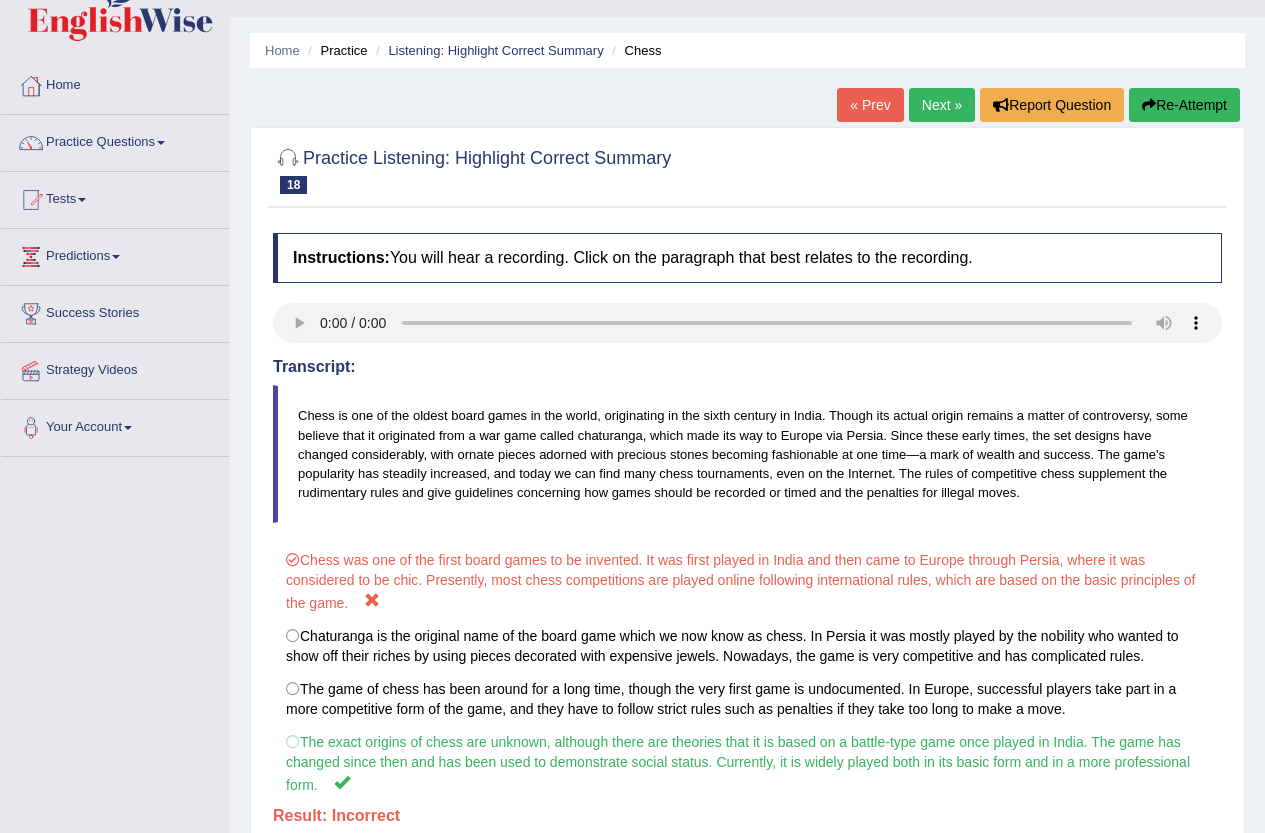 scroll, scrollTop: 0, scrollLeft: 0, axis: both 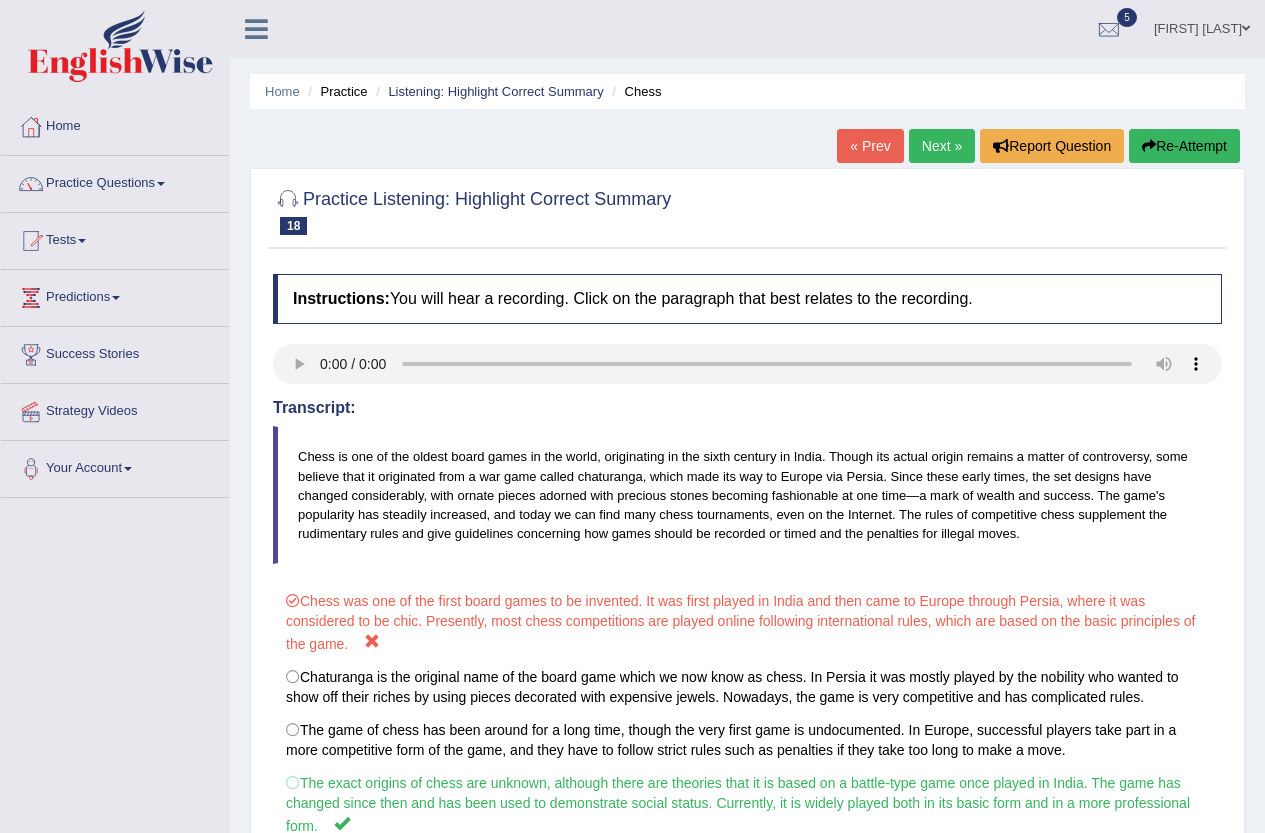 click on "Next »" at bounding box center [942, 146] 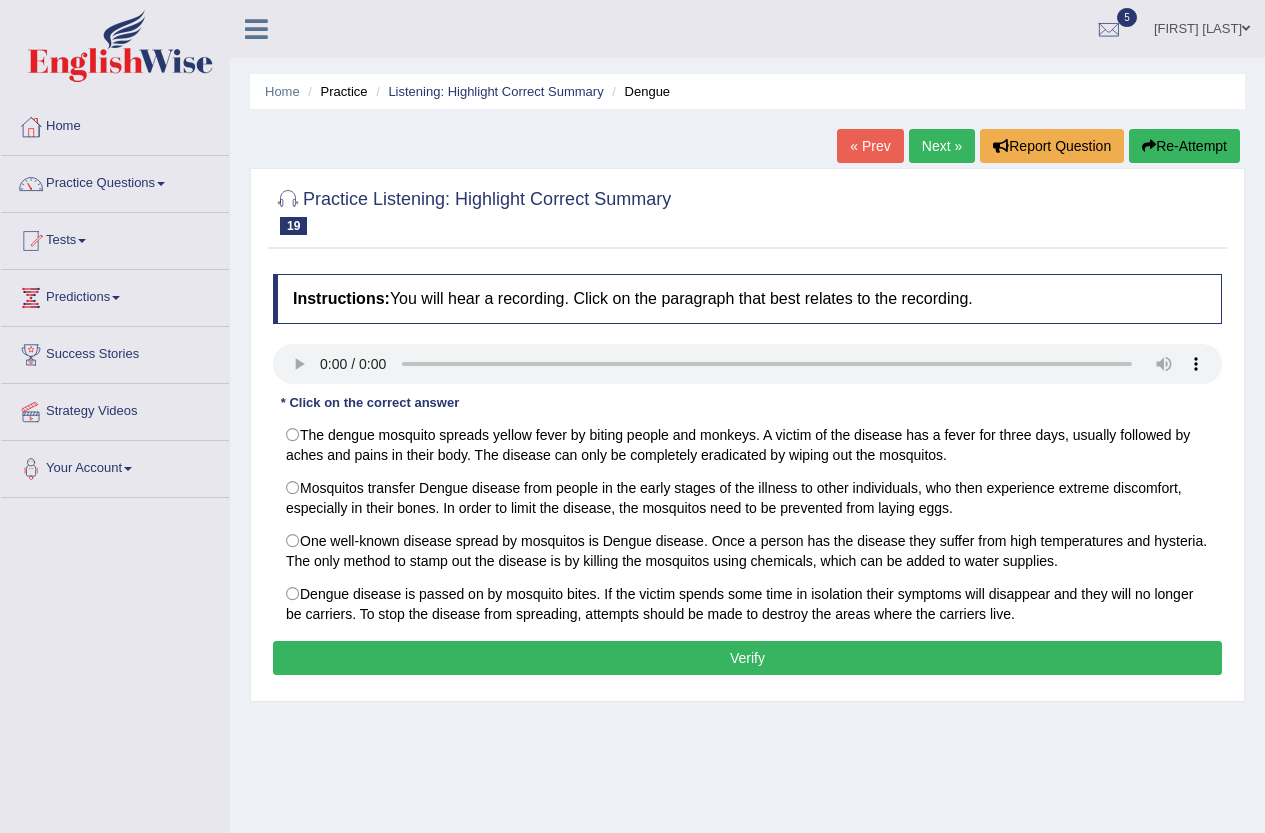 scroll, scrollTop: 0, scrollLeft: 0, axis: both 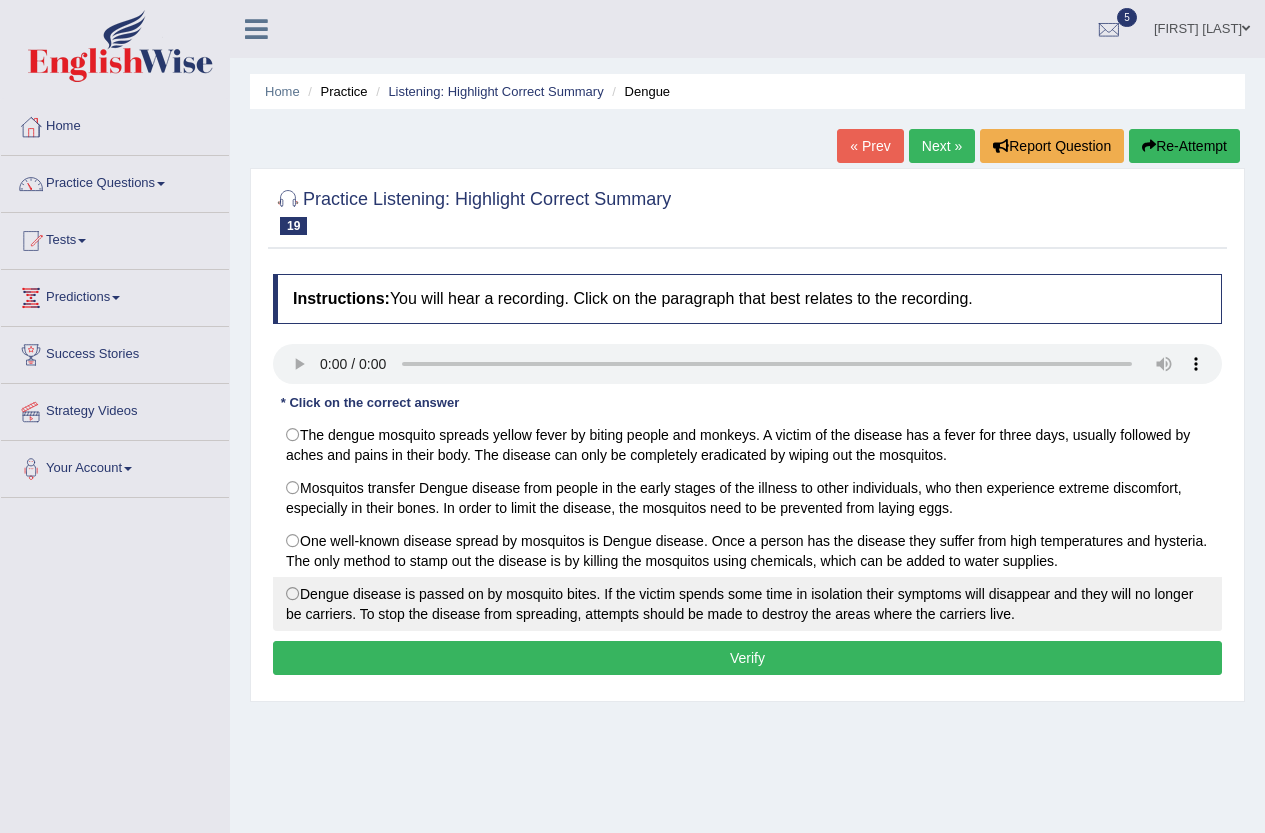click on "Dengue disease is passed on by mosquito bites. If the victim spends some time in isolation their symptoms will disappear and they will no longer be carriers. To stop the disease from spreading, attempts should be made to destroy the areas where the carriers live." at bounding box center [747, 604] 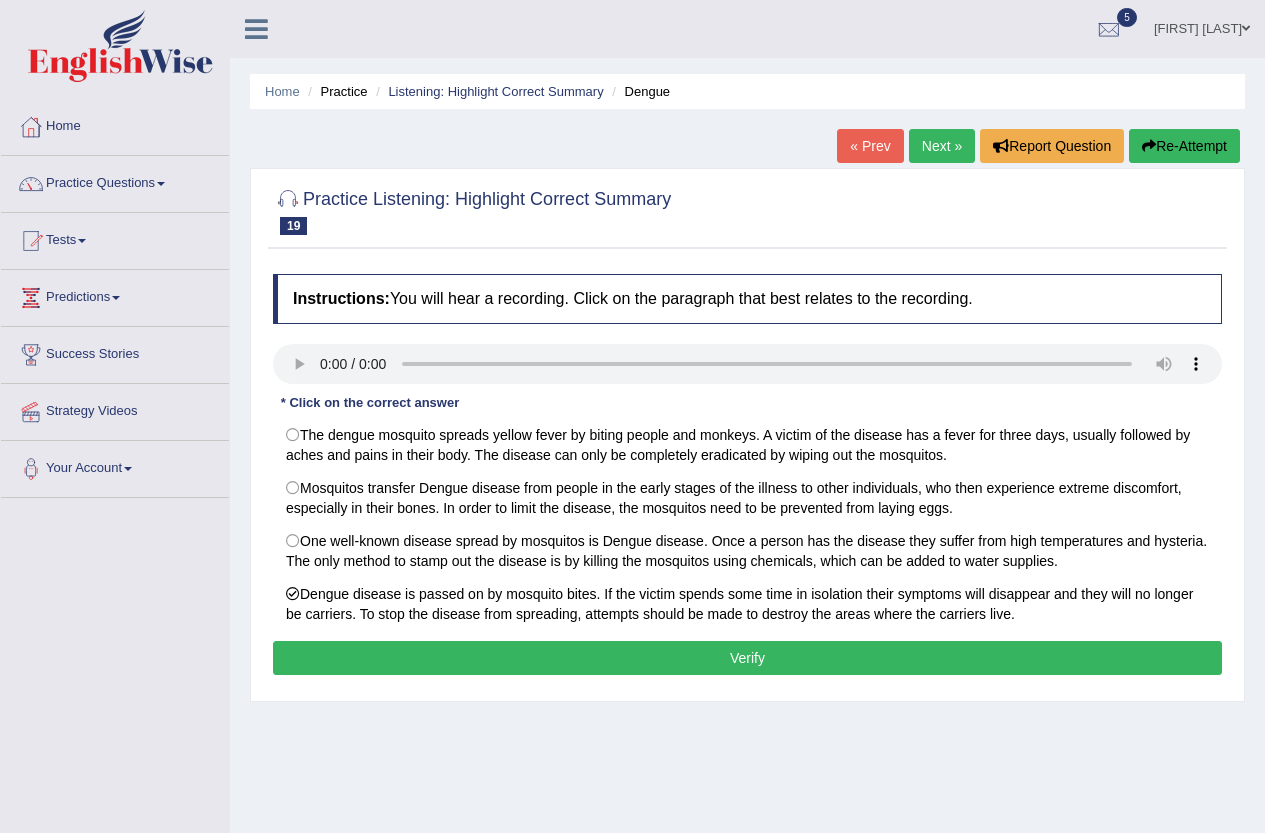 click on "Verify" at bounding box center (747, 658) 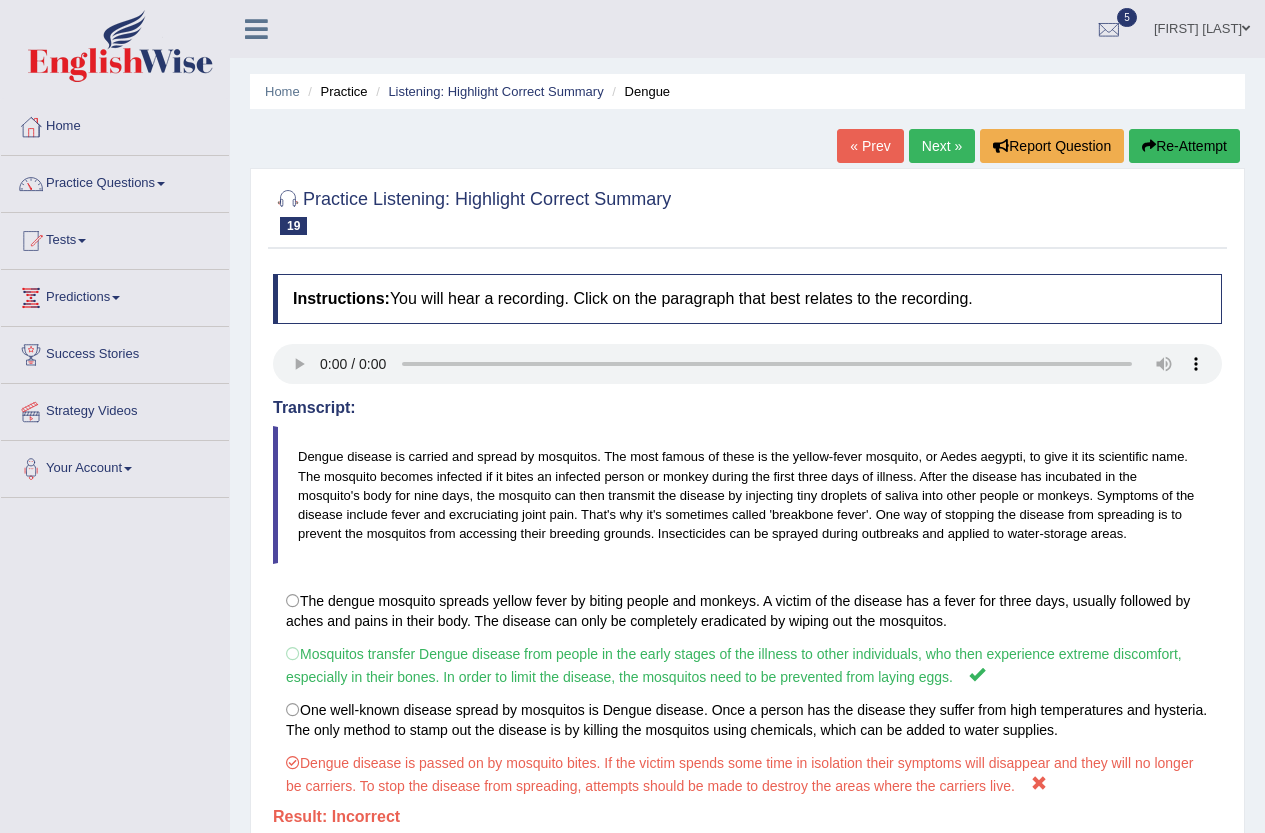 click on "« Prev" at bounding box center (870, 146) 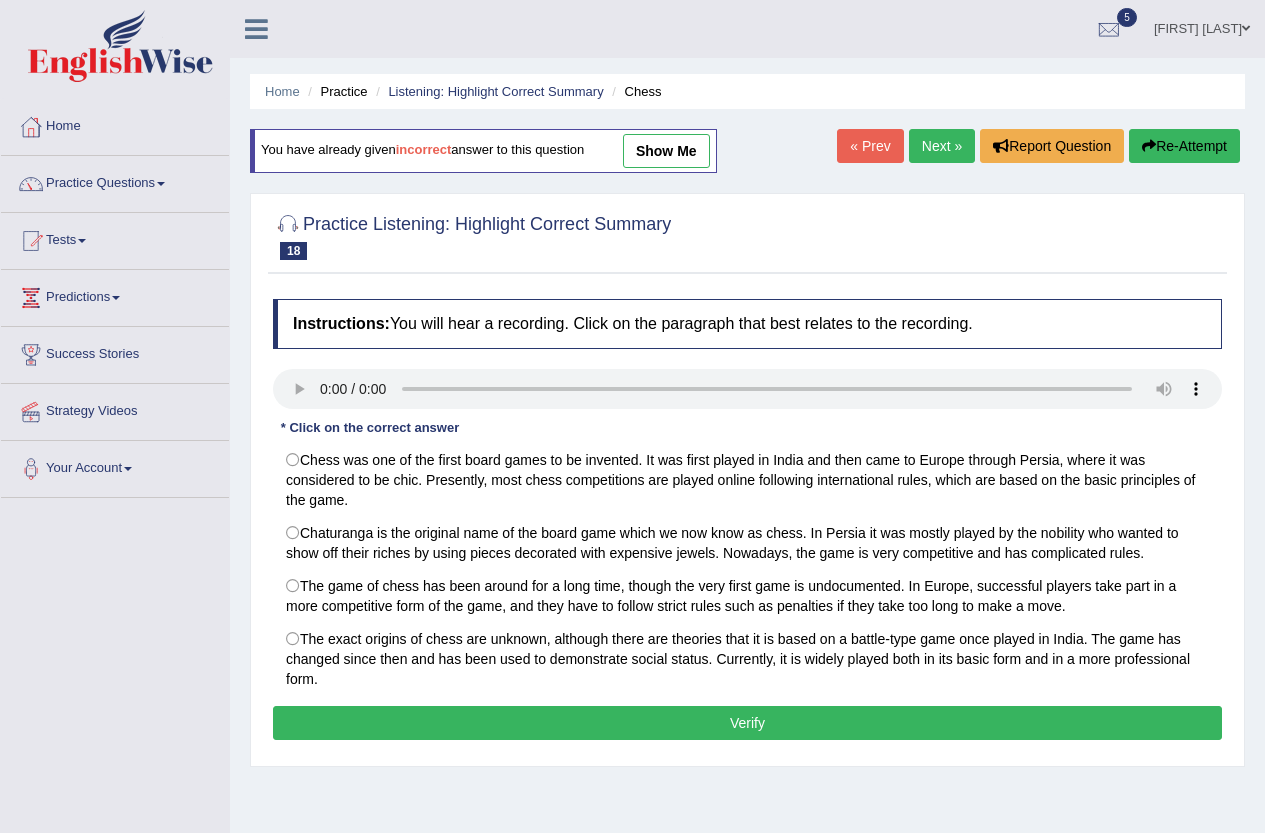 scroll, scrollTop: 0, scrollLeft: 0, axis: both 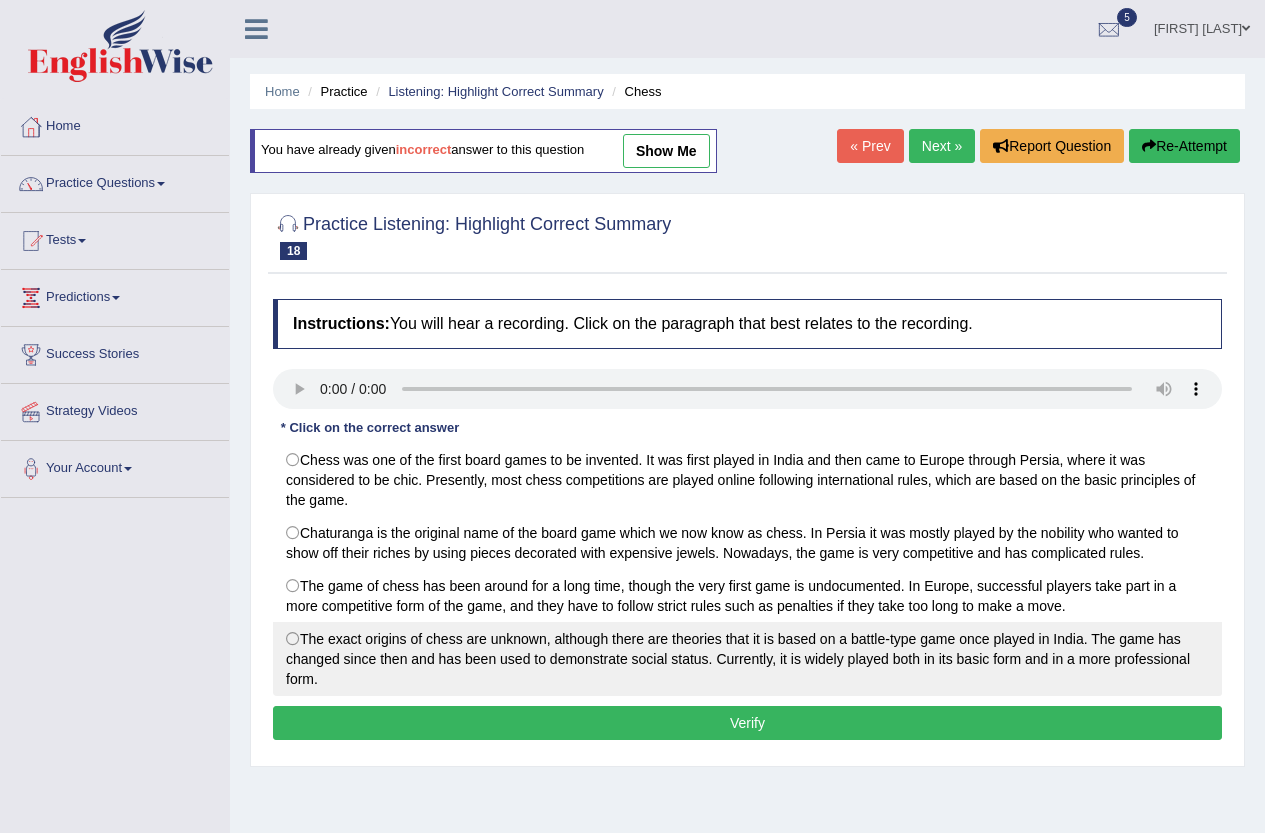 click on "The exact origins of chess are unknown, although there are theories that it is based on a battle-type game once played in India. The game has changed since then and has been used to demonstrate social status. Currently, it is widely played both in its basic form and in a more professional form." at bounding box center [747, 659] 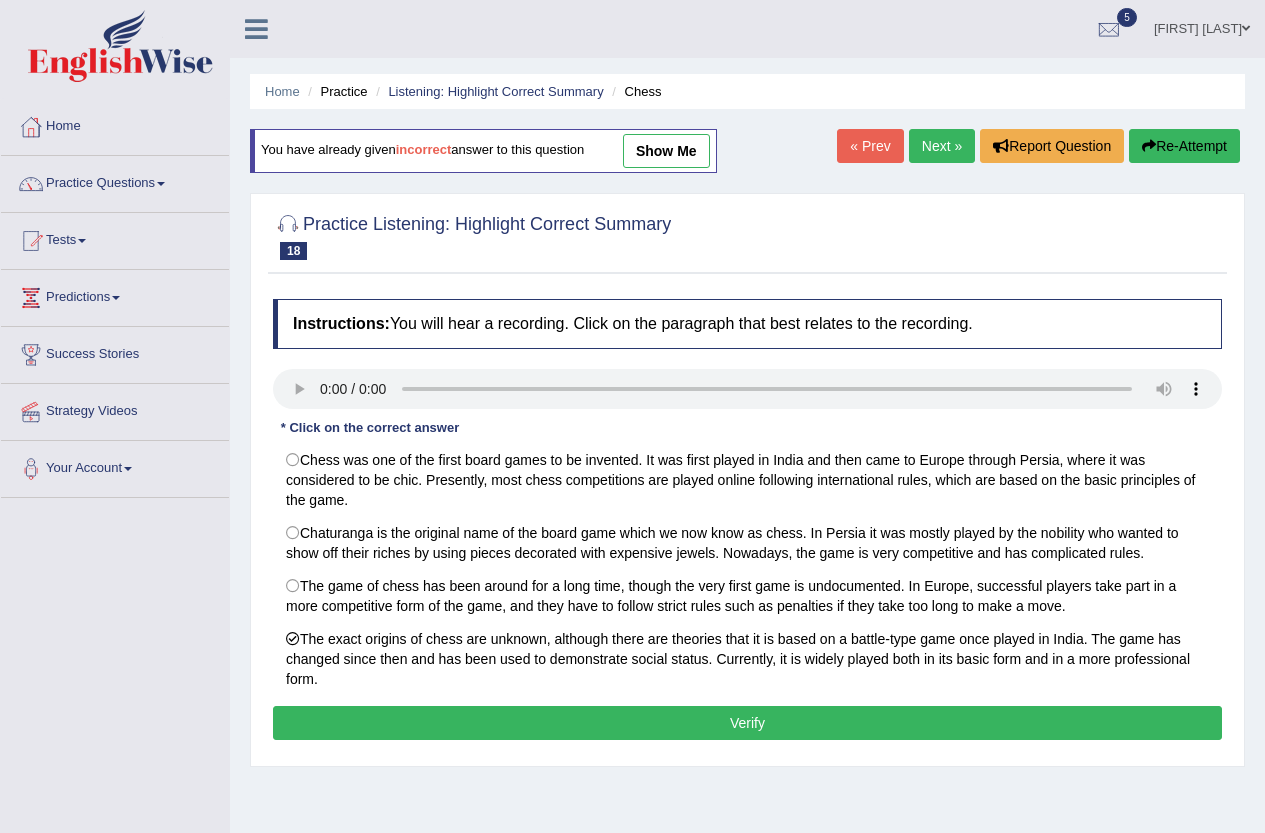 click on "Verify" at bounding box center [747, 723] 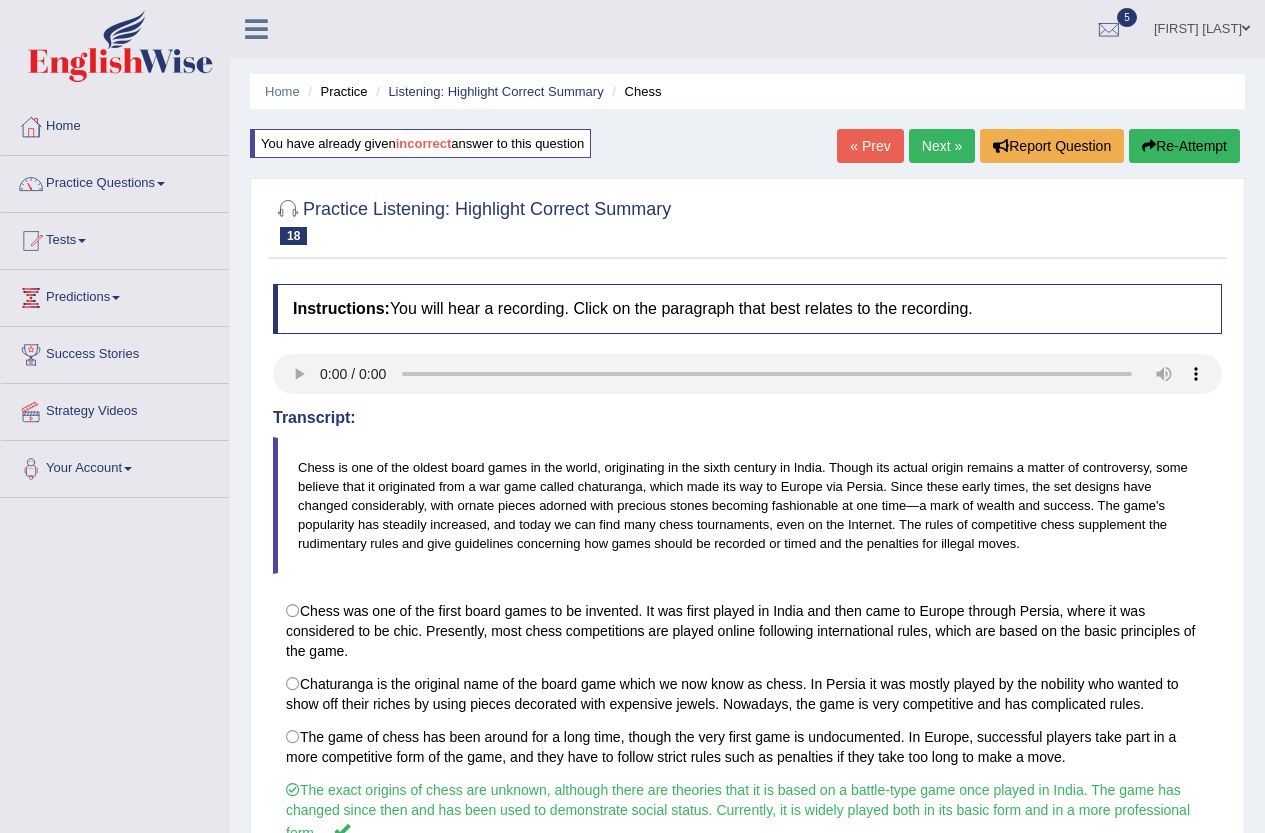click on "Next »" at bounding box center (942, 146) 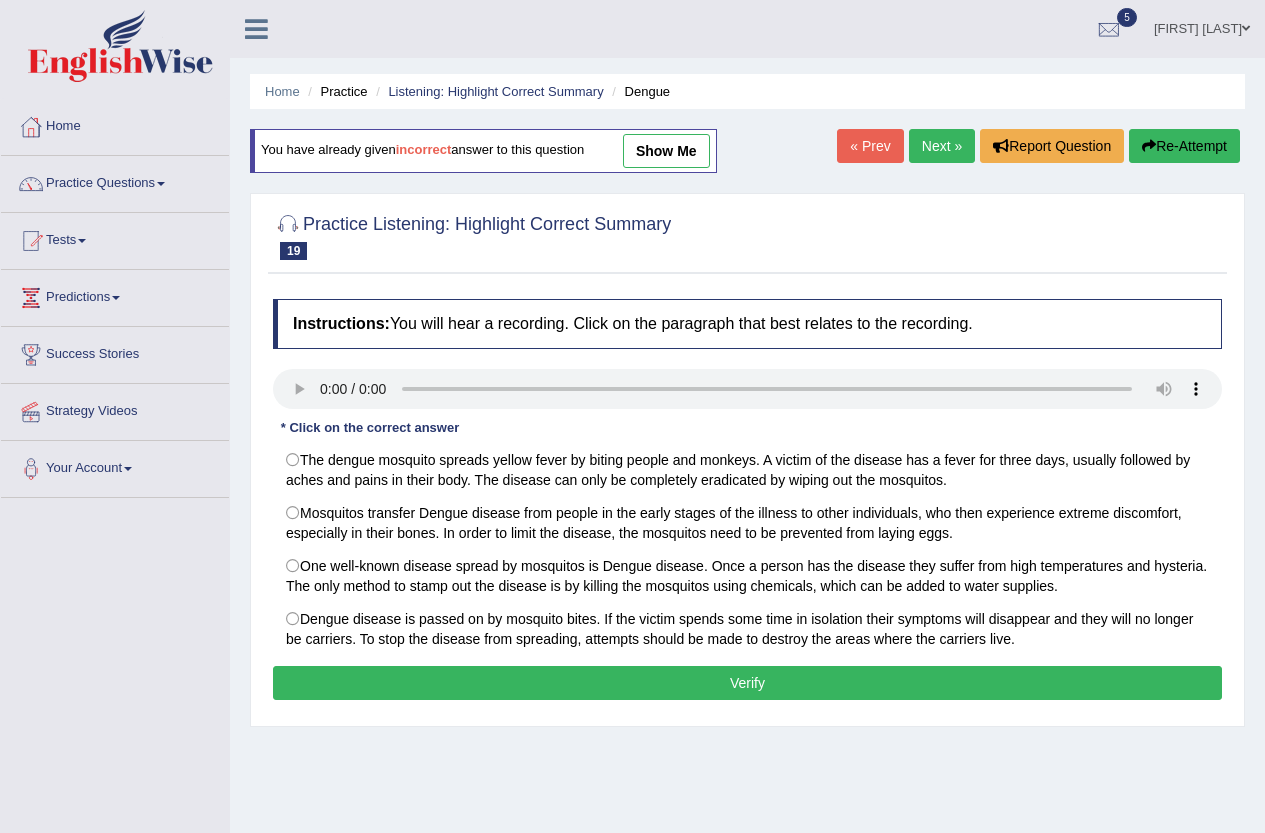 scroll, scrollTop: 0, scrollLeft: 0, axis: both 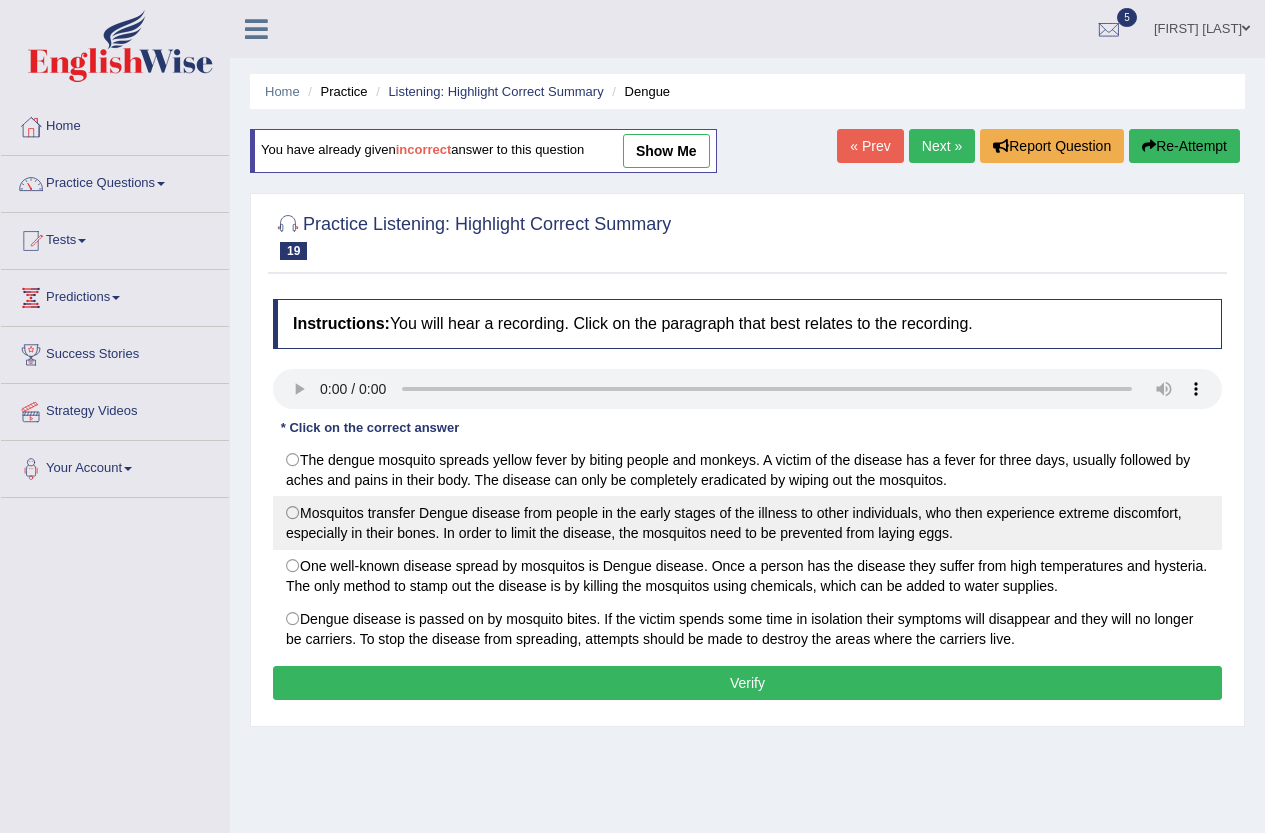 click on "Mosquitos transfer Dengue disease from people in the early stages of the illness to other individuals, who then experience extreme discomfort, especially in their bones. In order to limit the disease, the mosquitos need to be prevented from laying eggs." at bounding box center [747, 523] 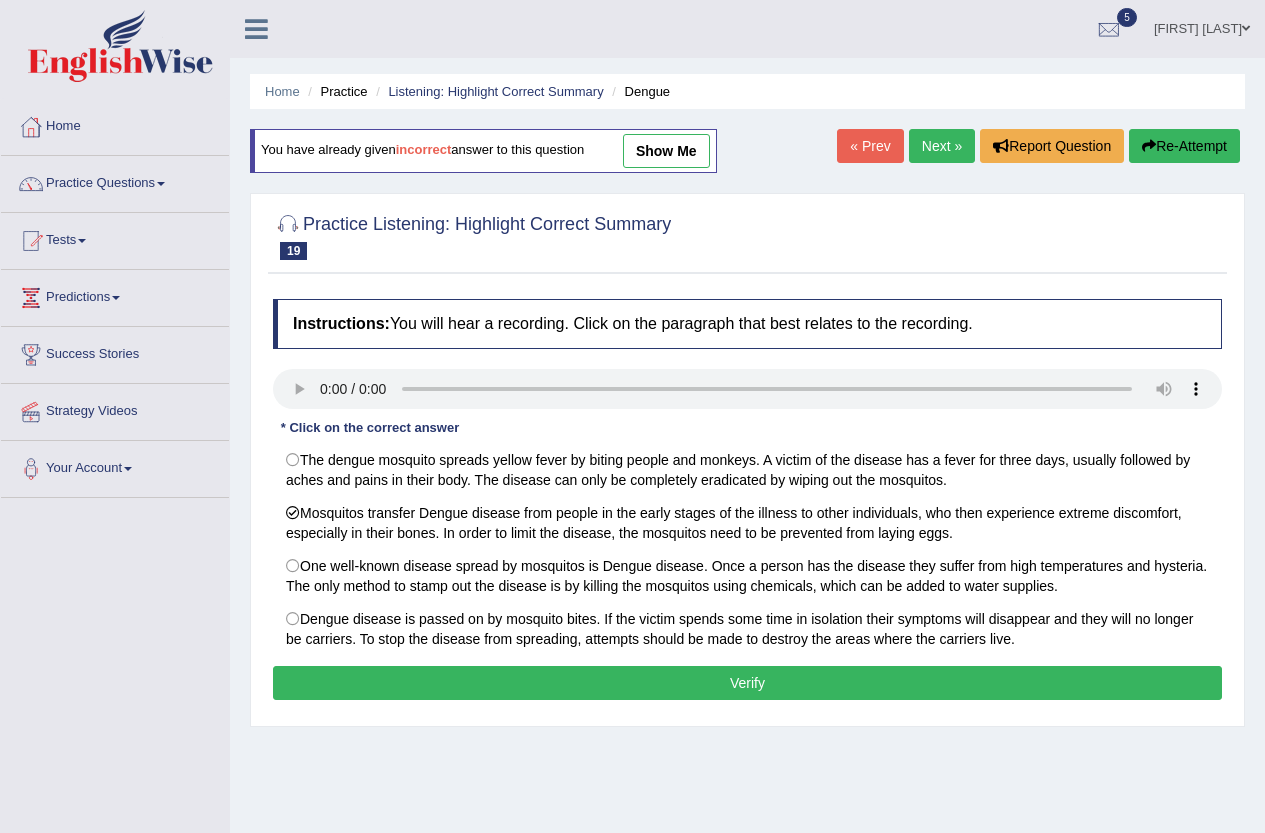 click on "Verify" at bounding box center (747, 683) 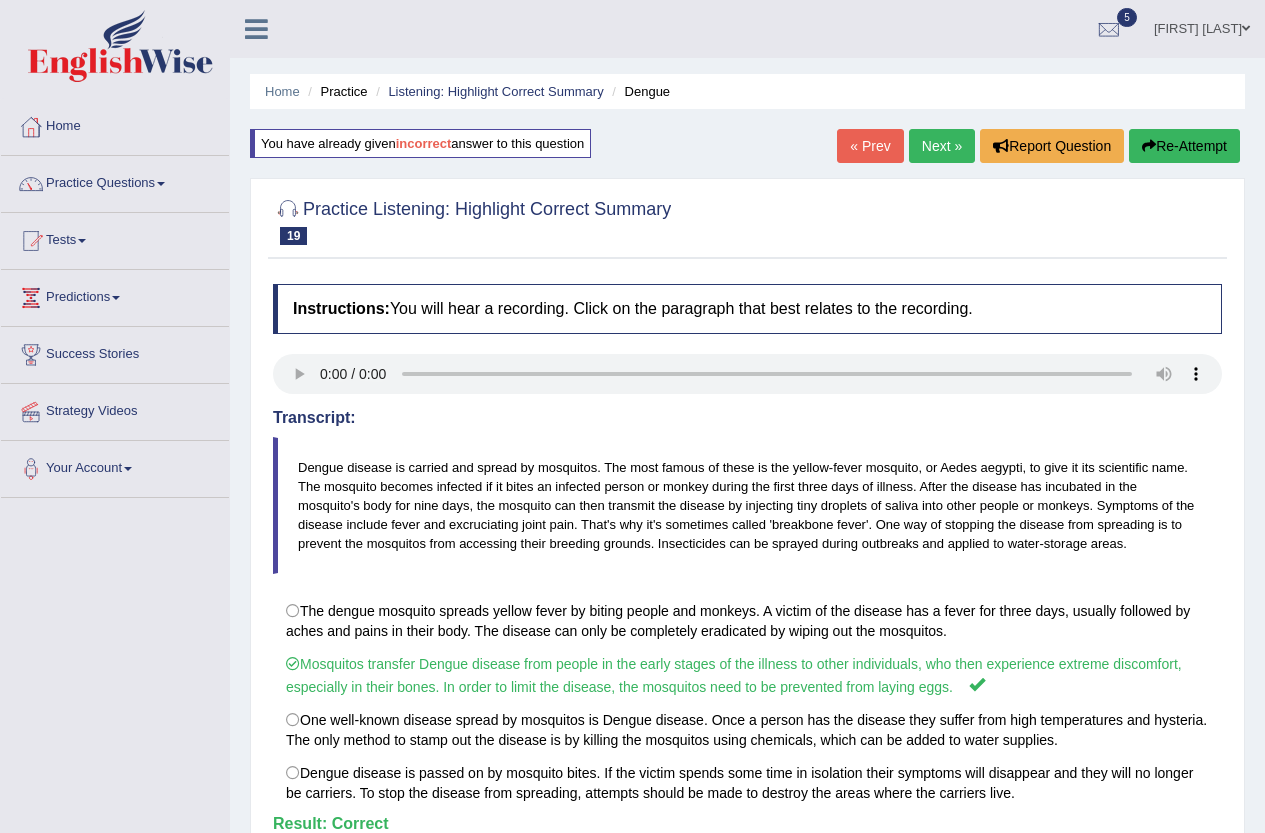click on "Next »" at bounding box center (942, 146) 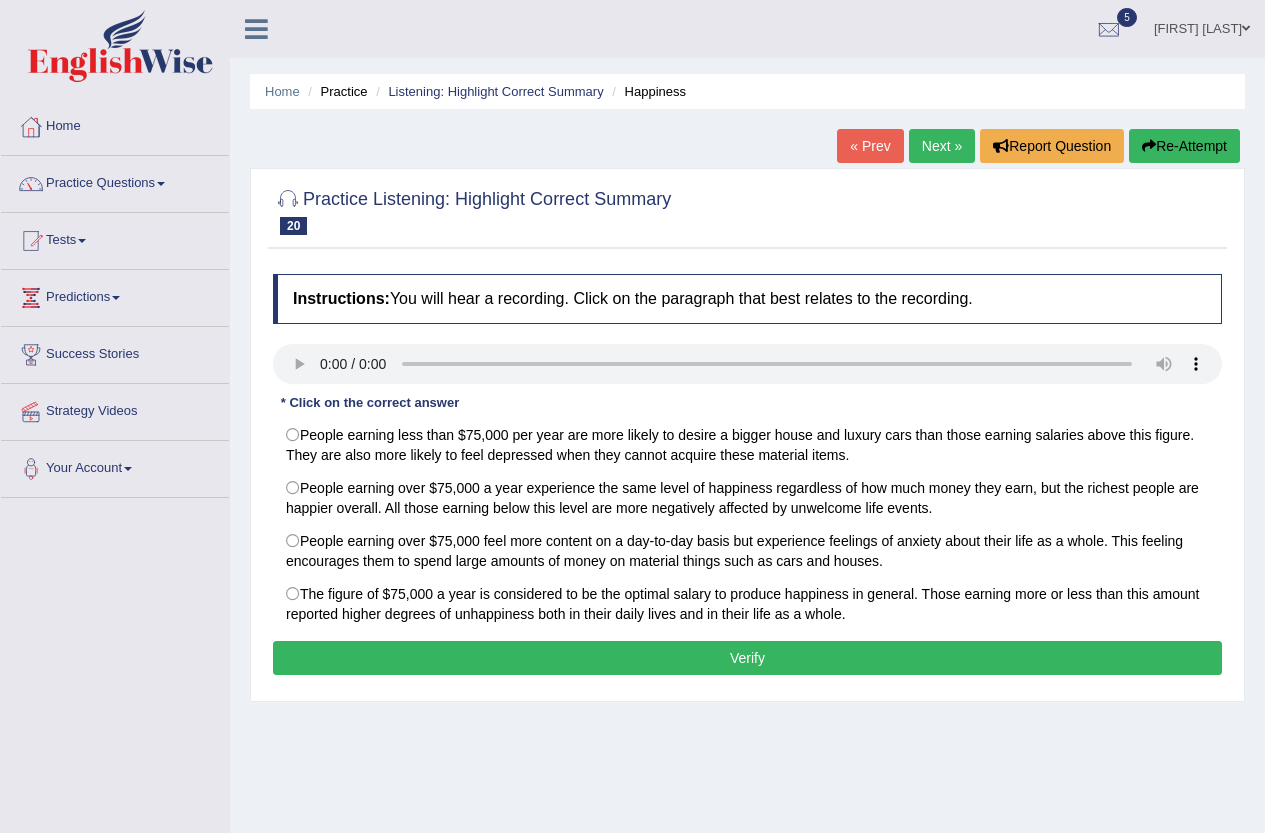 scroll, scrollTop: 0, scrollLeft: 0, axis: both 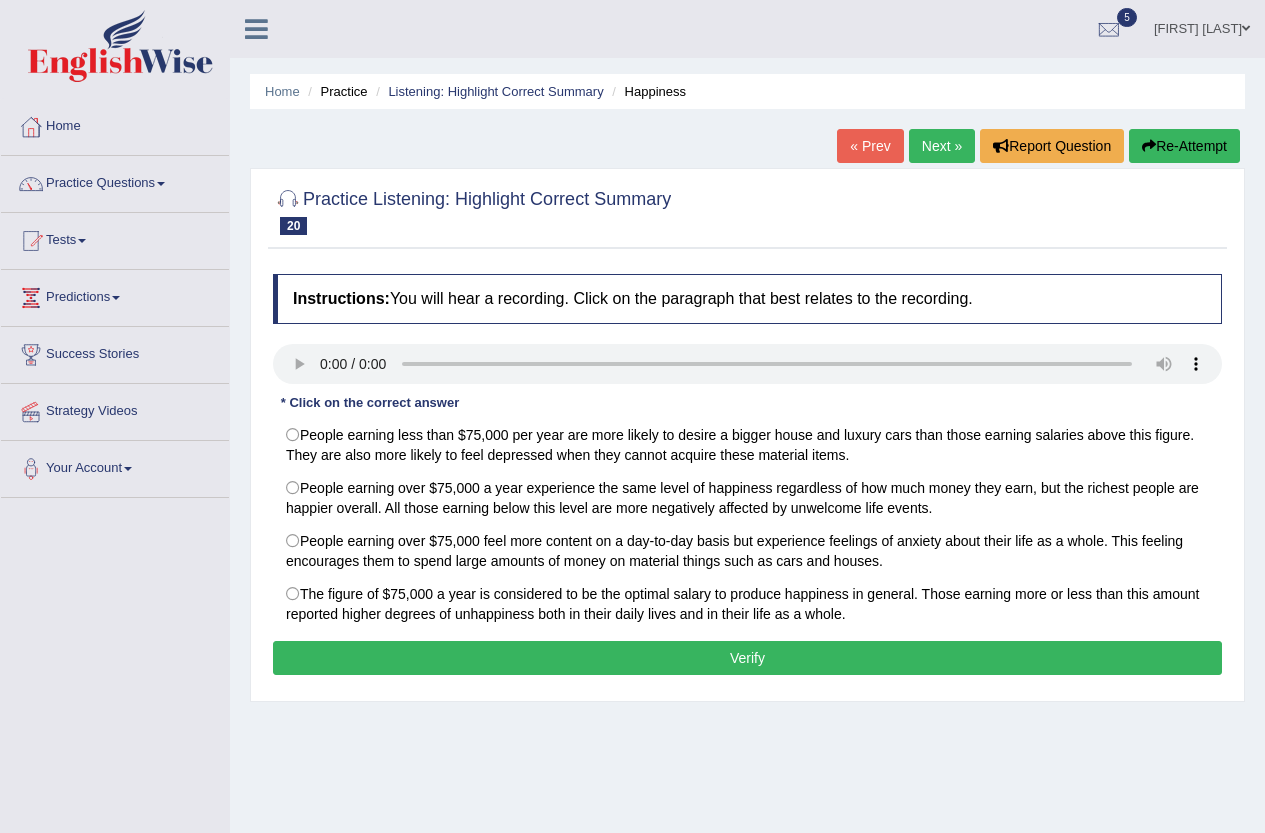 click on "Verify" at bounding box center [747, 658] 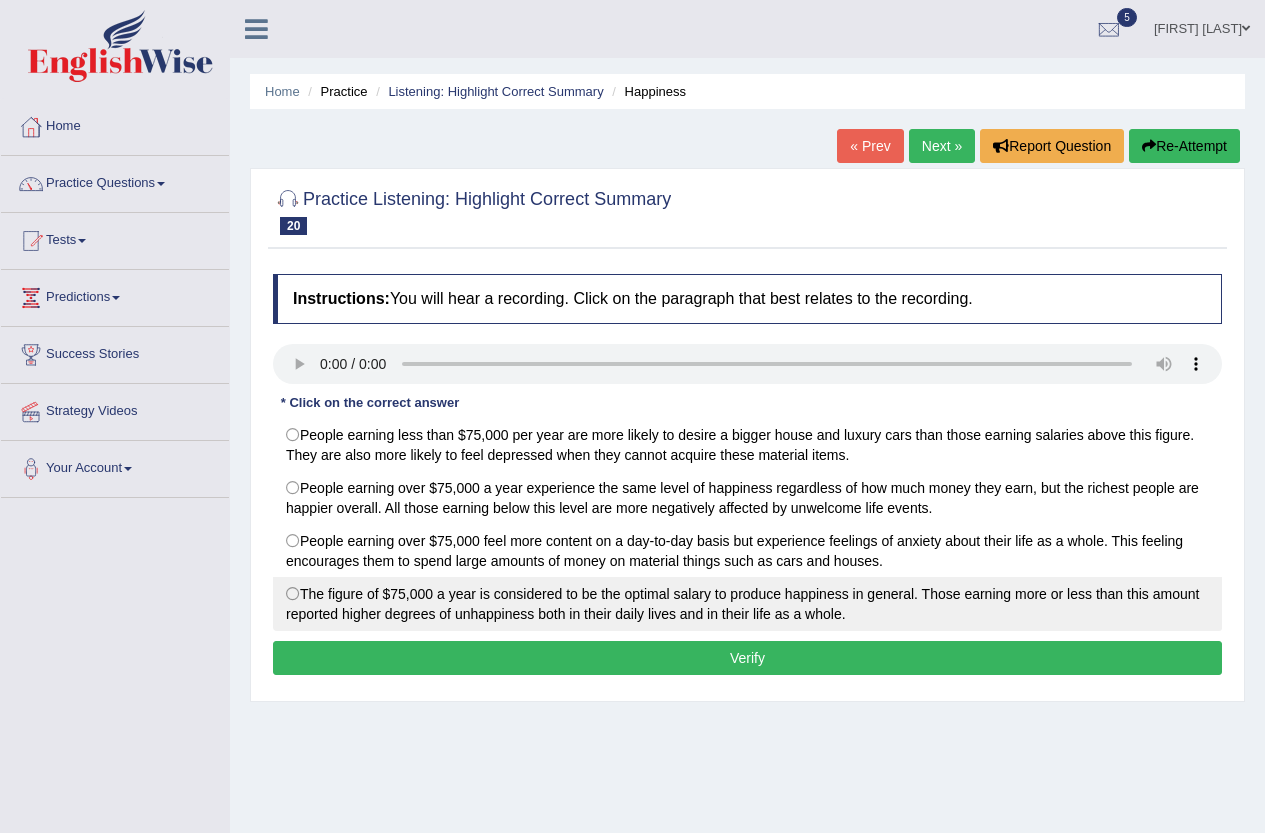 click on "The figure of $75,000 a year is considered to be the optimal salary to produce happiness in general. Those earning more or less than this amount reported higher degrees of unhappiness both in their daily lives and in their life as a whole." at bounding box center (747, 604) 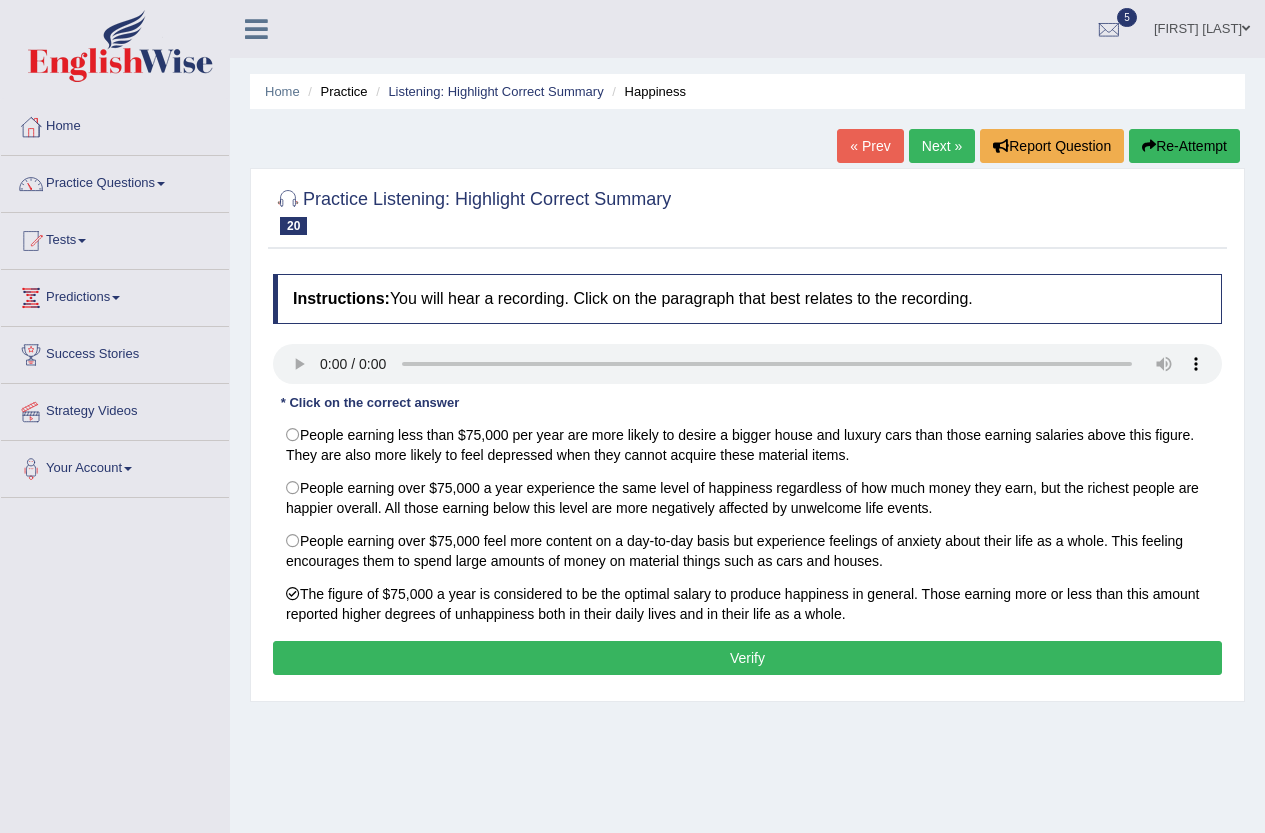 click on "Verify" at bounding box center [747, 658] 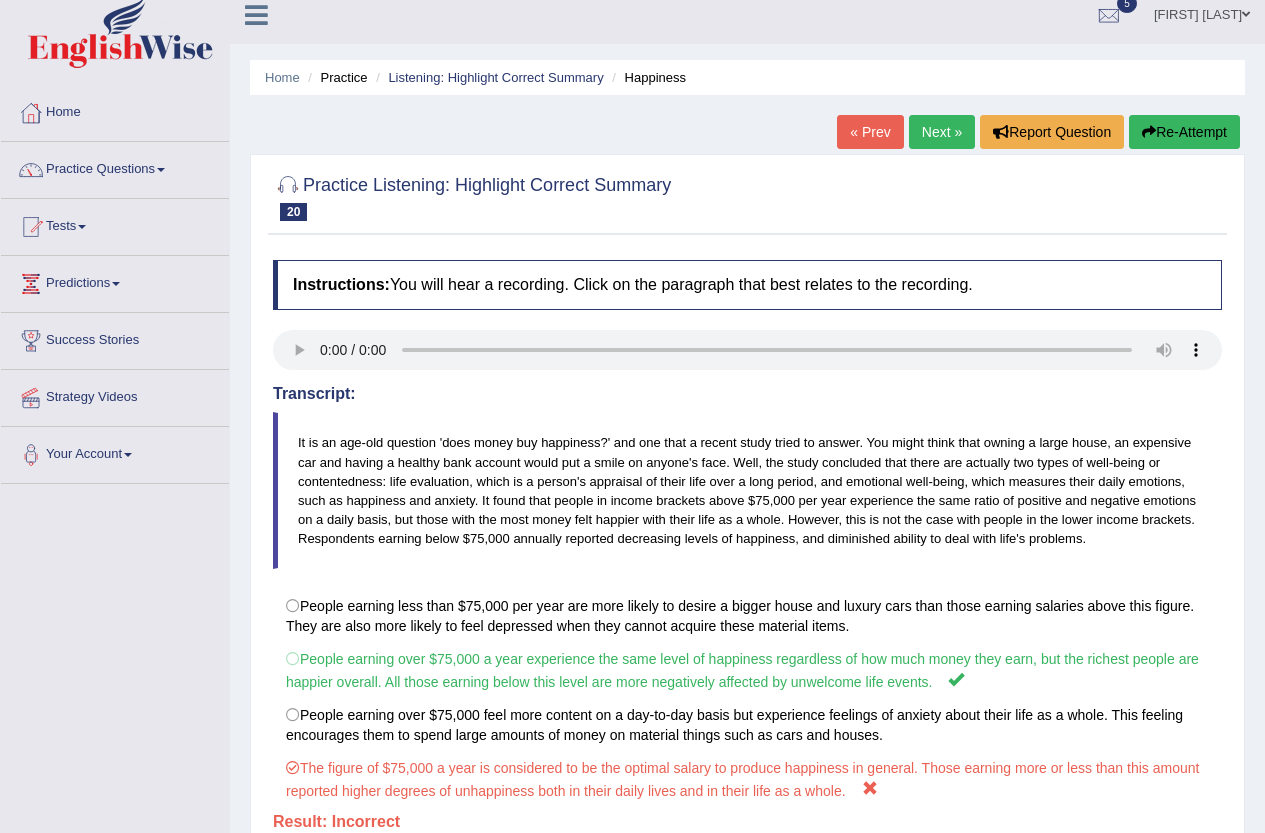 scroll, scrollTop: 0, scrollLeft: 0, axis: both 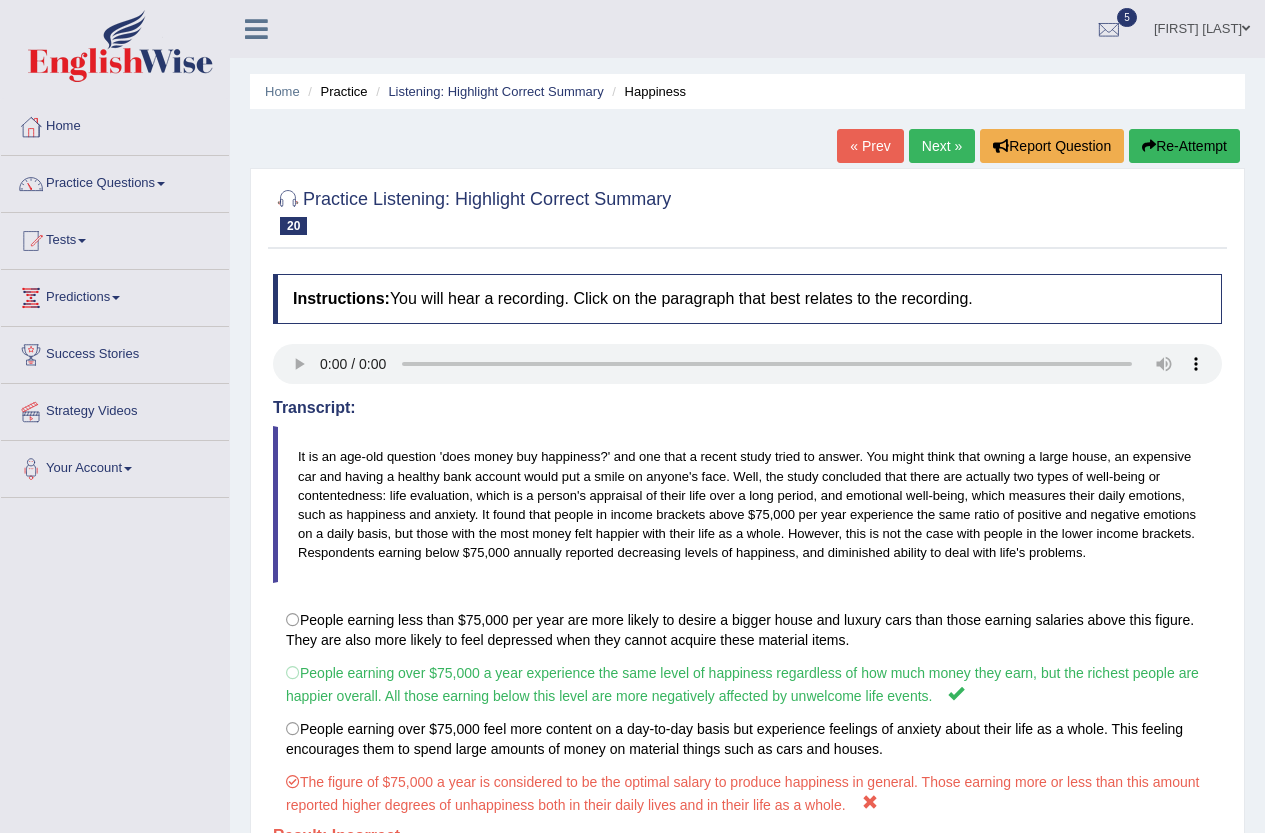 click on "« Prev" at bounding box center [870, 146] 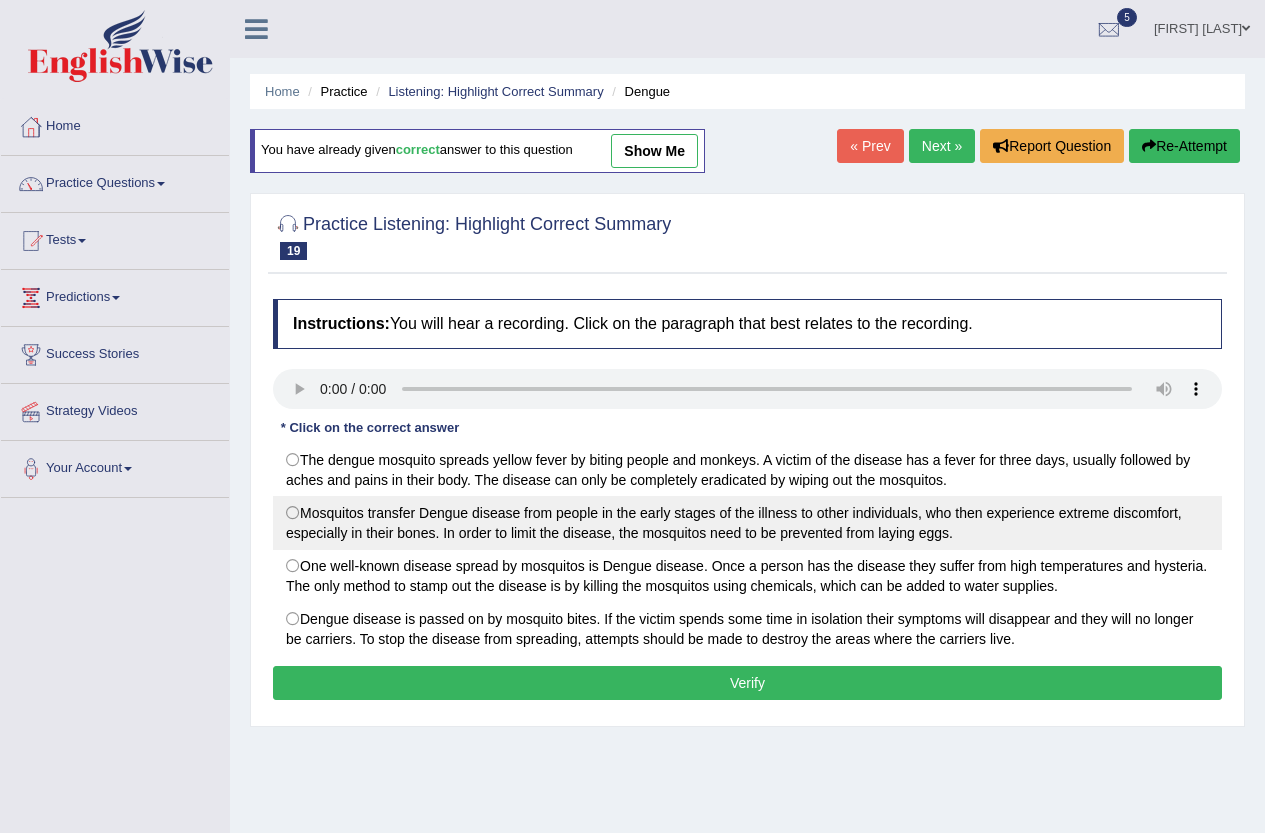 scroll, scrollTop: 0, scrollLeft: 0, axis: both 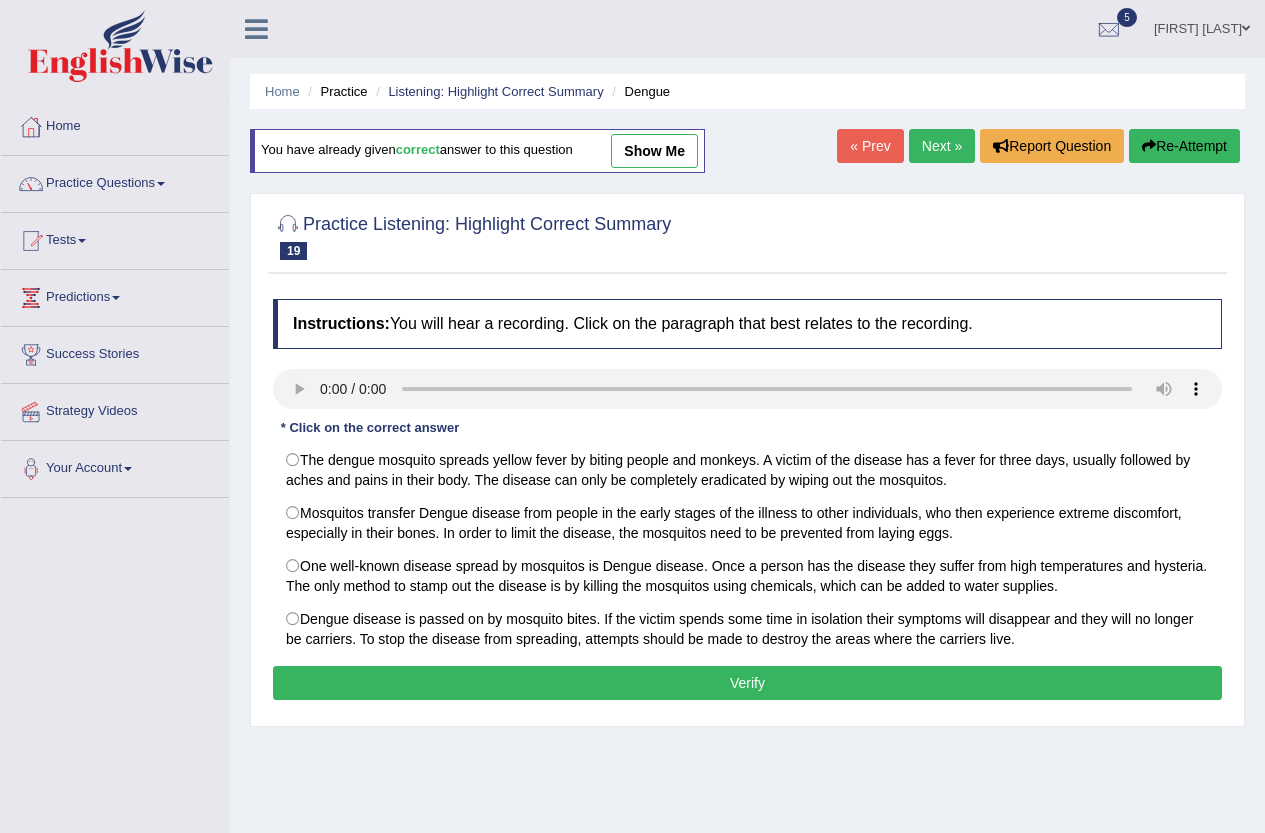 click on "Next »" at bounding box center [942, 146] 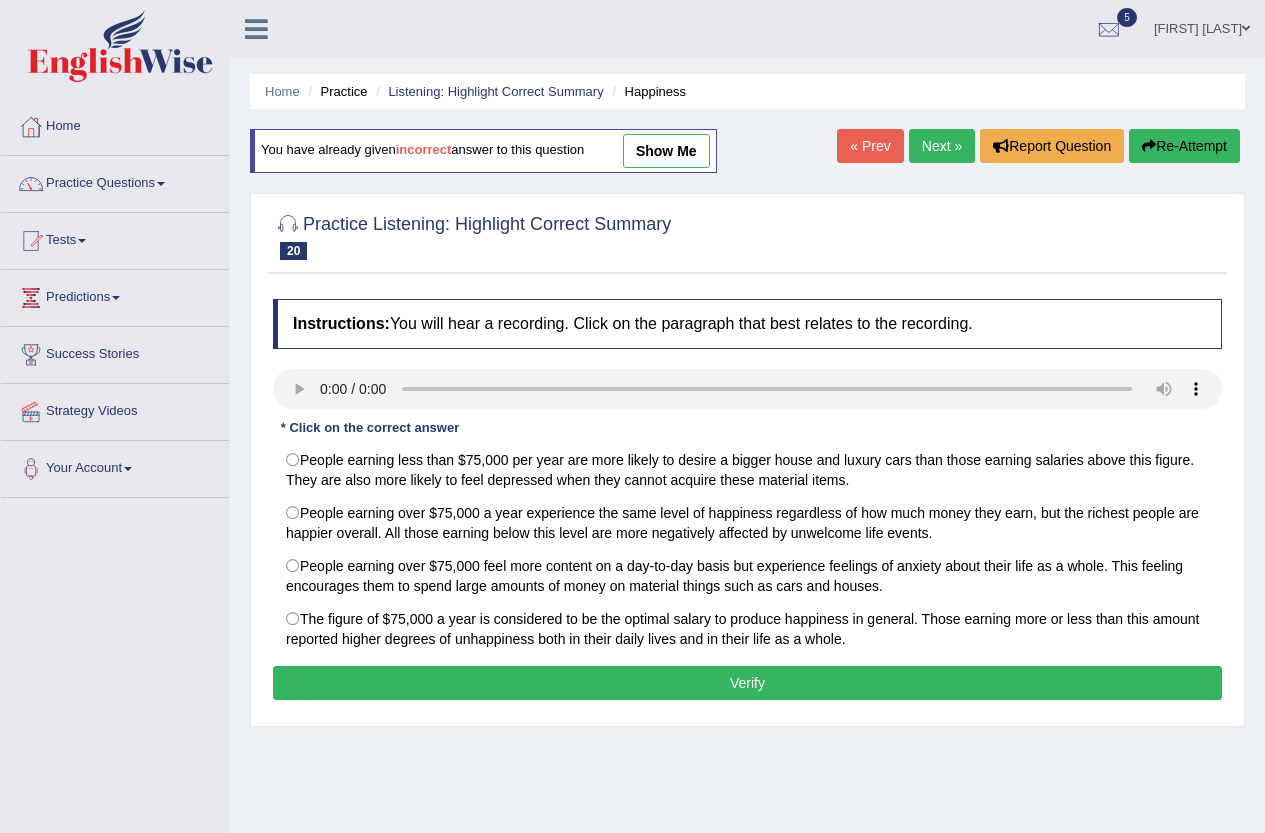 scroll, scrollTop: 0, scrollLeft: 0, axis: both 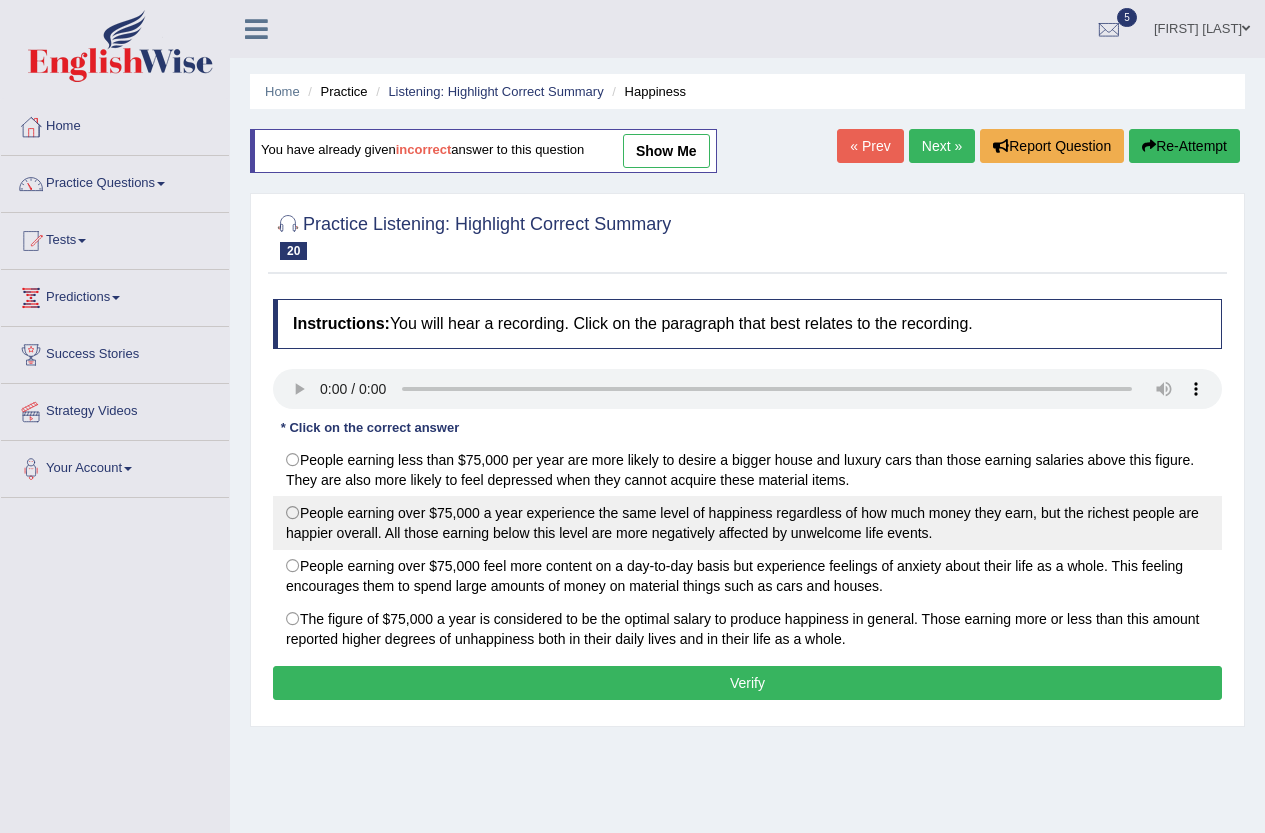 click on "People earning over $75,000 a year experience the same level of happiness regardless of how much money they earn, but the richest people are happier overall. All those earning below this level are more negatively affected by unwelcome life events." at bounding box center (747, 523) 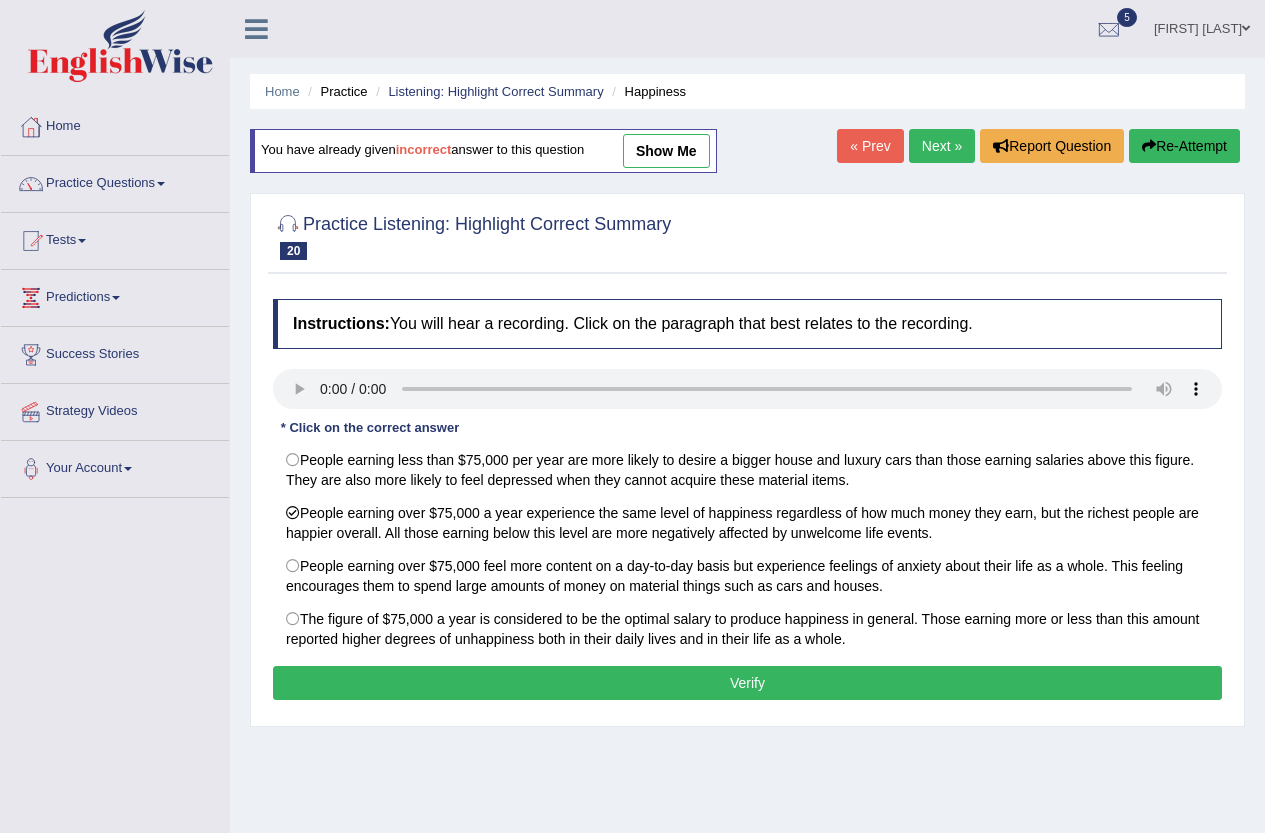 click on "Verify" at bounding box center [747, 683] 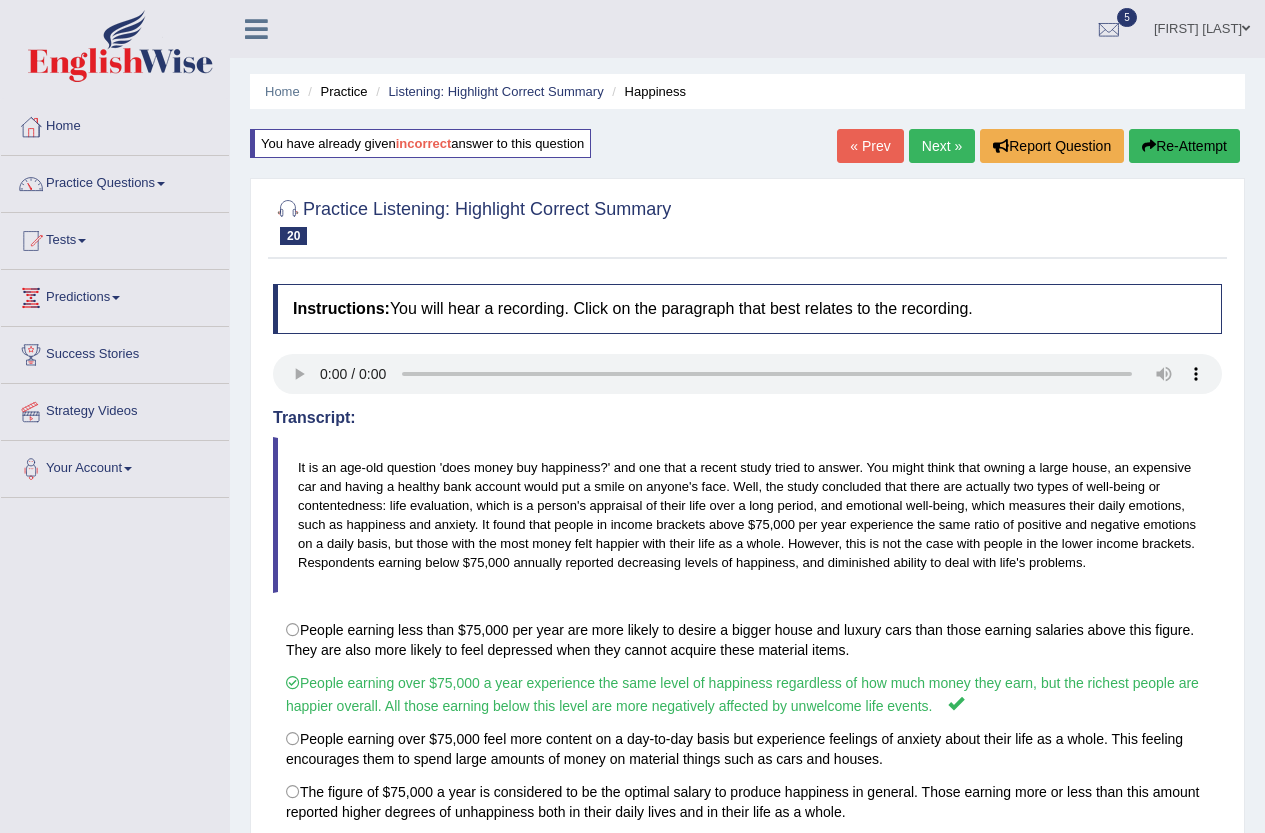 click on "Next »" at bounding box center (942, 146) 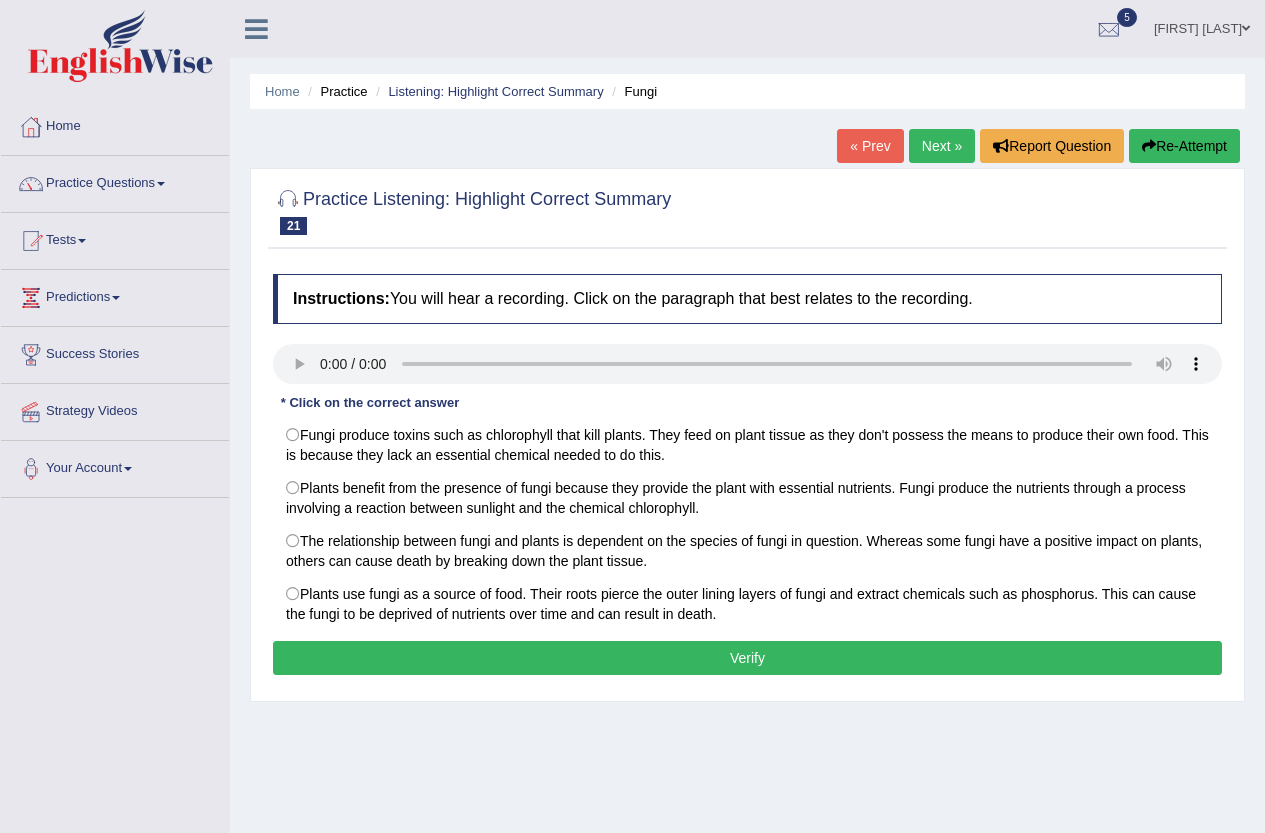 scroll, scrollTop: 0, scrollLeft: 0, axis: both 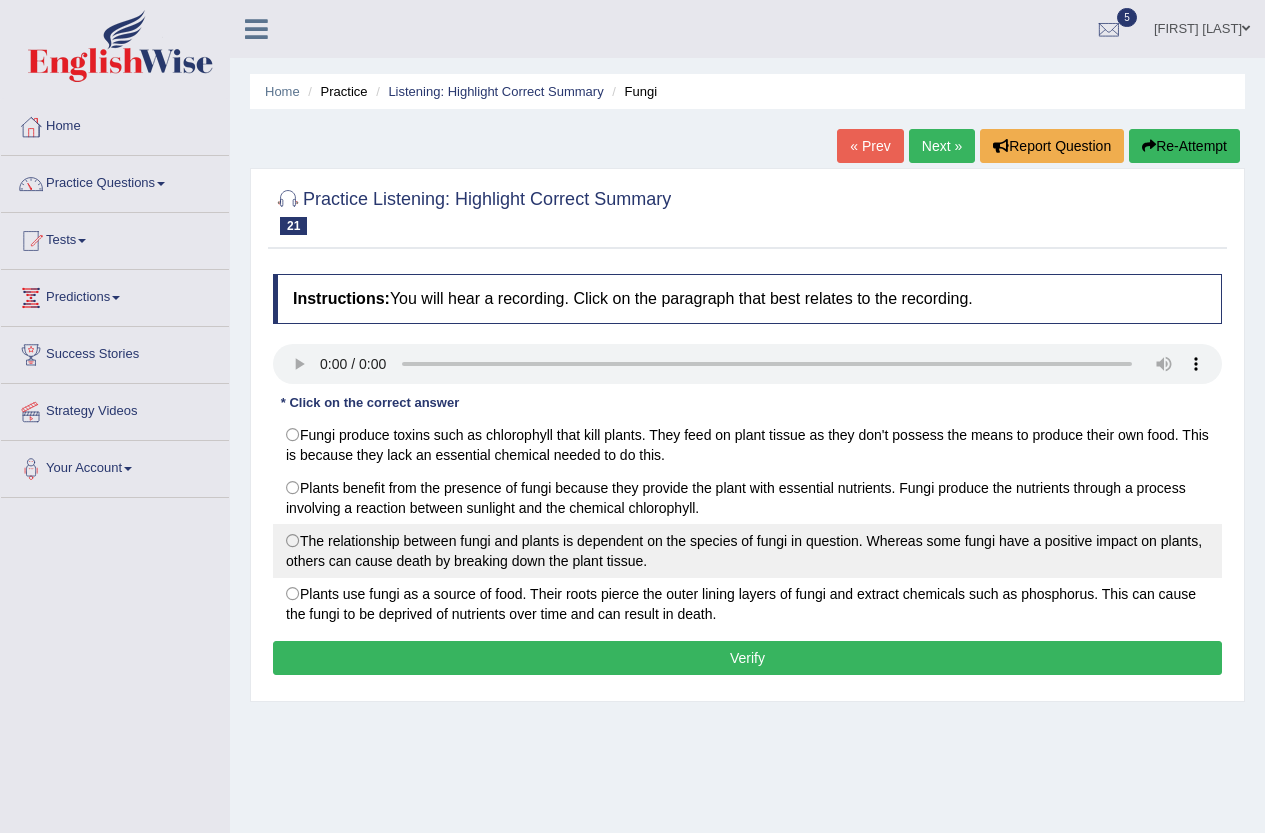click on "The relationship between fungi and plants is dependent on the species of fungi in question. Whereas some fungi have a positive impact on plants, others can cause death by breaking down the plant tissue." at bounding box center [747, 551] 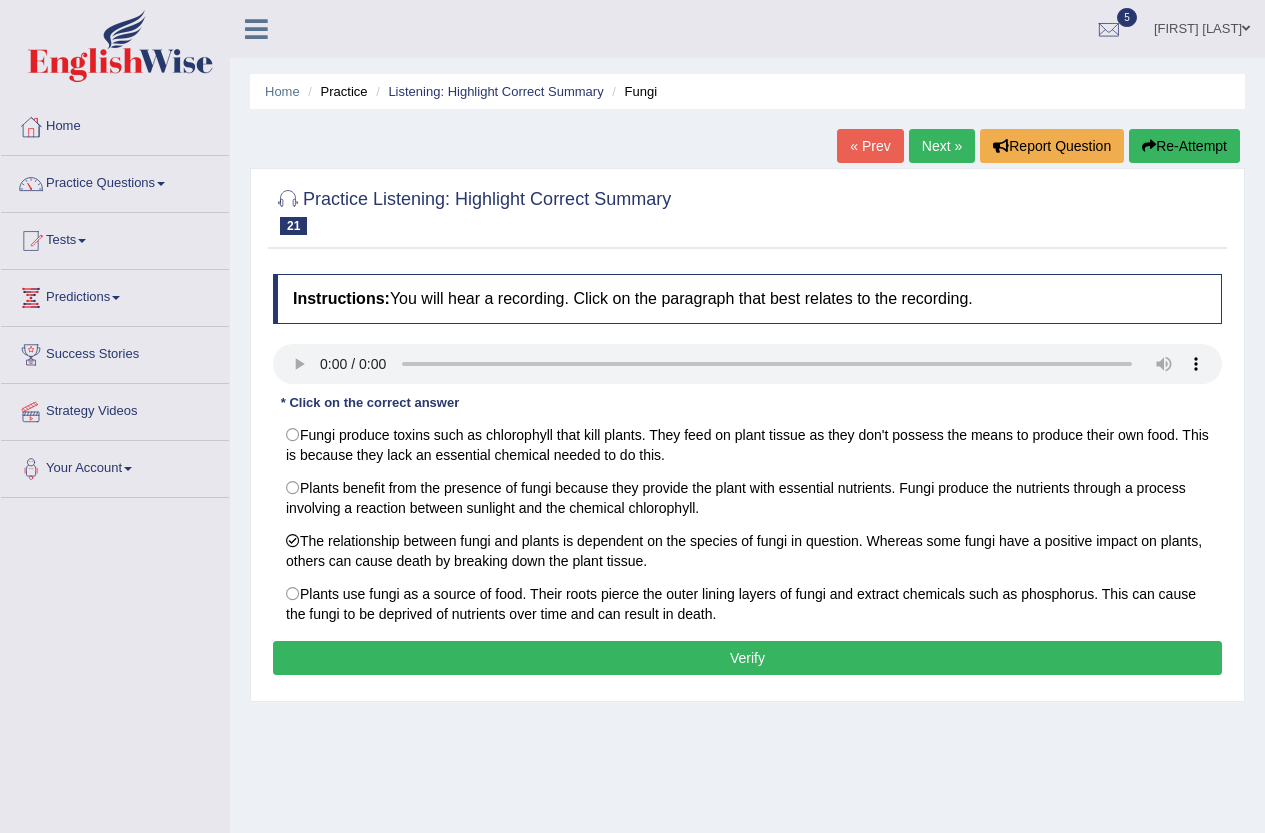 click on "Verify" at bounding box center [747, 658] 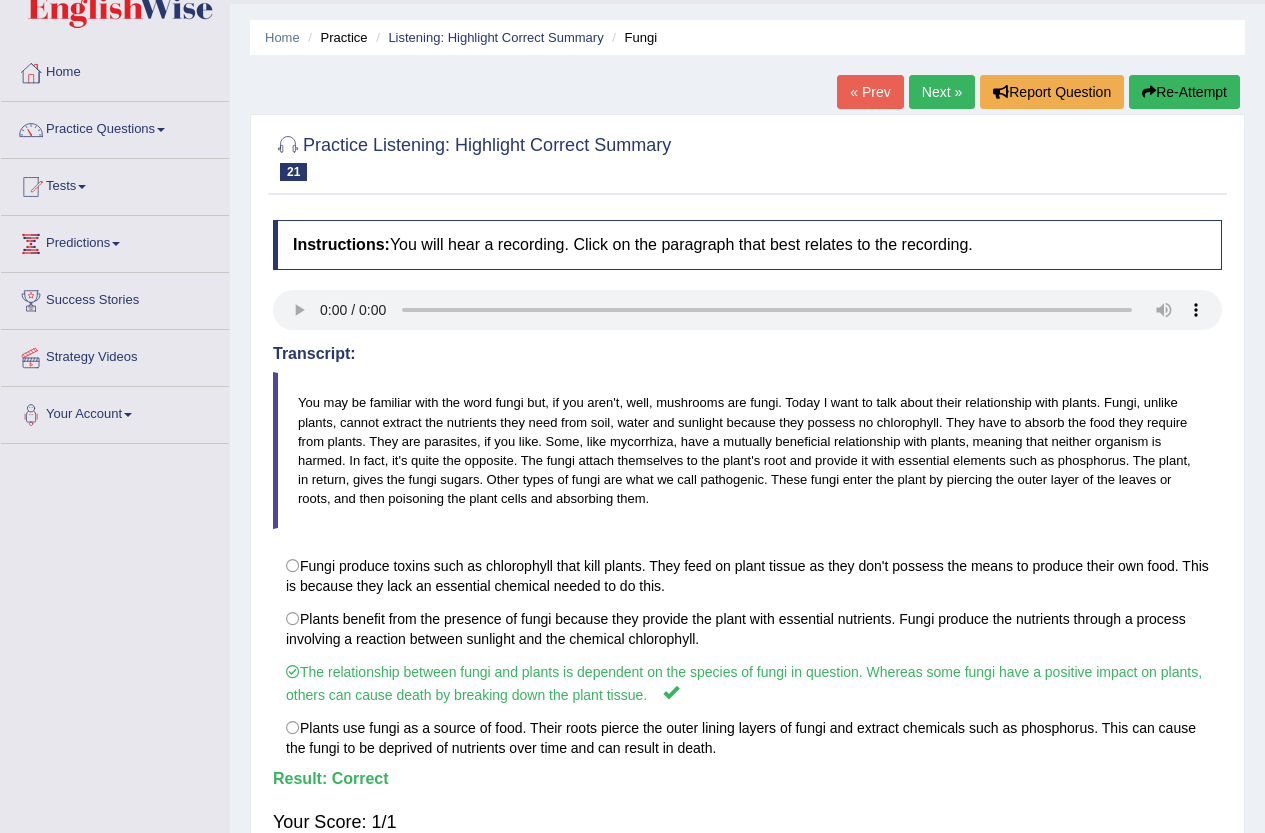 scroll, scrollTop: 0, scrollLeft: 0, axis: both 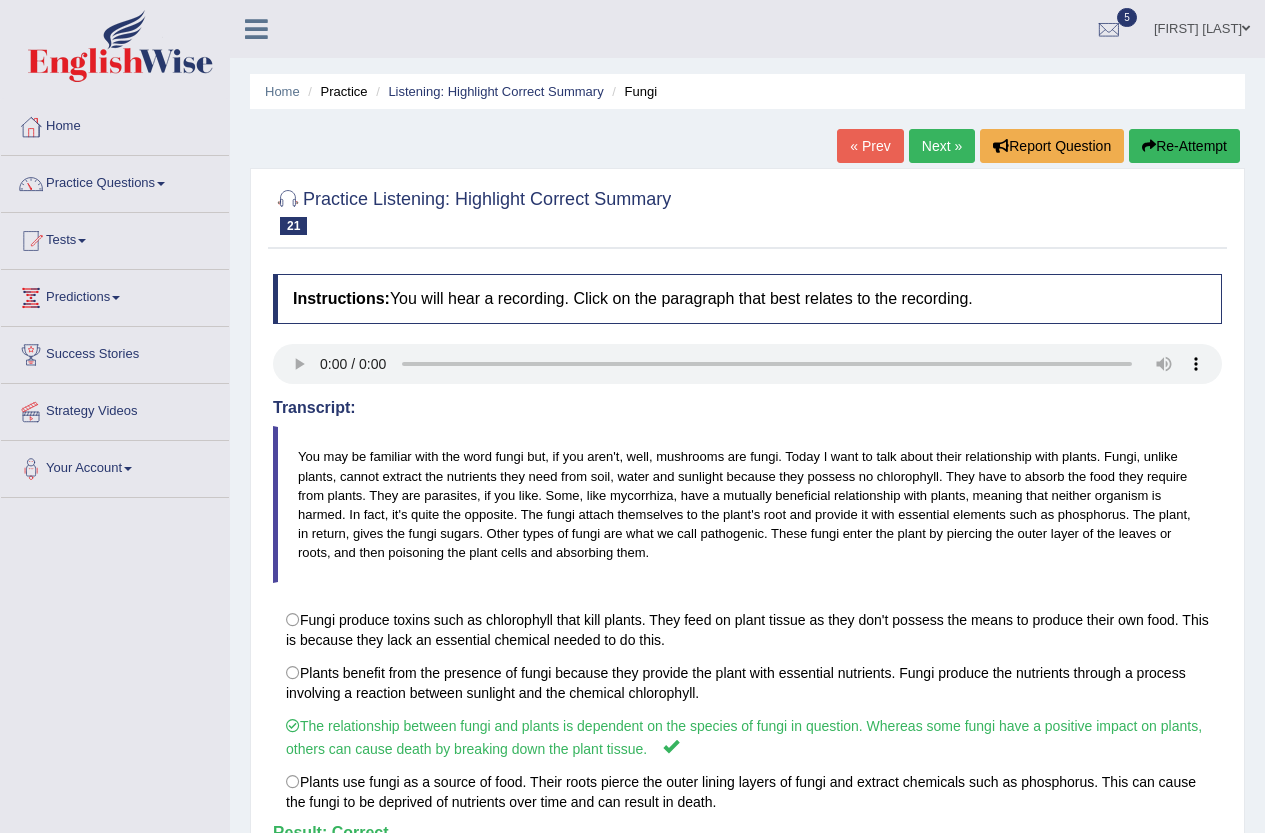 click on "Next »" at bounding box center [942, 146] 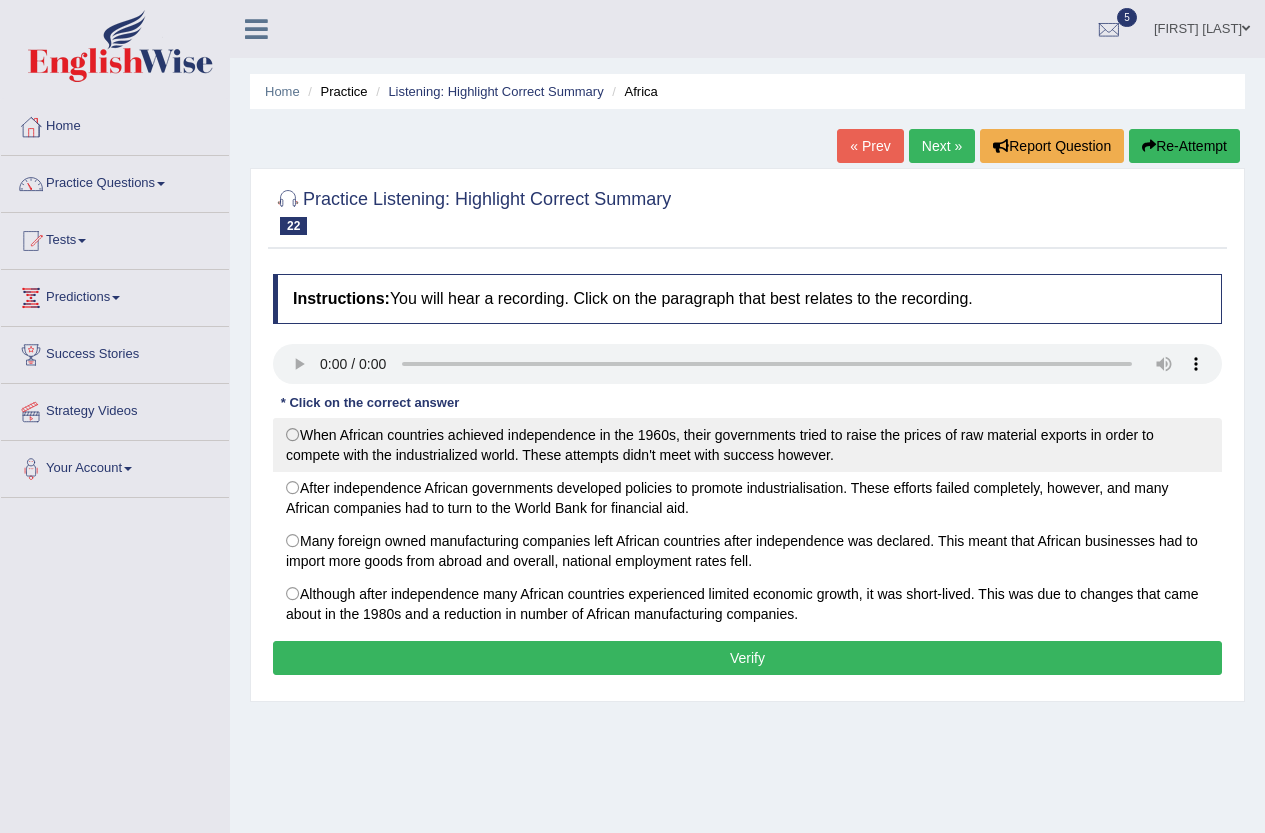 scroll, scrollTop: 0, scrollLeft: 0, axis: both 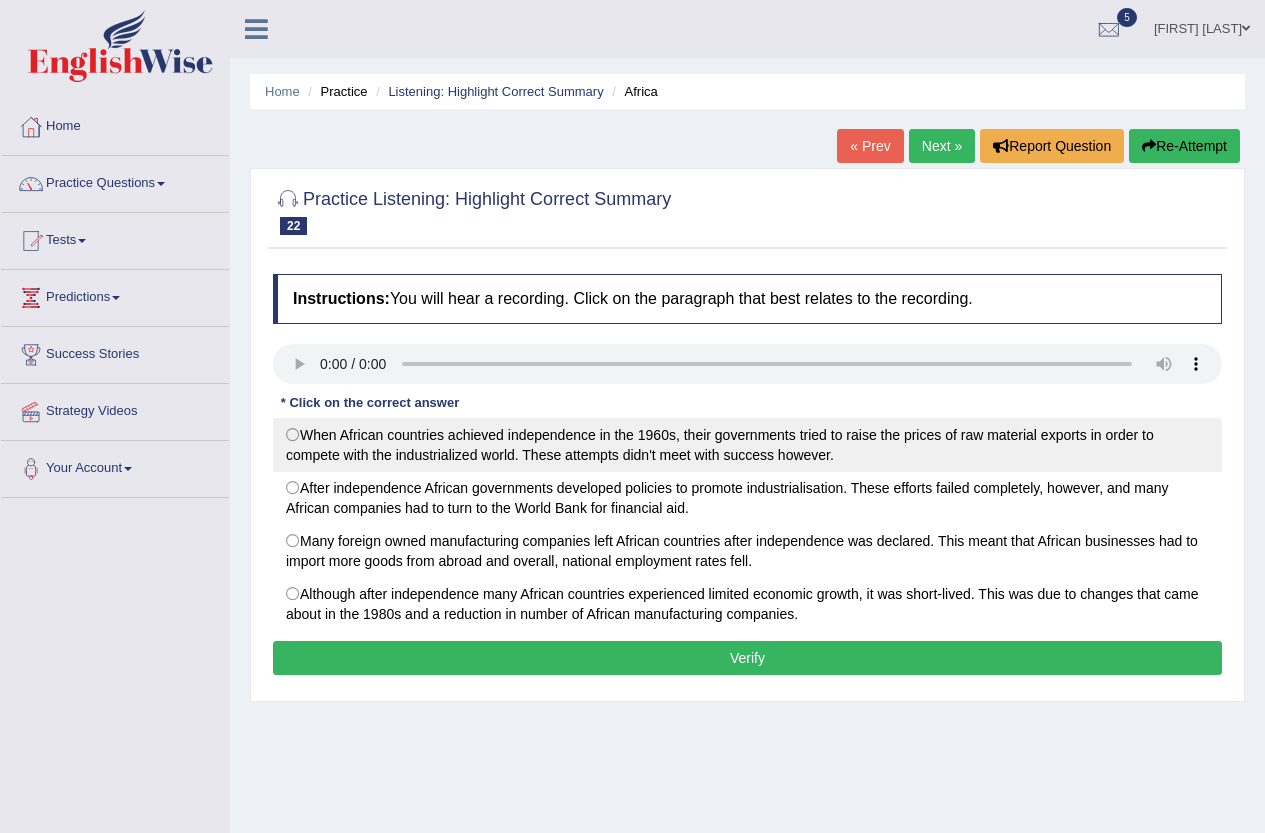 click on "When African countries achieved independence in the 1960s, their governments tried to raise the prices of raw material exports in order to compete with the industrialized world. These attempts didn't meet with success however." at bounding box center [747, 445] 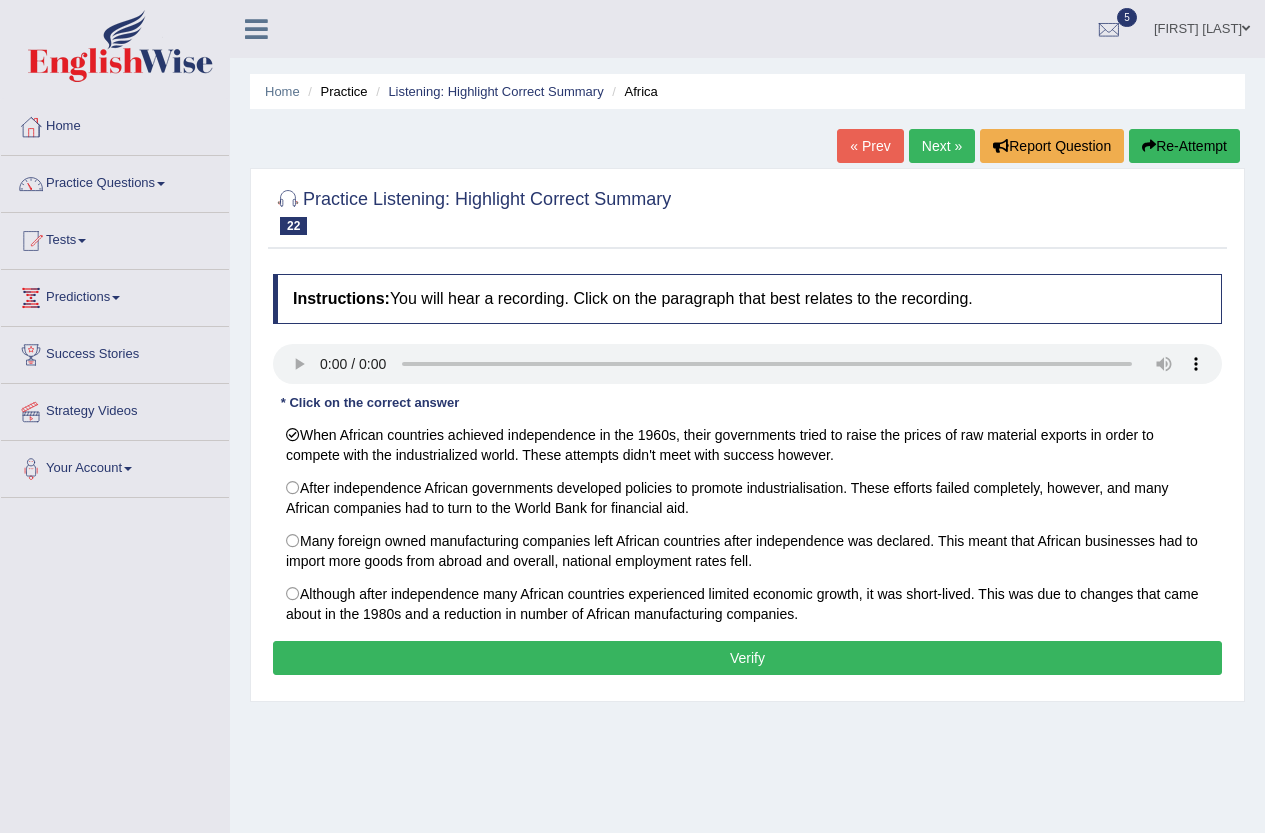 click on "Verify" at bounding box center [747, 658] 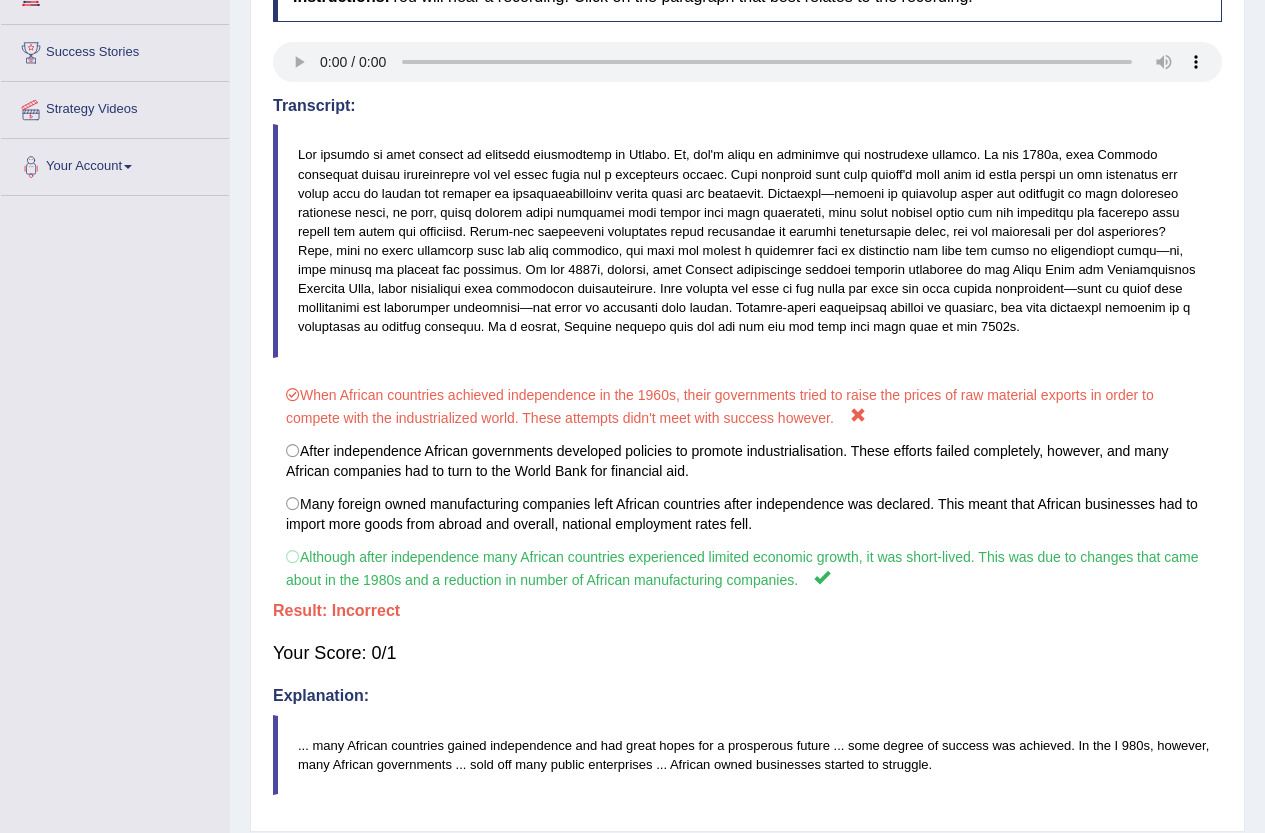 scroll, scrollTop: 366, scrollLeft: 0, axis: vertical 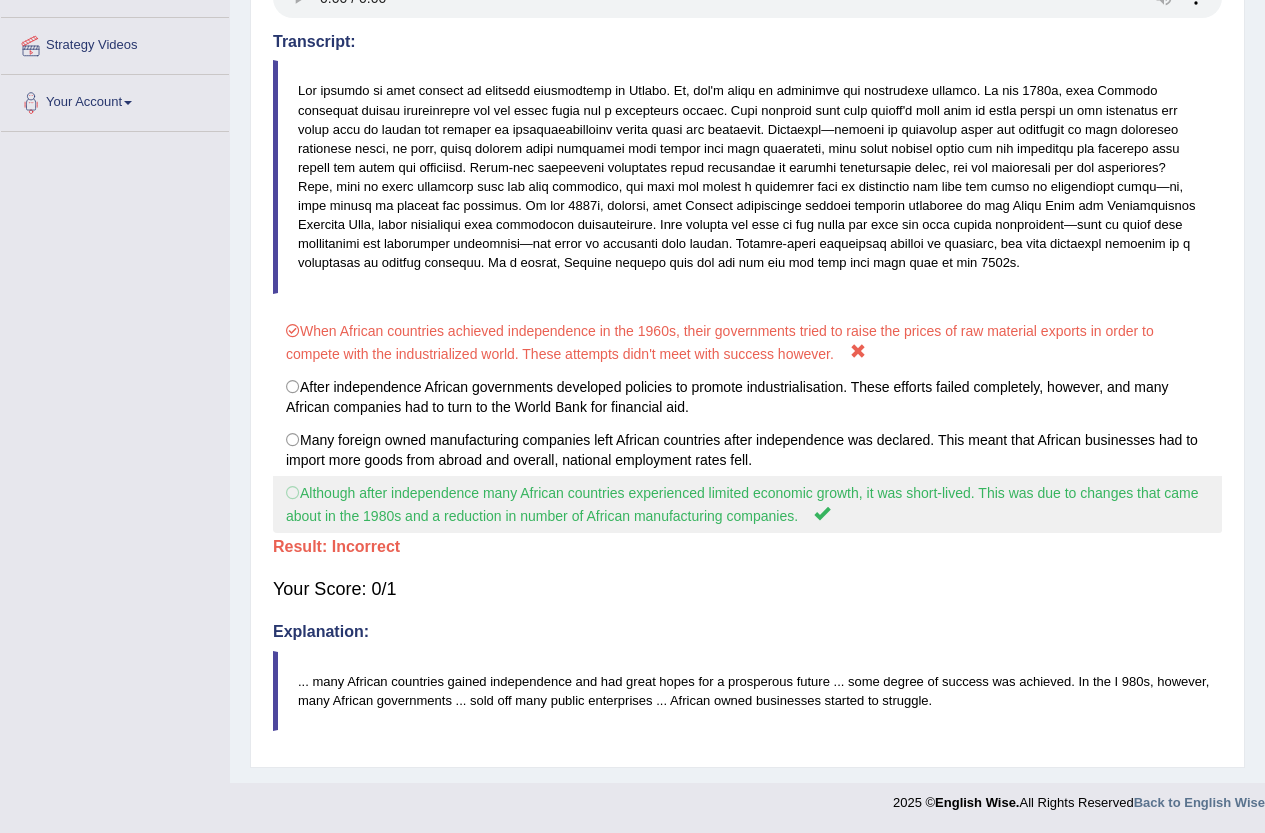 click on "Although after independence many African countries experienced limited economic growth, it was short-lived. This was due to changes that came about in the 1980s and a reduction in number of African manufacturing companies." at bounding box center (747, 504) 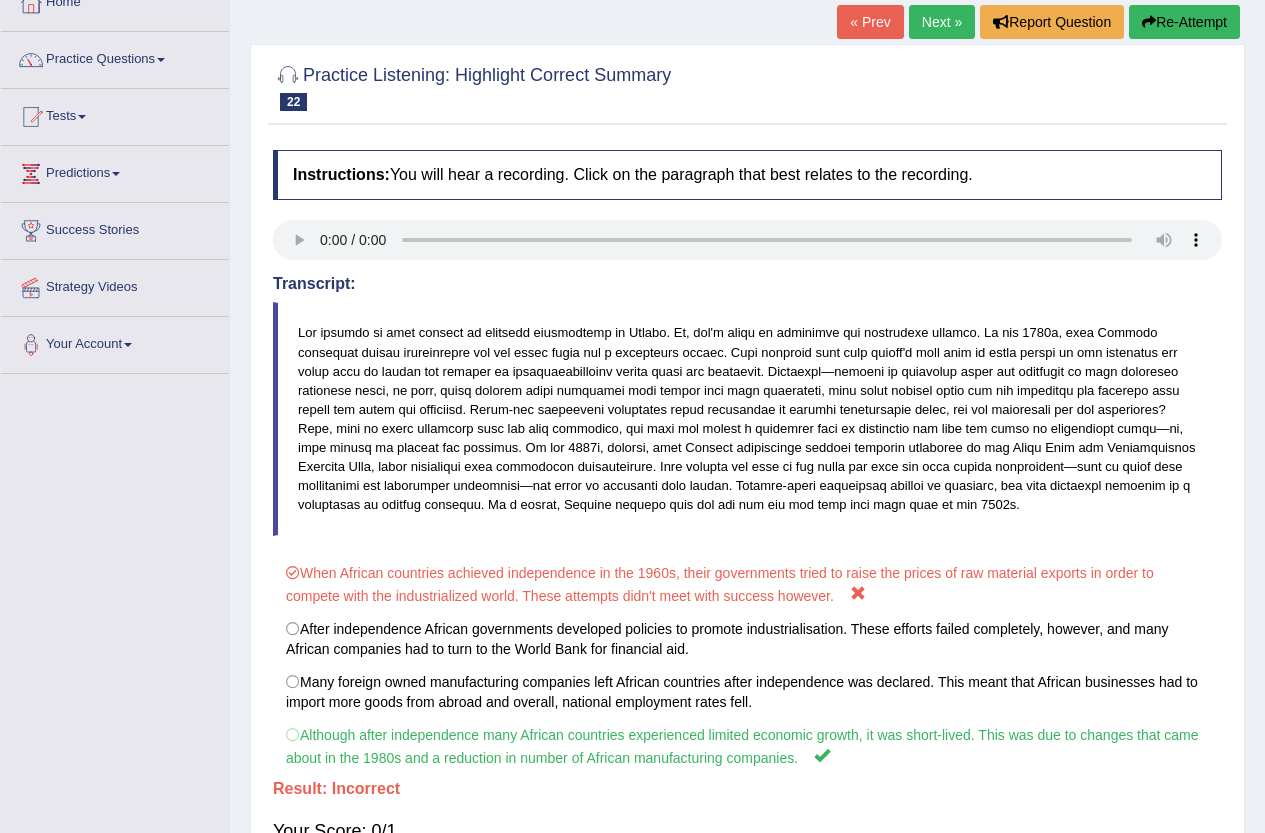 scroll, scrollTop: 0, scrollLeft: 0, axis: both 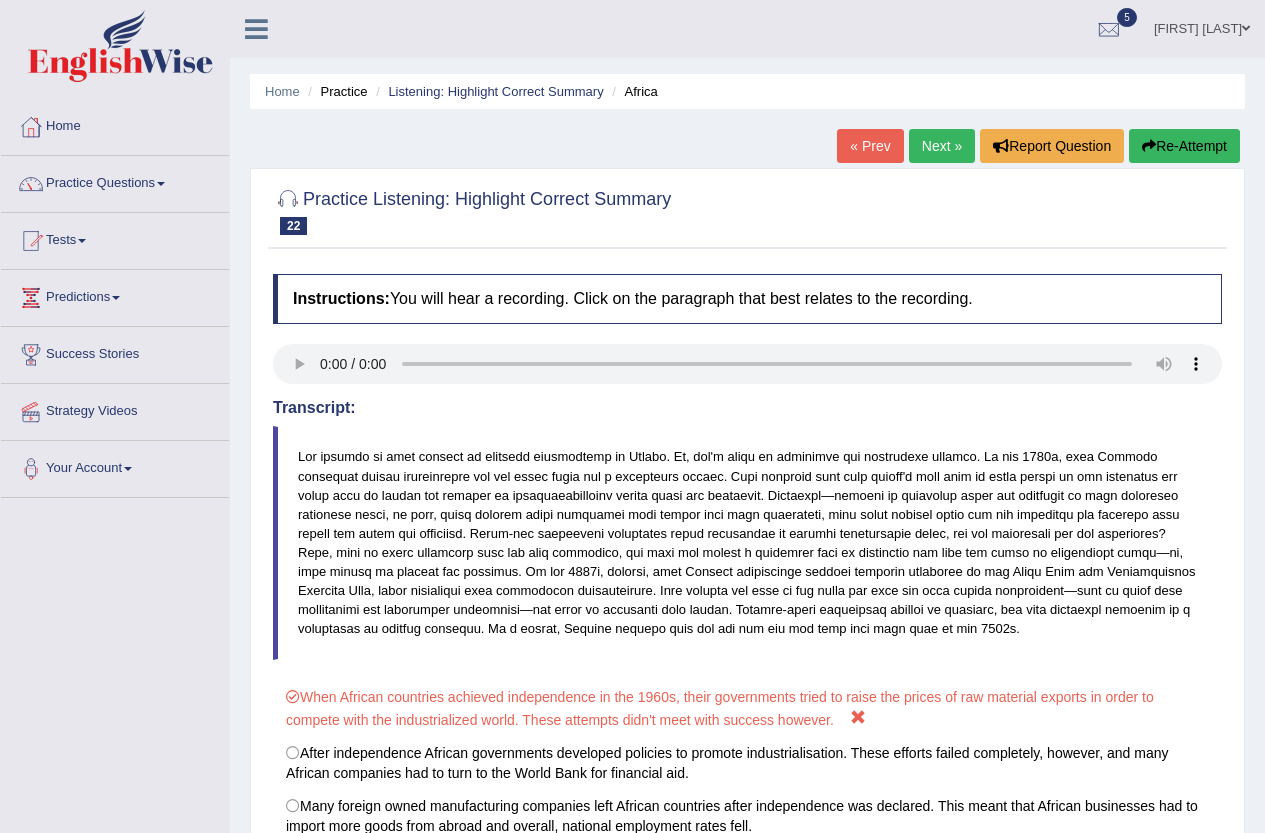 click on "Next »" at bounding box center (942, 146) 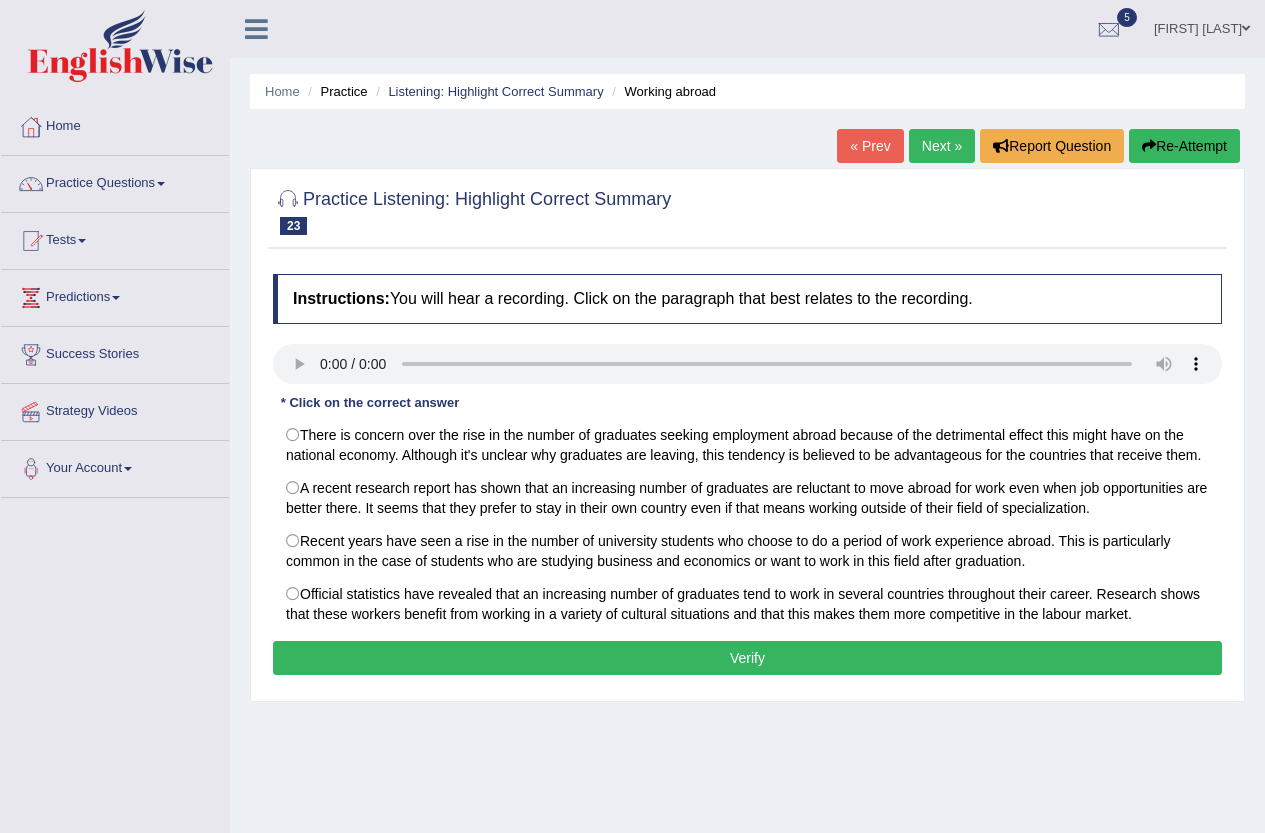 scroll, scrollTop: 0, scrollLeft: 0, axis: both 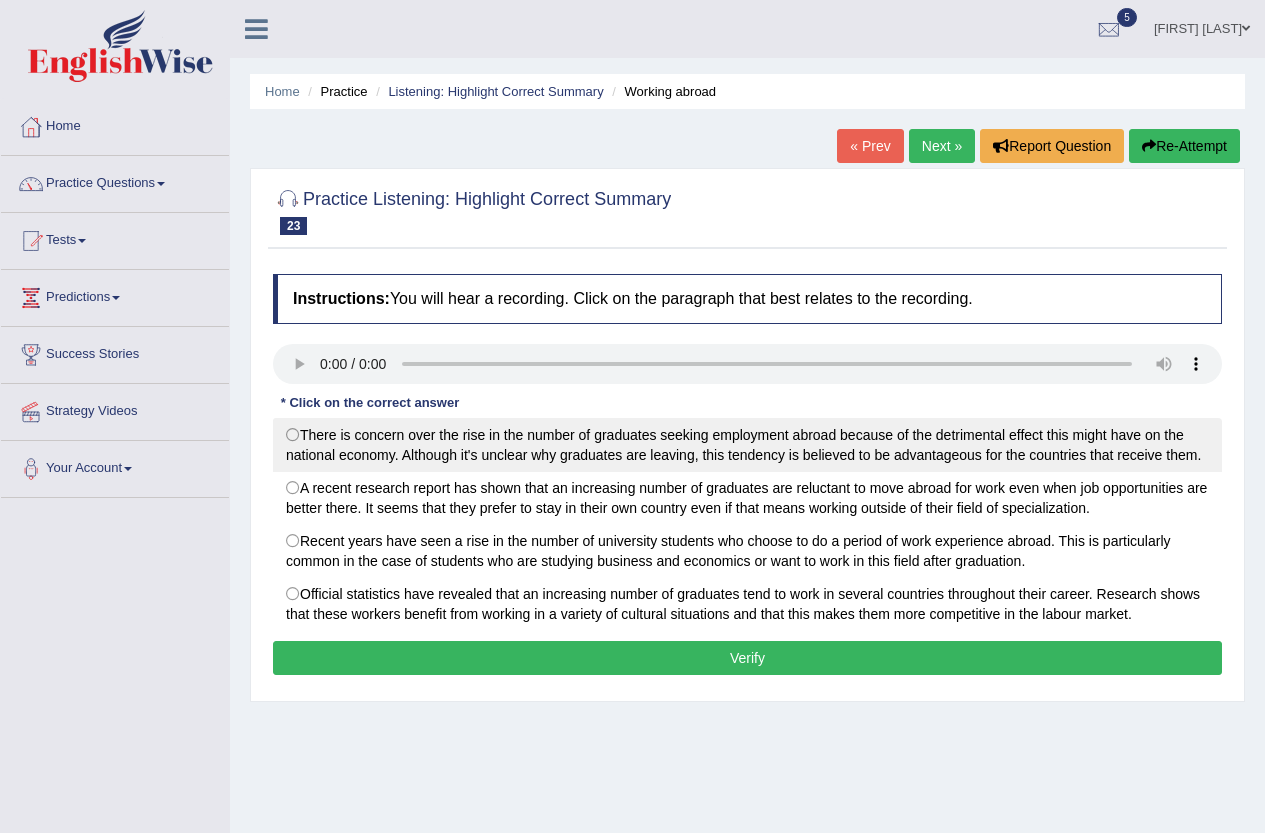 click on "There is concern over the rise in the number of graduates seeking employment abroad because of the detrimental effect this might have on the national economy. Although it's unclear why graduates are leaving, this tendency is believed to be advantageous for the countries that receive them." at bounding box center [747, 445] 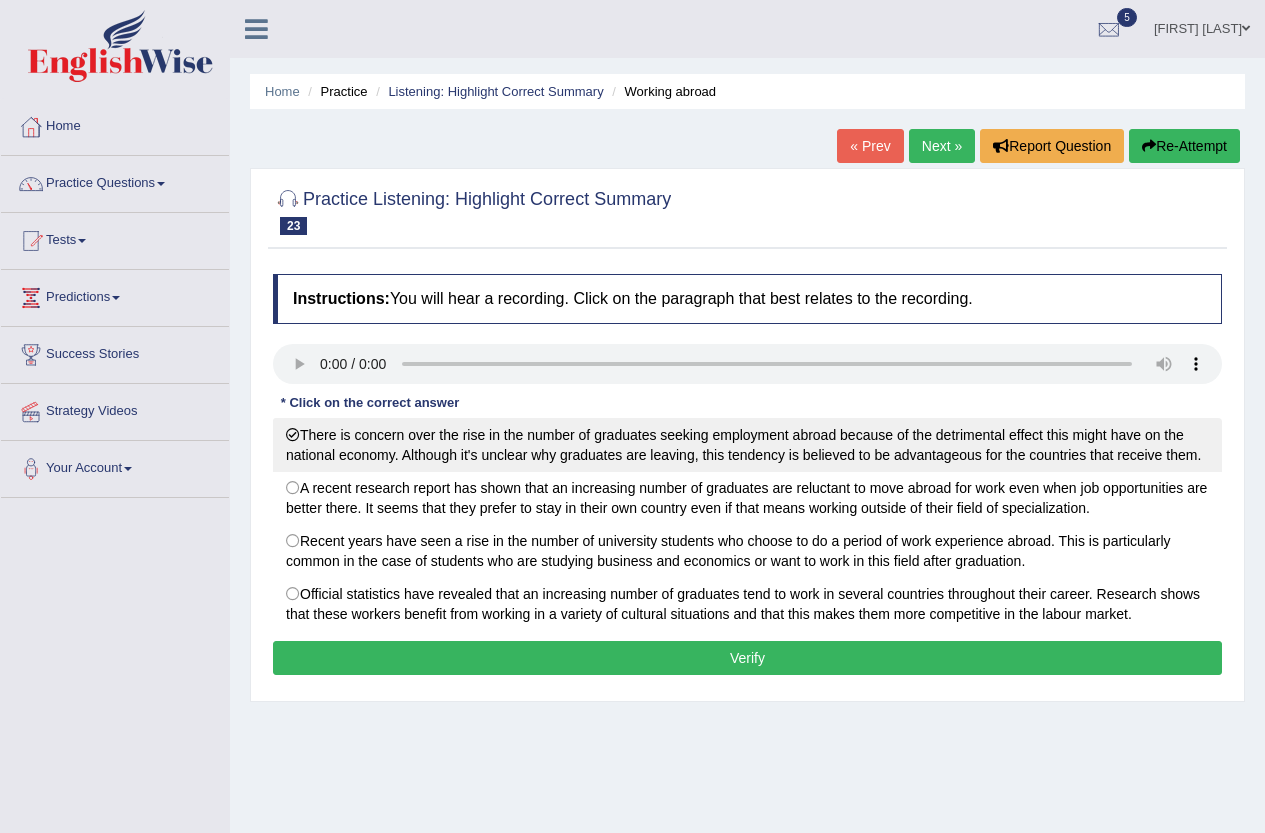 click on "There is concern over the rise in the number of graduates seeking employment abroad because of the detrimental effect this might have on the national economy. Although it's unclear why graduates are leaving, this tendency is believed to be advantageous for the countries that receive them." at bounding box center (747, 445) 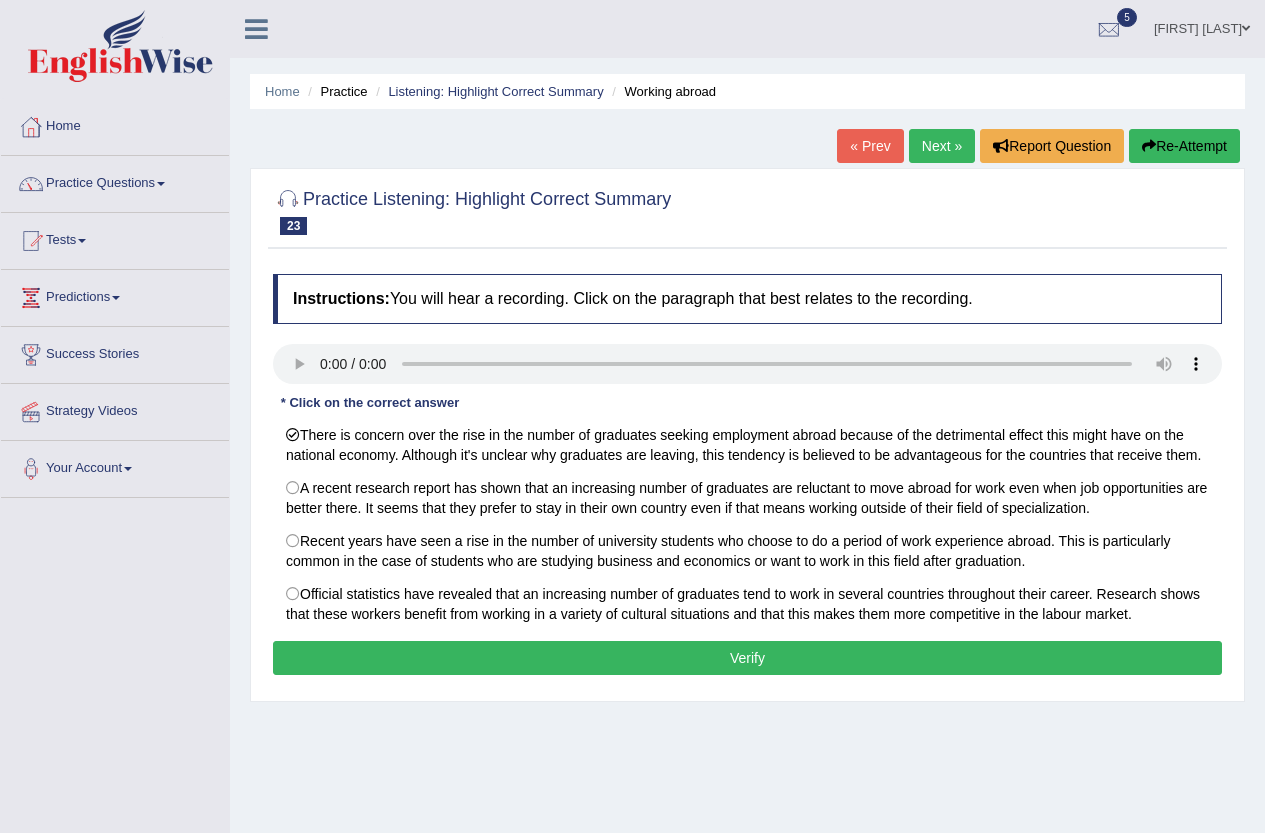 click on "Verify" at bounding box center (747, 658) 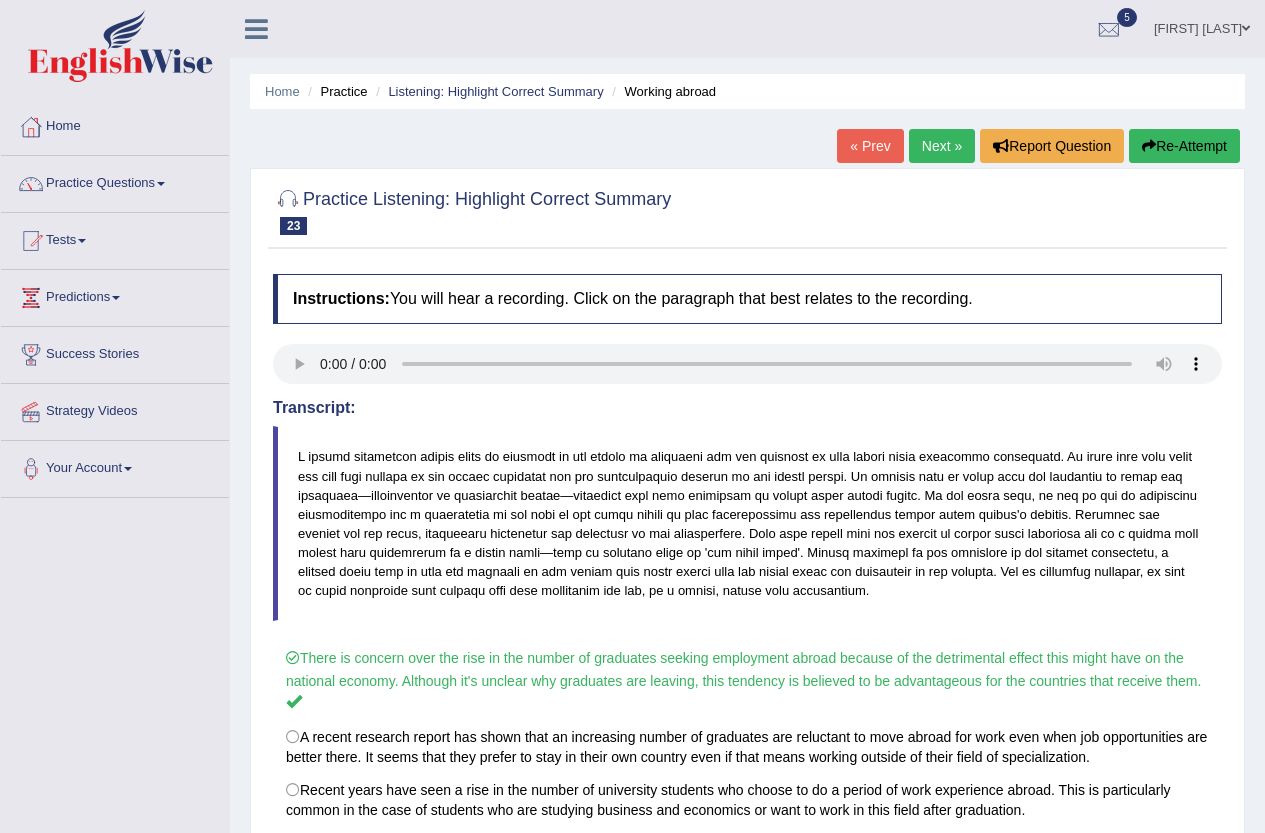 click on "Next »" at bounding box center (942, 146) 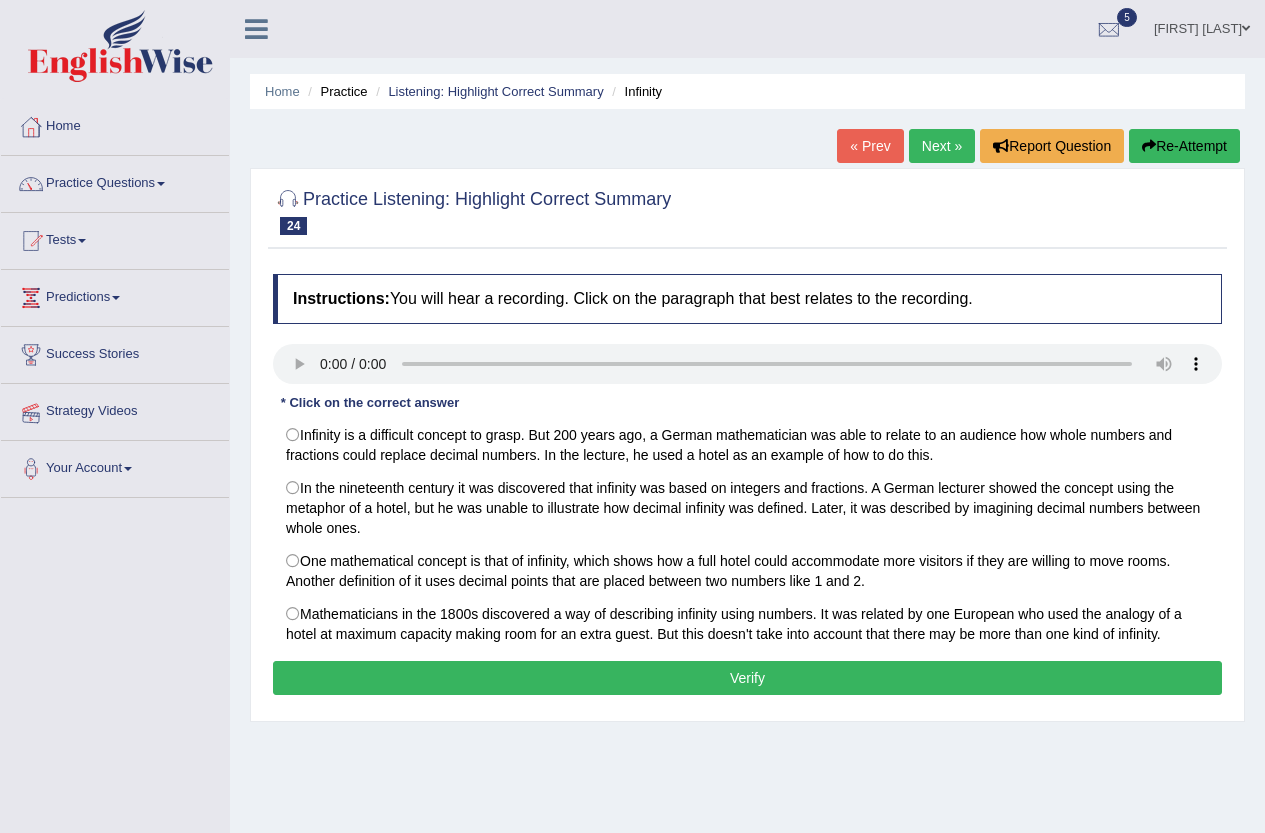 scroll, scrollTop: 0, scrollLeft: 0, axis: both 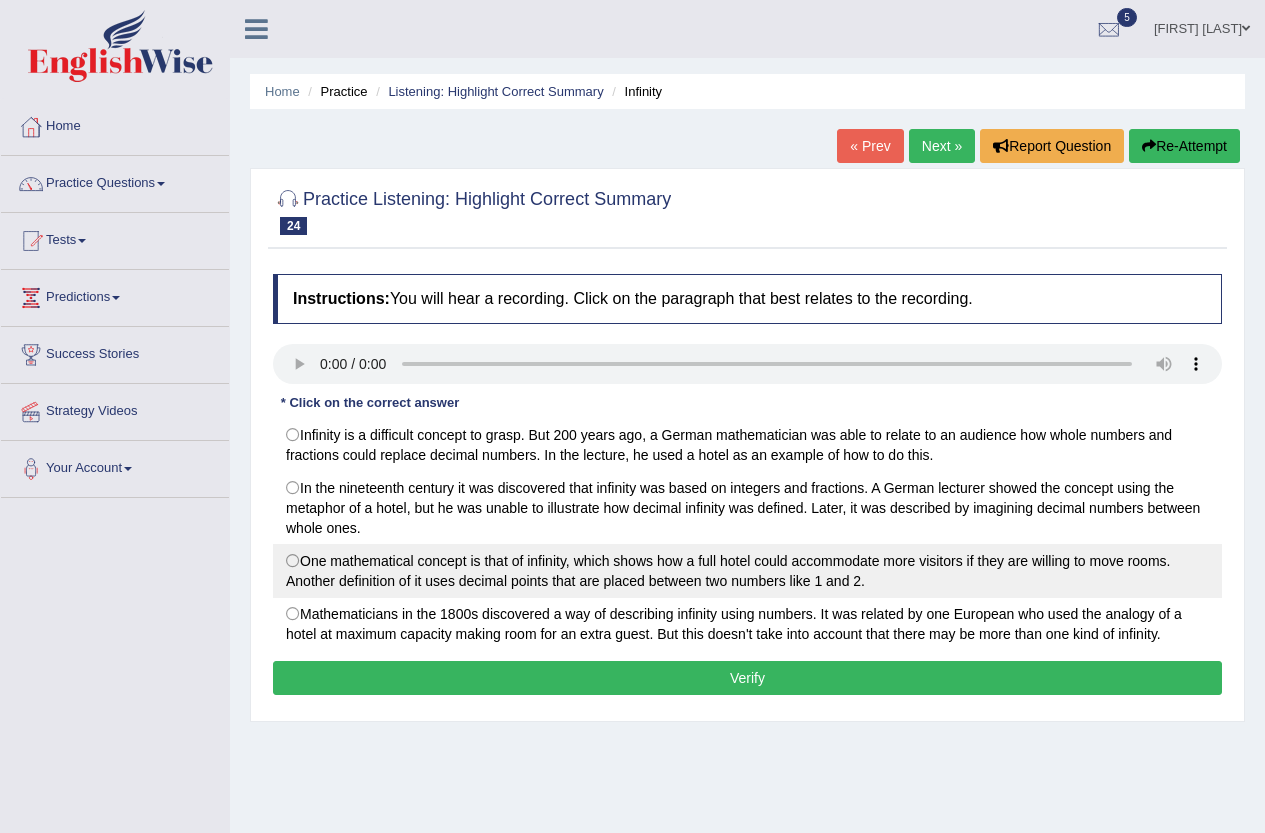 click on "One mathematical concept is that of infinity, which shows how a full hotel could accommodate more visitors if they are willing to move rooms. Another definition of it uses decimal points that are placed between two numbers like 1 and 2." at bounding box center [747, 571] 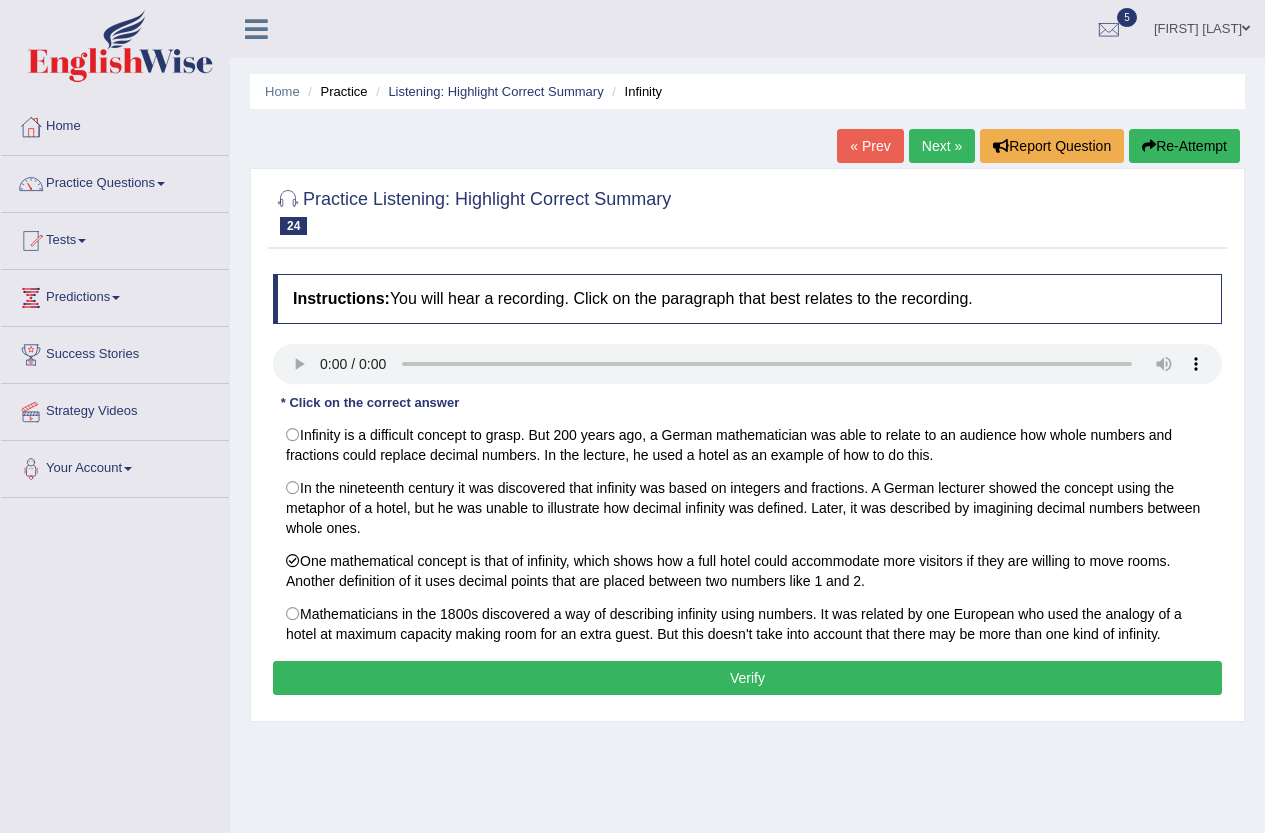 click on "Verify" at bounding box center (747, 678) 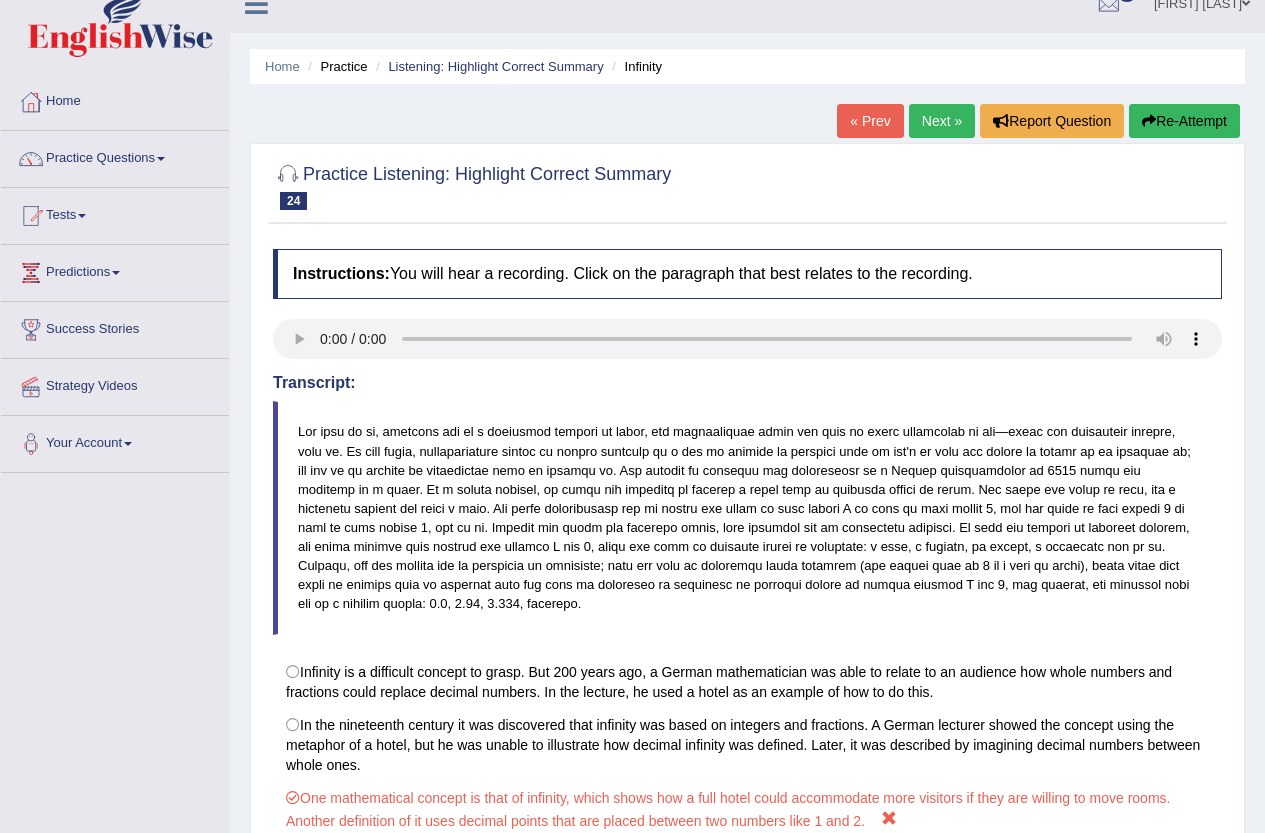 scroll, scrollTop: 0, scrollLeft: 0, axis: both 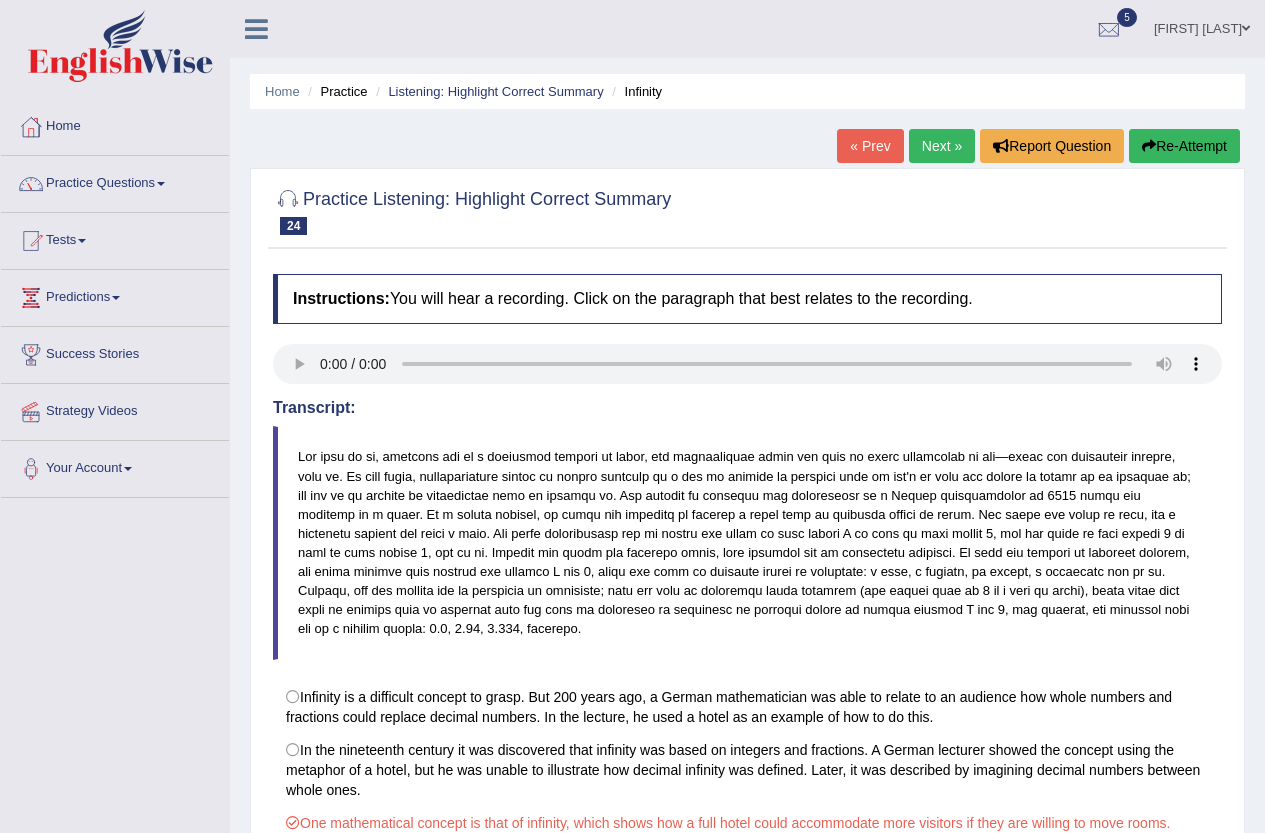 click on "Next »" at bounding box center [942, 146] 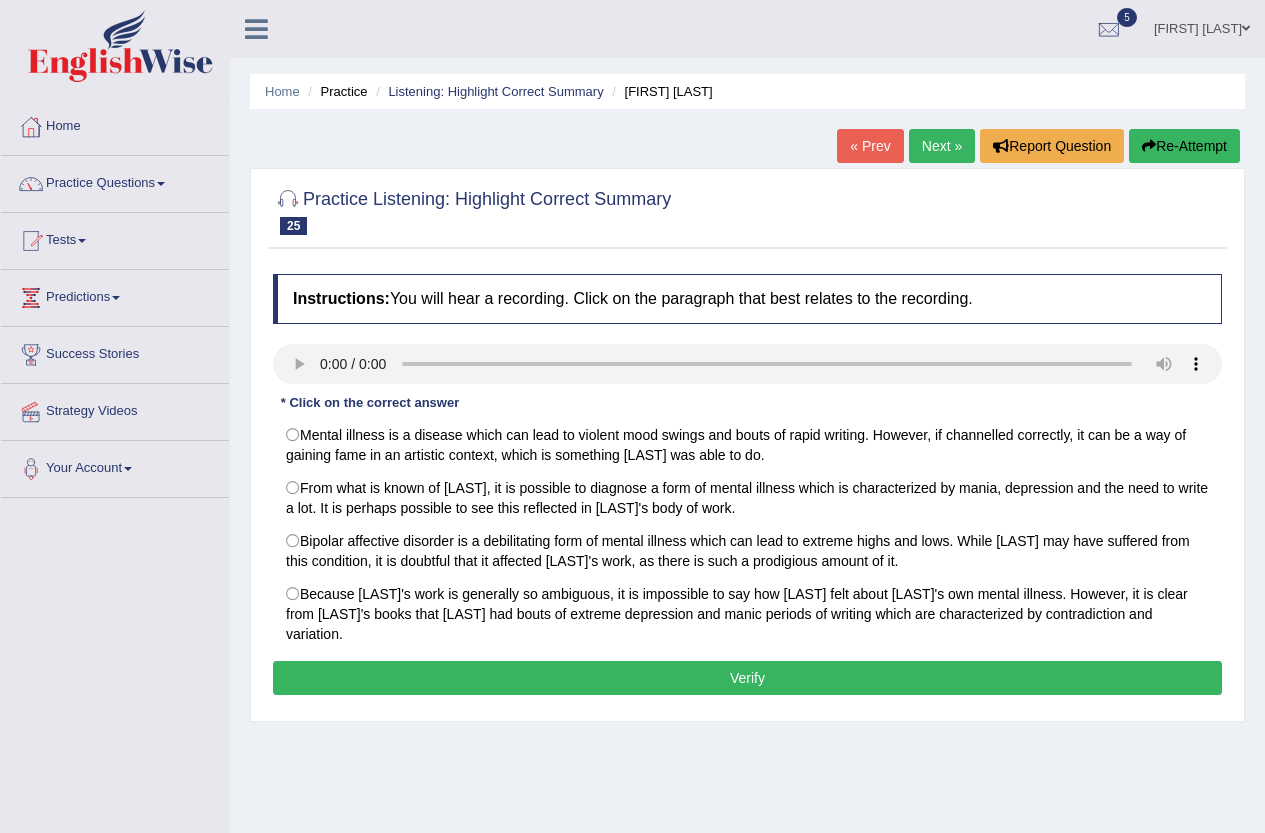 scroll, scrollTop: 0, scrollLeft: 0, axis: both 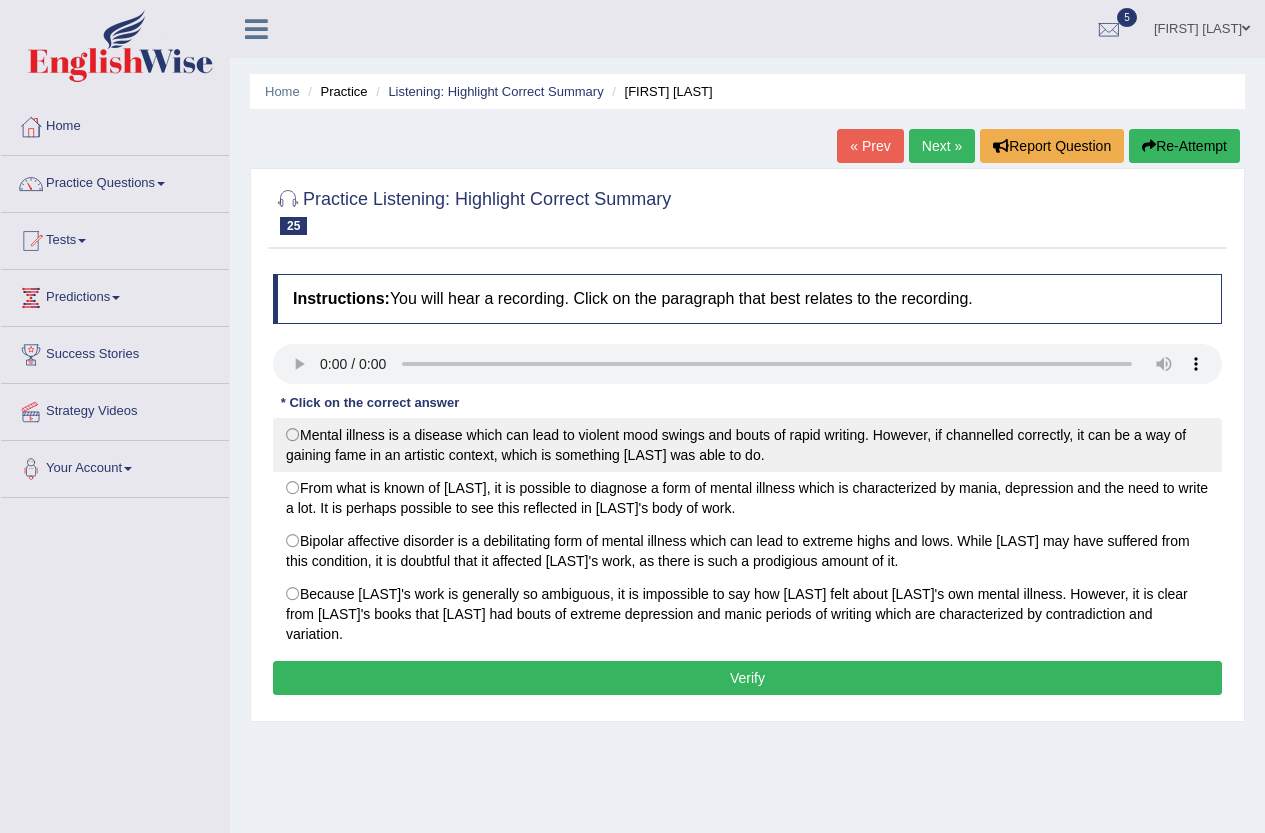 click on "Mental illness is a disease which can lead to violent mood swings and bouts of rapid writing. However, if channelled correctly, it can be a way of gaining fame in an artistic context, which is something [LAST] was able to do." at bounding box center [747, 445] 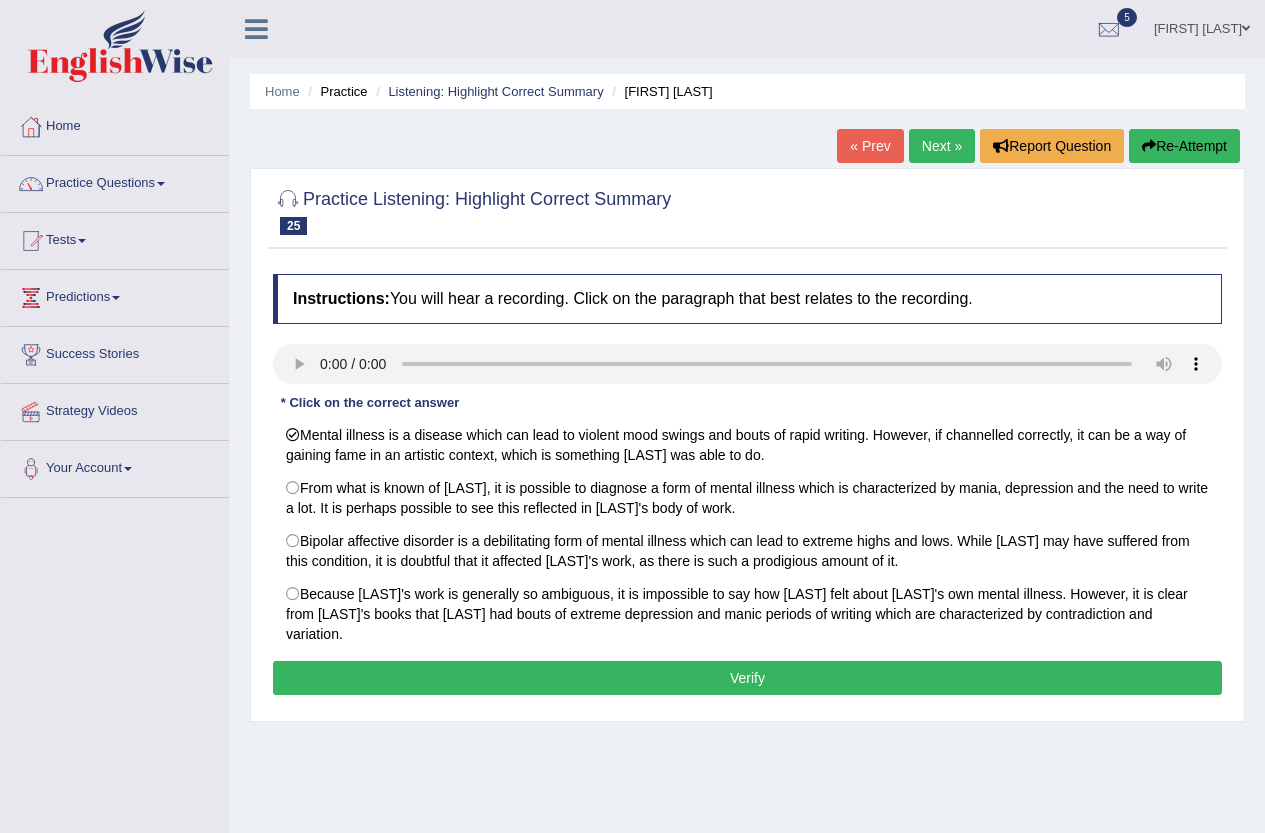 click on "Verify" at bounding box center (747, 678) 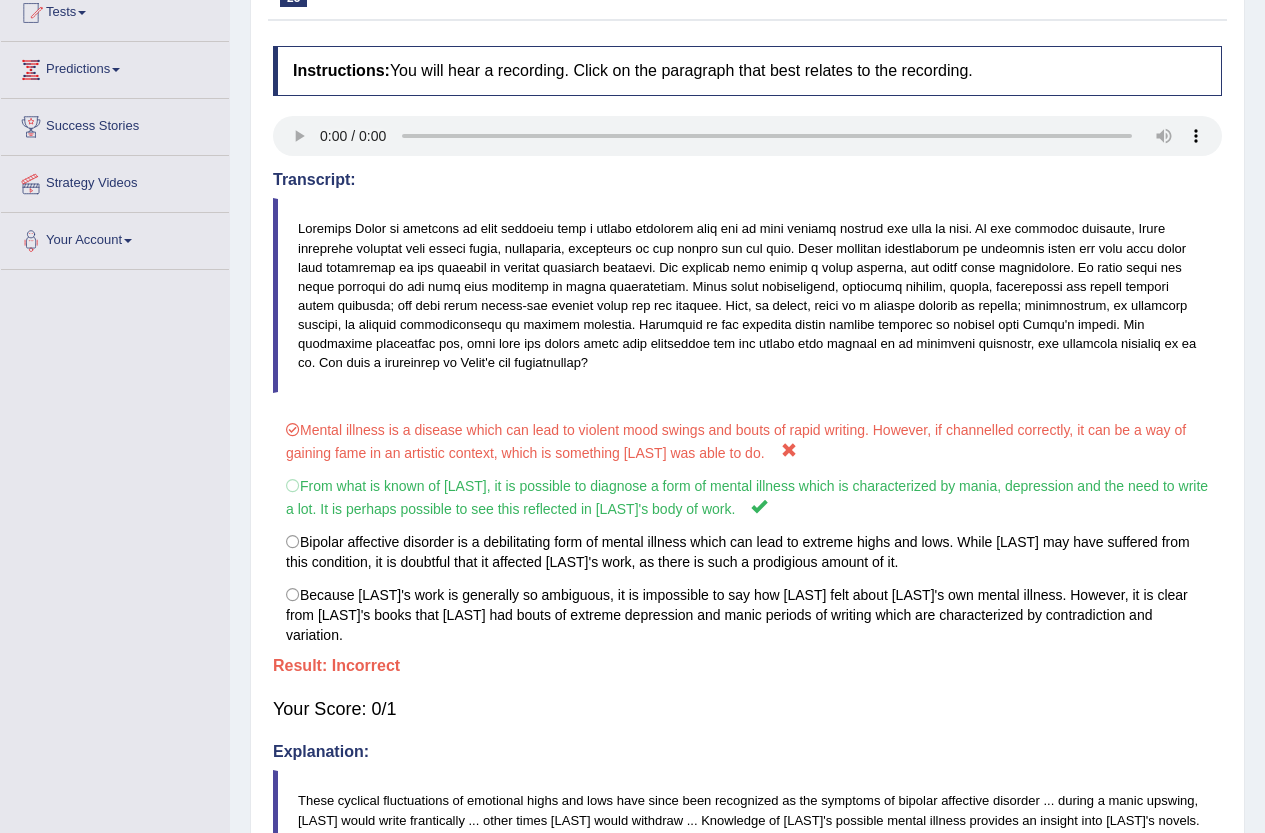 scroll, scrollTop: 128, scrollLeft: 0, axis: vertical 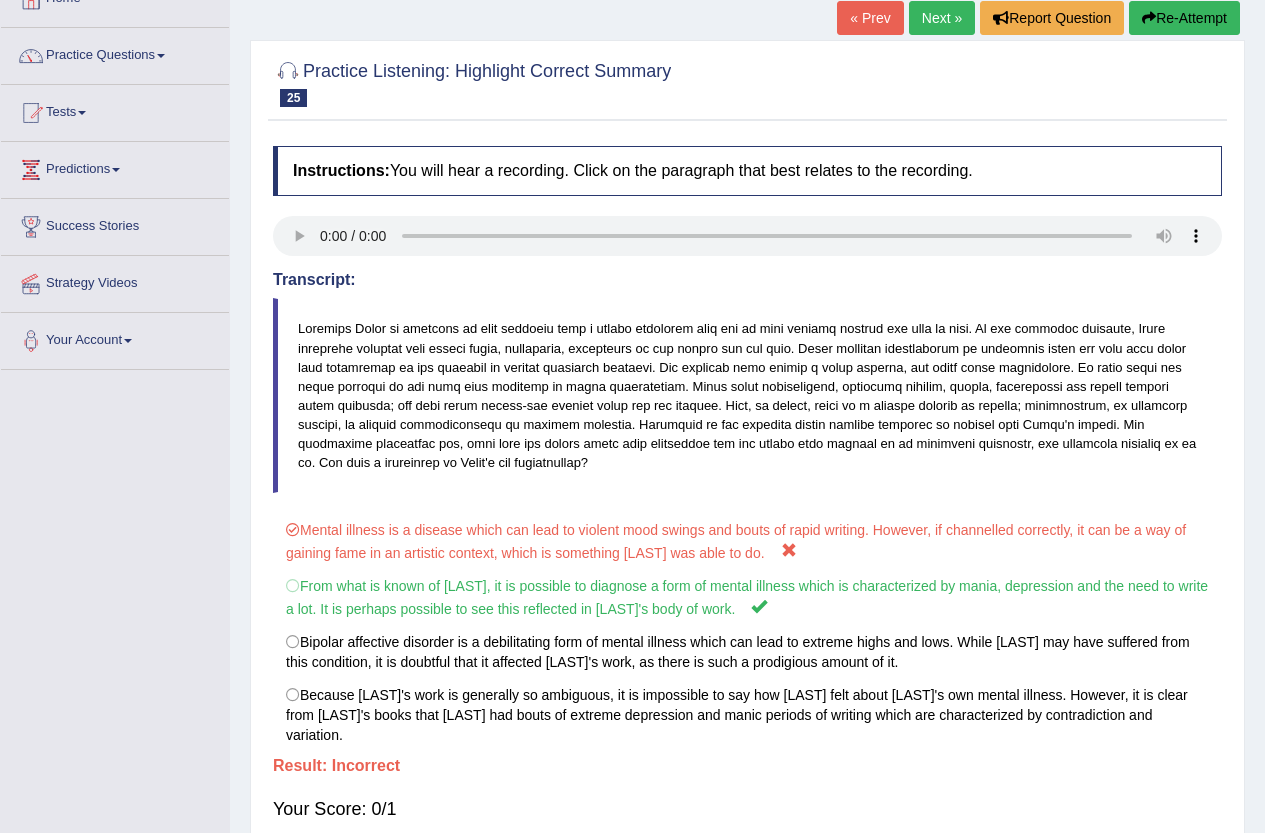 click on "« Prev" at bounding box center (870, 18) 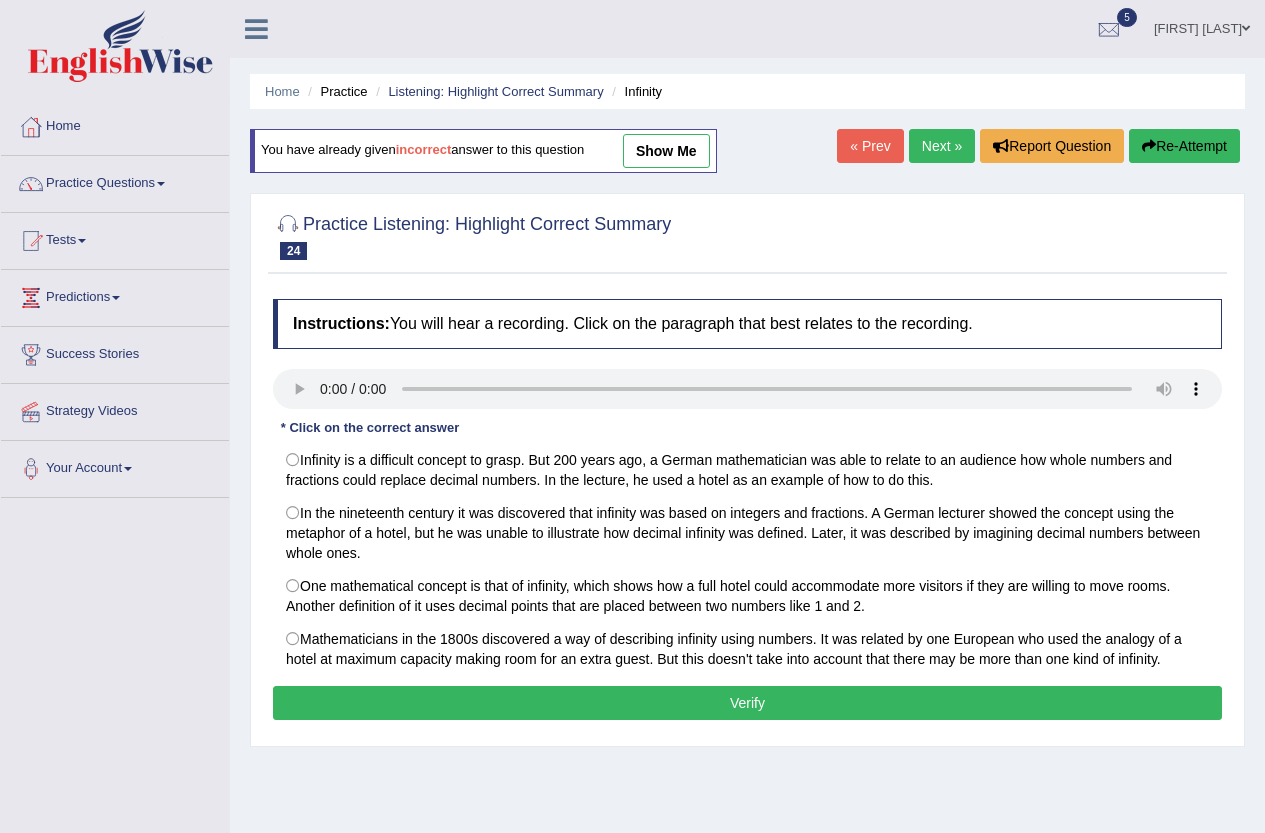 scroll, scrollTop: 0, scrollLeft: 0, axis: both 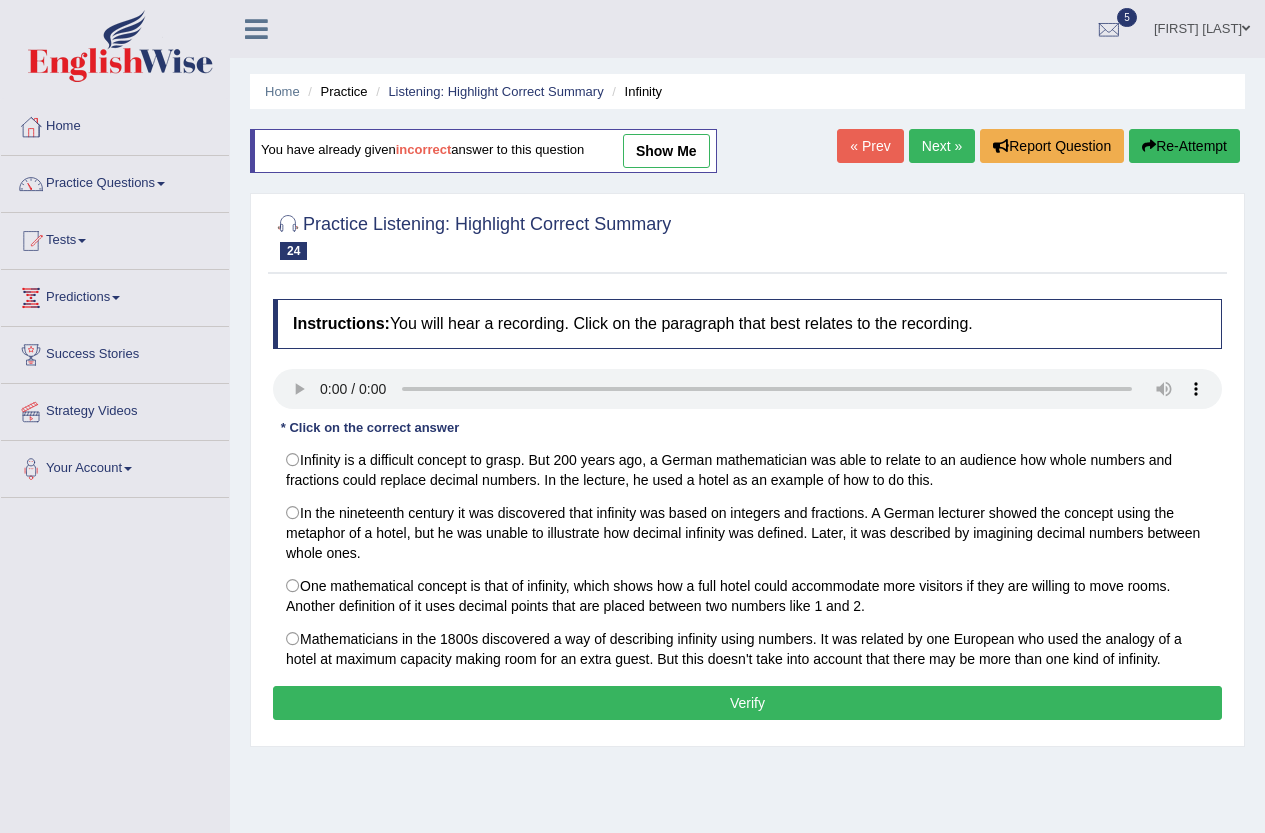 click on "Next »" at bounding box center (942, 146) 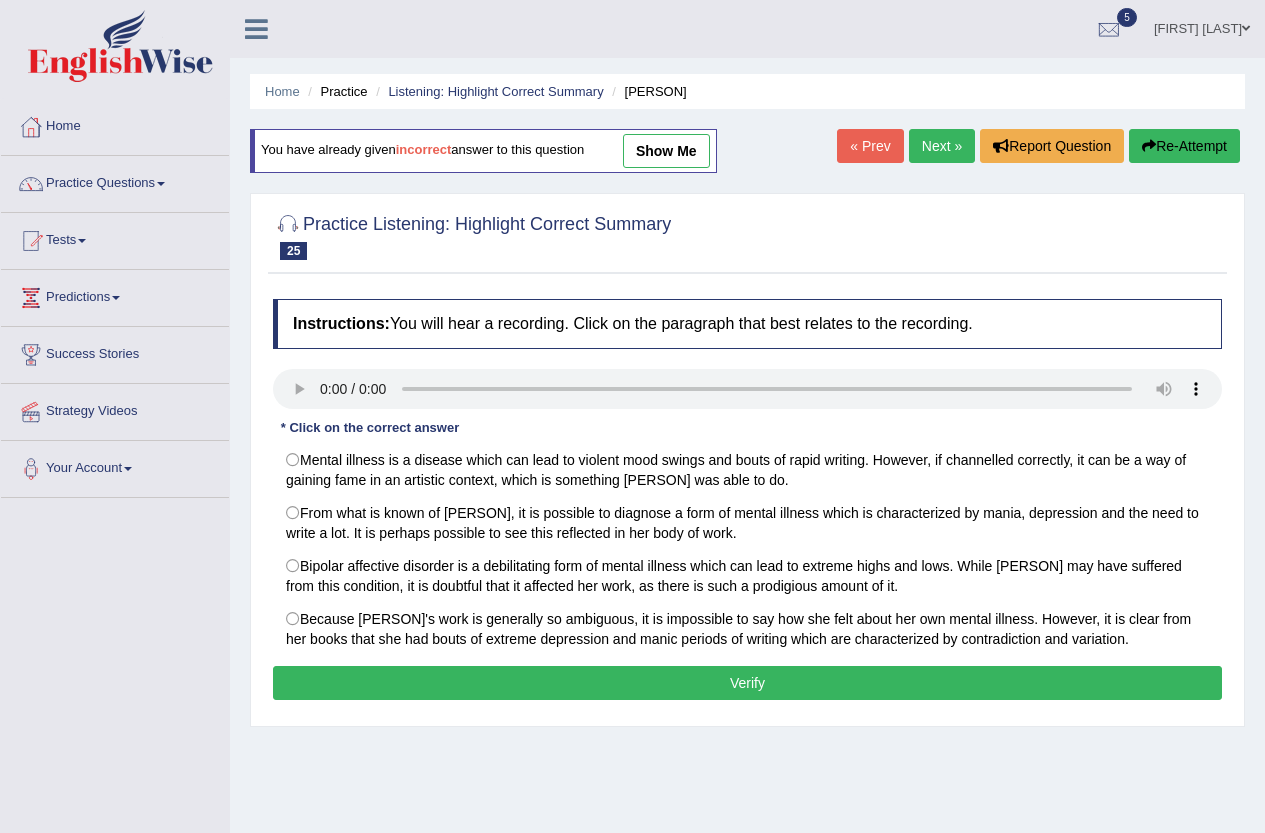 scroll, scrollTop: 0, scrollLeft: 0, axis: both 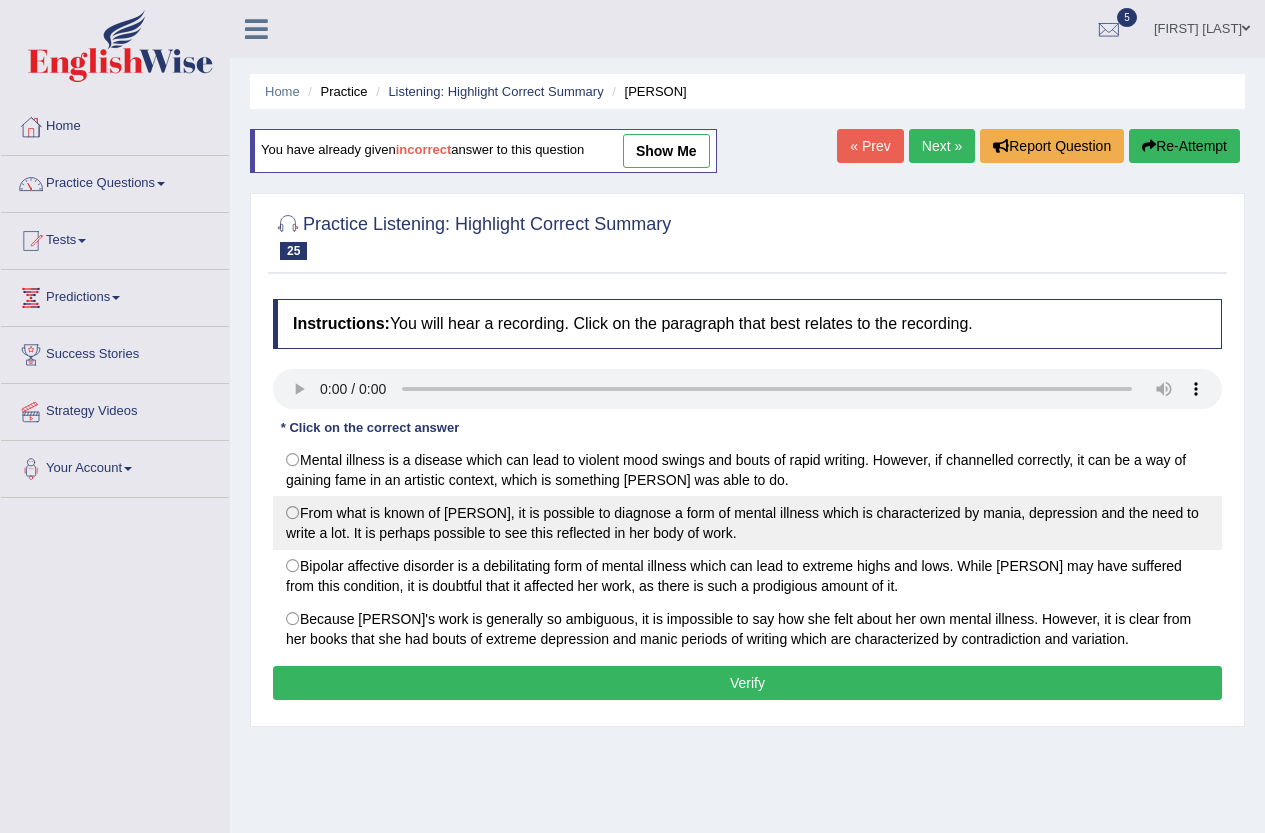 click on "From what is known of Virginia Woolf, it is possible to diagnose a form of mental illness which is characterized by mania, depression and the need to write a lot. It is perhaps possible to see this reflected in her body of work." at bounding box center [747, 523] 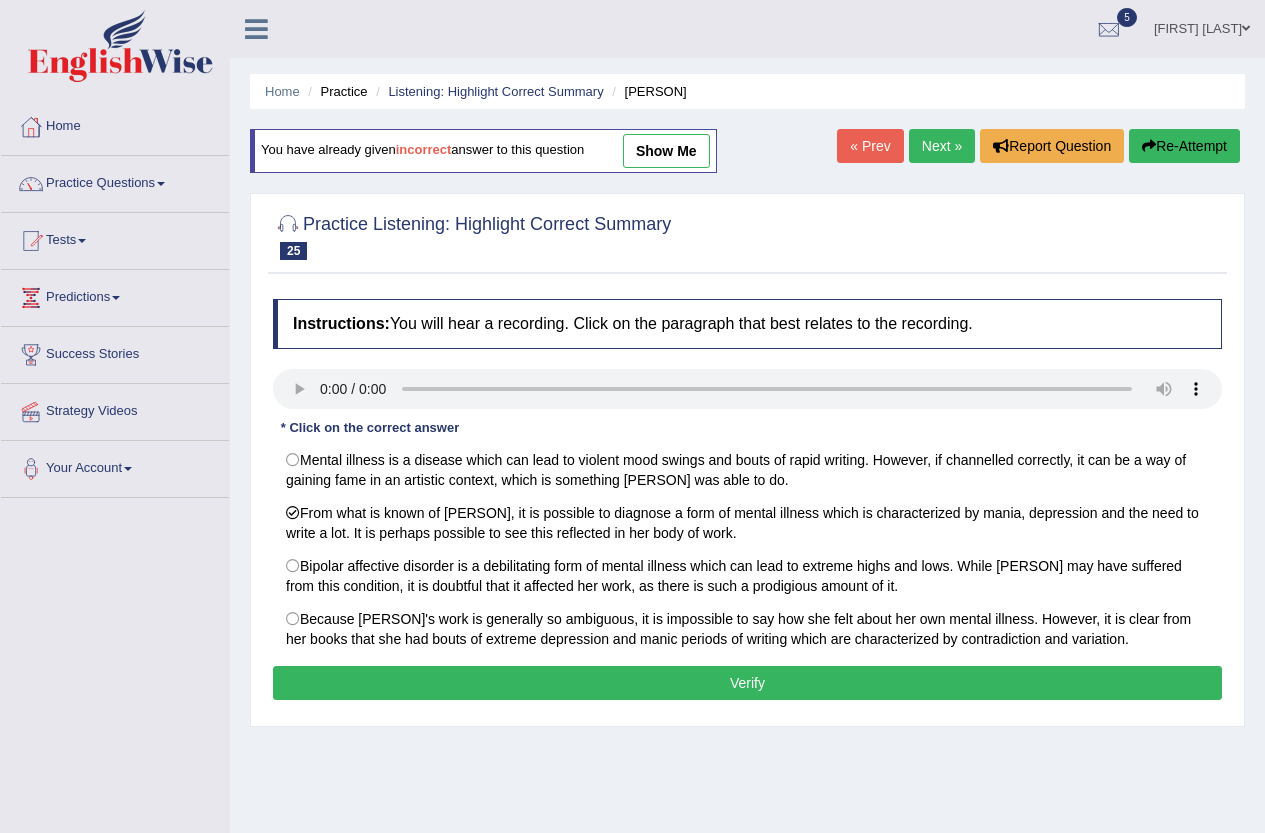 click on "Verify" at bounding box center [747, 683] 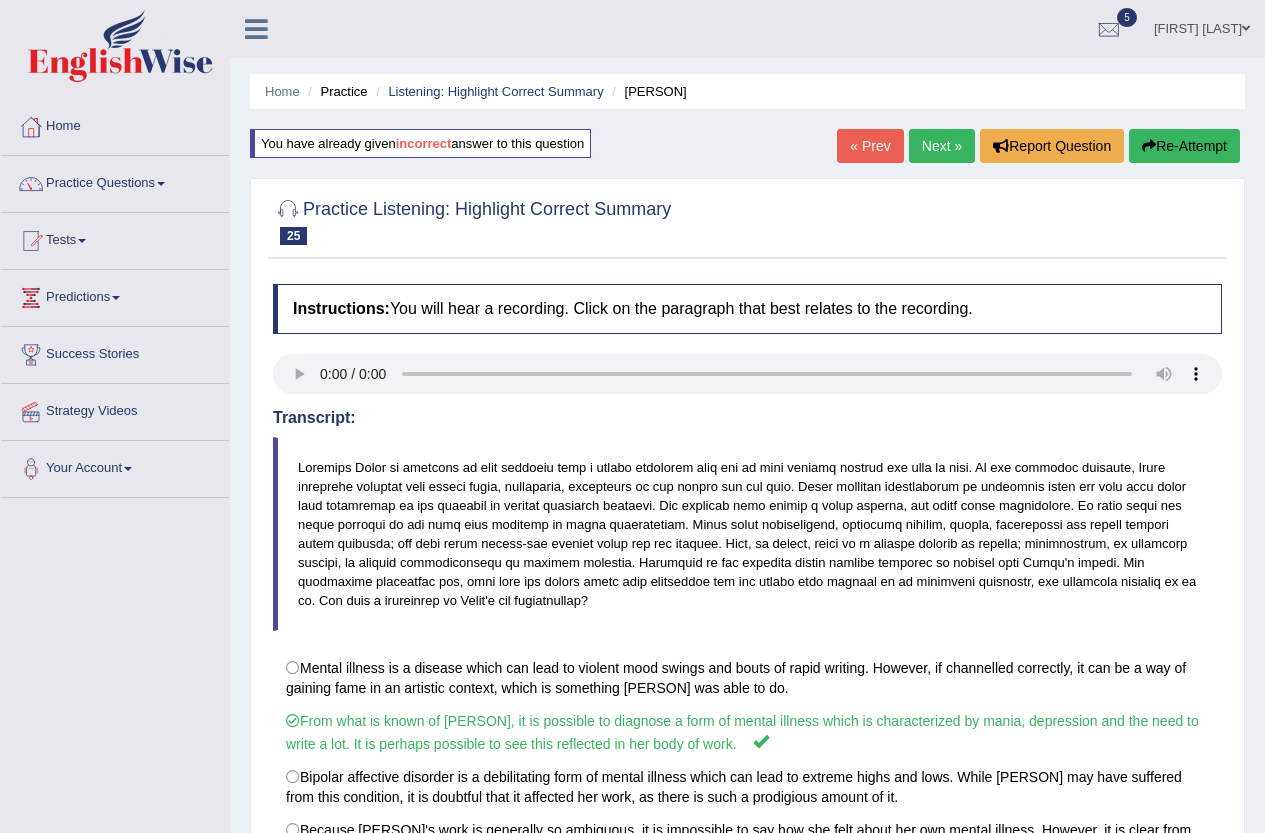 click on "Next »" at bounding box center [942, 146] 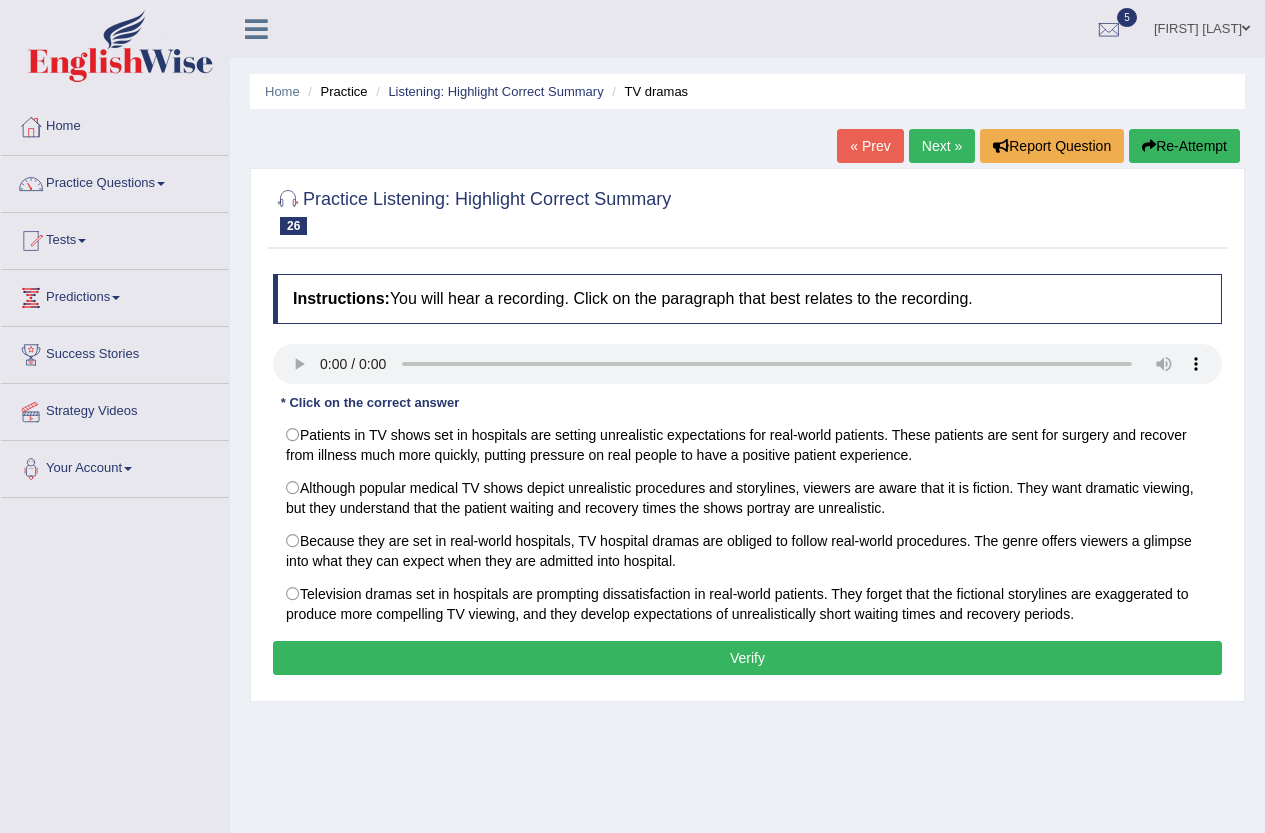 scroll, scrollTop: 0, scrollLeft: 0, axis: both 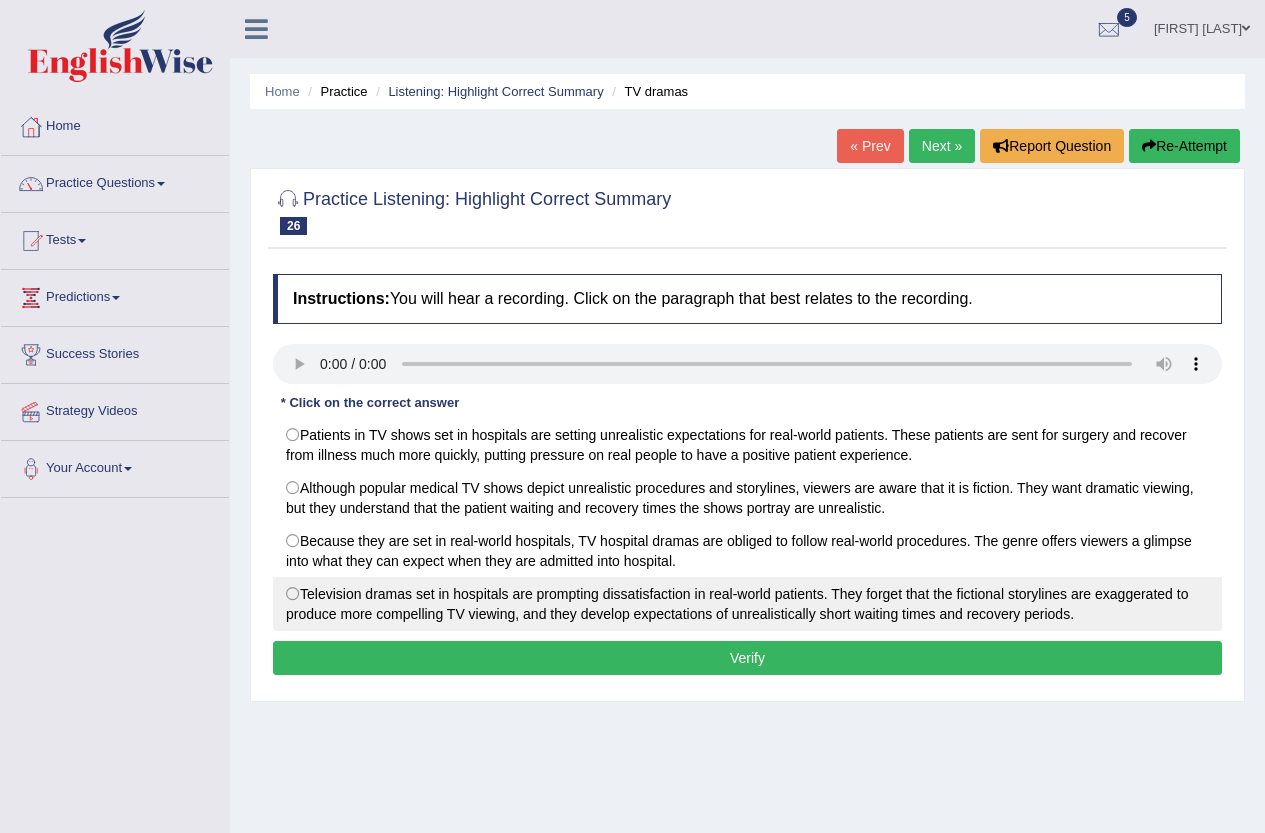 click on "Television dramas set in hospitals are prompting dissatisfaction in real-world patients. They forget that the fictional storylines are exaggerated to produce more compelling TV viewing, and they develop expectations of unrealistically short waiting times and recovery periods." at bounding box center (747, 604) 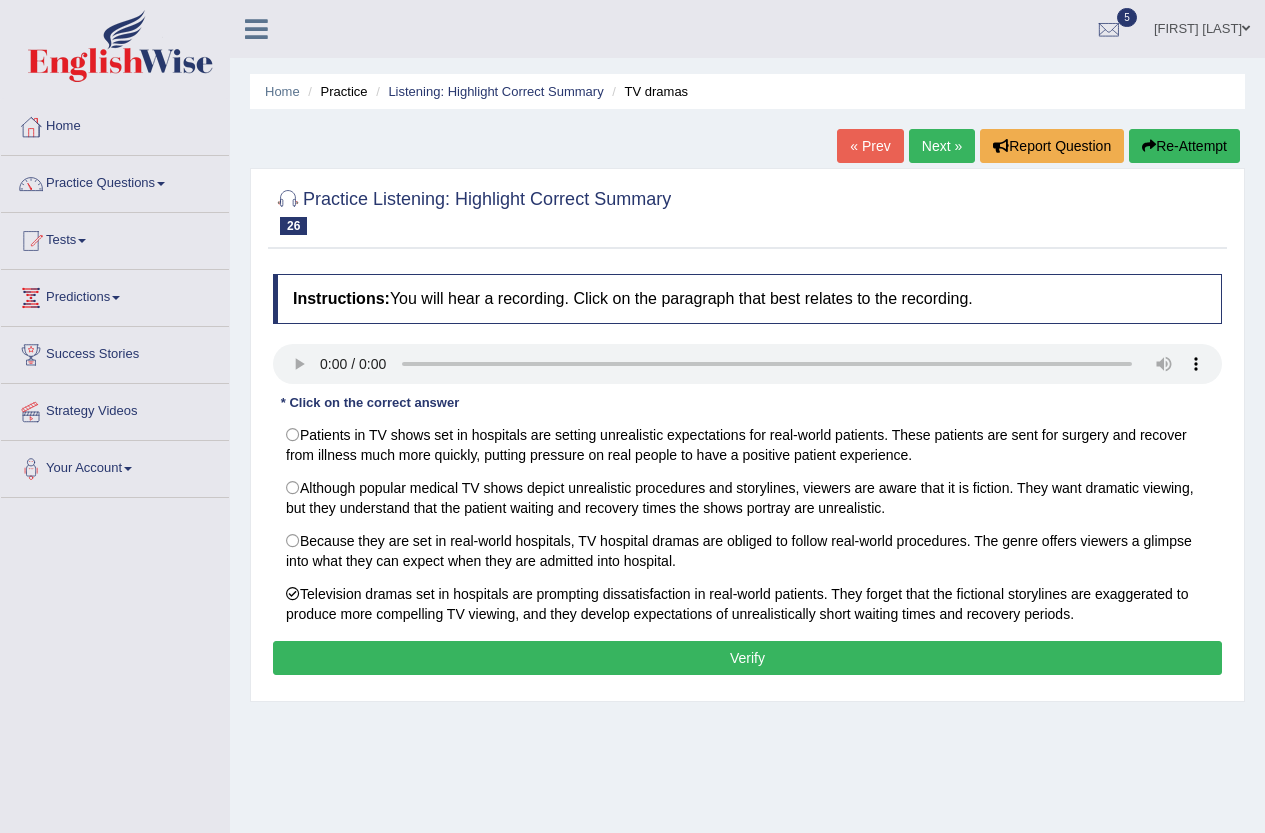 click on "Verify" at bounding box center [747, 658] 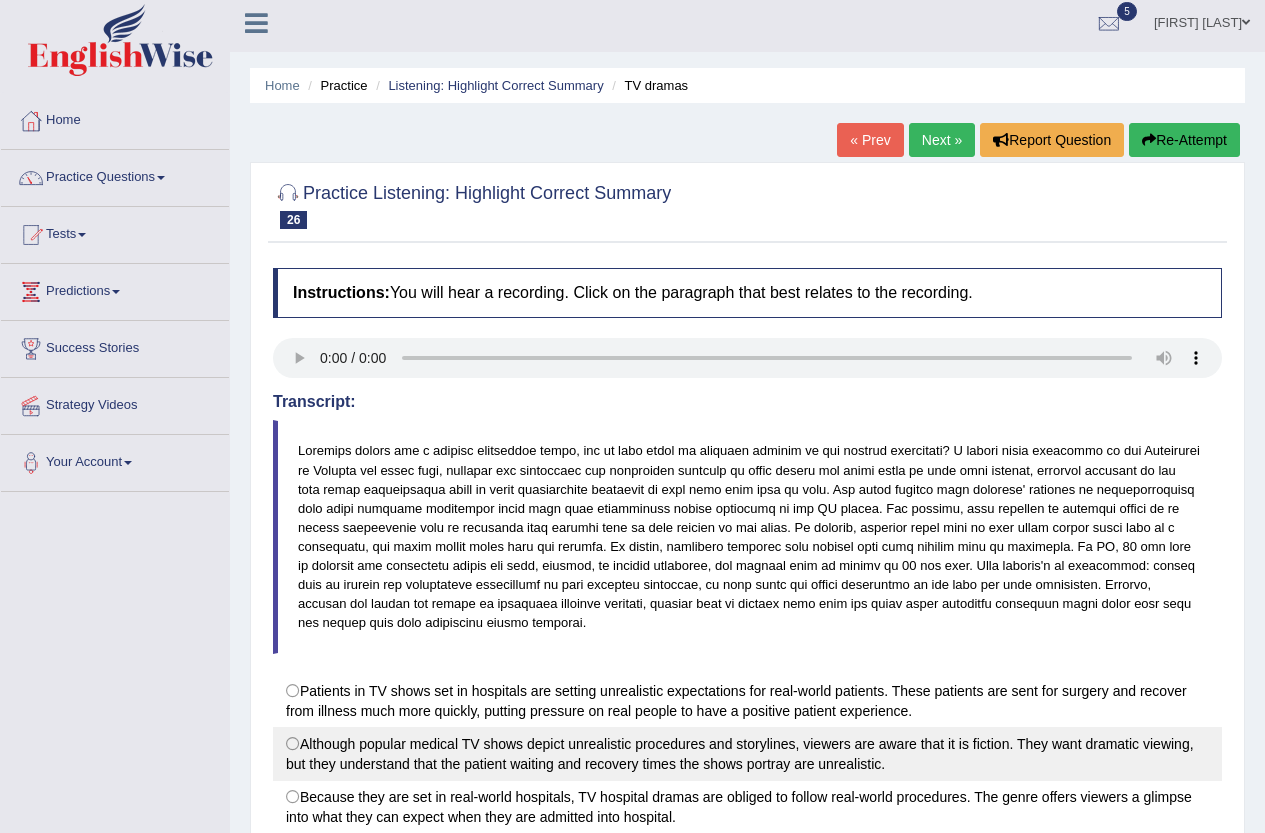 scroll, scrollTop: 0, scrollLeft: 0, axis: both 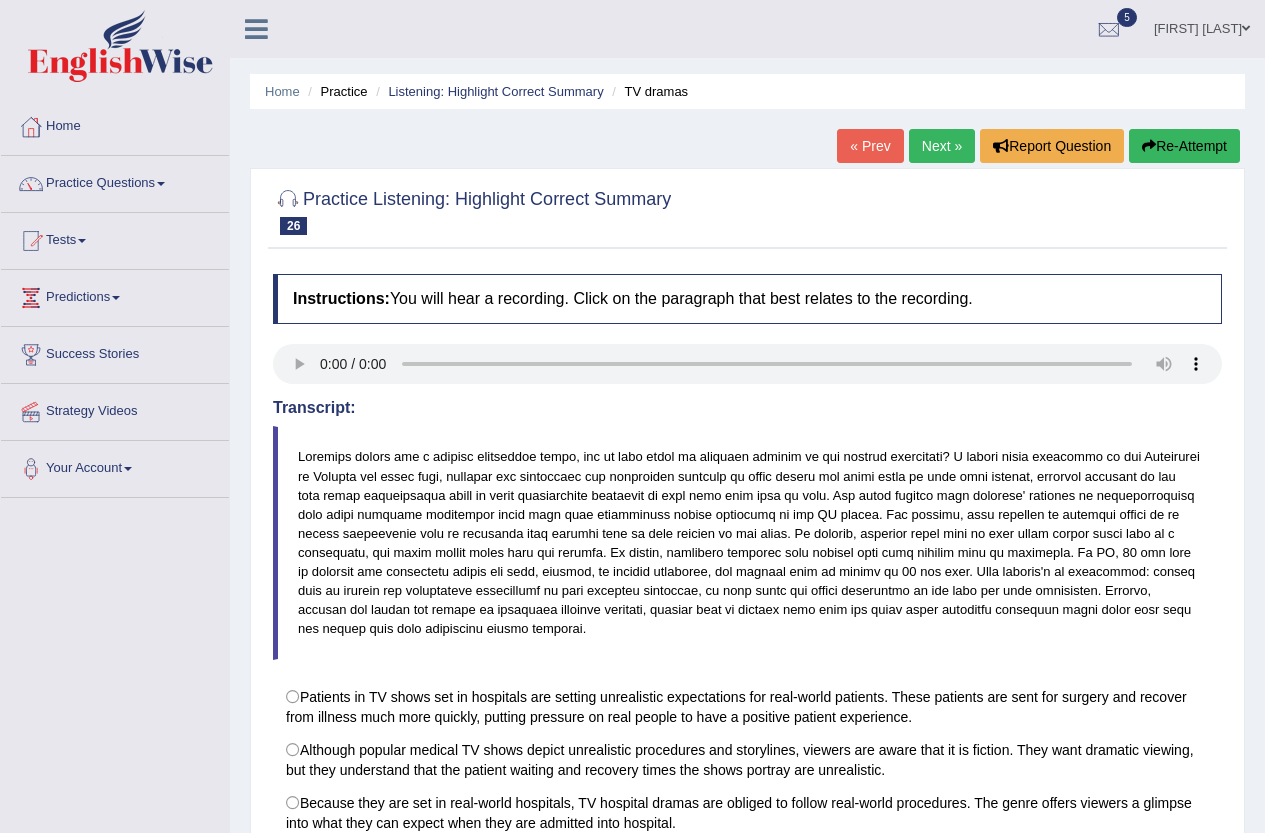 click on "Next »" at bounding box center [942, 146] 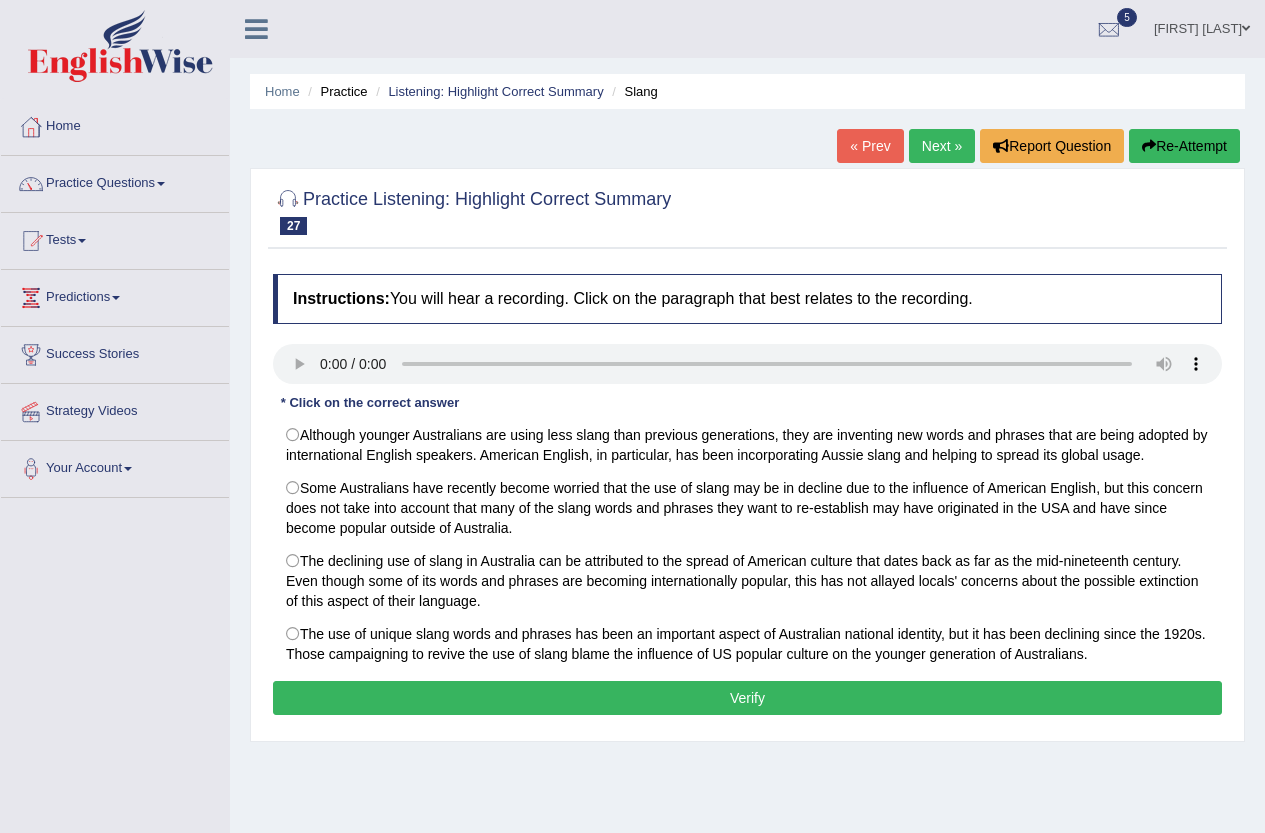 scroll, scrollTop: 0, scrollLeft: 0, axis: both 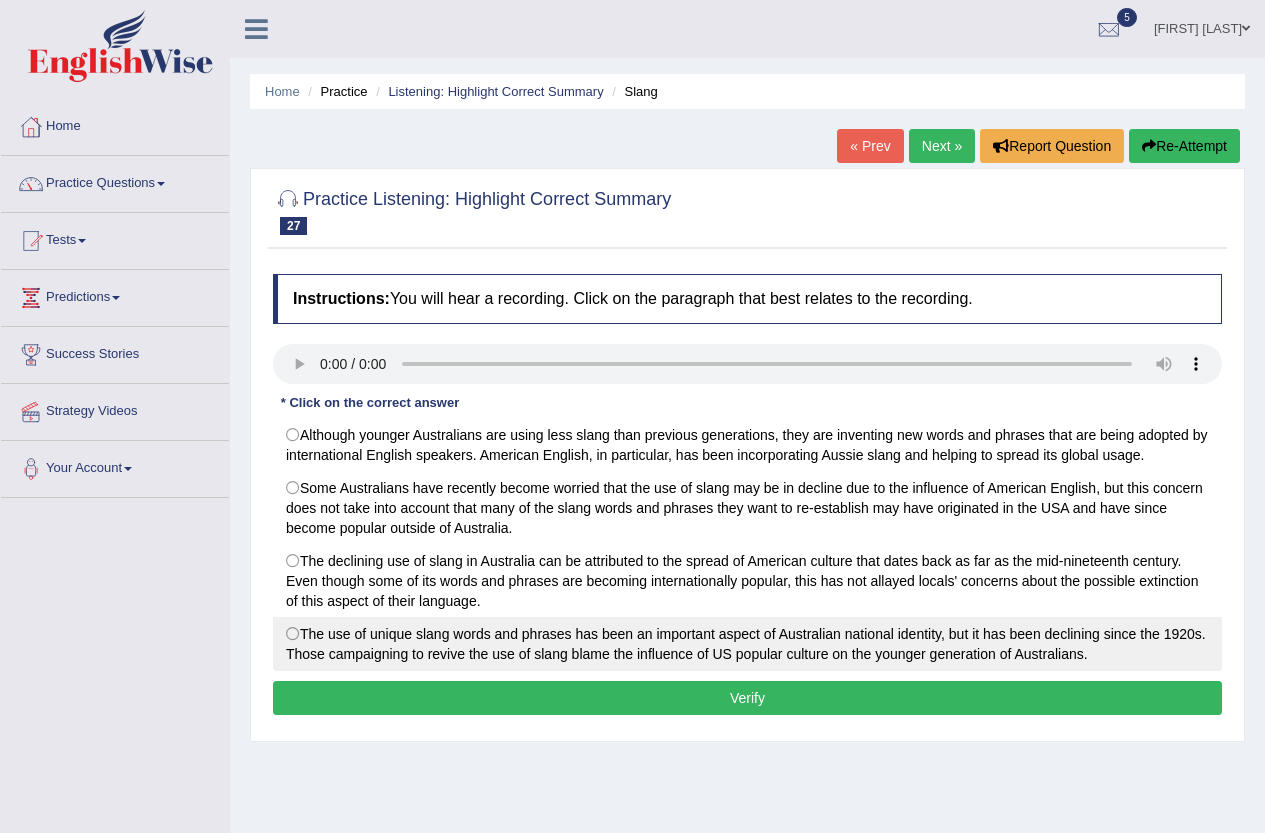 click on "The use of unique slang words and phrases has been an important aspect of Australian national identity, but it has been declining since the 1920s. Those campaigning to revive the use of slang blame the influence of US popular culture on the younger generation of Australians." at bounding box center [747, 644] 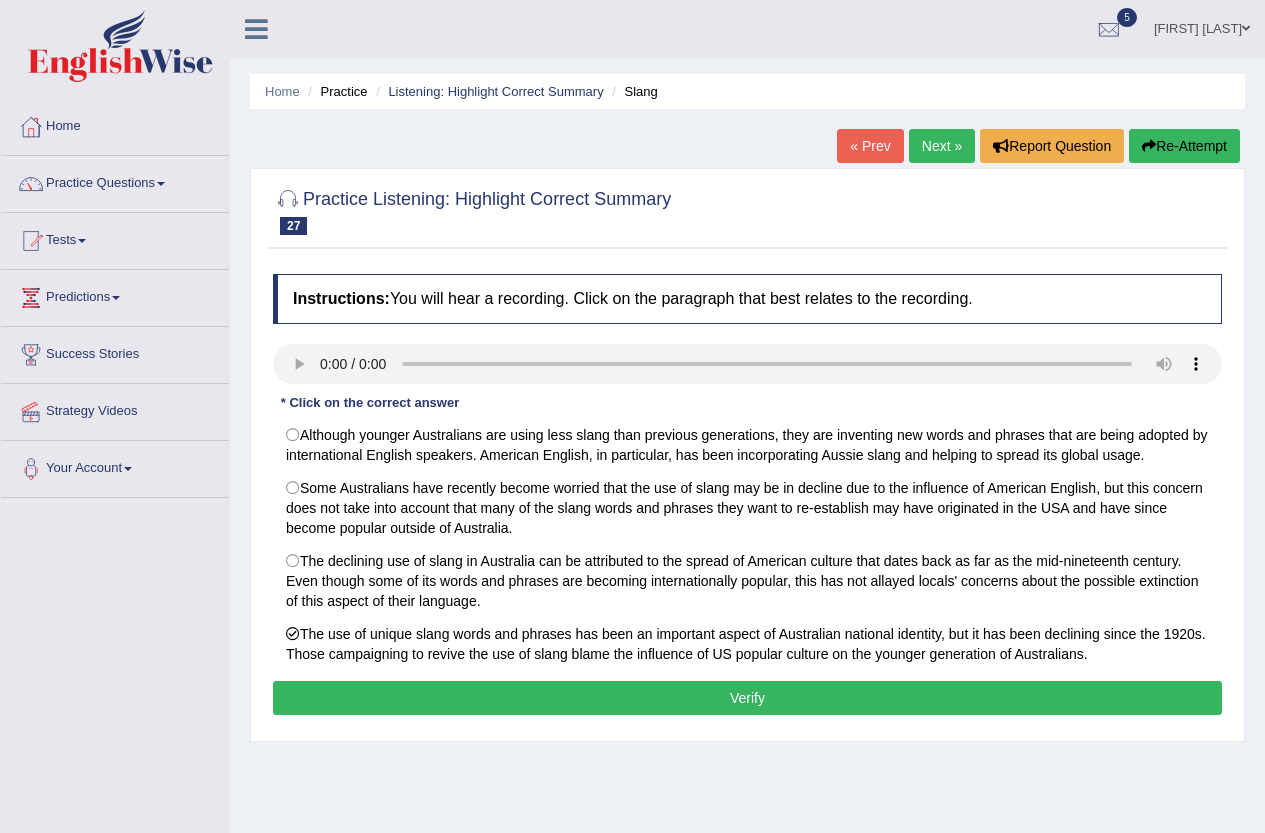 click on "Verify" at bounding box center [747, 698] 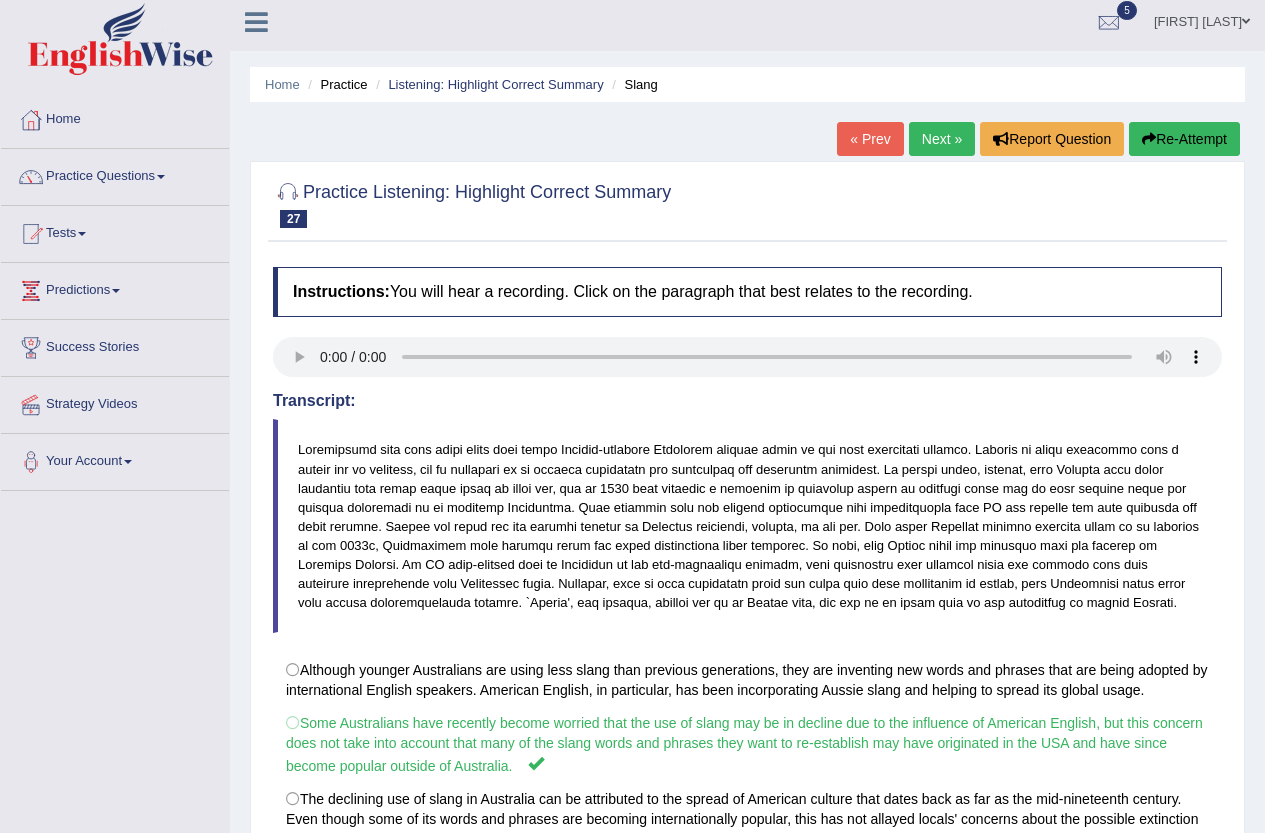 scroll, scrollTop: 0, scrollLeft: 0, axis: both 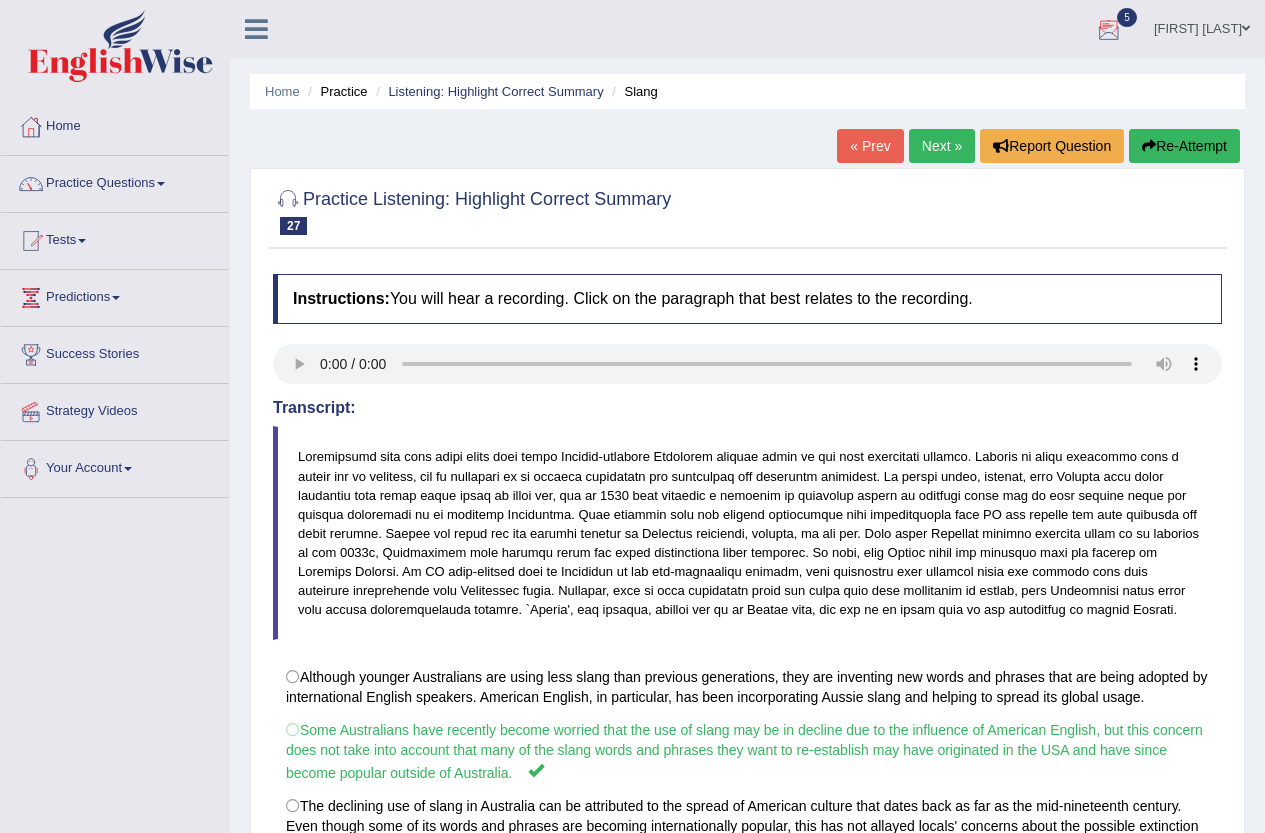 click on "Next »" at bounding box center [942, 146] 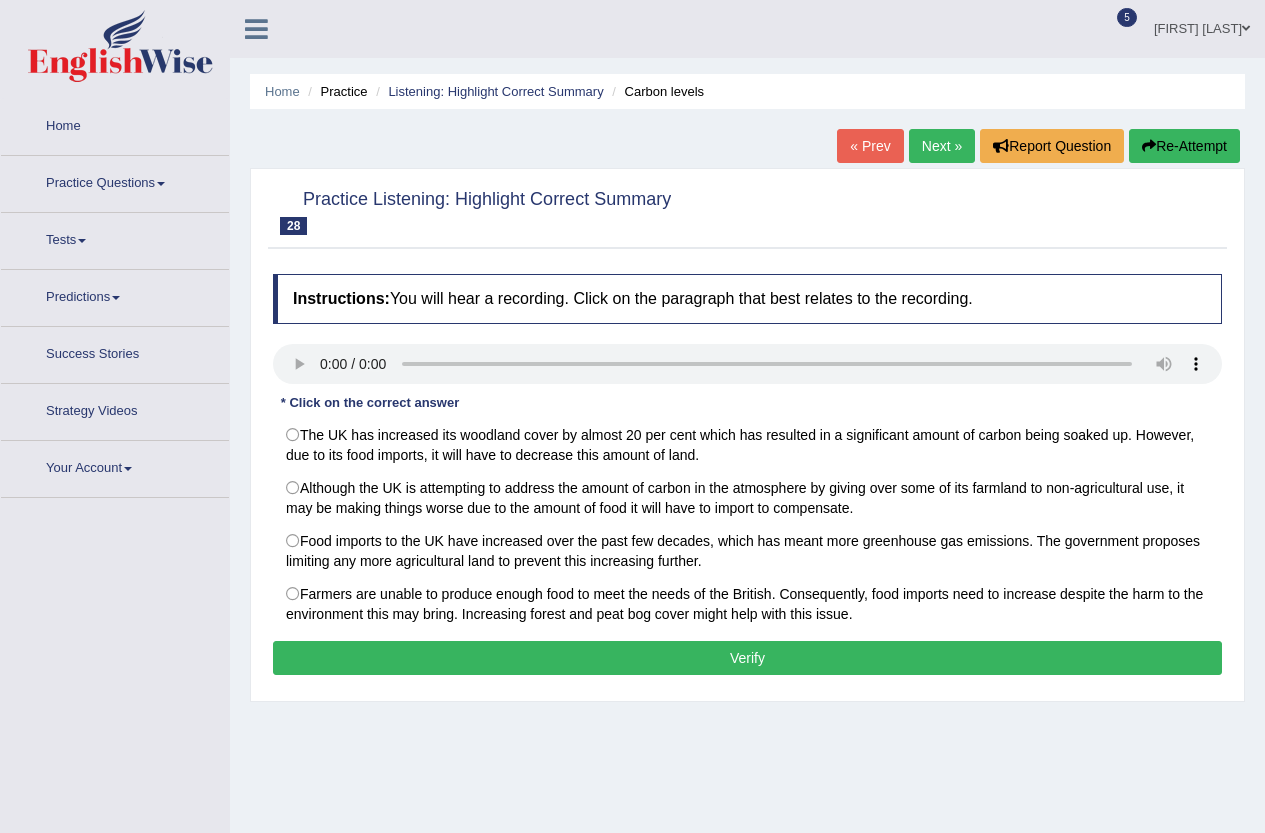 scroll, scrollTop: 0, scrollLeft: 0, axis: both 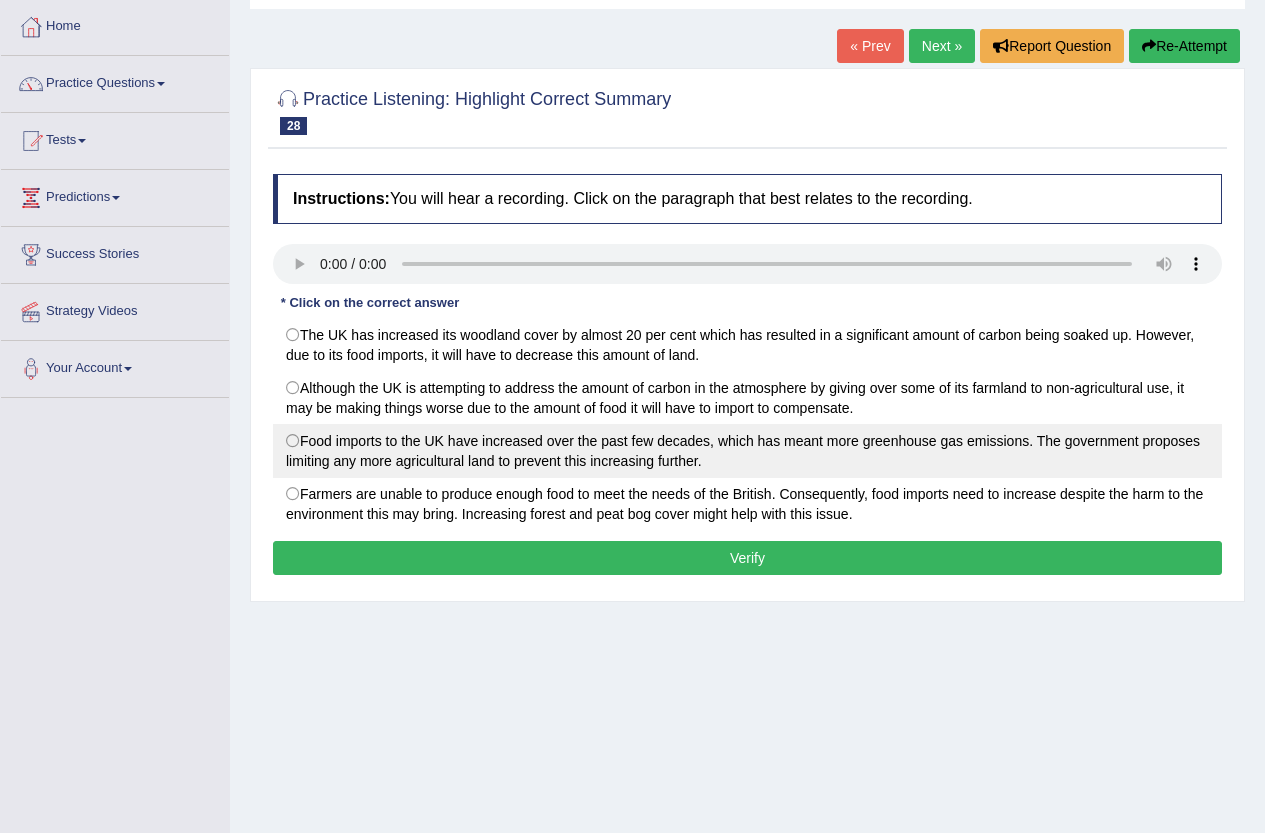 click on "Food imports to the UK have increased over the past few decades, which has meant more greenhouse gas emissions. The government proposes limiting any more agricultural land to prevent this increasing further." at bounding box center [747, 451] 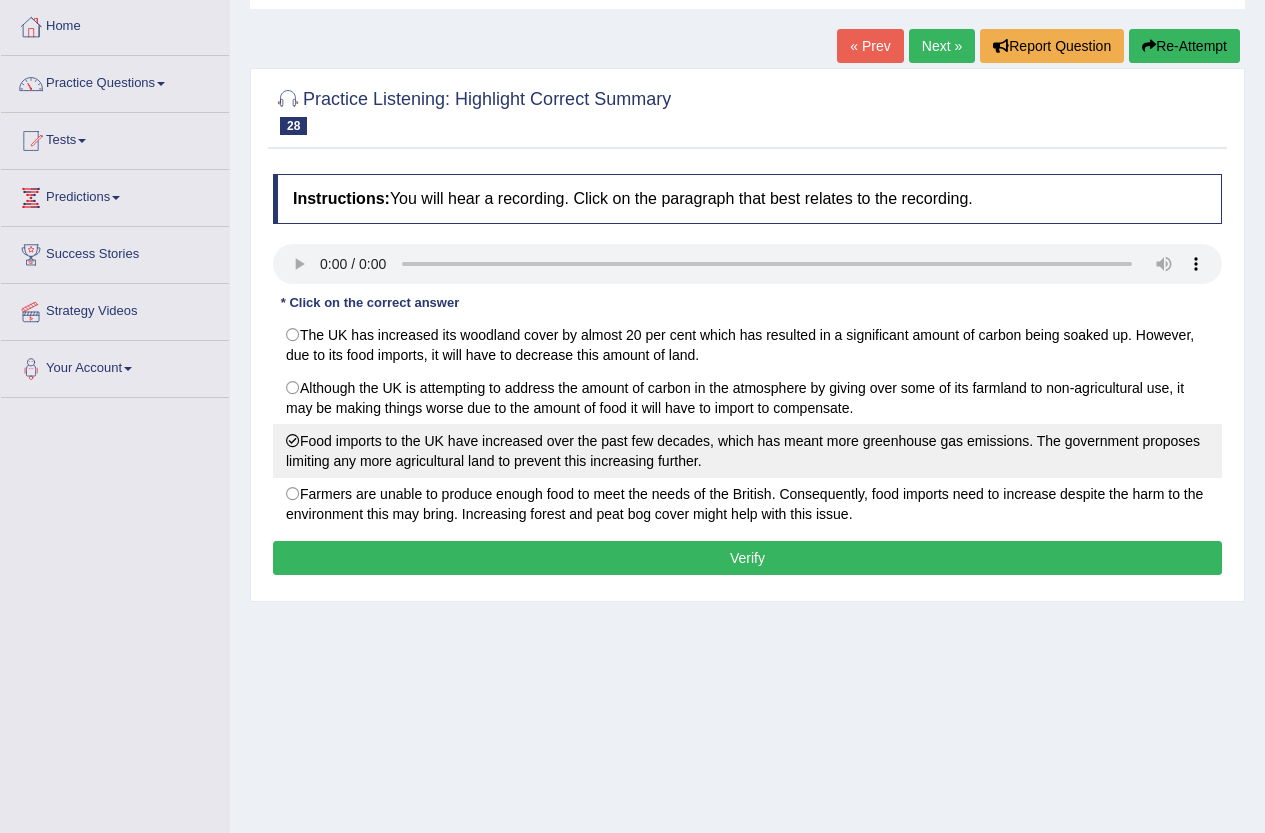 click on "Food imports to the UK have increased over the past few decades, which has meant more greenhouse gas emissions. The government proposes limiting any more agricultural land to prevent this increasing further." at bounding box center [747, 451] 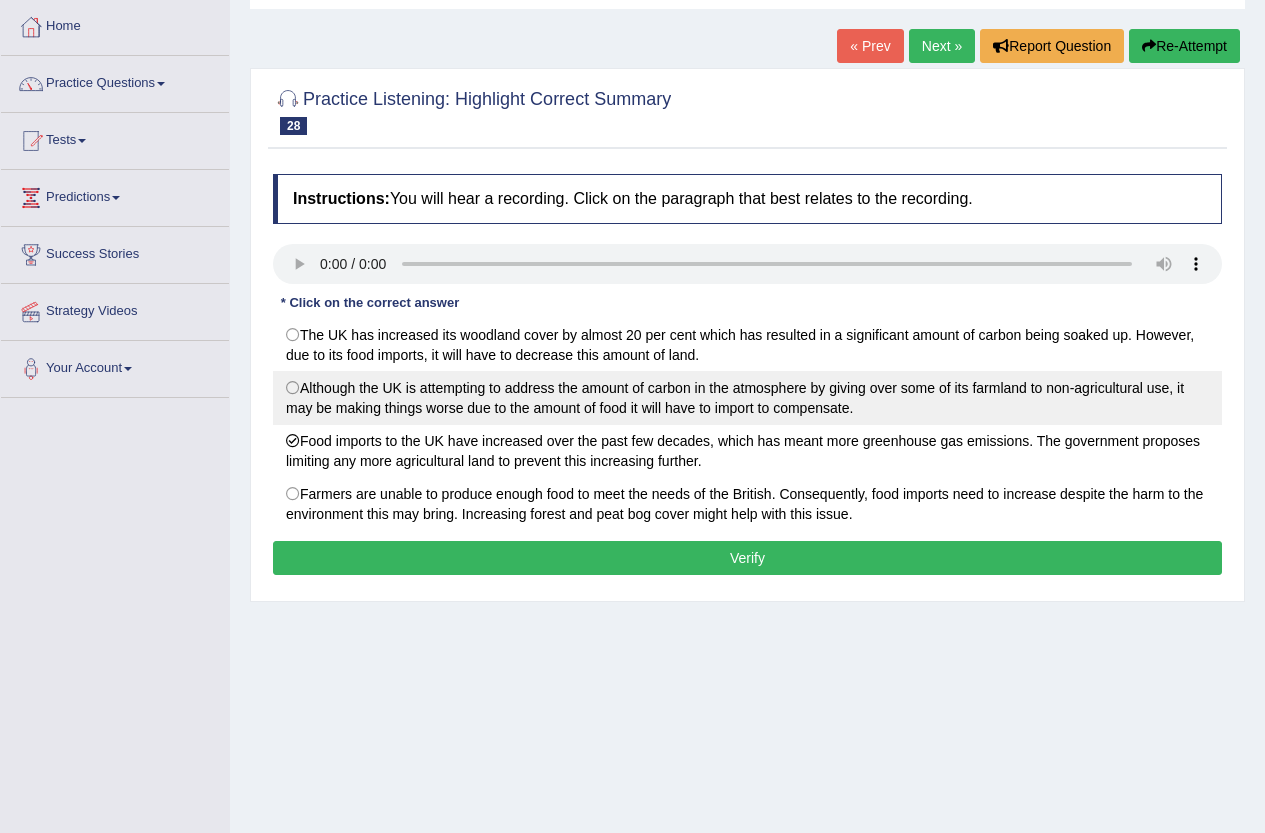 click on "Although the UK is attempting to address the amount of carbon in the atmosphere by giving over some of its farmland to non-agricultural use, it may be making things worse due to the amount of food it will have to import to compensate." at bounding box center [747, 398] 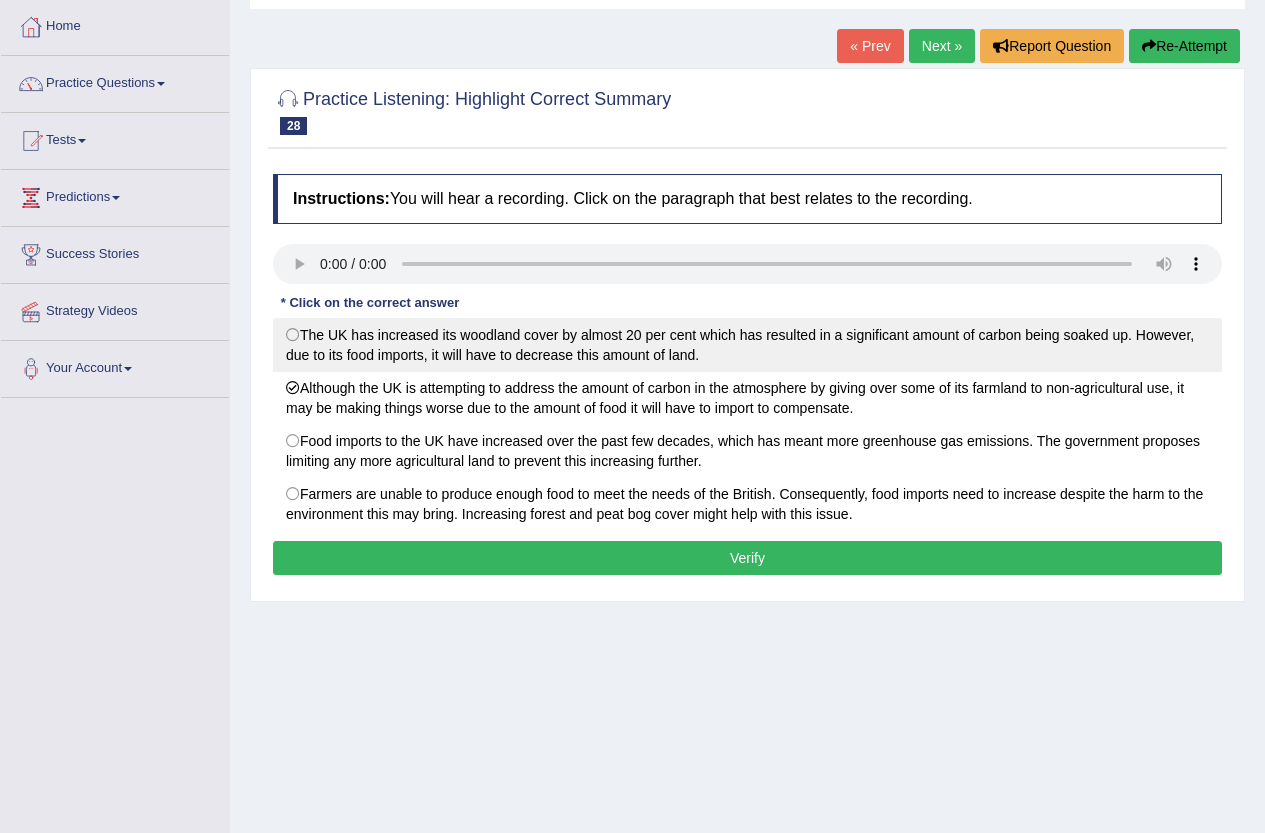 click on "The UK has increased its woodland cover by almost 20 per cent which has resulted in a significant amount of carbon being soaked up. However, due to its food imports, it will have to decrease this amount of land." at bounding box center (747, 345) 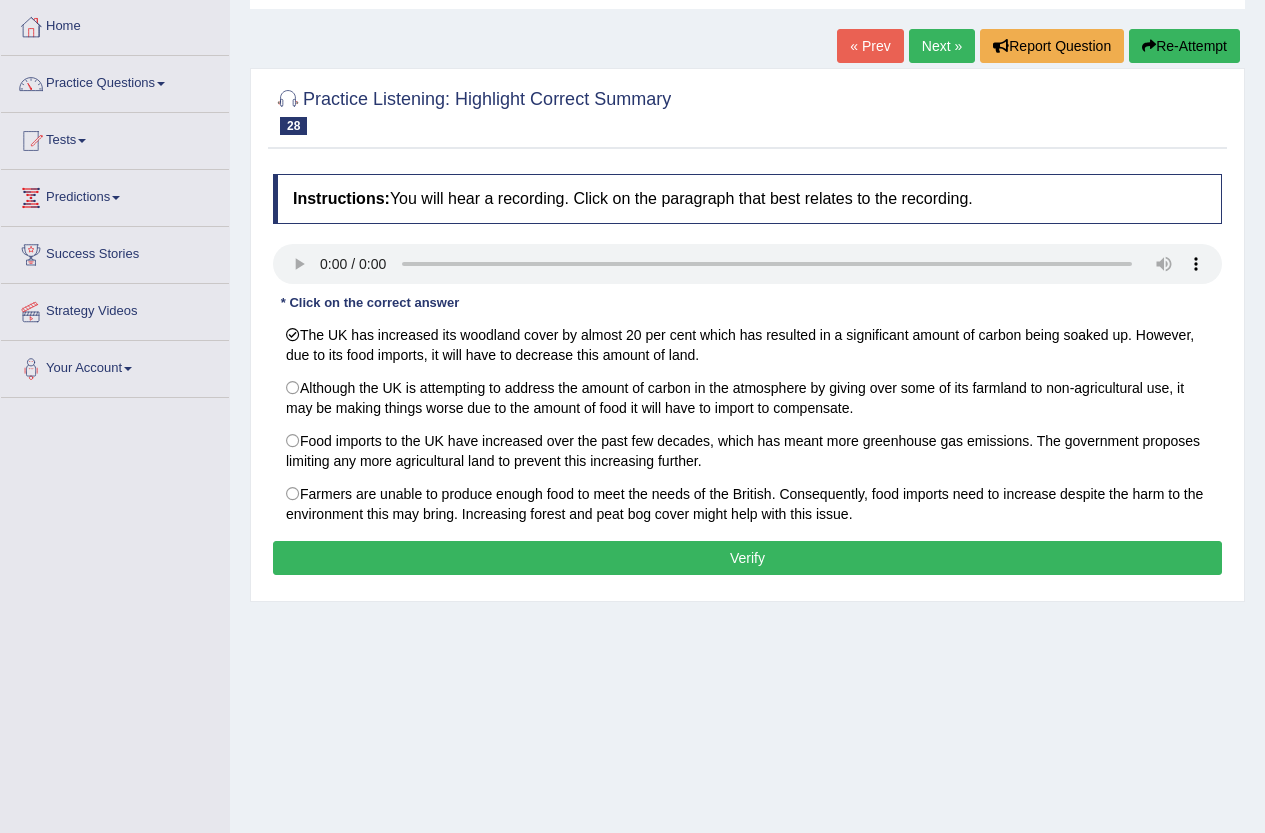 click on "Verify" at bounding box center [747, 558] 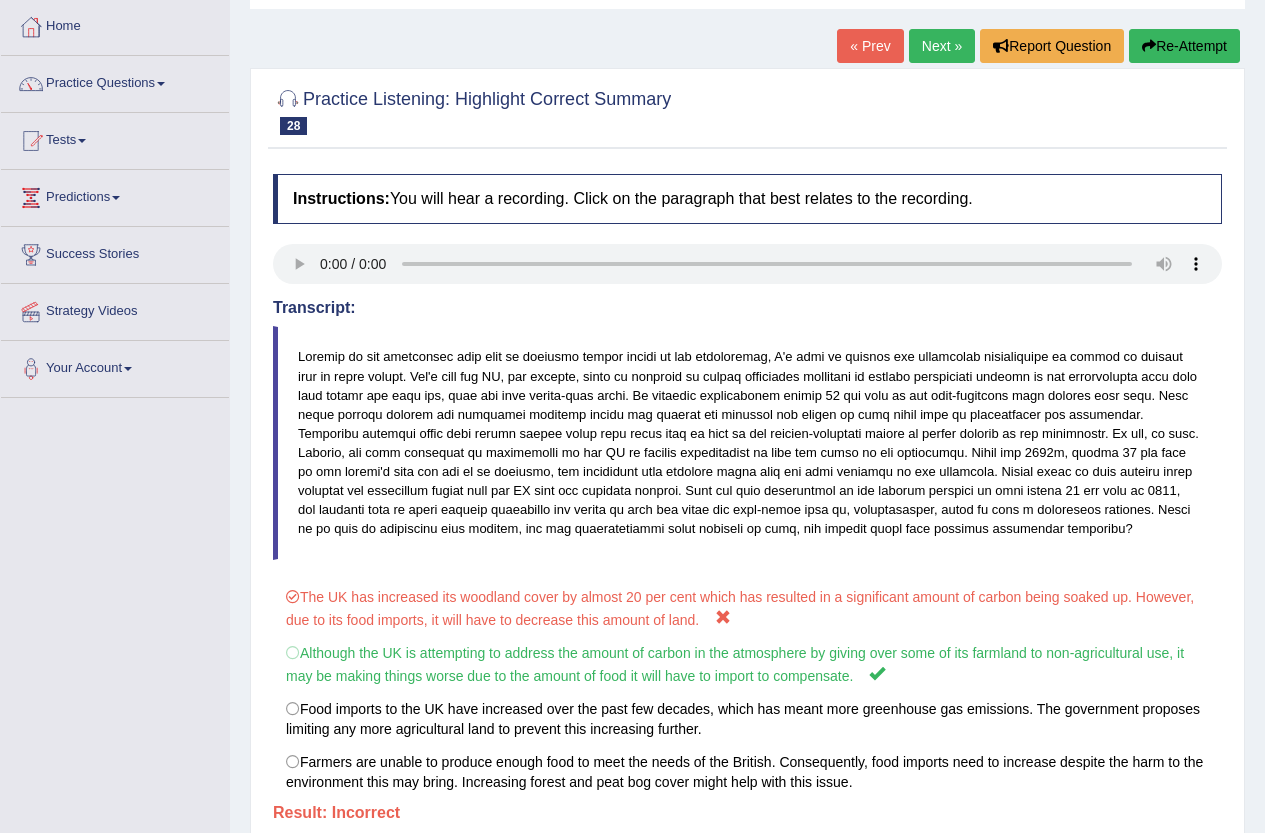 click on "Next »" at bounding box center [942, 46] 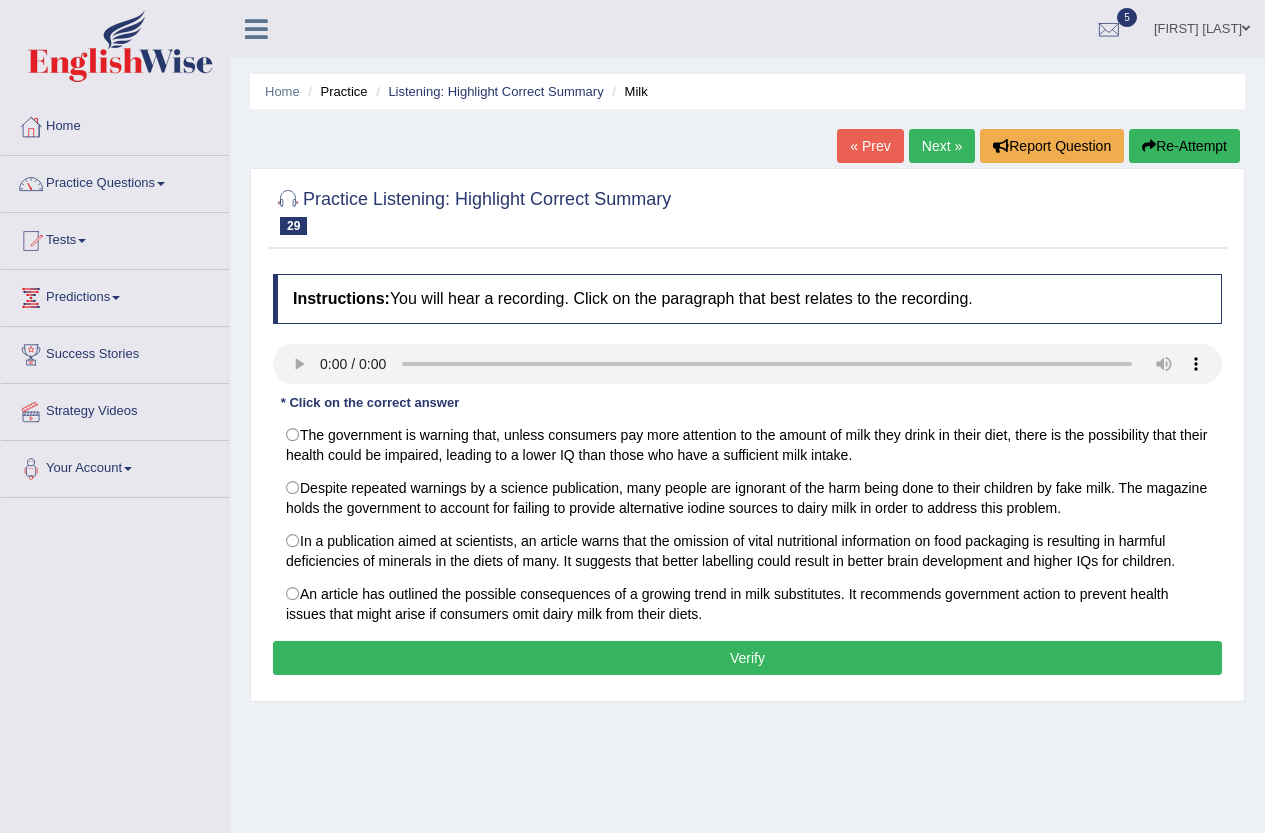 scroll, scrollTop: 0, scrollLeft: 0, axis: both 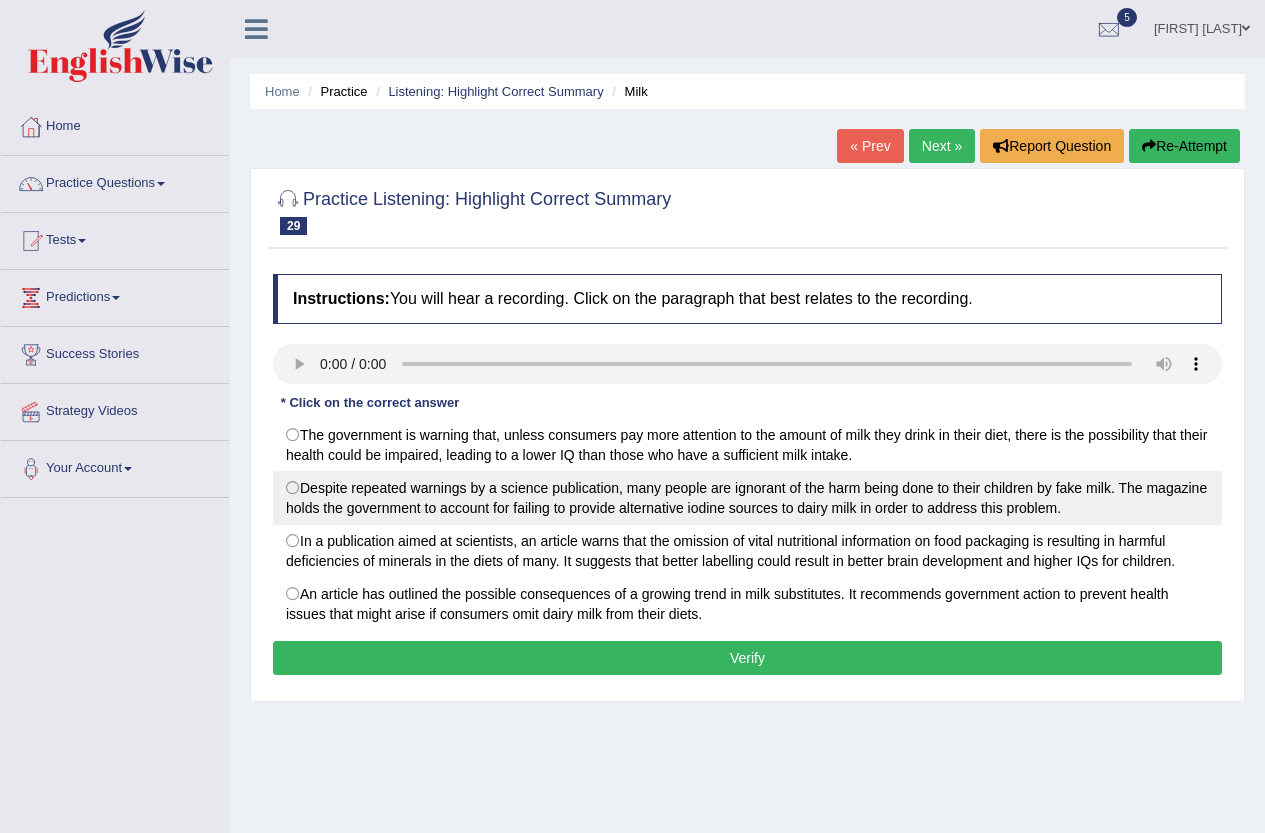 click on "Despite repeated warnings by a science publication, many people are ignorant of the harm being done to their children by fake milk. The magazine holds the government to account for failing to provide alternative iodine sources to dairy milk in order to address this problem." at bounding box center [747, 498] 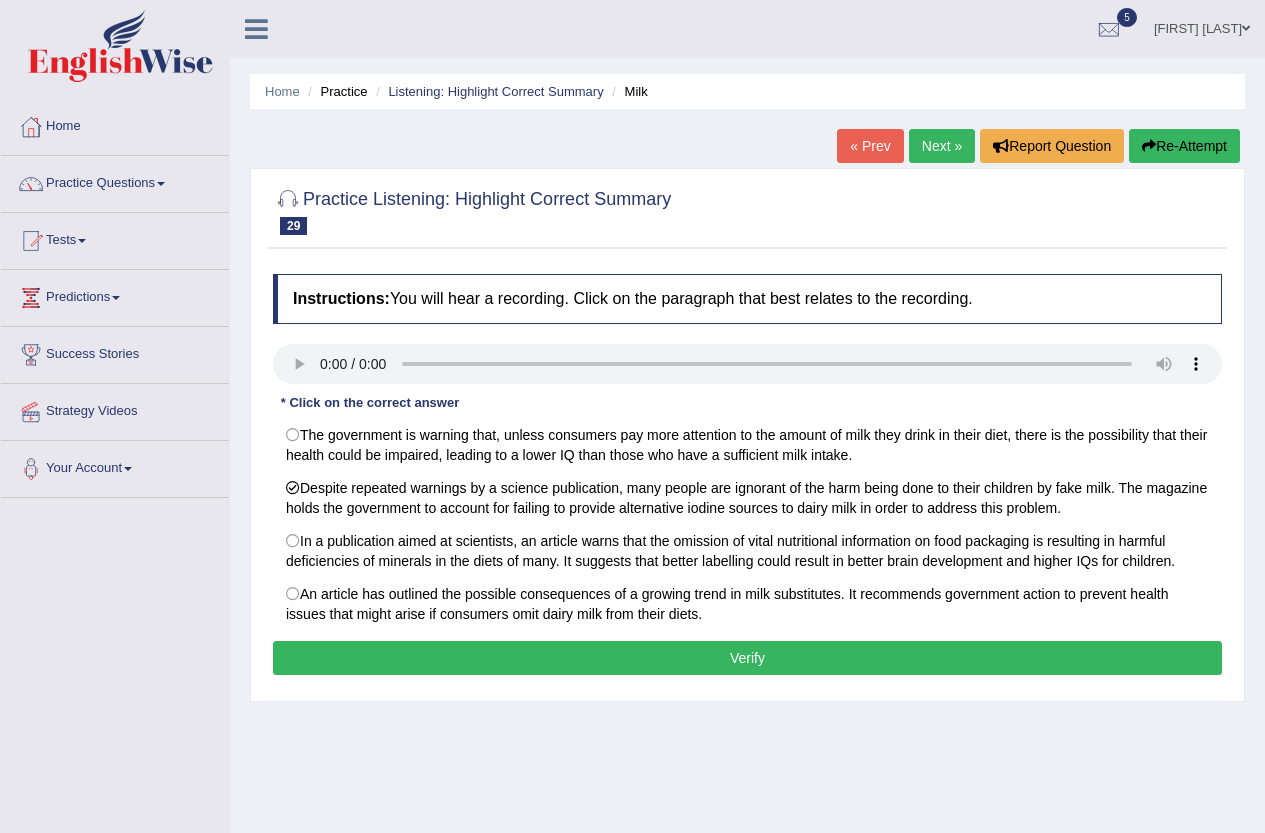 click on "Verify" at bounding box center [747, 658] 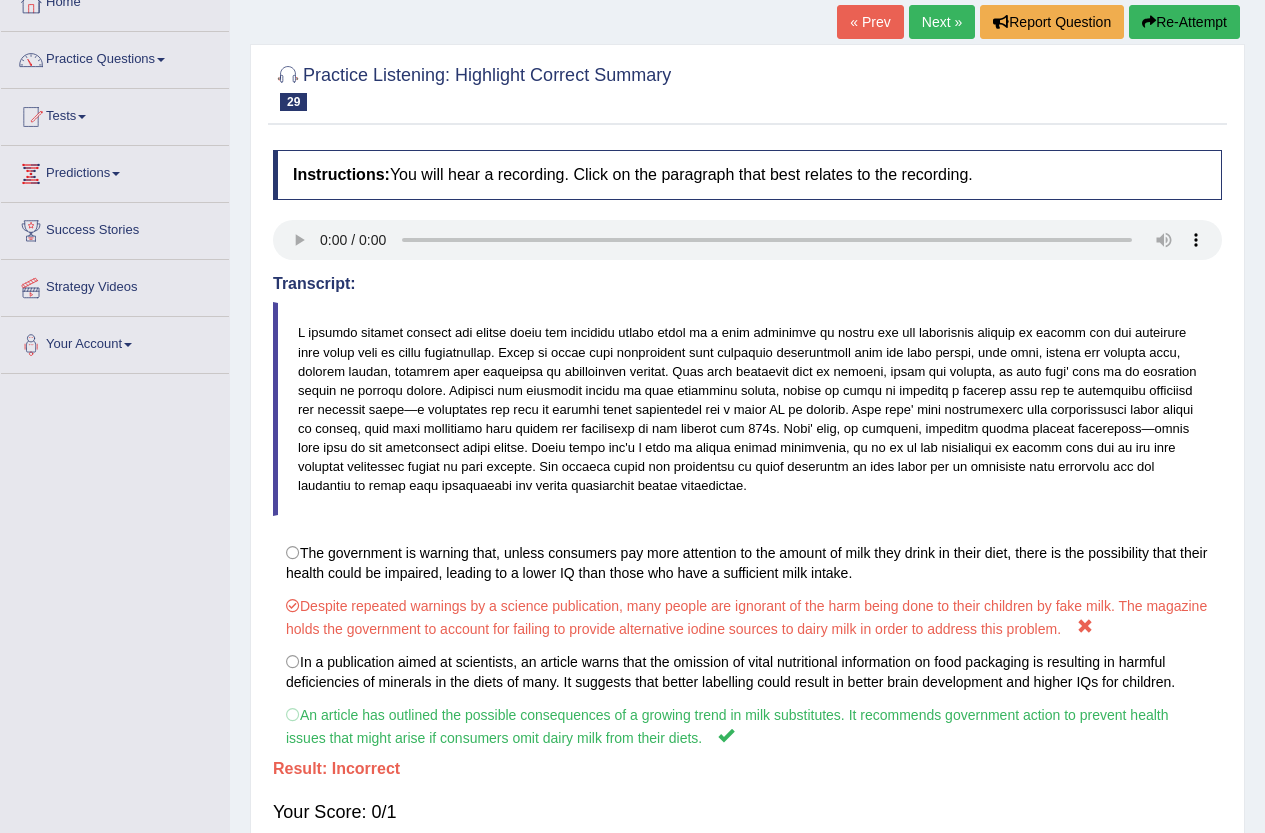 scroll, scrollTop: 47, scrollLeft: 0, axis: vertical 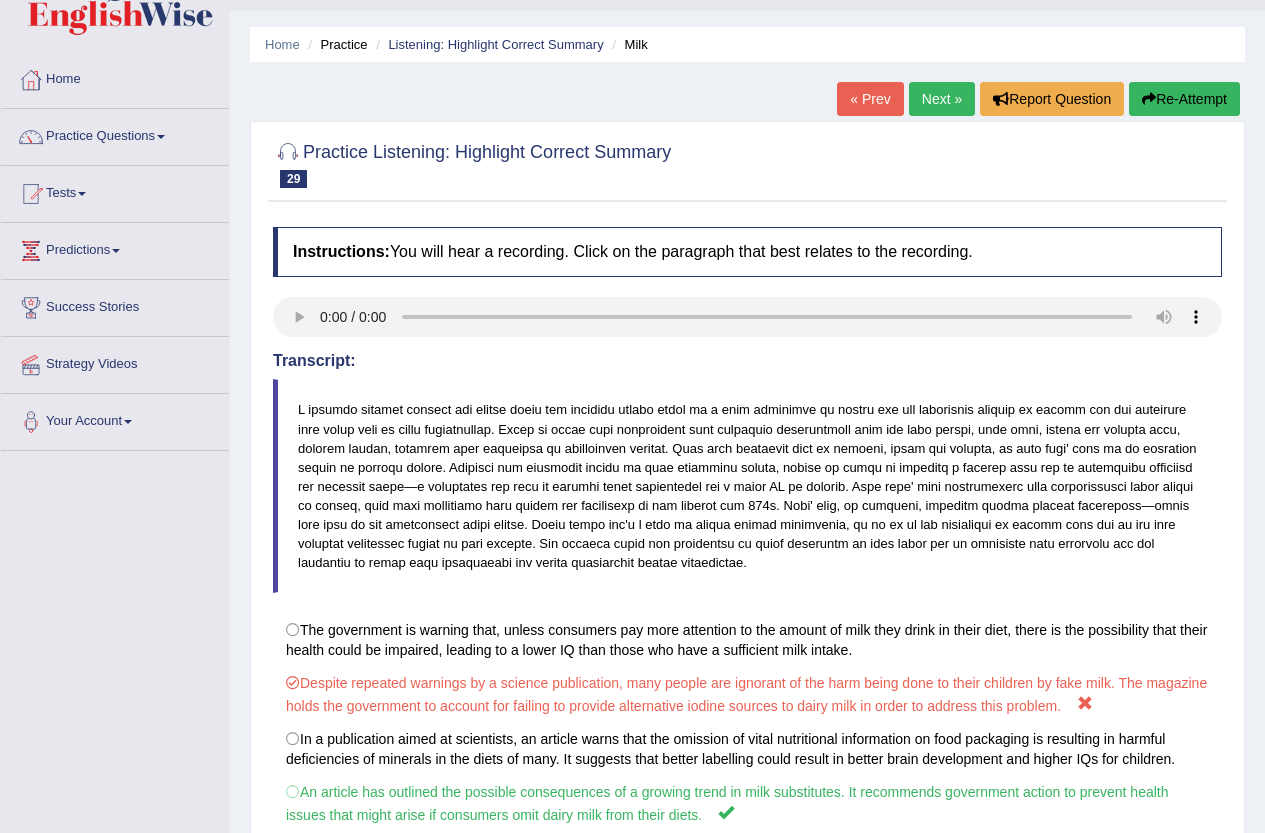 click on "« Prev" at bounding box center [870, 99] 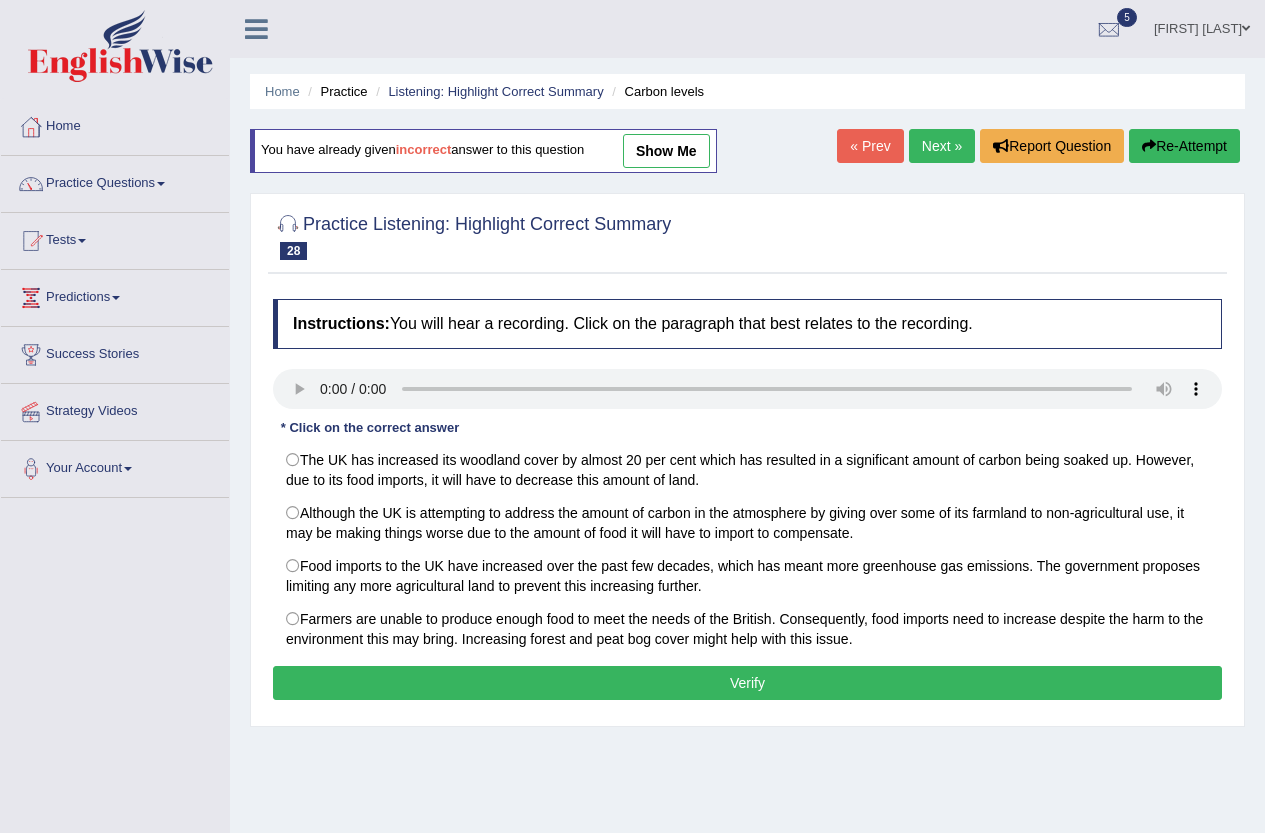 scroll, scrollTop: 0, scrollLeft: 0, axis: both 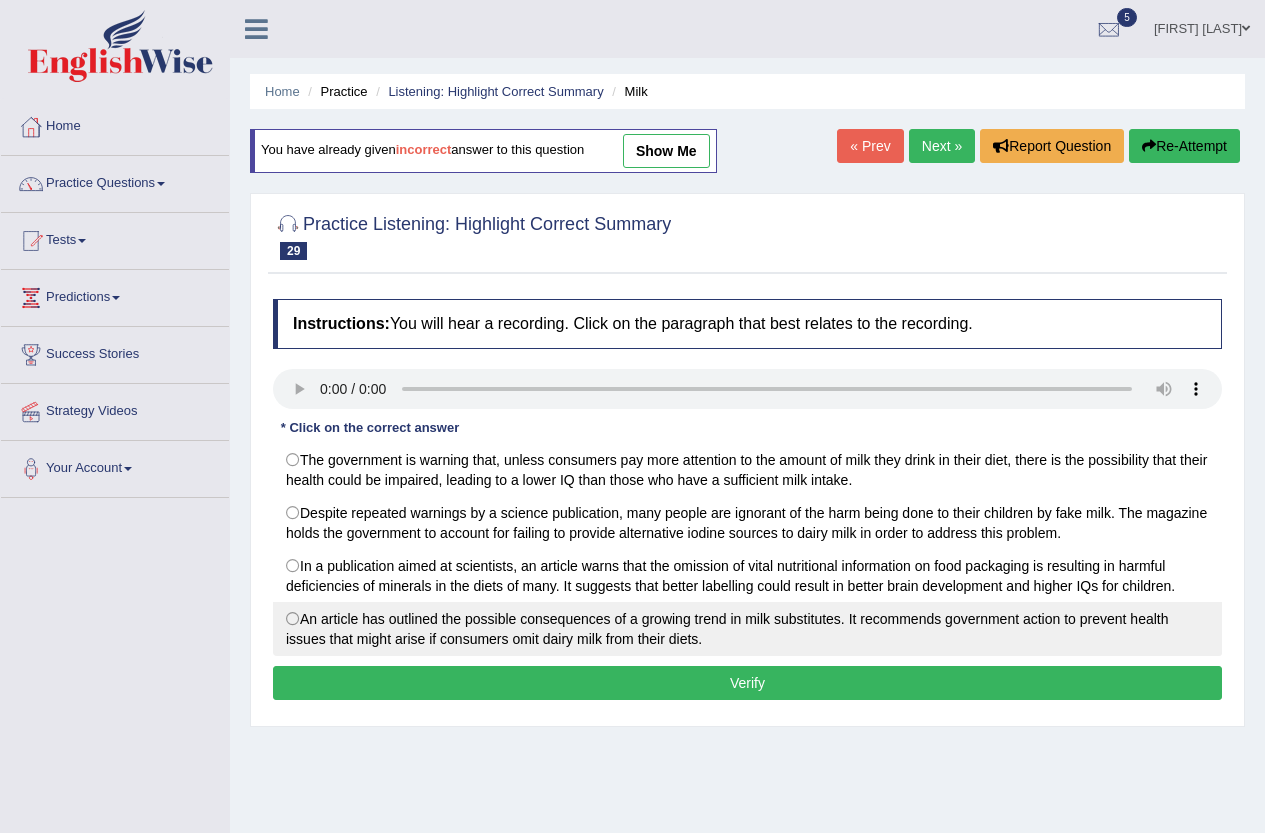 click on "An article has outlined the possible consequences of a growing trend in milk substitutes. It recommends government action to prevent health issues that might arise if consumers omit dairy milk from their diets." at bounding box center [747, 629] 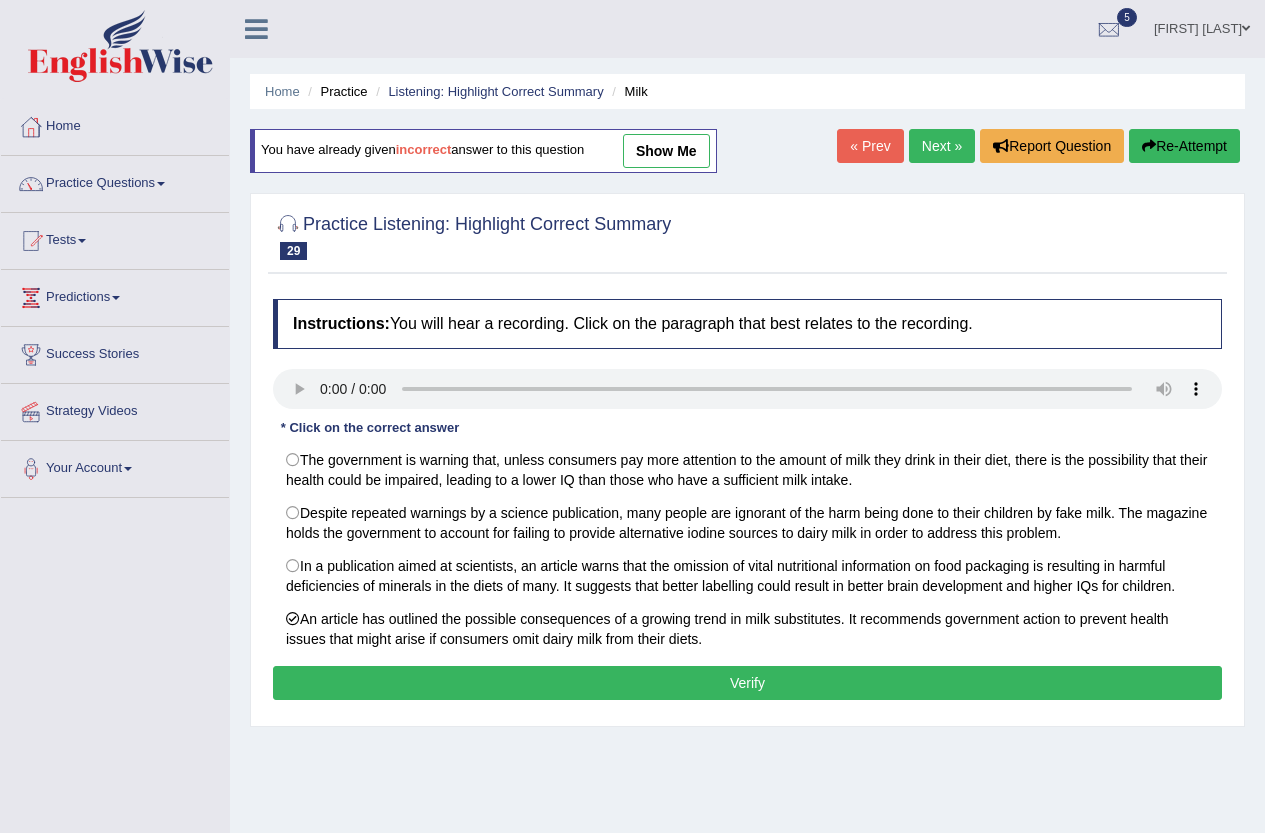 click on "Verify" at bounding box center (747, 683) 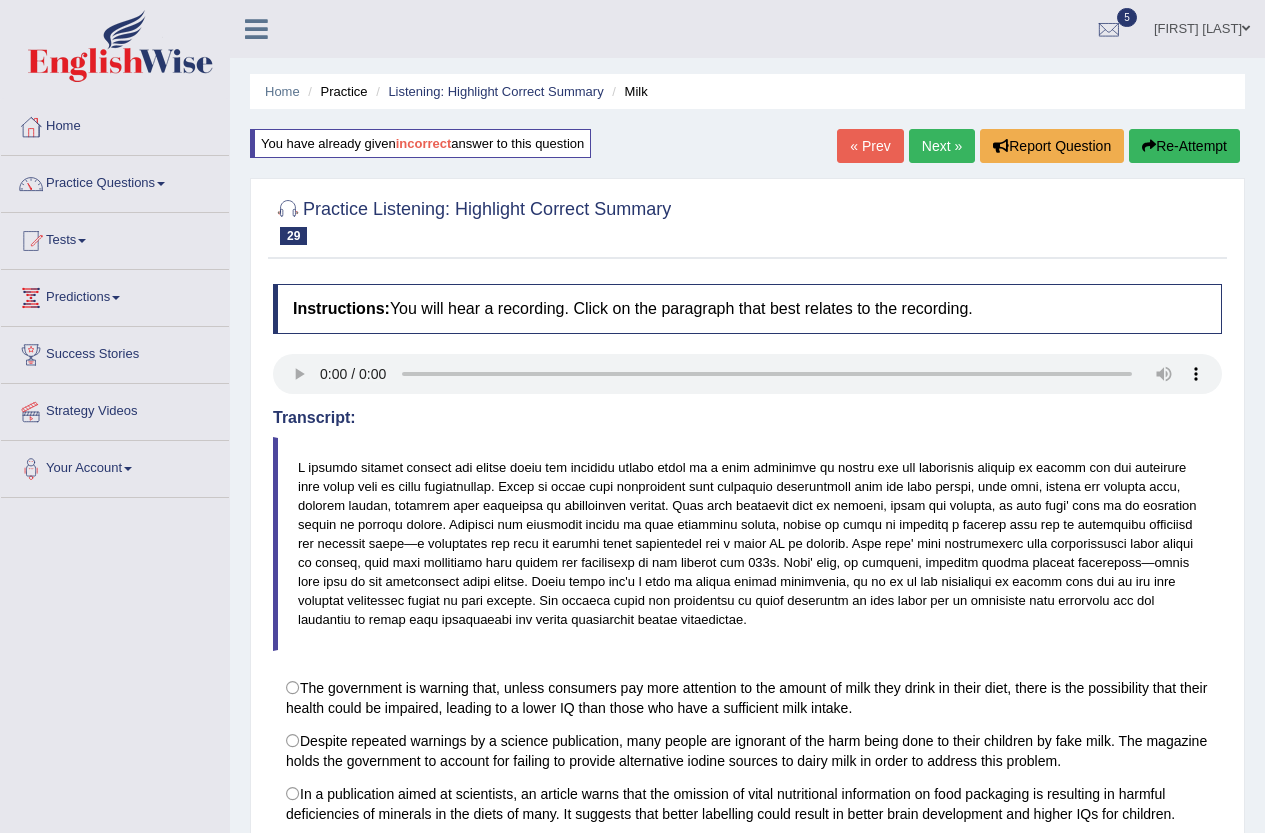 click on "Next »" at bounding box center [942, 146] 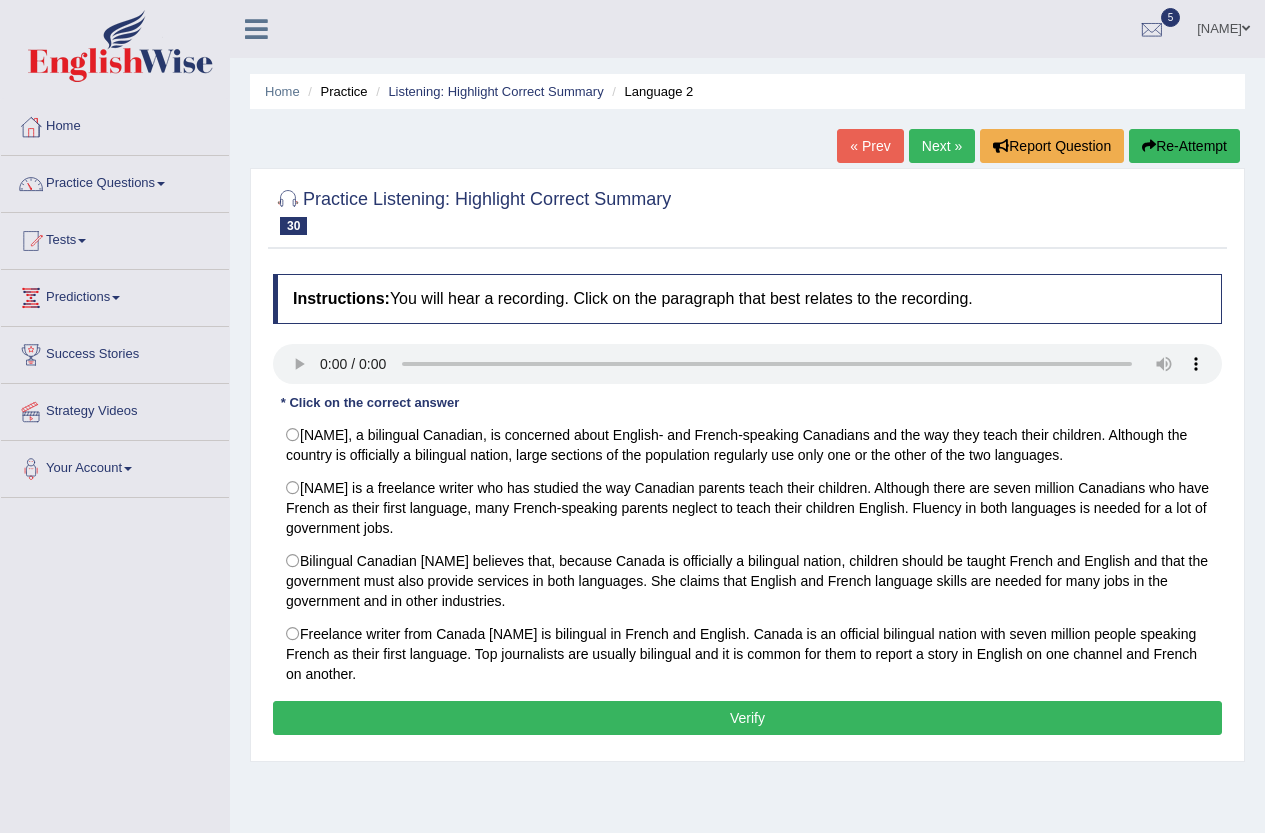 scroll, scrollTop: 0, scrollLeft: 0, axis: both 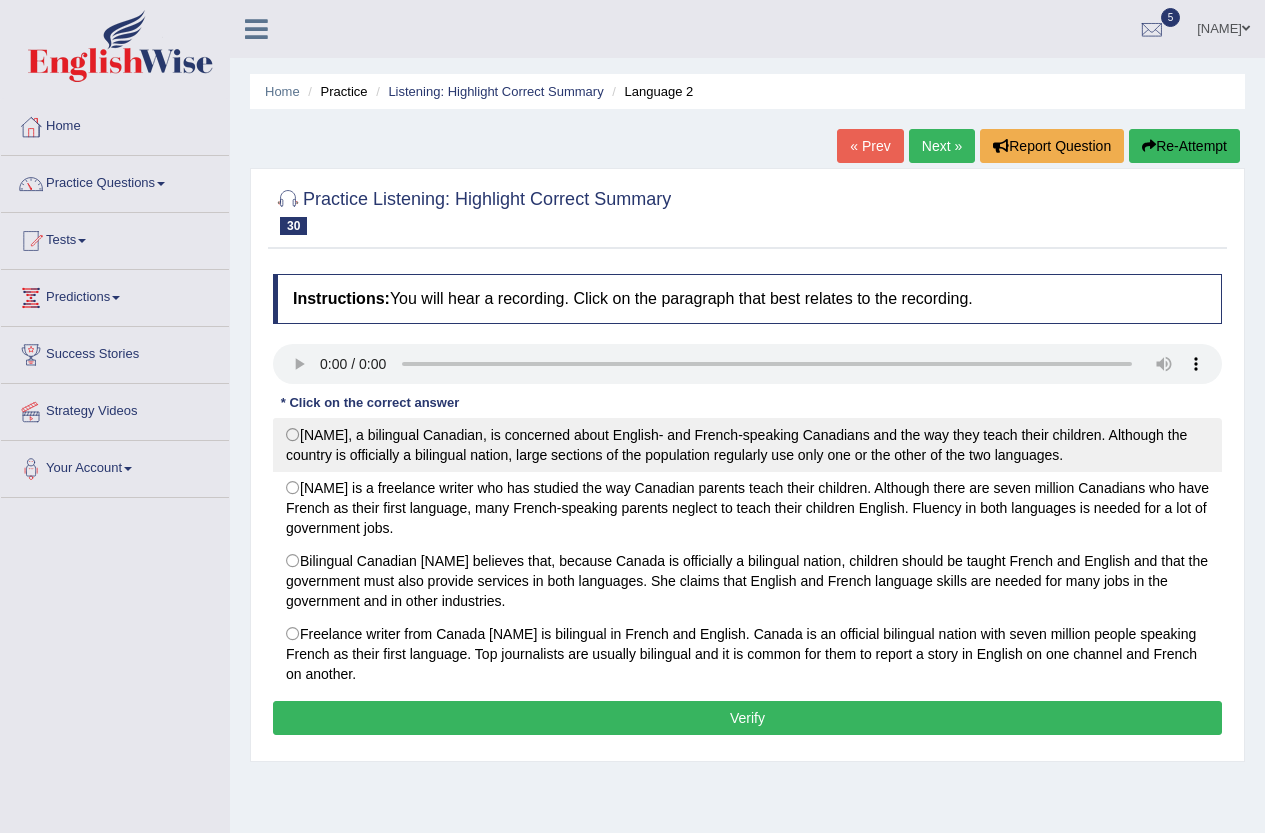 click on "Janet LoSole, a bilingual Canadian, is concerned about English- and French-speaking Canadians and the way they teach their children. Although the country is officially a bilingual nation, large sections of the population regularly use only one or the other of the two languages." at bounding box center (747, 445) 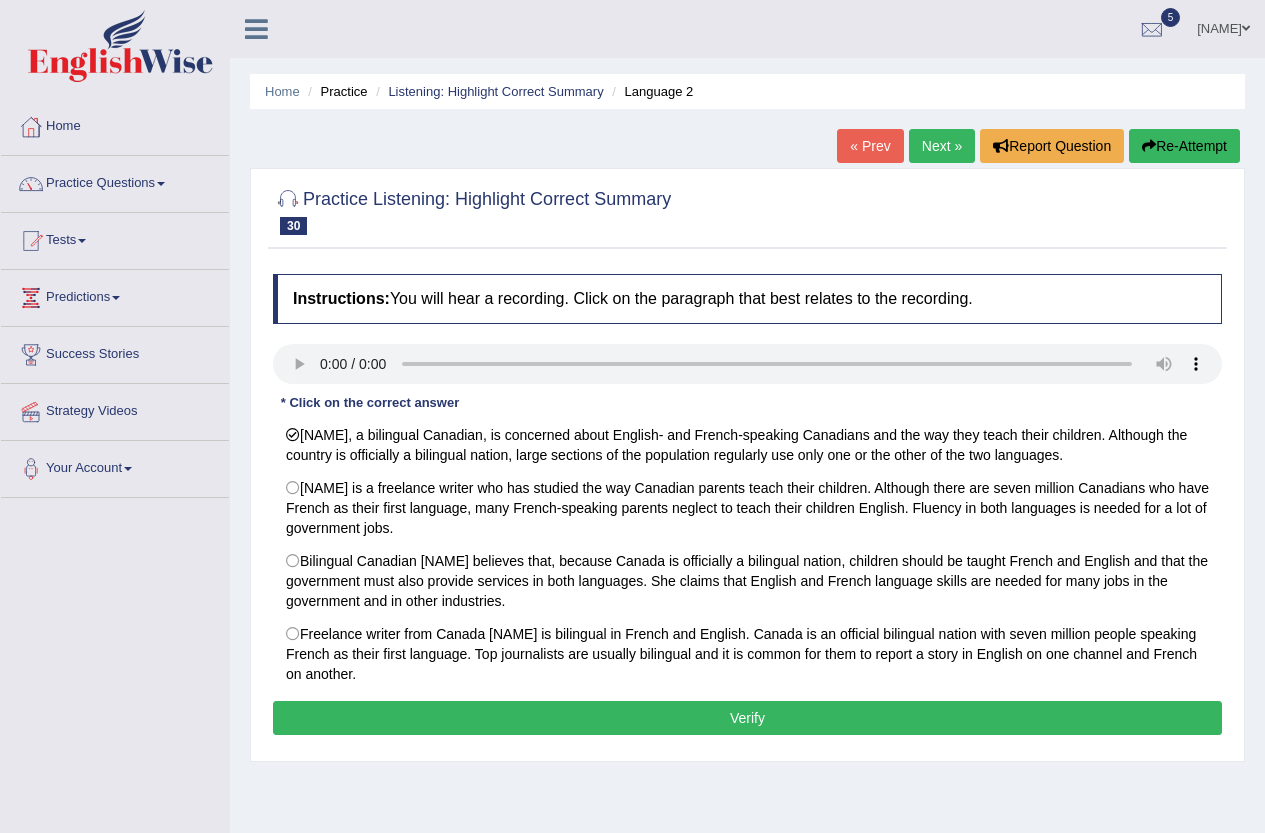 click on "Verify" at bounding box center (747, 718) 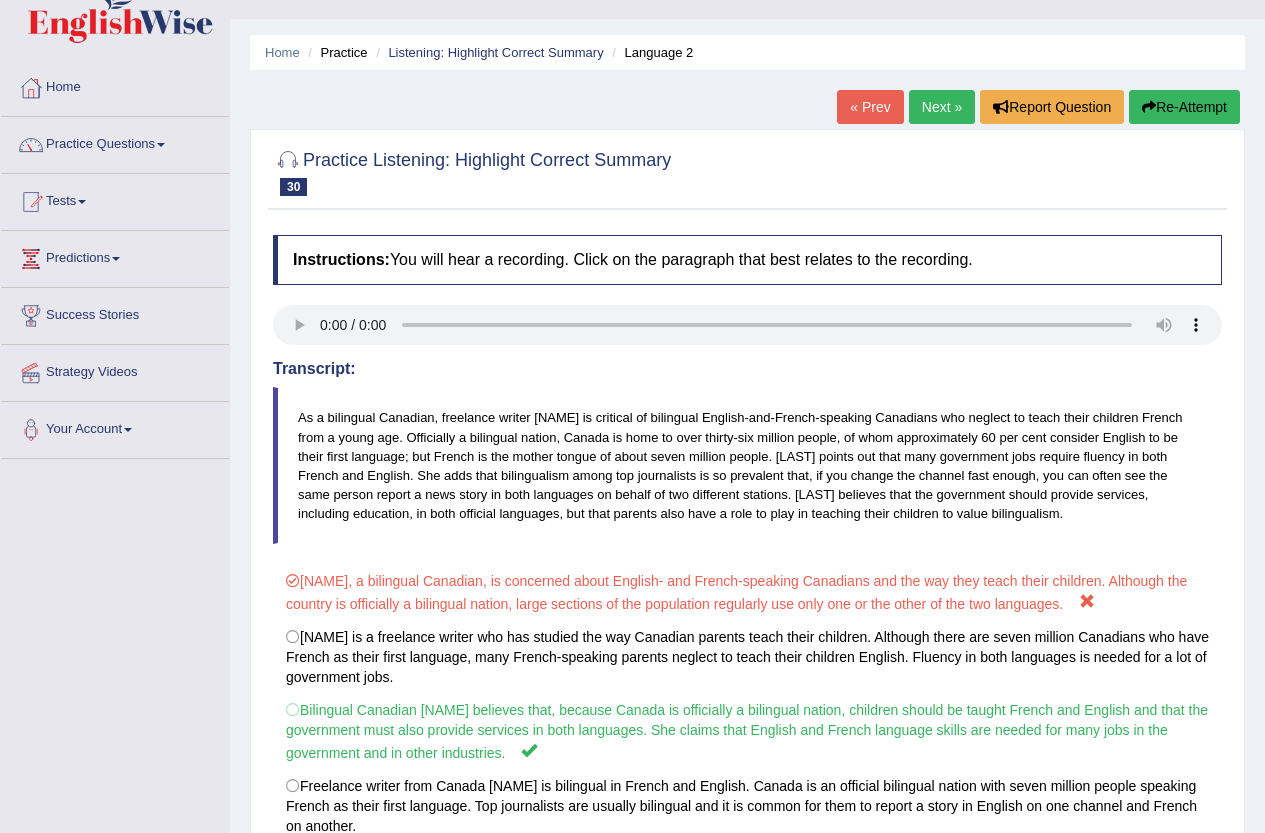 scroll, scrollTop: 0, scrollLeft: 0, axis: both 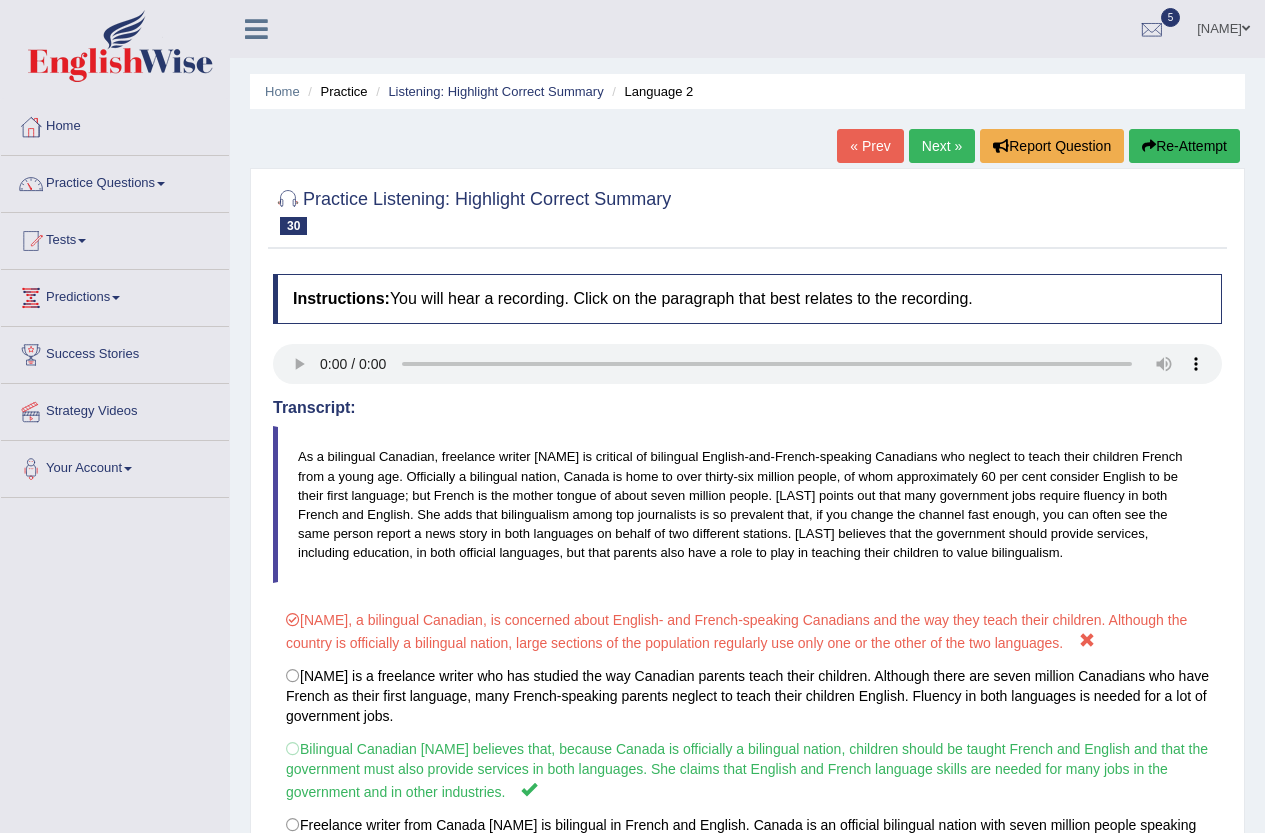 click on "Next »" at bounding box center (942, 146) 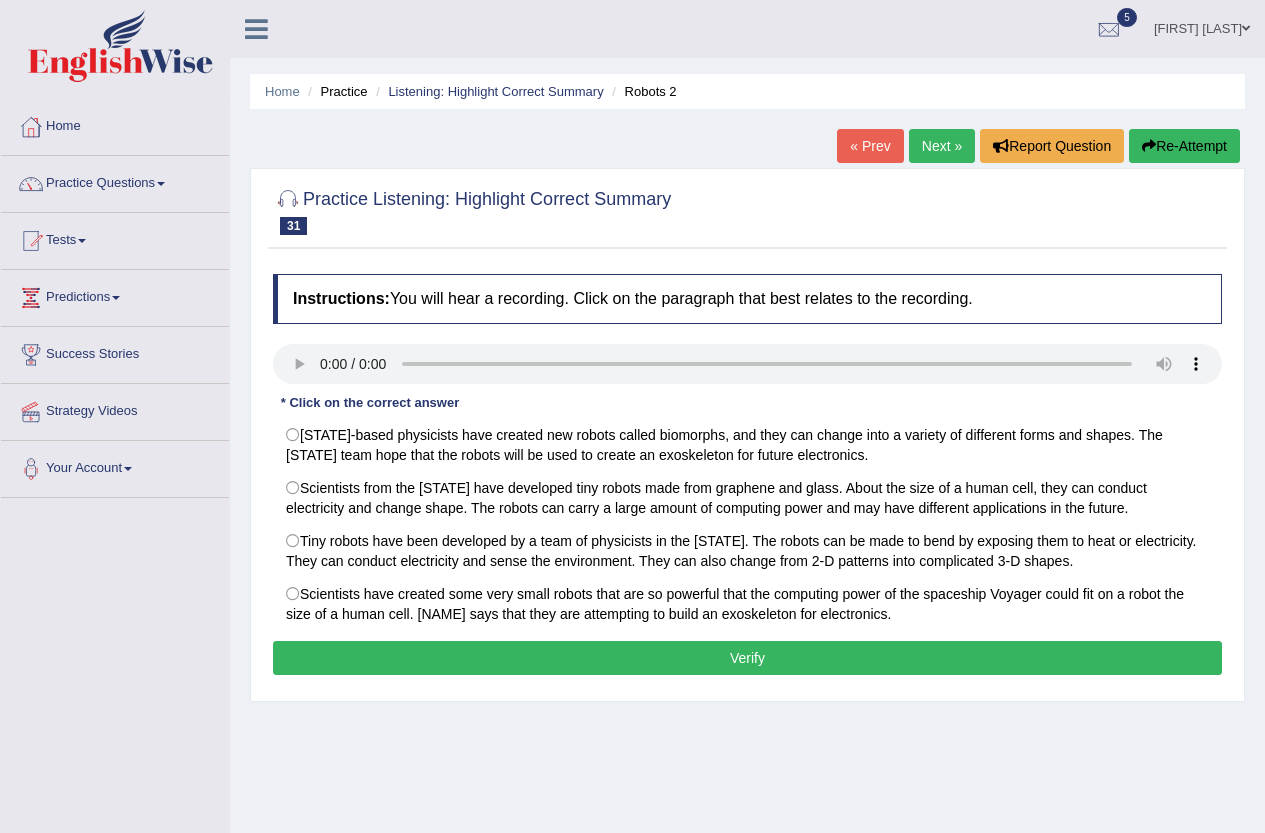 scroll, scrollTop: 0, scrollLeft: 0, axis: both 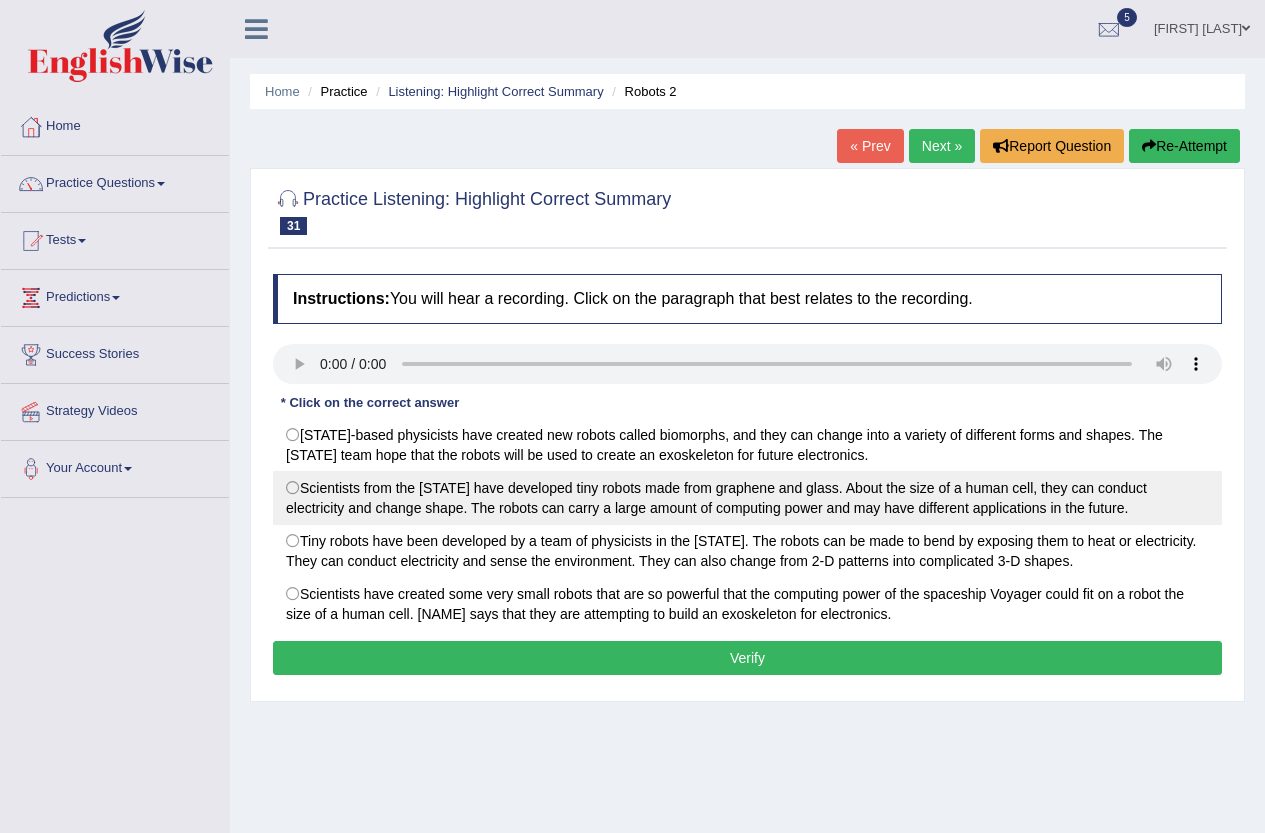click on "Scientists from the [STATE] have developed tiny robots made from graphene and glass. About the size of a human cell, they can conduct electricity and change shape. The robots can carry a large amount of computing power and may have different applications in the future." at bounding box center [747, 498] 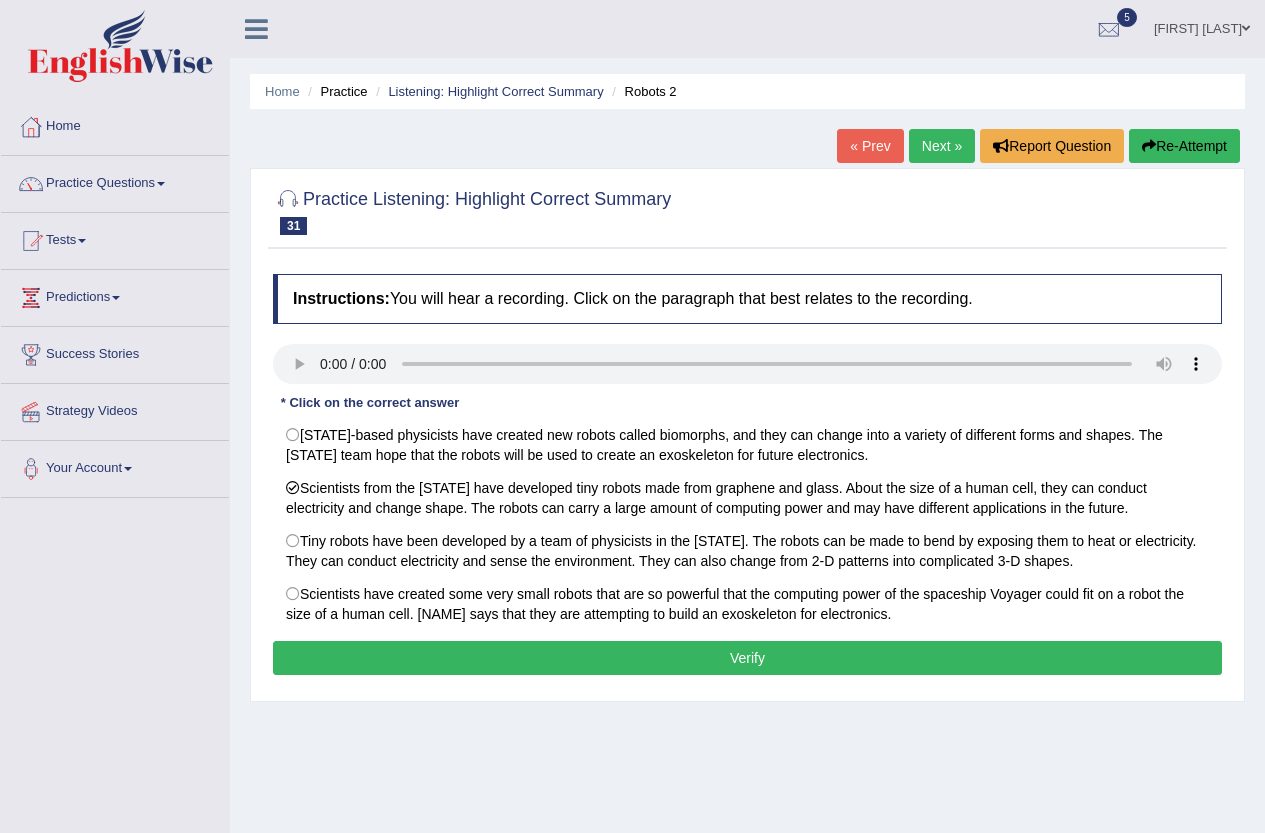 click on "Verify" at bounding box center [747, 658] 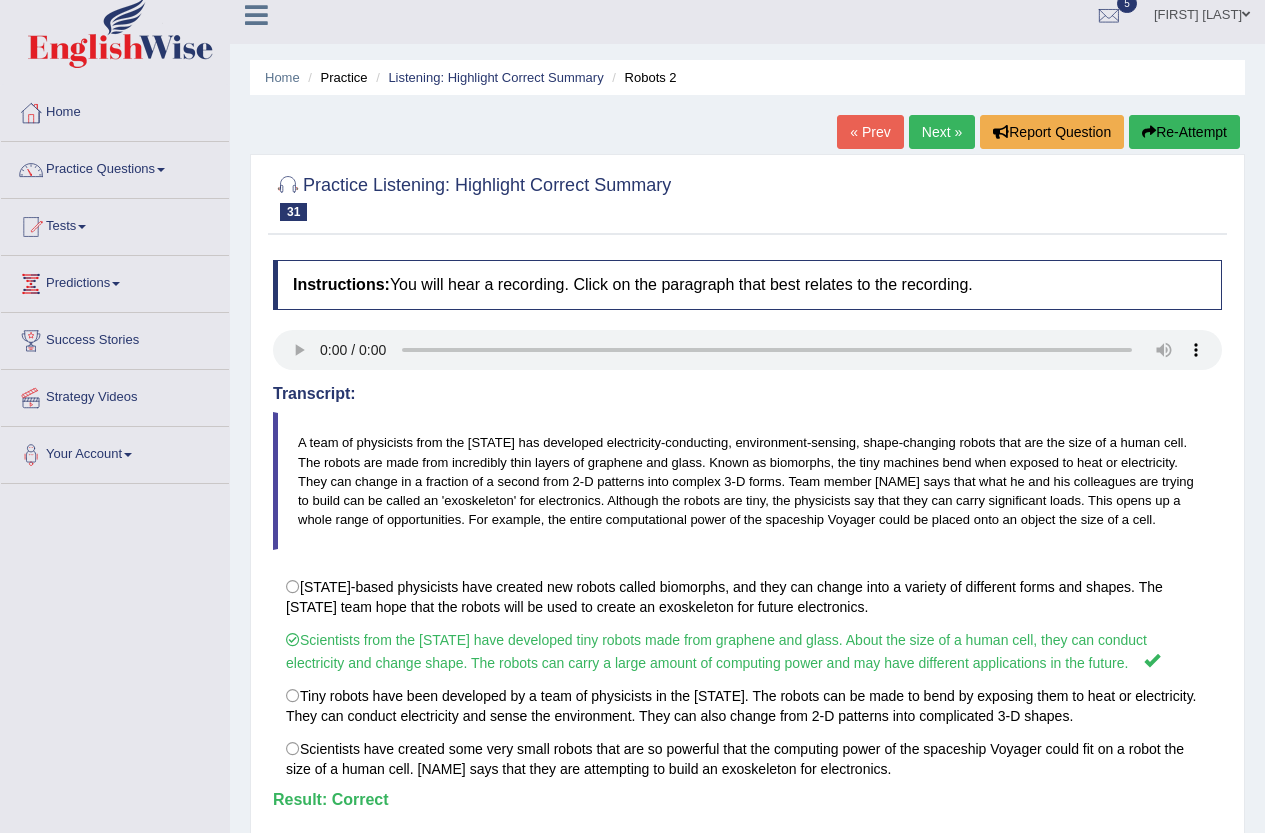scroll, scrollTop: 0, scrollLeft: 0, axis: both 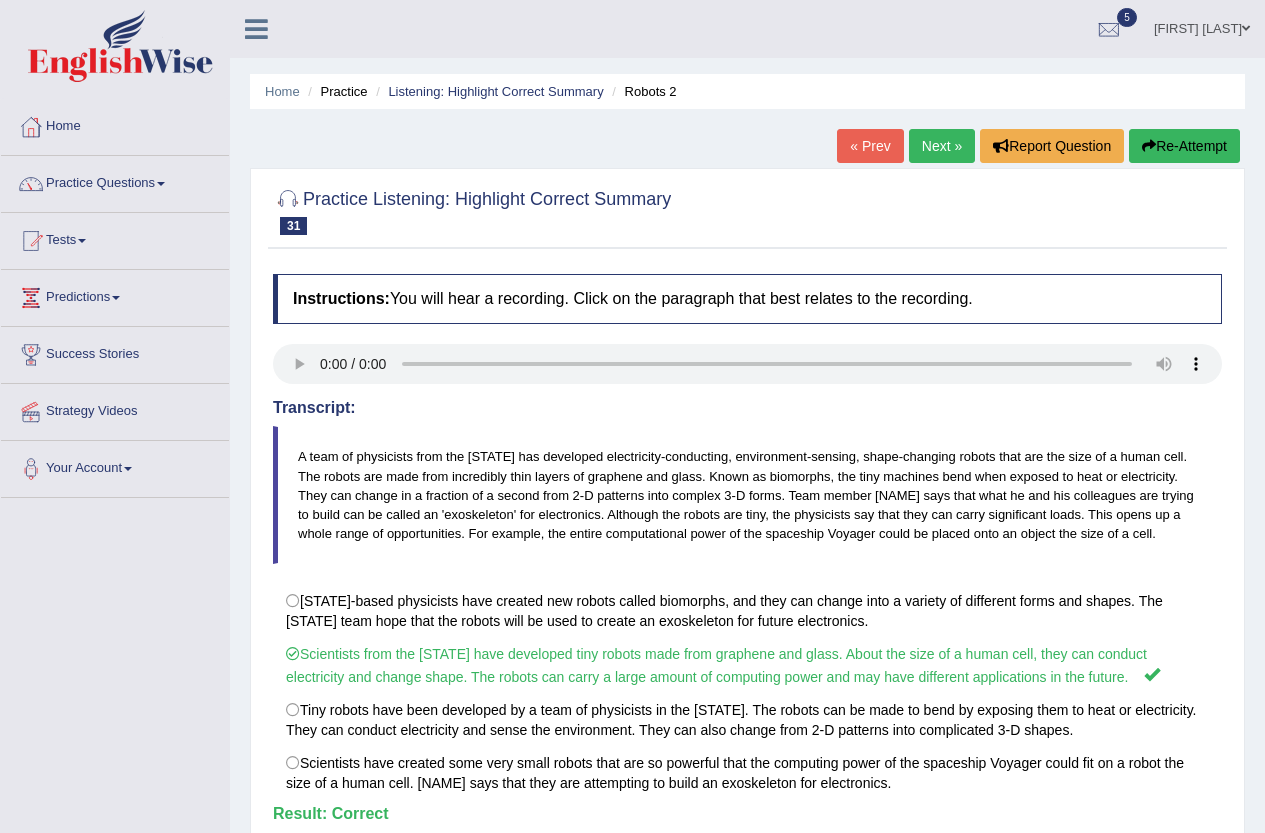 click on "Next »" at bounding box center [942, 146] 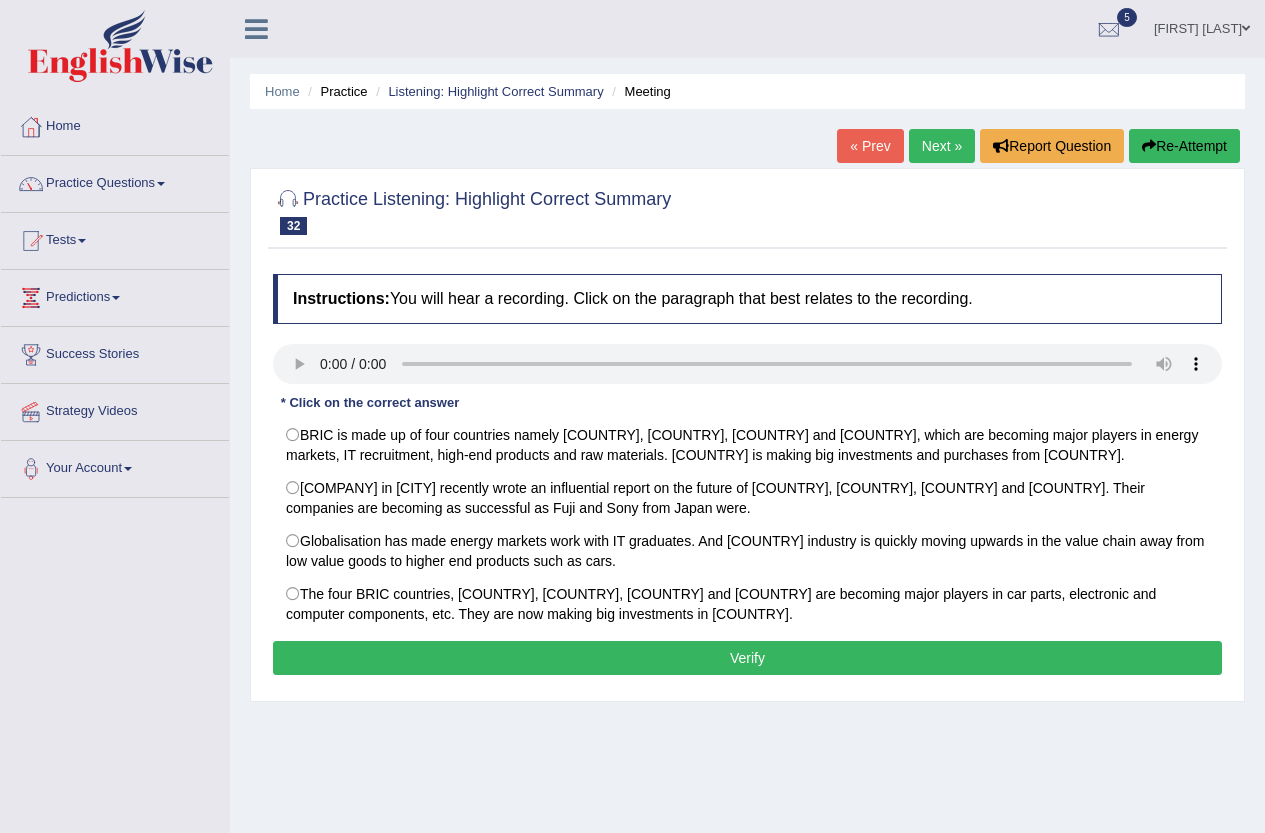 scroll, scrollTop: 0, scrollLeft: 0, axis: both 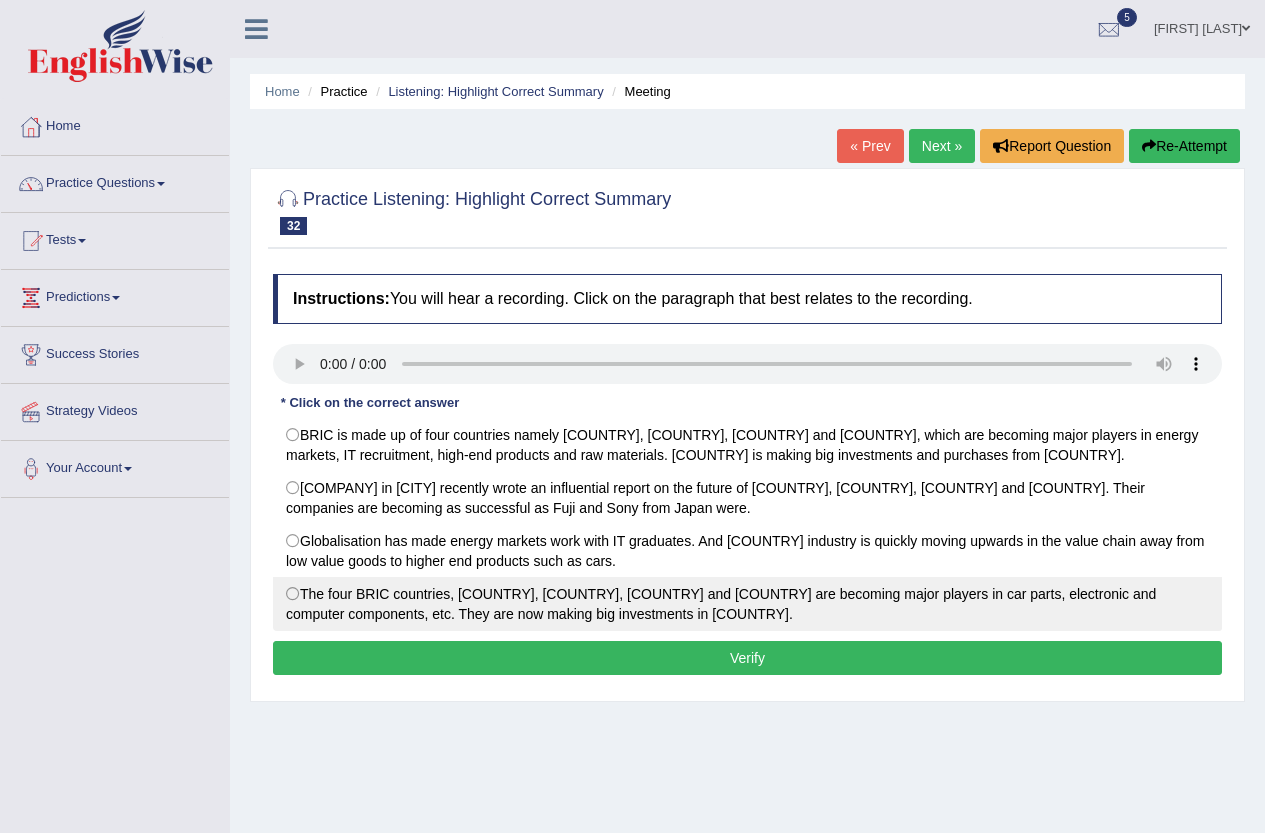 click on "The four BRIC countries, Brazil, Russia, India and China are becoming major players in car parts, electronic and computer components, etc. They are now making big investments in Brazil." at bounding box center (747, 604) 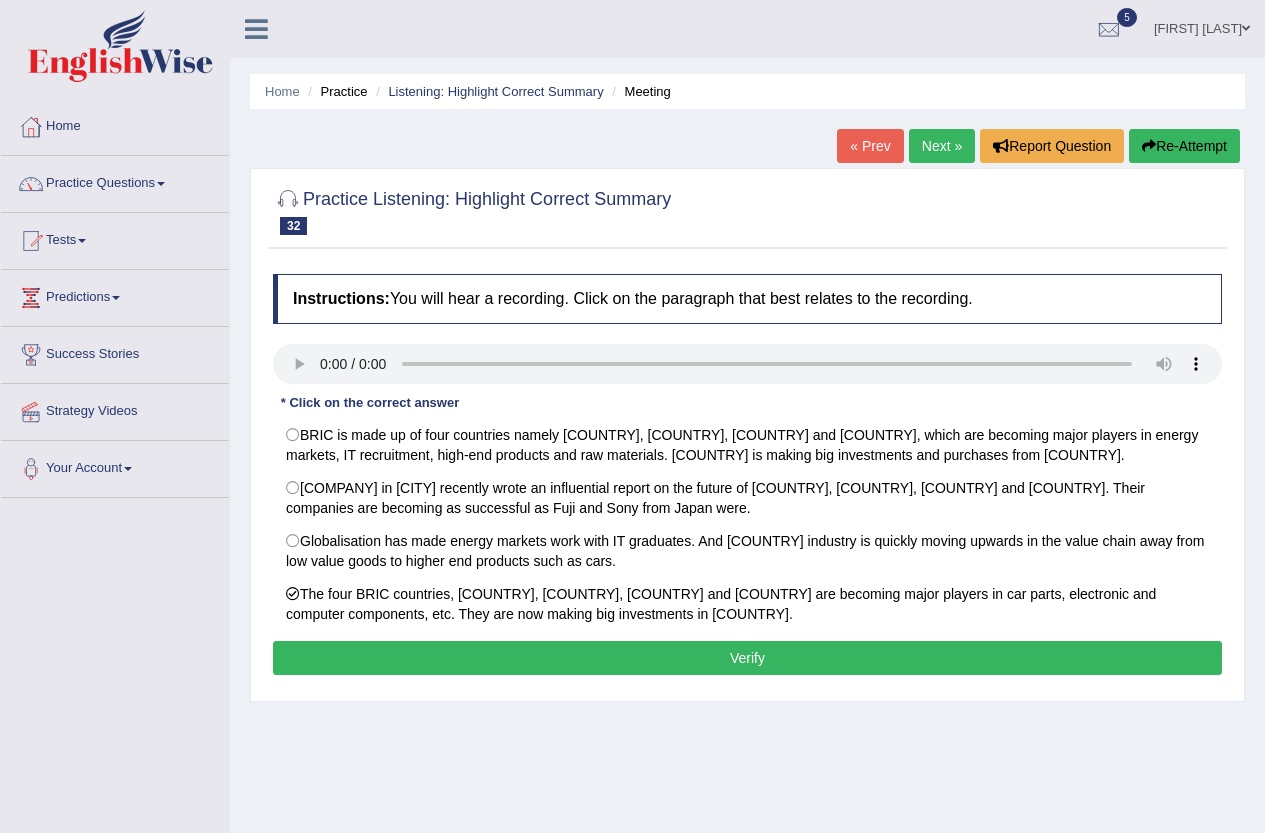 click on "Verify" at bounding box center [747, 658] 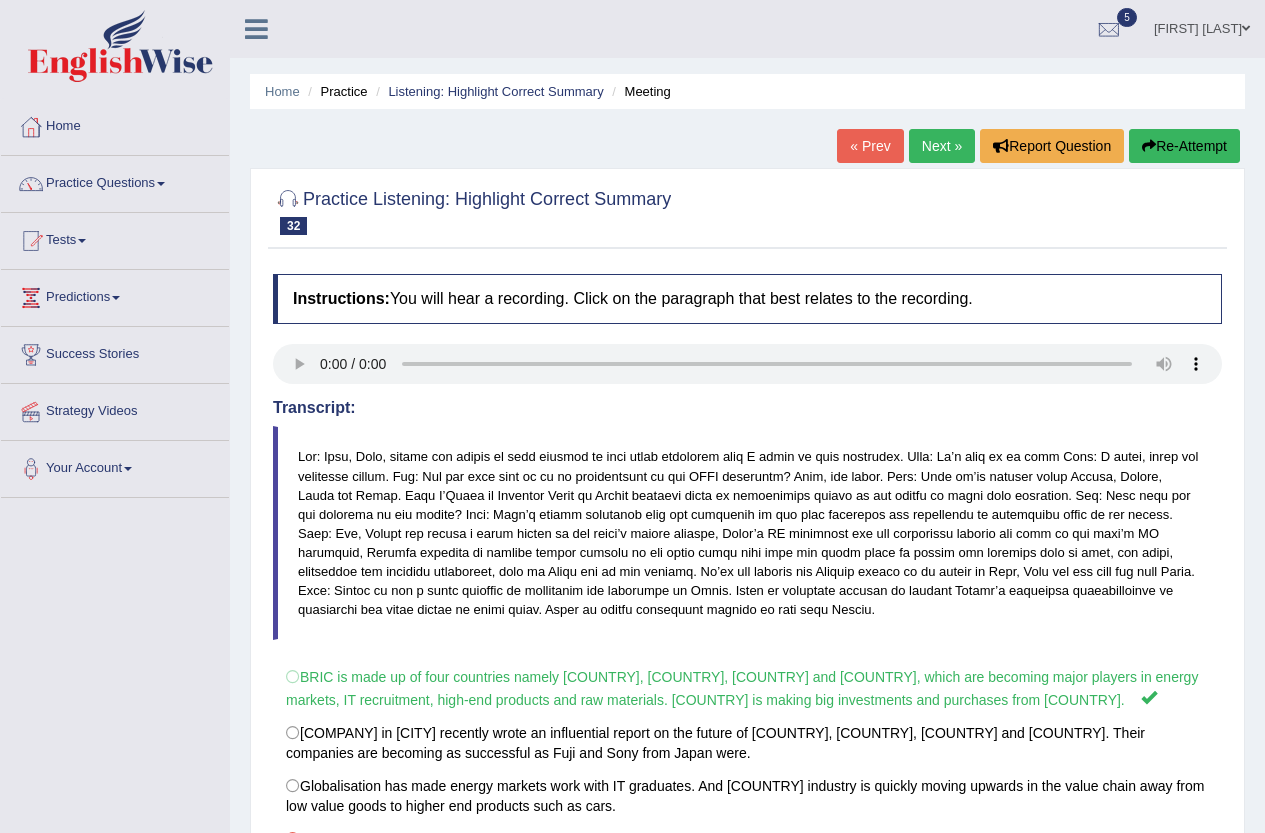 click on "Next »" at bounding box center (942, 146) 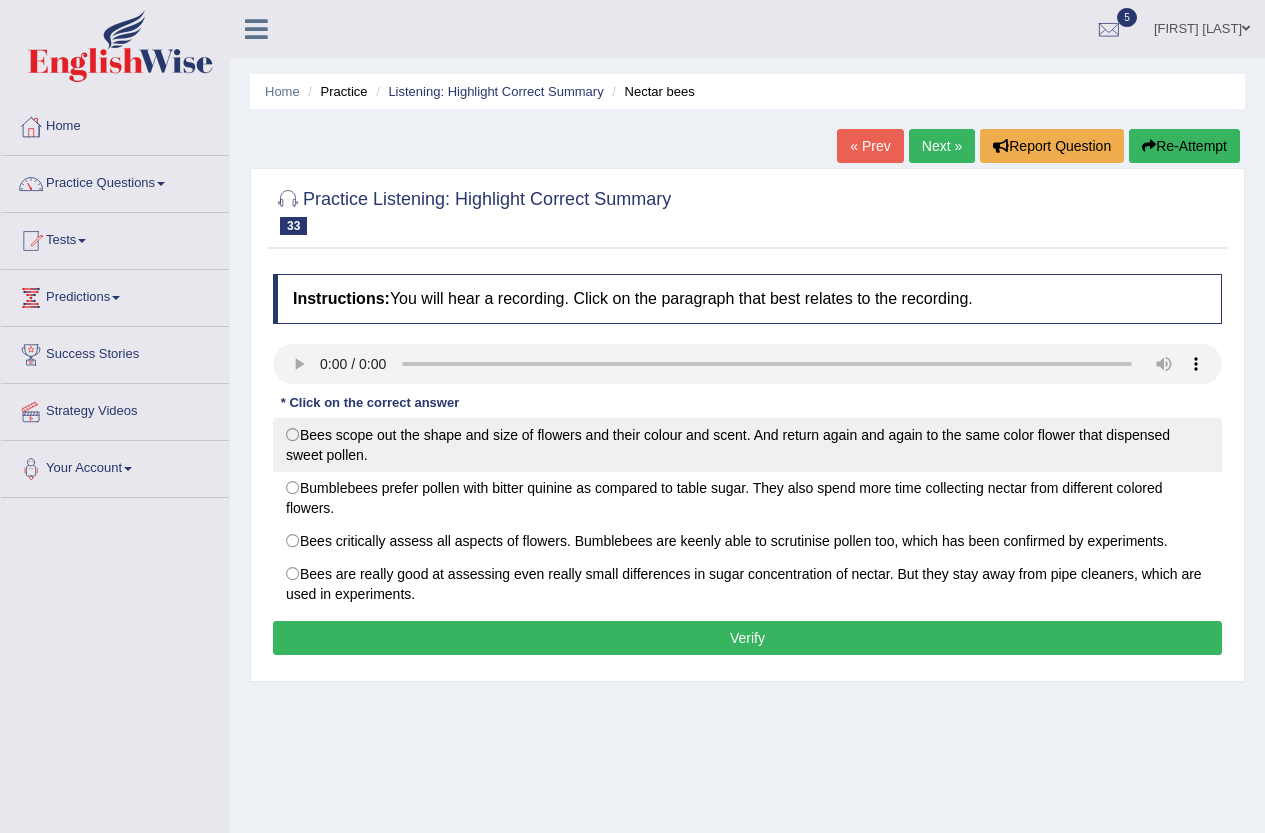 scroll, scrollTop: 0, scrollLeft: 0, axis: both 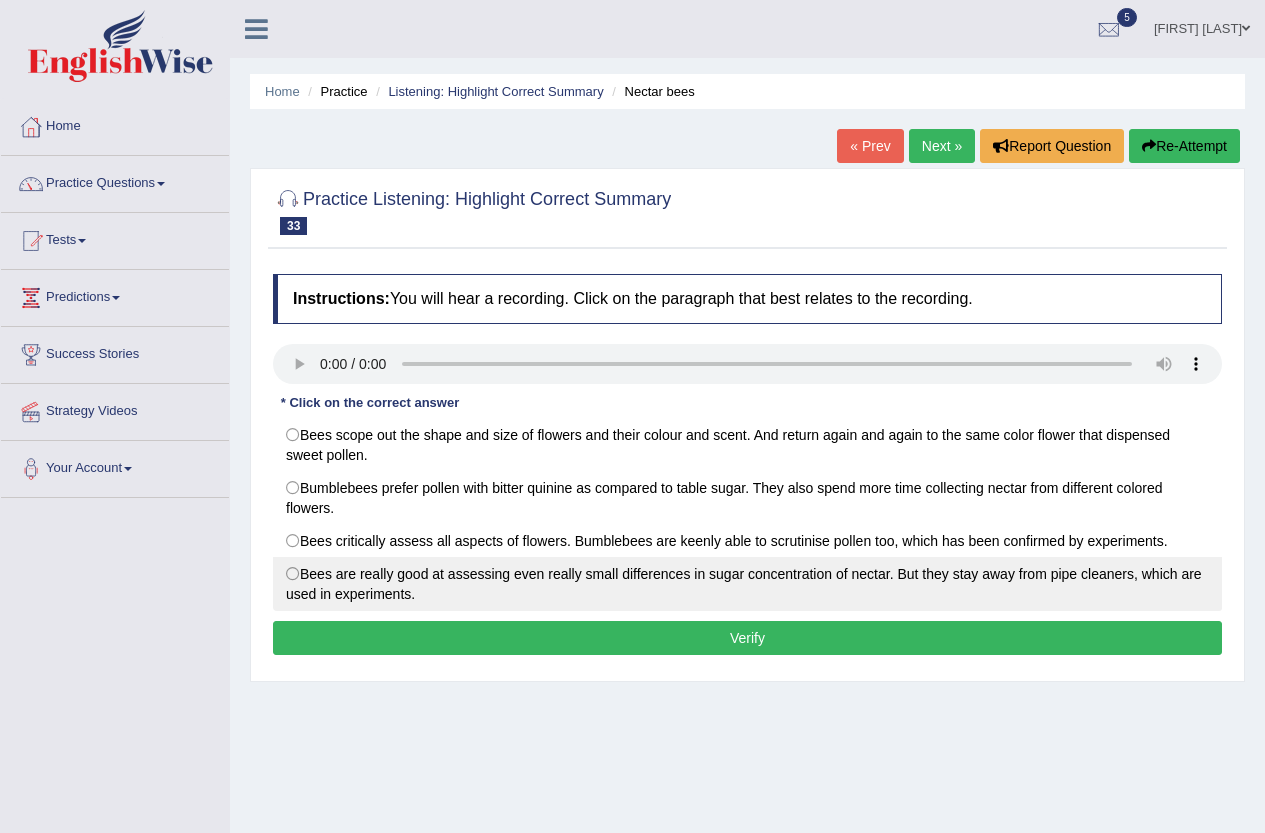 click on "Bees are really good at assessing even really small differences in sugar concentration of nectar. But they stay away from pipe cleaners, which are used in experiments." at bounding box center [747, 584] 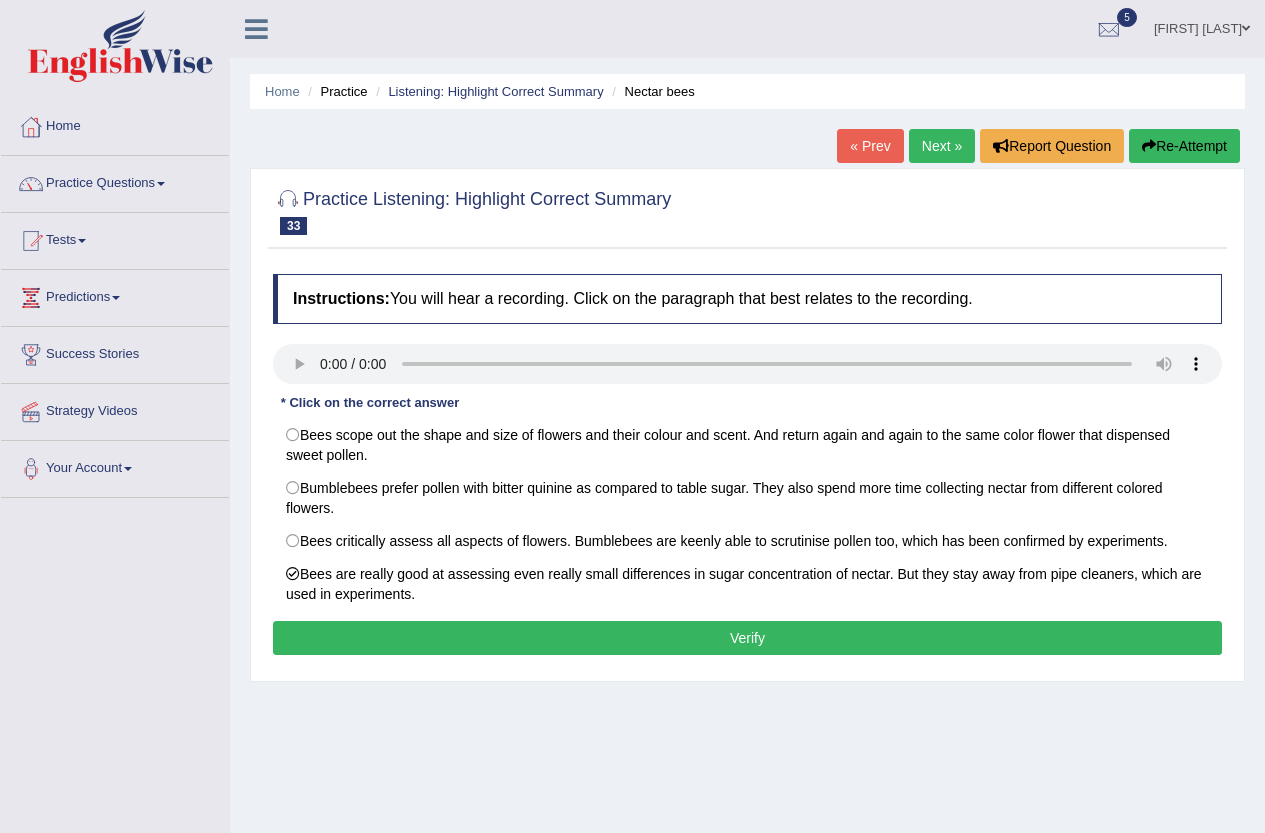 click on "Verify" at bounding box center (747, 638) 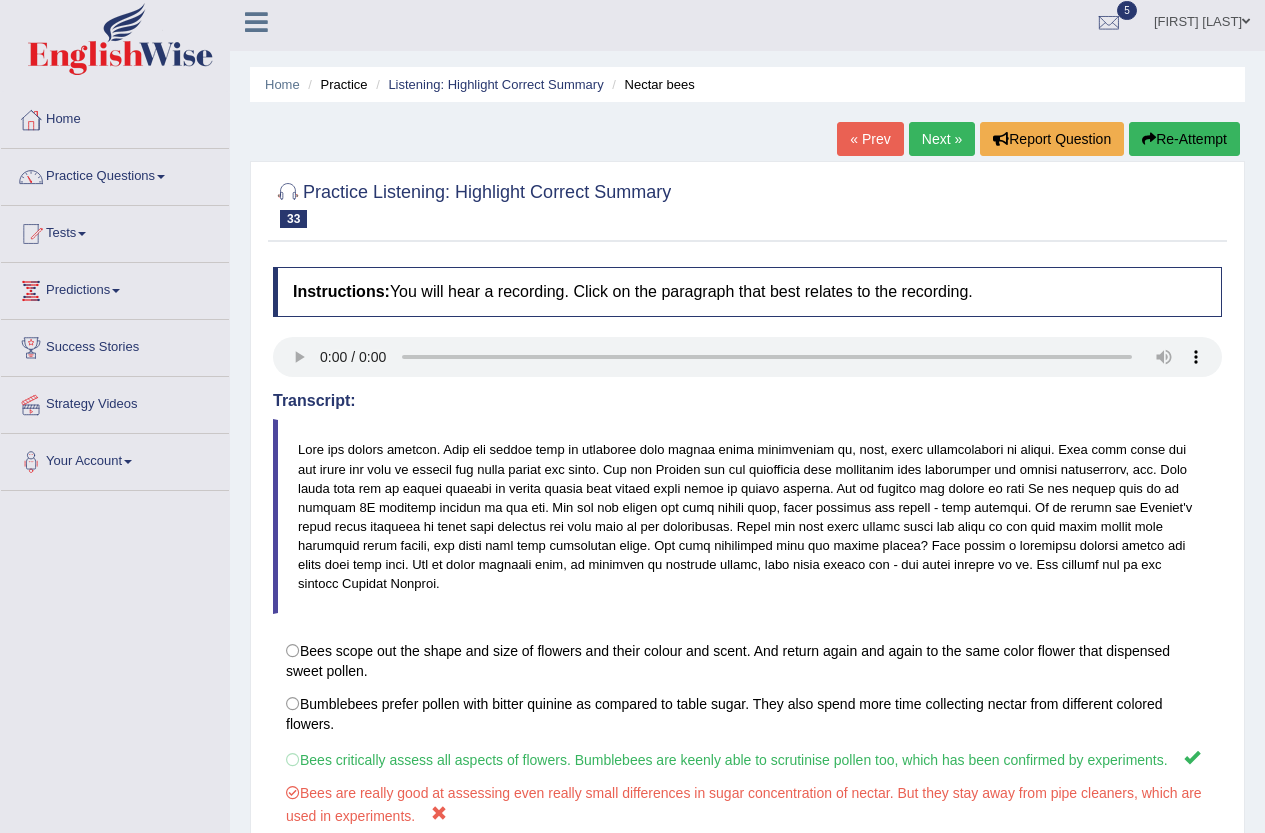 scroll, scrollTop: 0, scrollLeft: 0, axis: both 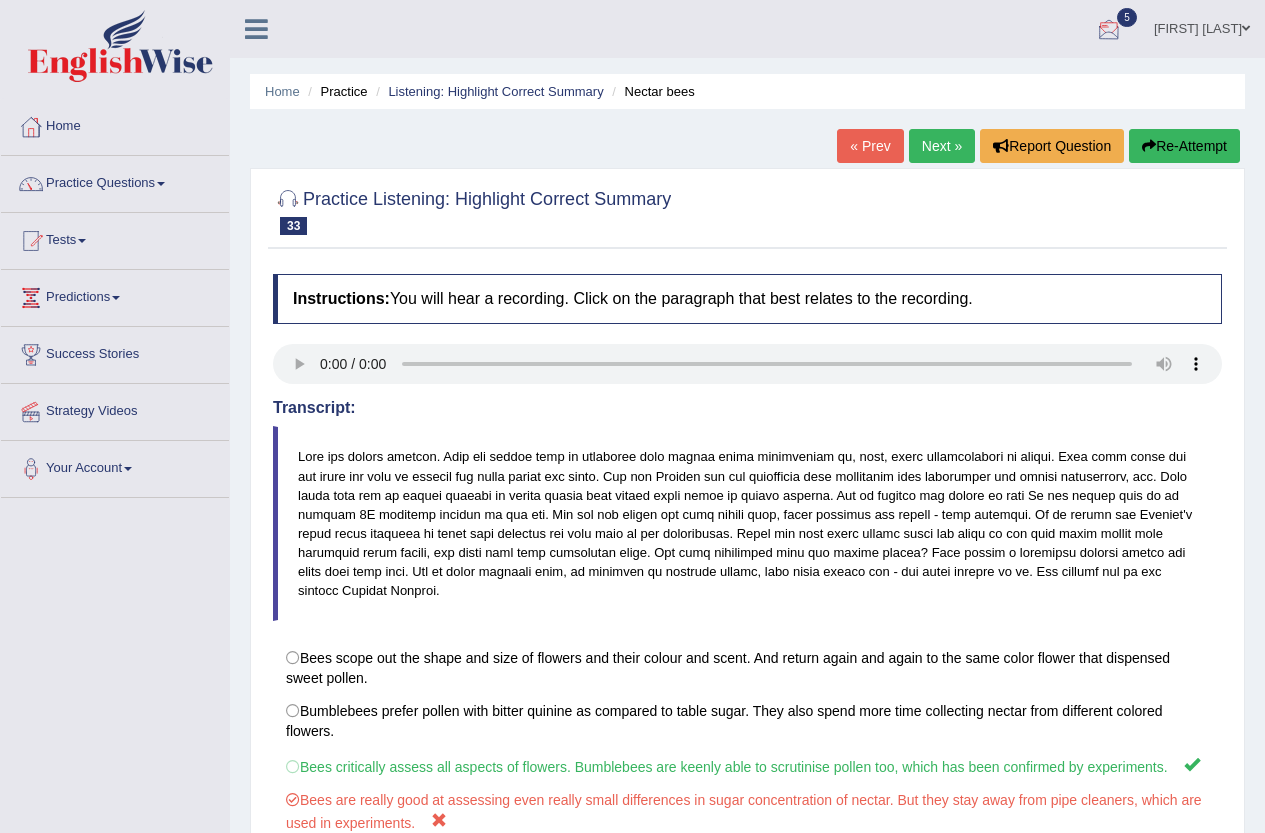 click on "Riza Alcantara" at bounding box center (1202, 26) 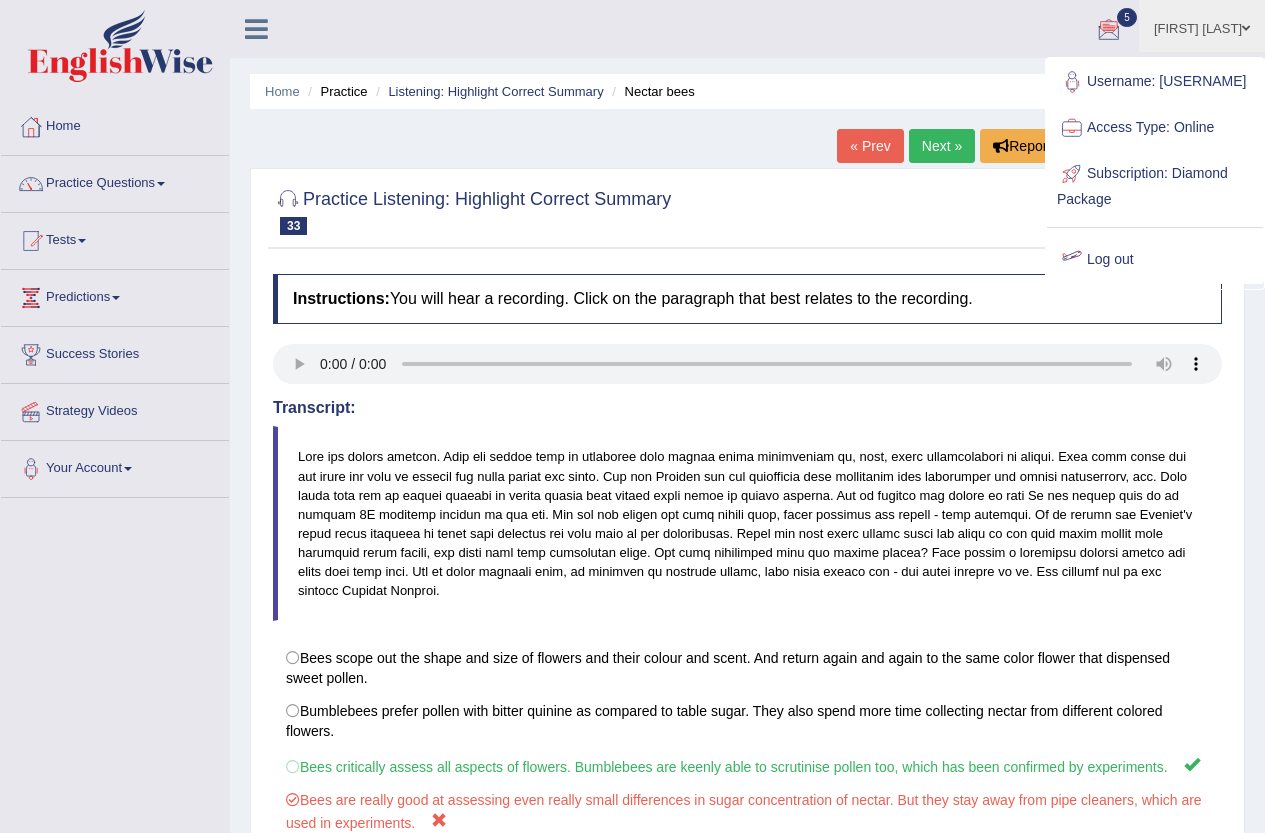 click on "Log out" at bounding box center (1155, 260) 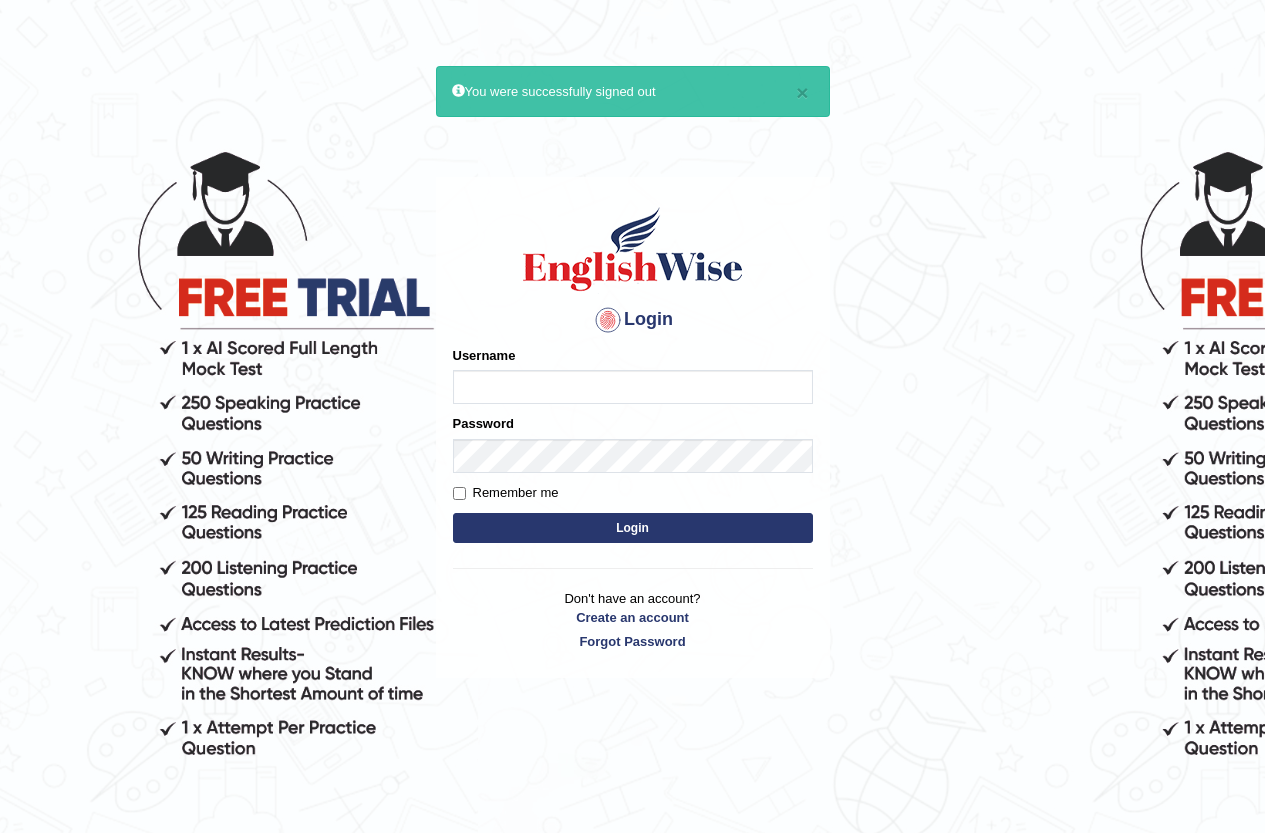 scroll, scrollTop: 0, scrollLeft: 0, axis: both 